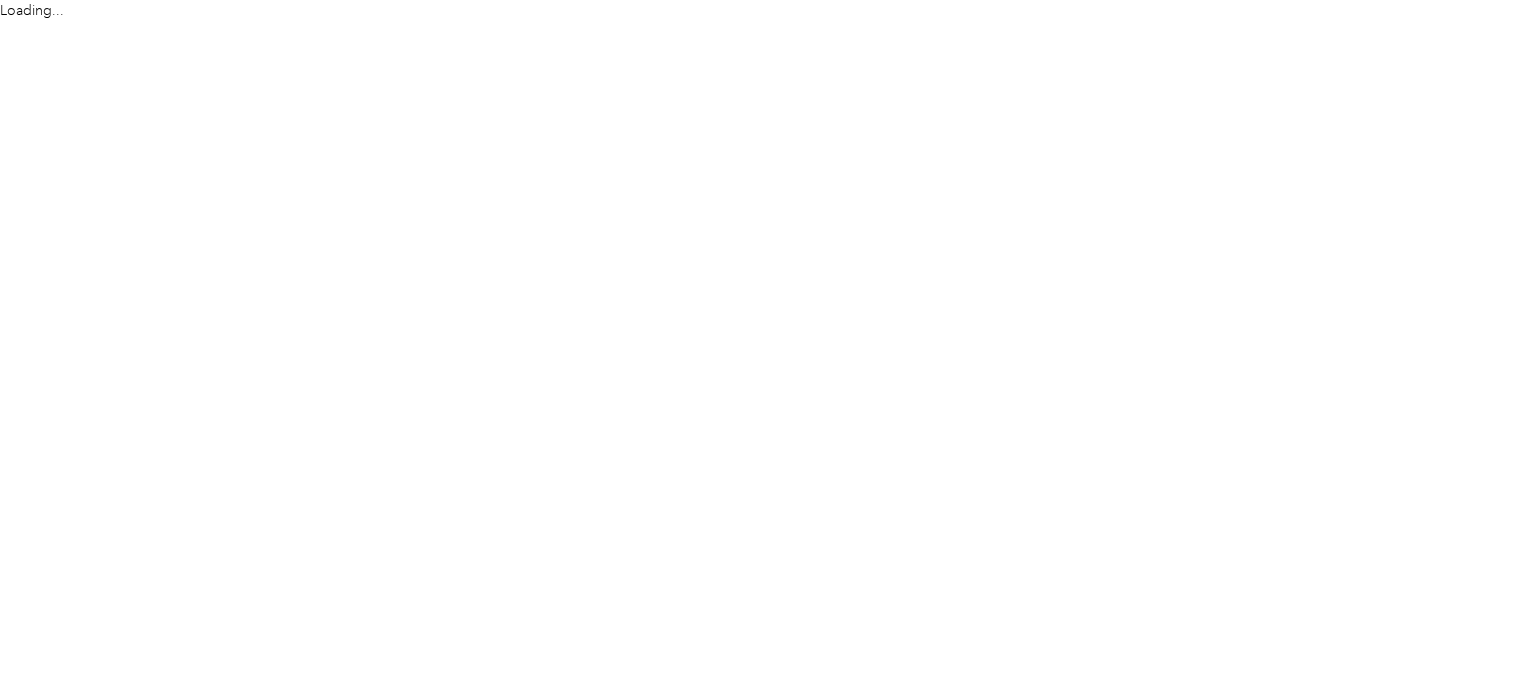 scroll, scrollTop: 0, scrollLeft: 0, axis: both 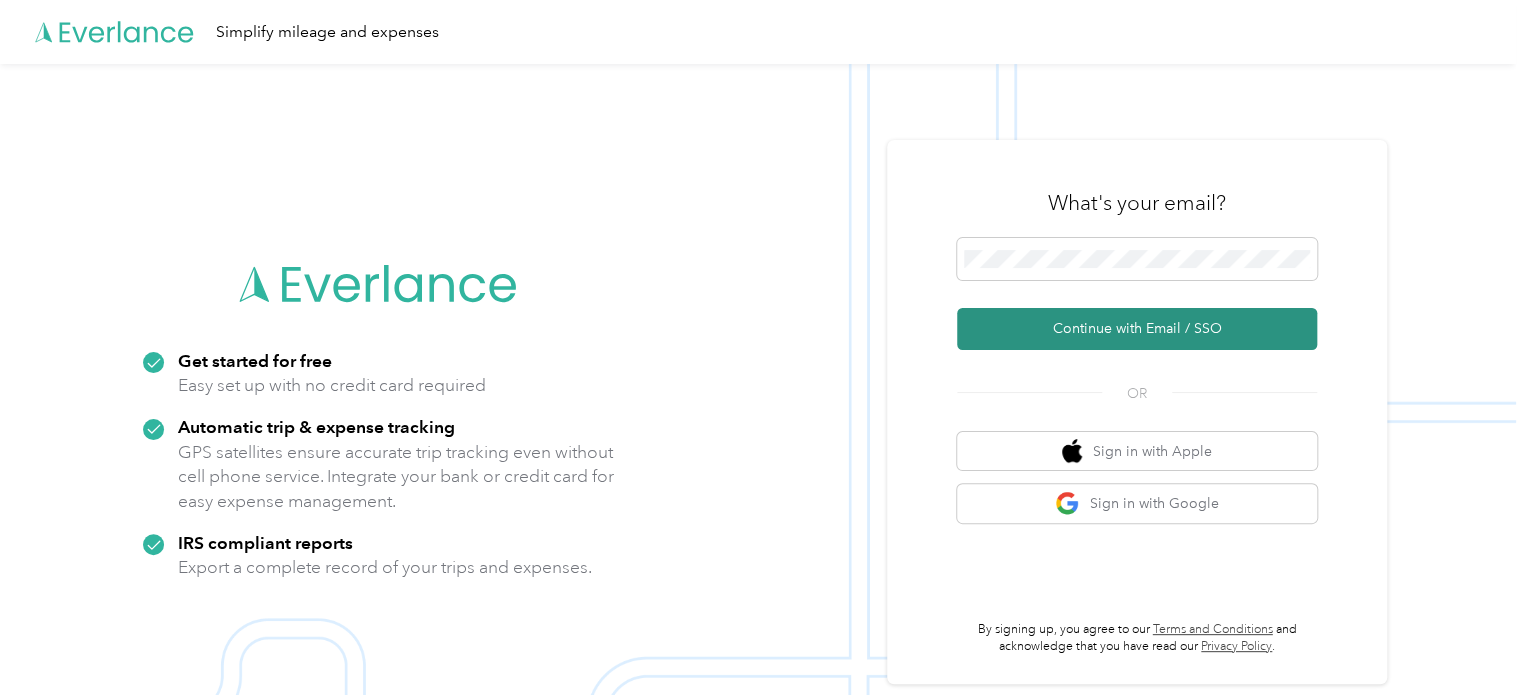 click on "Continue with Email / SSO" at bounding box center [1137, 329] 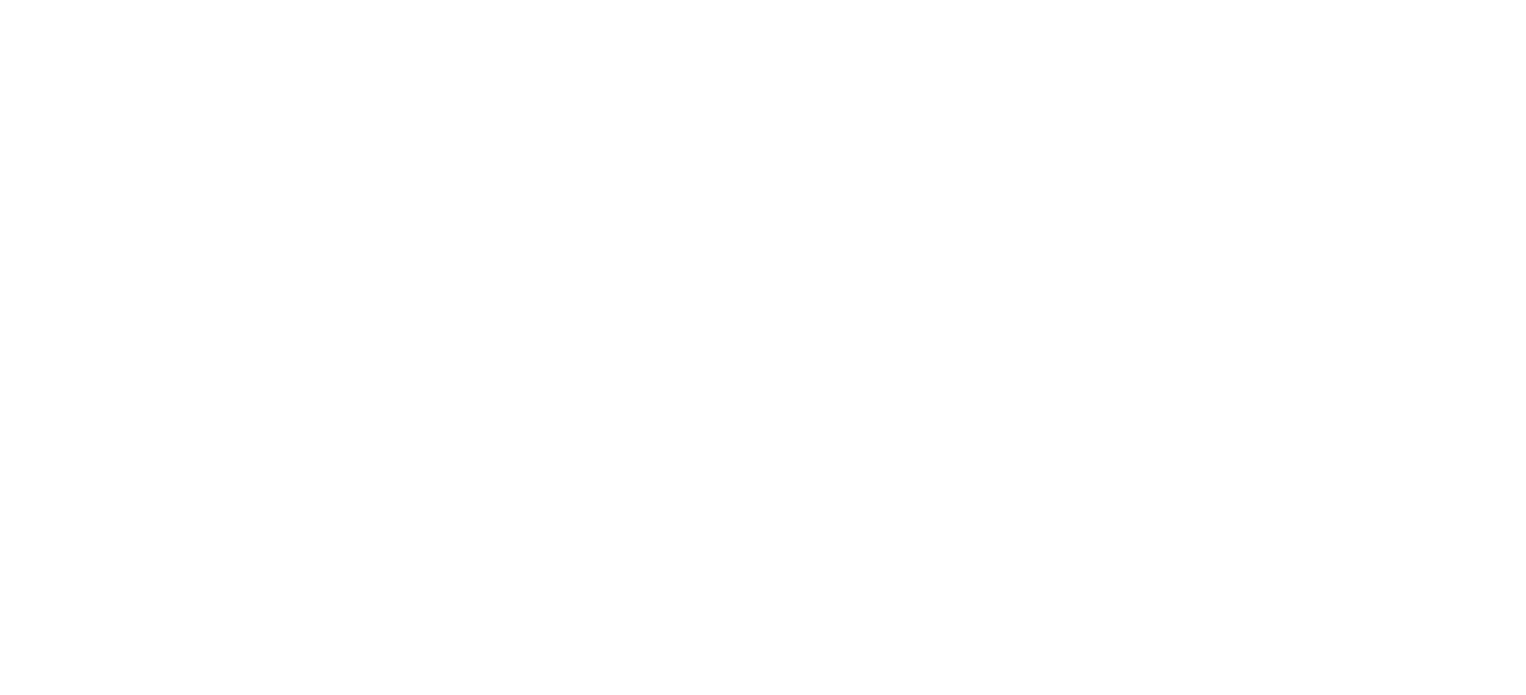 scroll, scrollTop: 0, scrollLeft: 0, axis: both 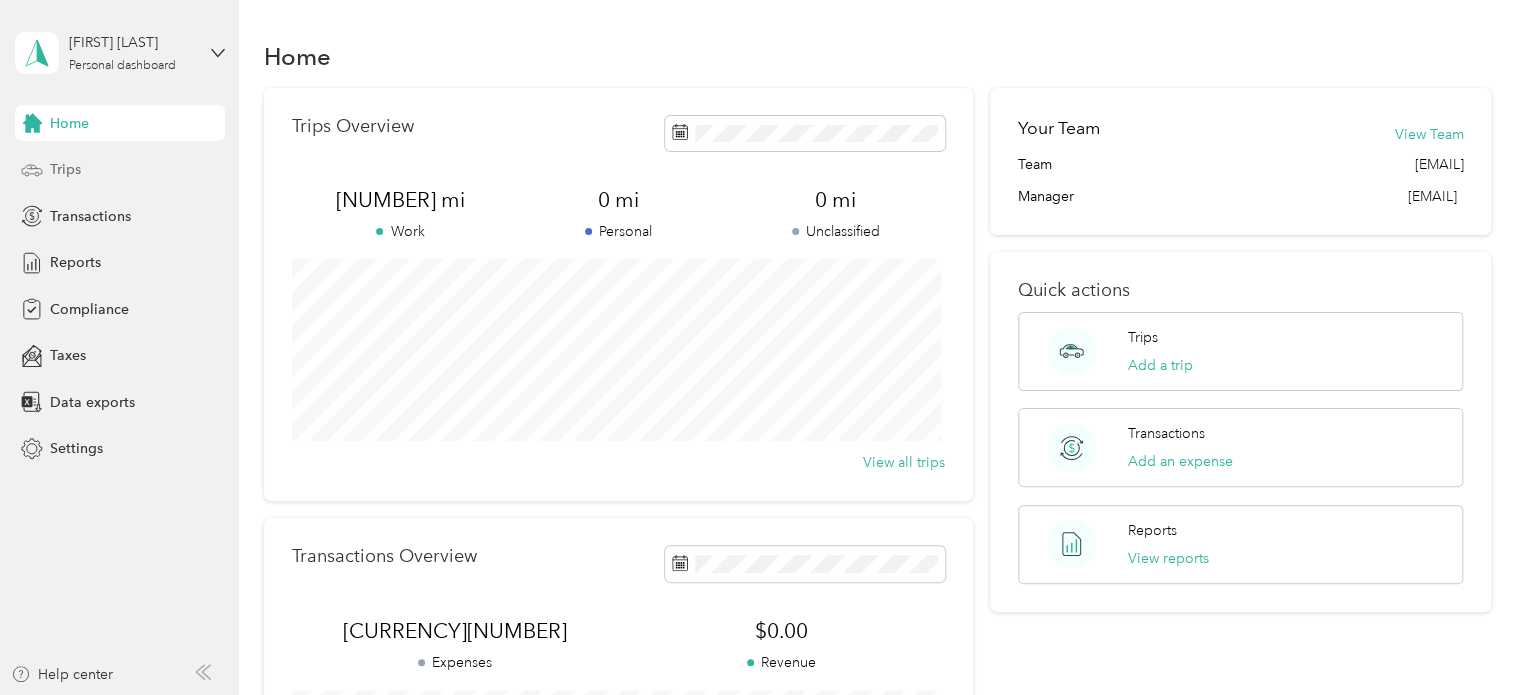 click on "Trips" at bounding box center (65, 169) 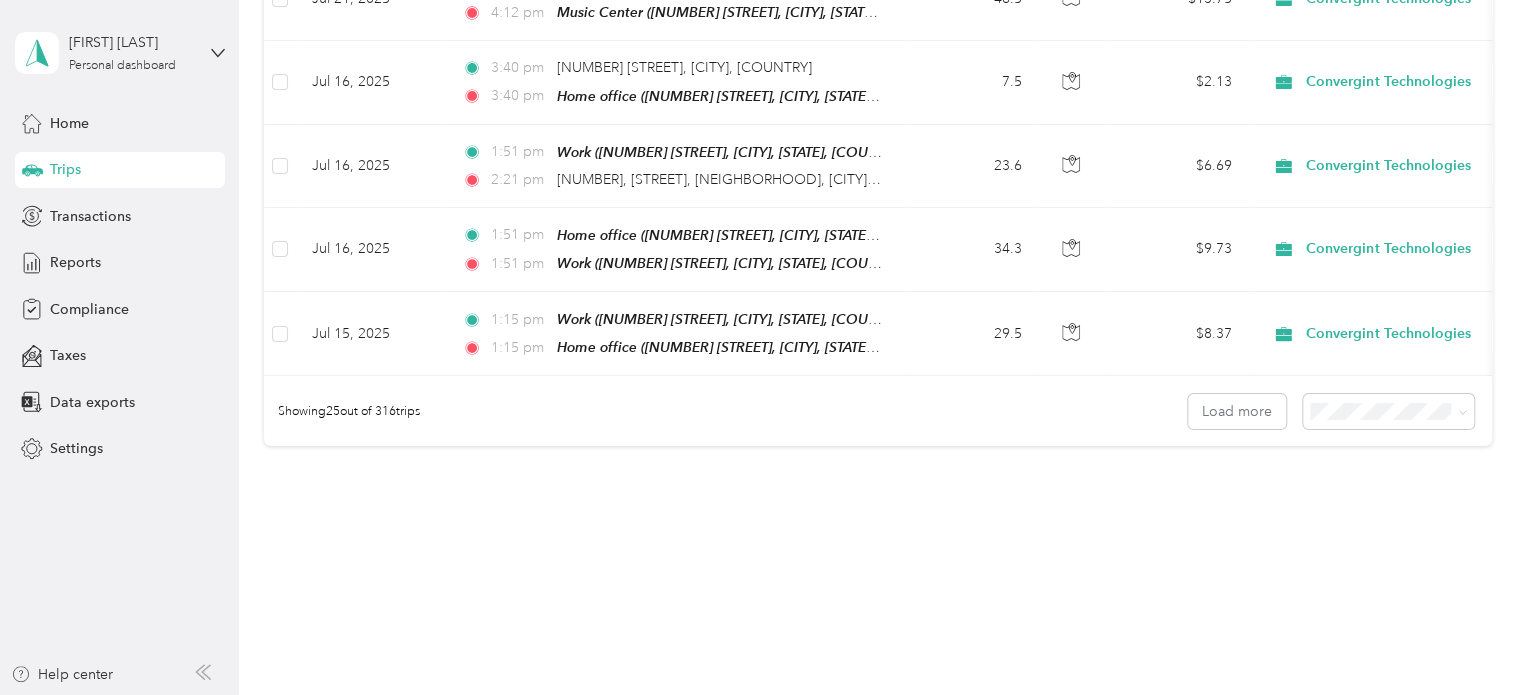 scroll, scrollTop: 2054, scrollLeft: 0, axis: vertical 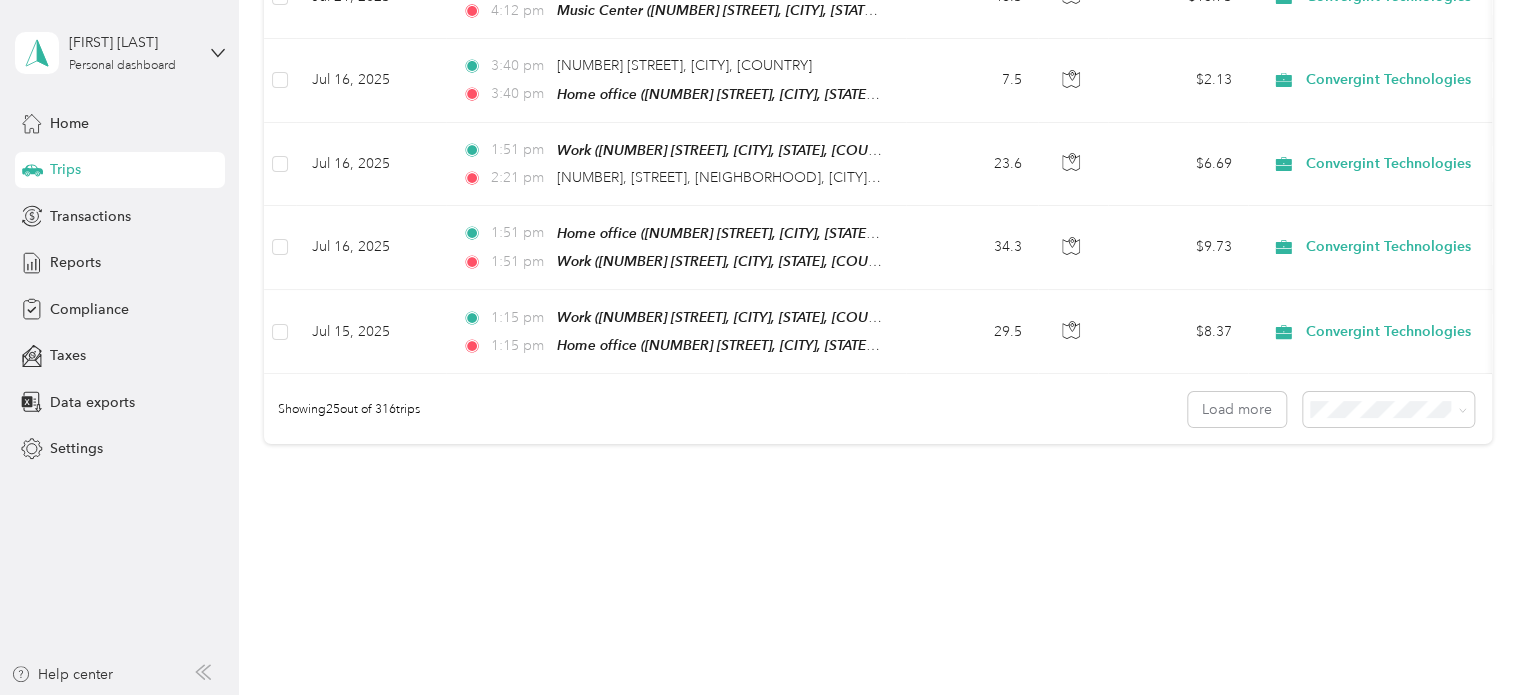 click on "50 per load" at bounding box center (1349, 455) 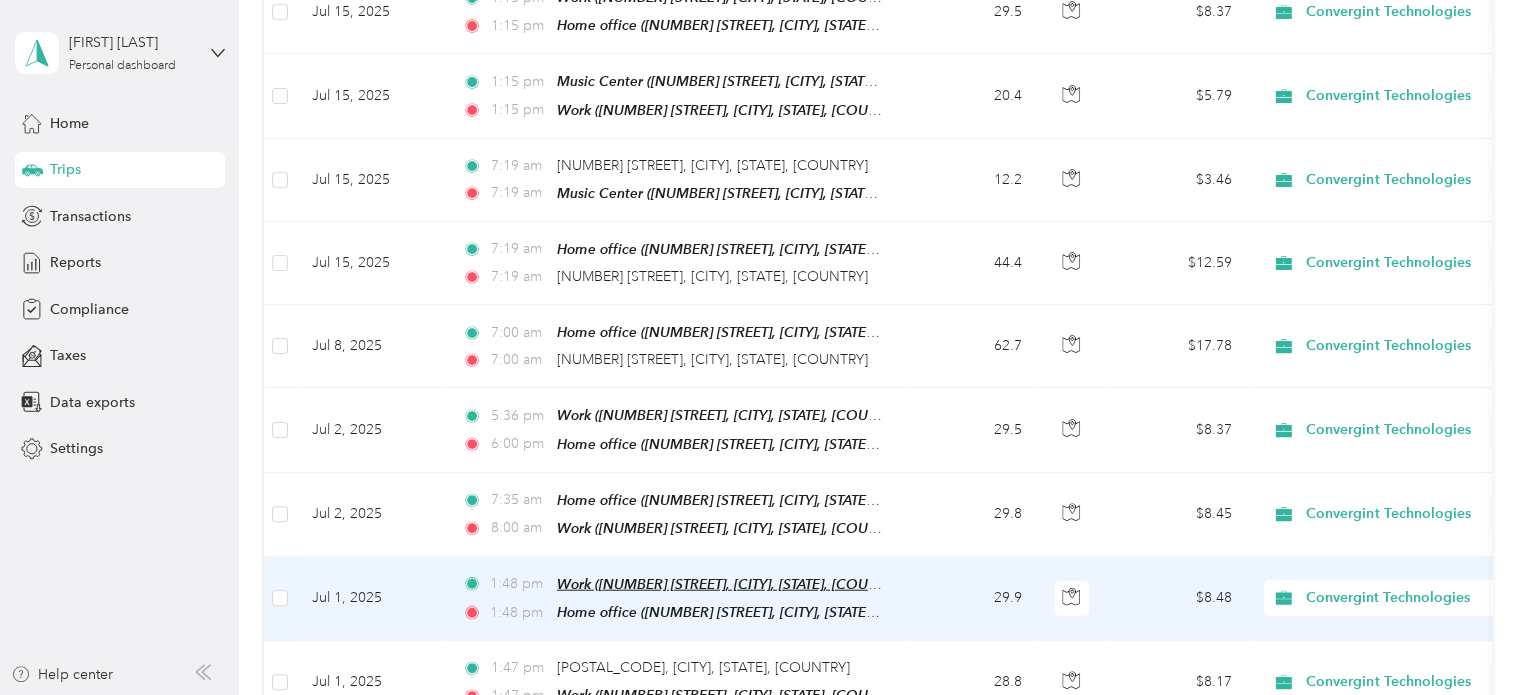 scroll, scrollTop: 2354, scrollLeft: 0, axis: vertical 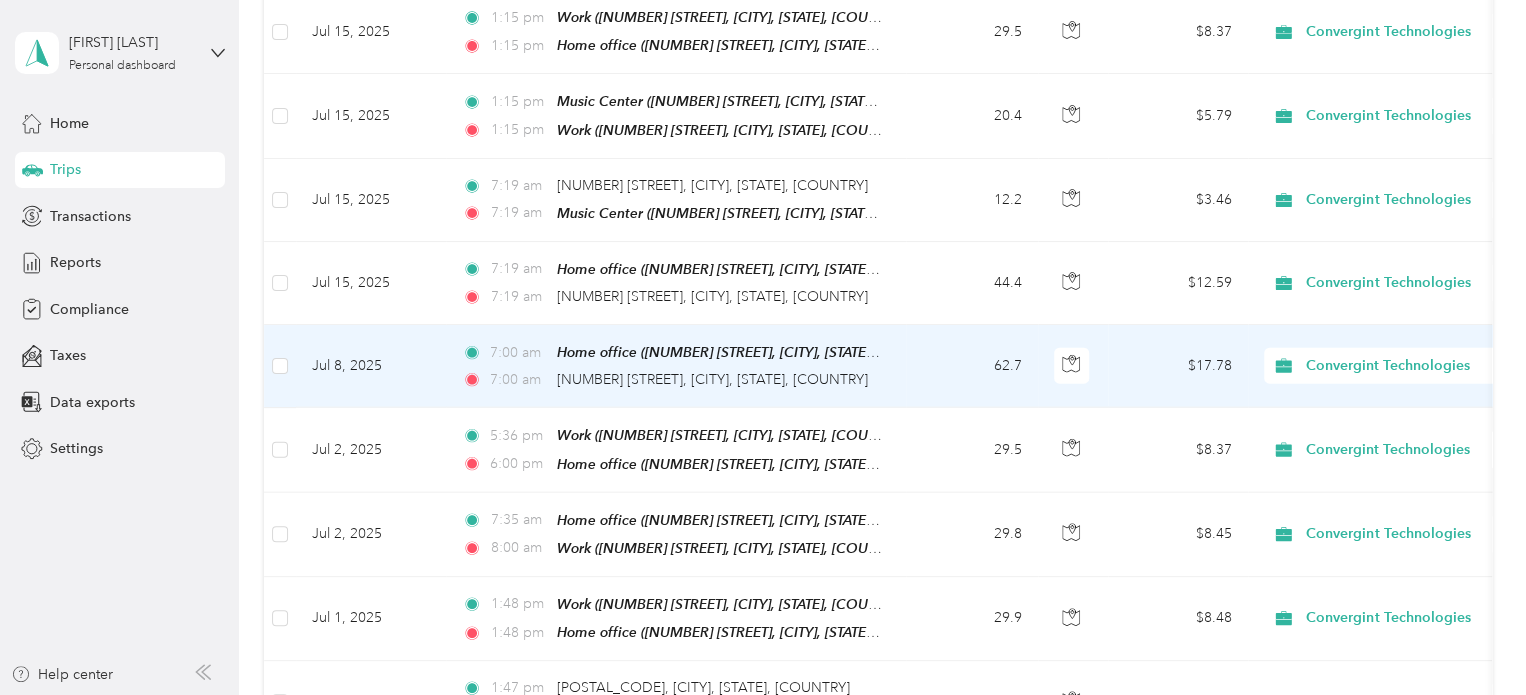 click on "[TIME] Home office ([NUMBER] [STREET], [CITY], [STATE], [COUNTRY] , [CITY], [STATE]) [TIME] [NUMBER] [STREET], [CITY], [STATE], [COUNTRY]" at bounding box center (672, 366) 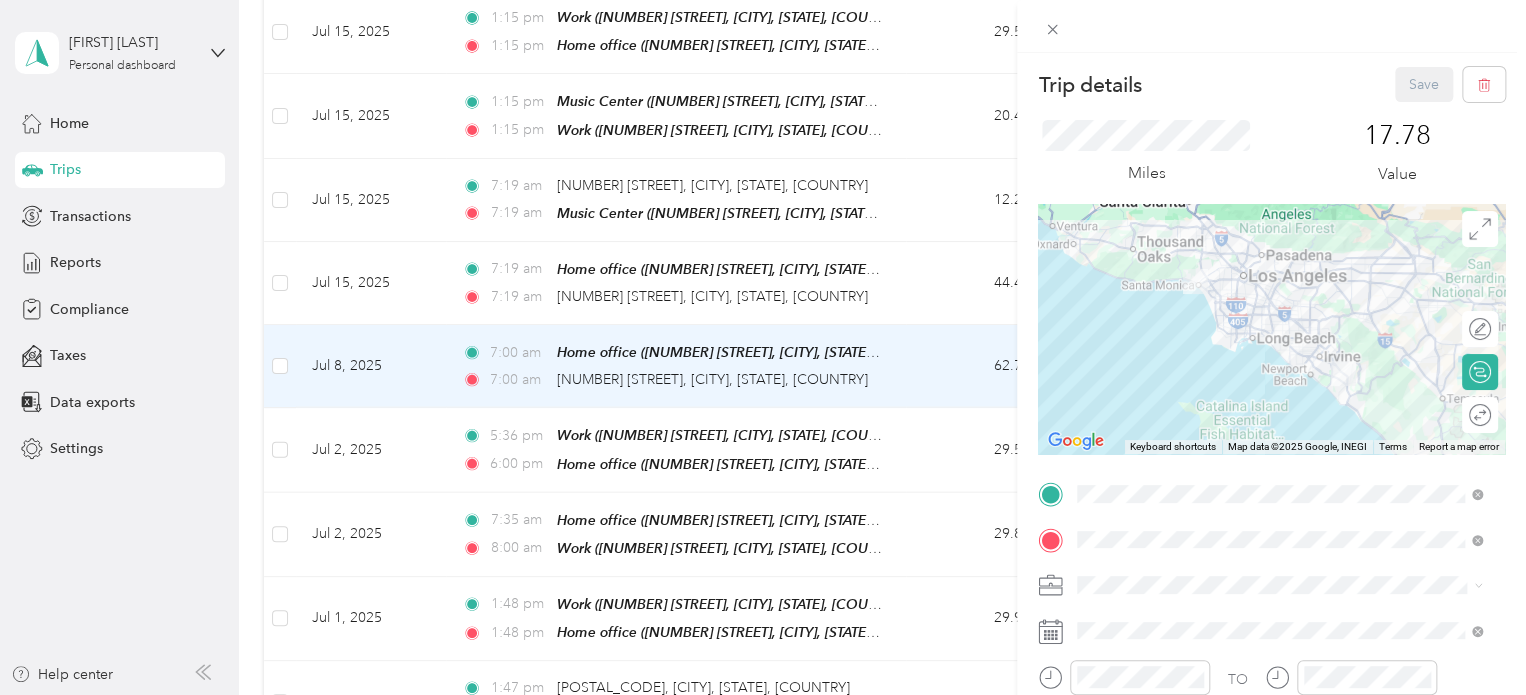 click on "Trip details Save This trip cannot be edited because it is either under review, approved, or paid. Contact your Team Manager to edit it. Miles [NUMBER] Value  ← Move left → Move right ↑ Move up ↓ Move down + Zoom in - Zoom out Home Jump left by 75% End Jump right by 75% Page Up Jump up by 75% Page Down Jump down by 75% Keyboard shortcuts Map Data Map data ©2025 Google, INEGI Map data ©2025 Google, INEGI 20 km  Click to toggle between metric and imperial units Terms Report a map error Edit route Calculate route Round trip TO Add photo" at bounding box center (763, 347) 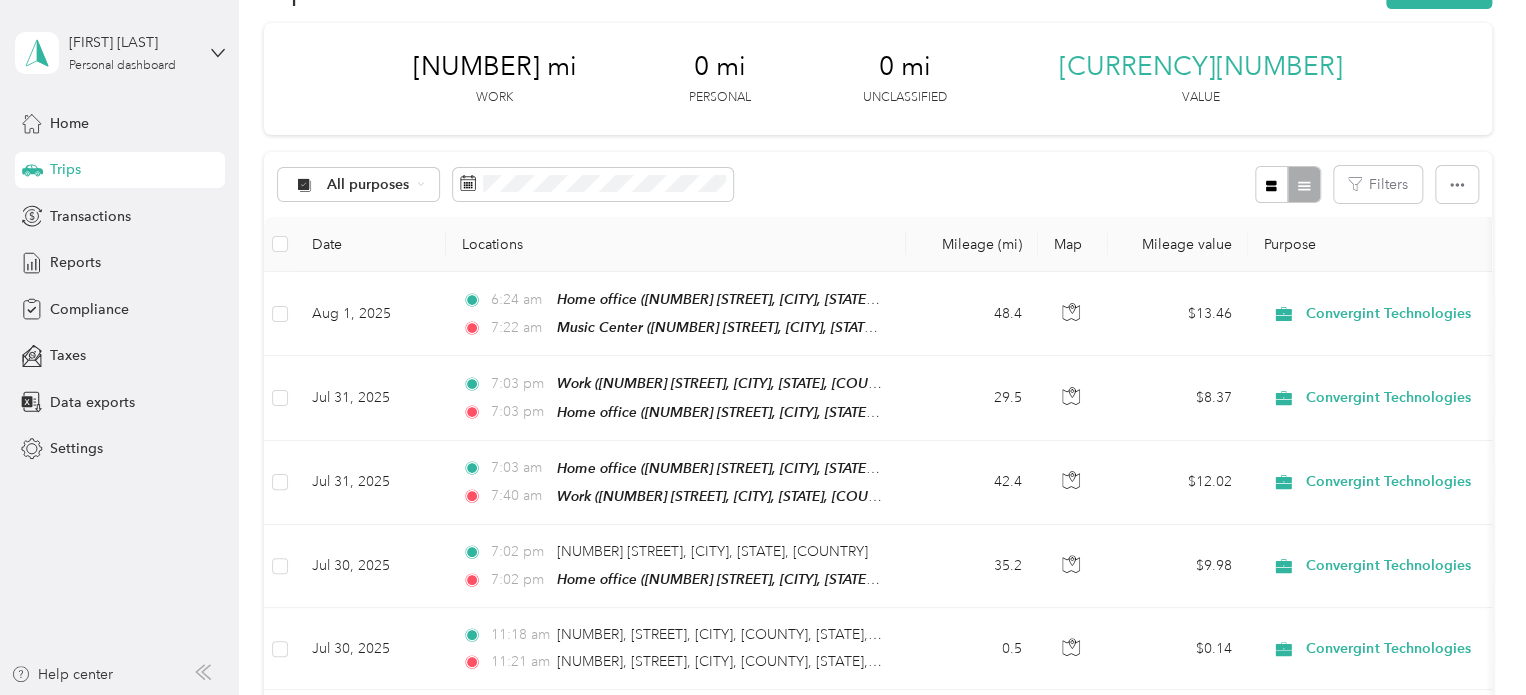 scroll, scrollTop: 0, scrollLeft: 0, axis: both 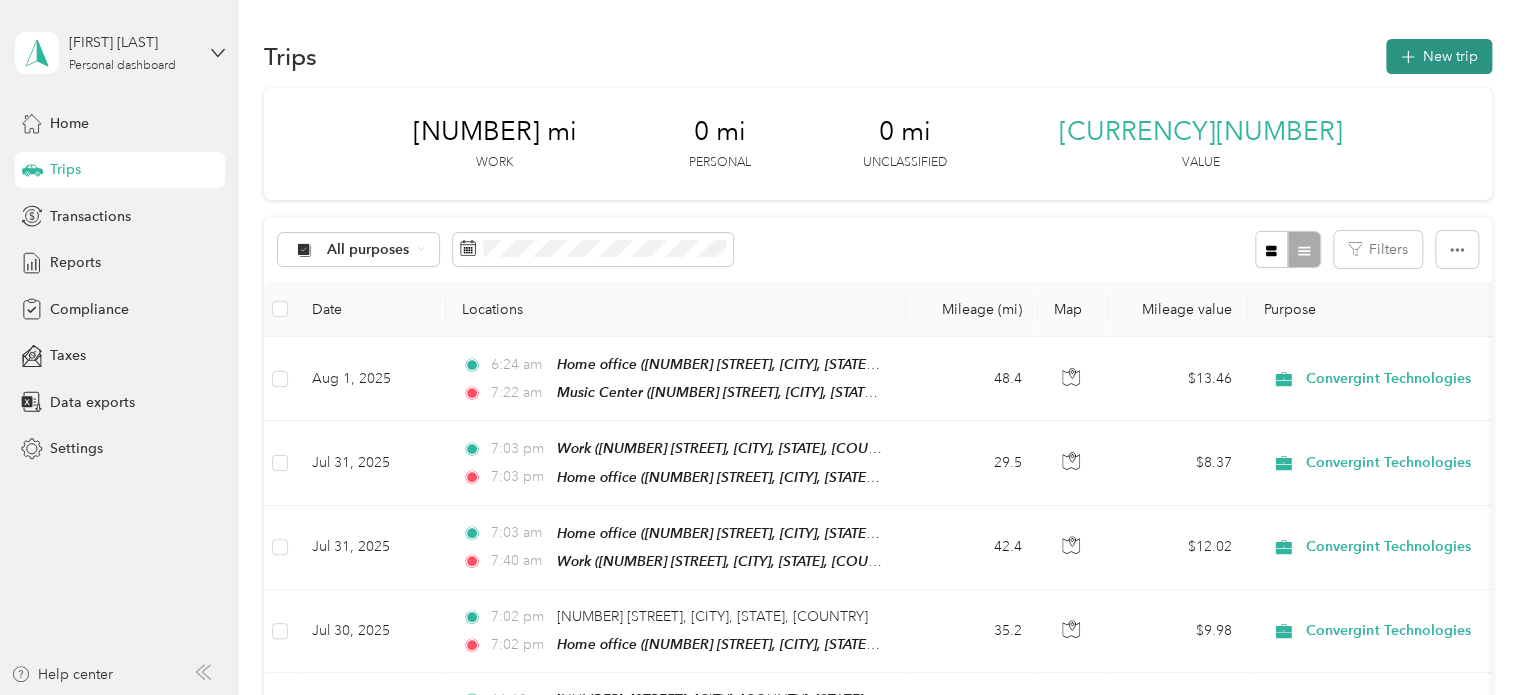 click on "New trip" at bounding box center [1439, 56] 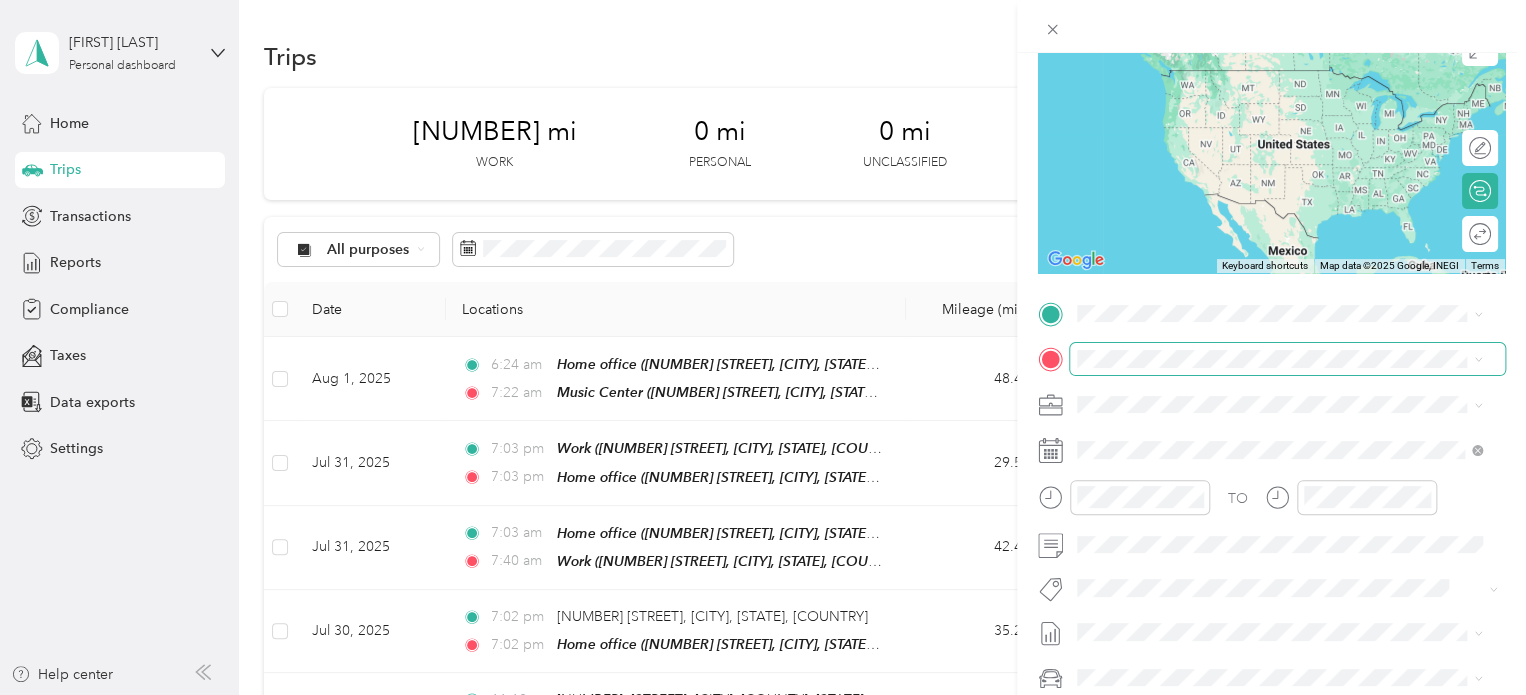 scroll, scrollTop: 200, scrollLeft: 0, axis: vertical 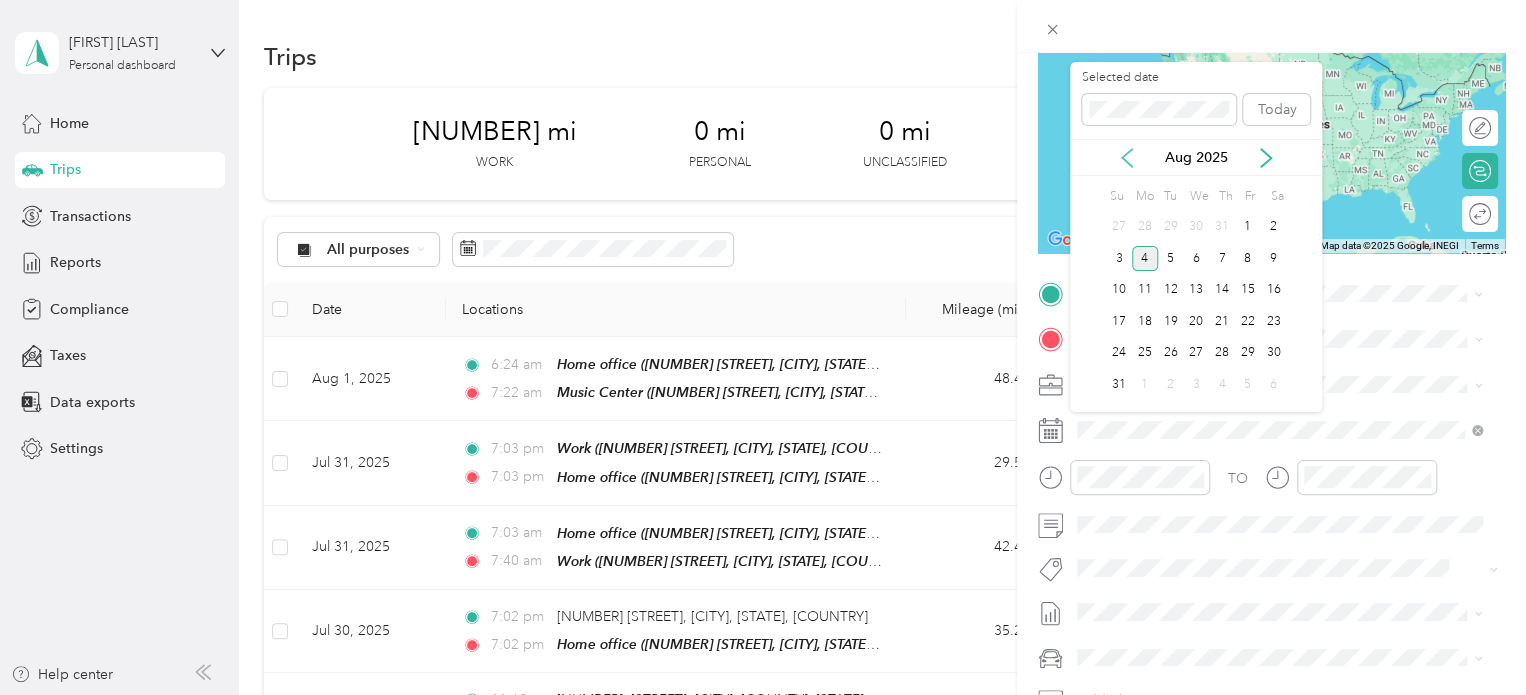 click 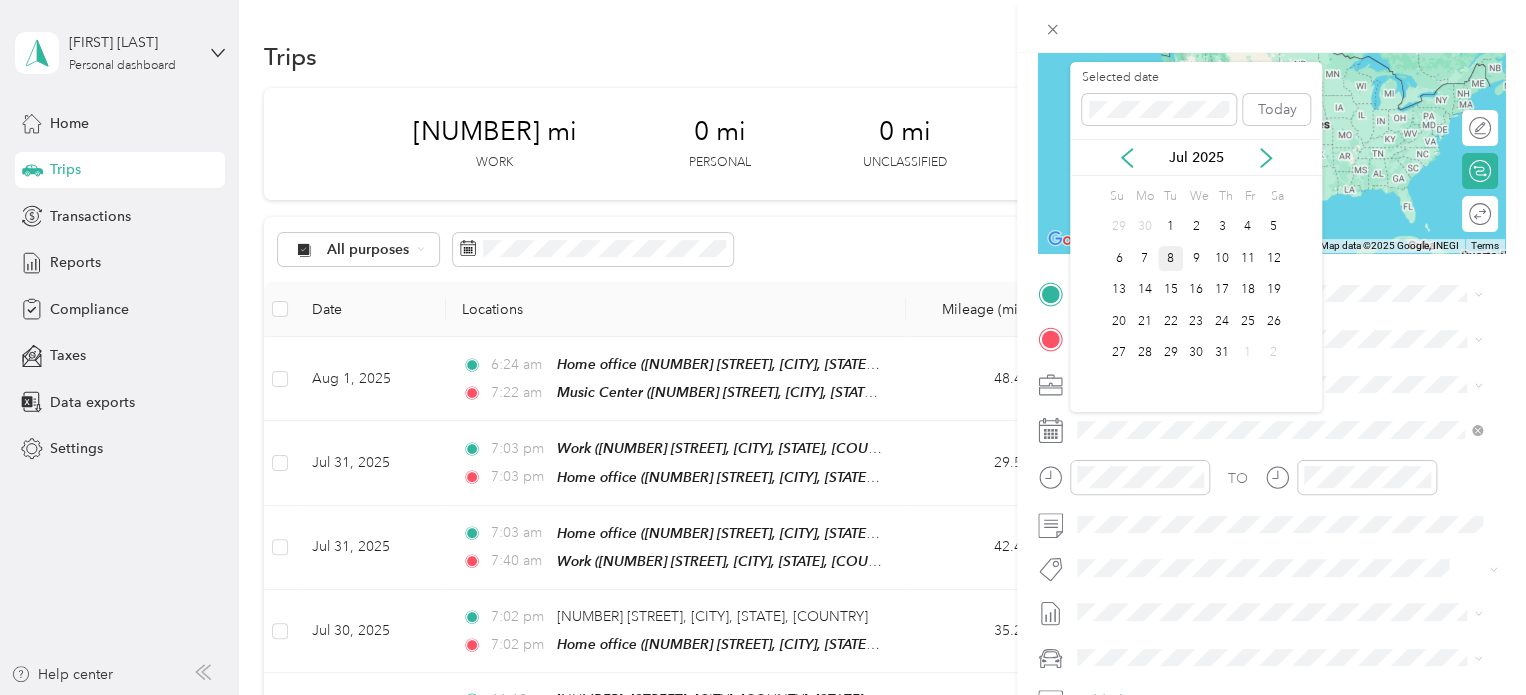 click on "8" at bounding box center [1171, 258] 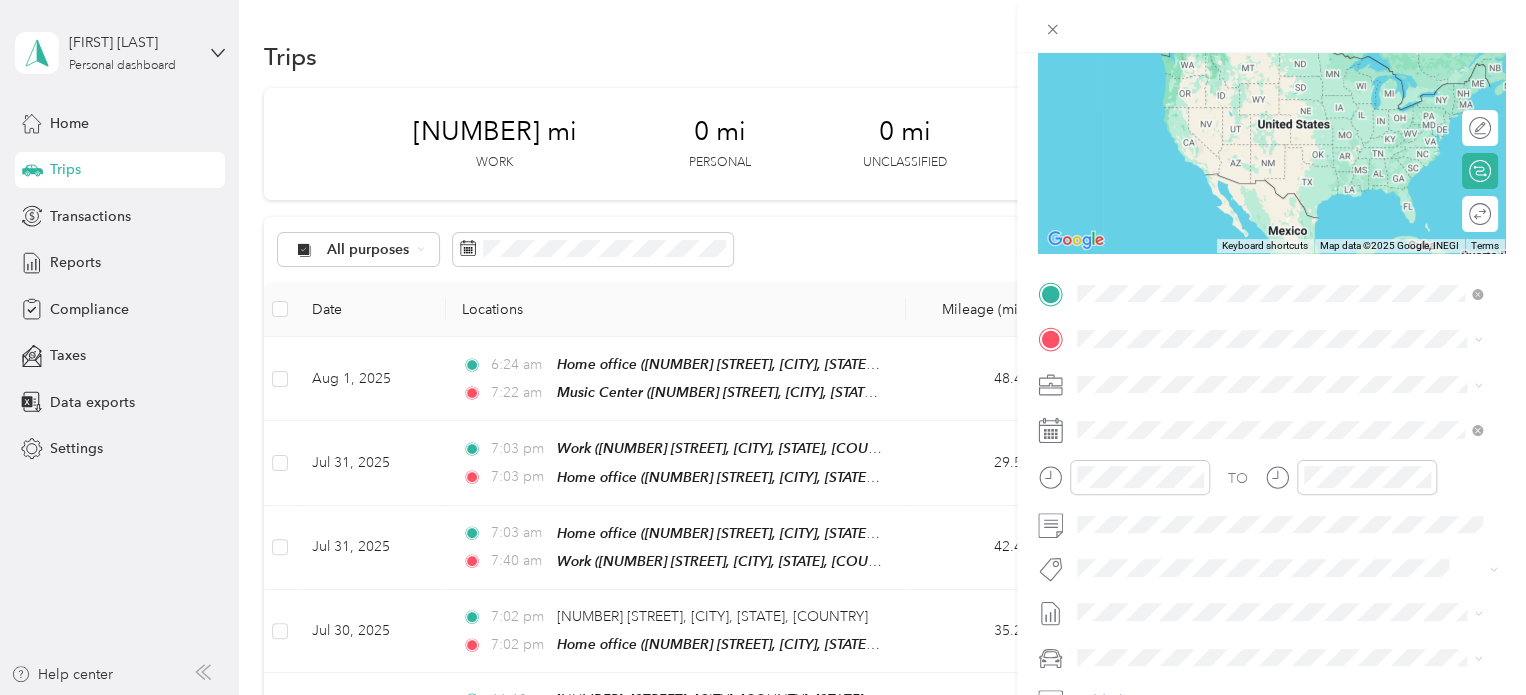 click on "[NUMBER] [STREET]
[CITY], [STATE] [POSTAL_CODE], [COUNTRY]" at bounding box center [1259, 374] 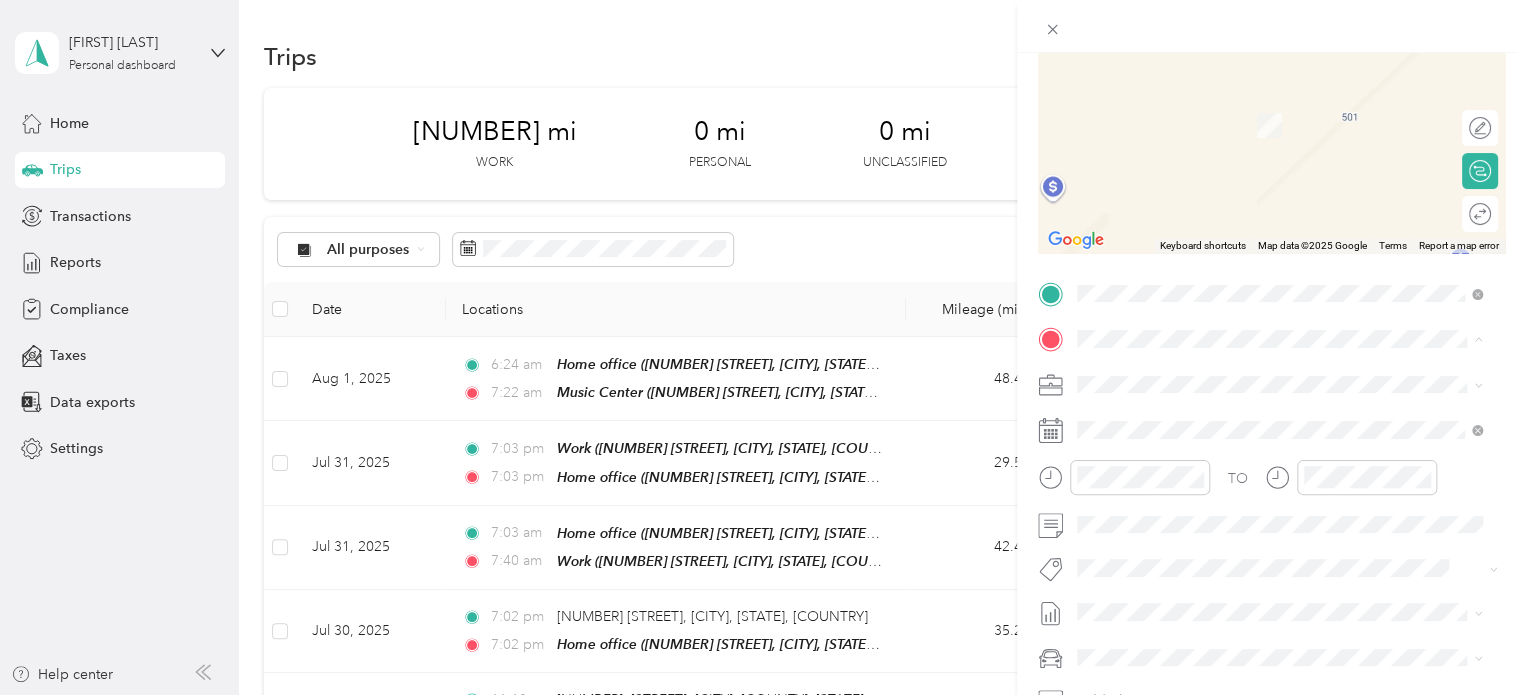 click on "[NUMBER] [STREET], [CITY], [STATE], [COUNTRY] , [POSTAL_CODE], [CITY], [STATE], [COUNTRY]" at bounding box center (1274, 619) 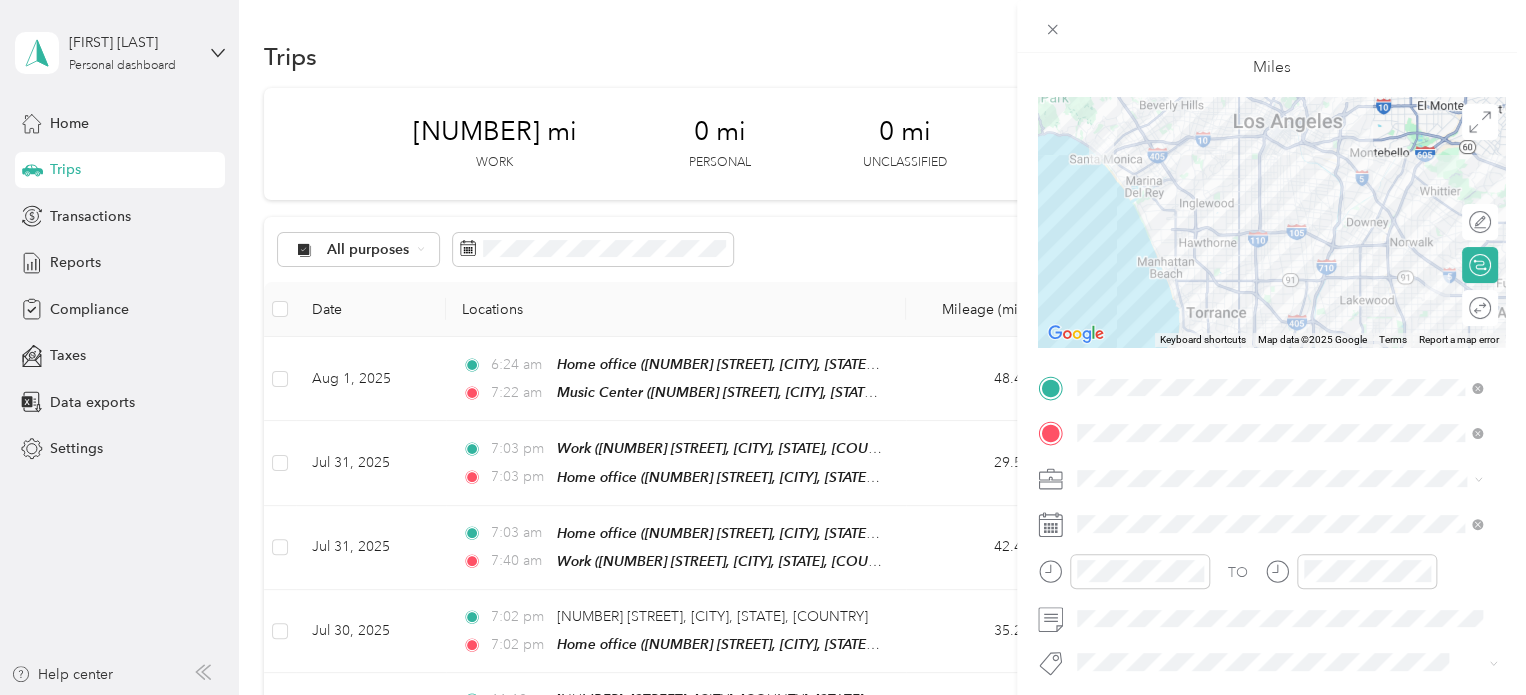scroll, scrollTop: 0, scrollLeft: 0, axis: both 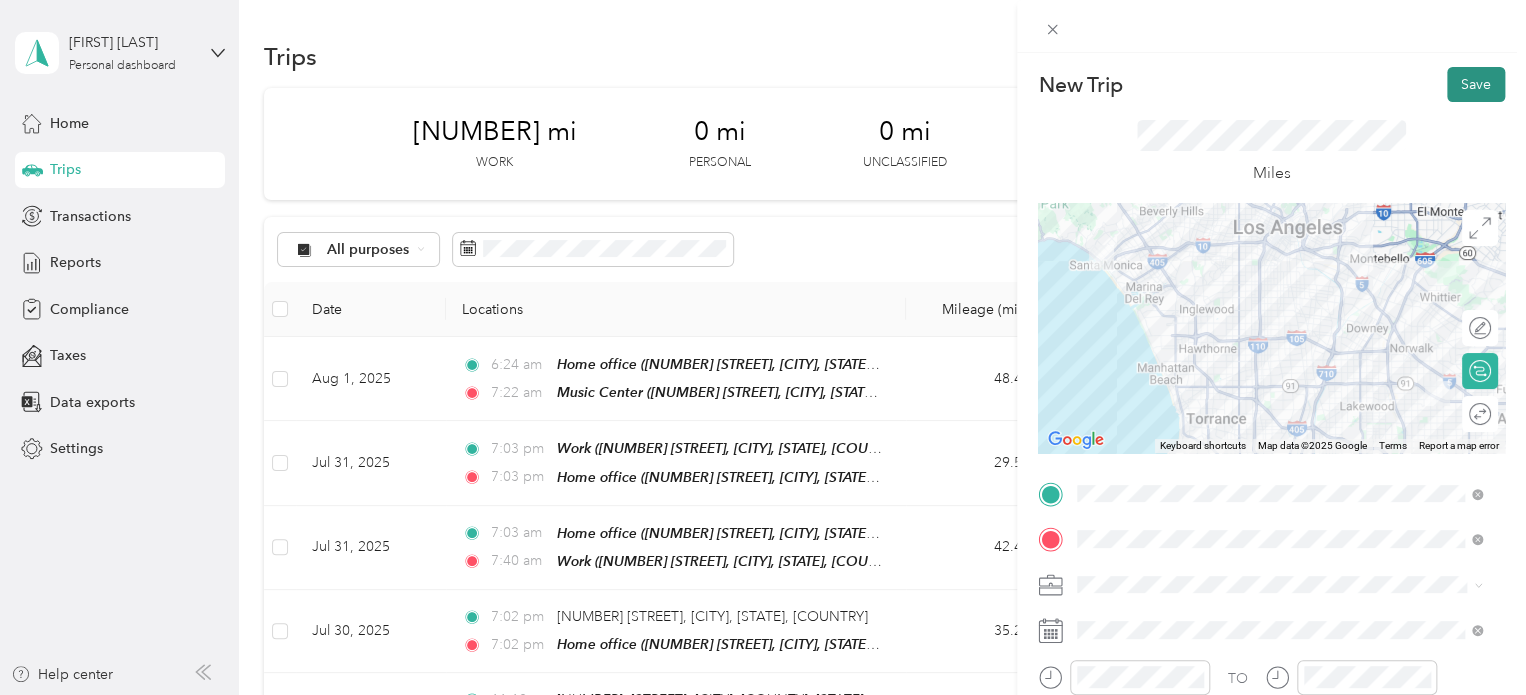 click on "Save" at bounding box center [1476, 84] 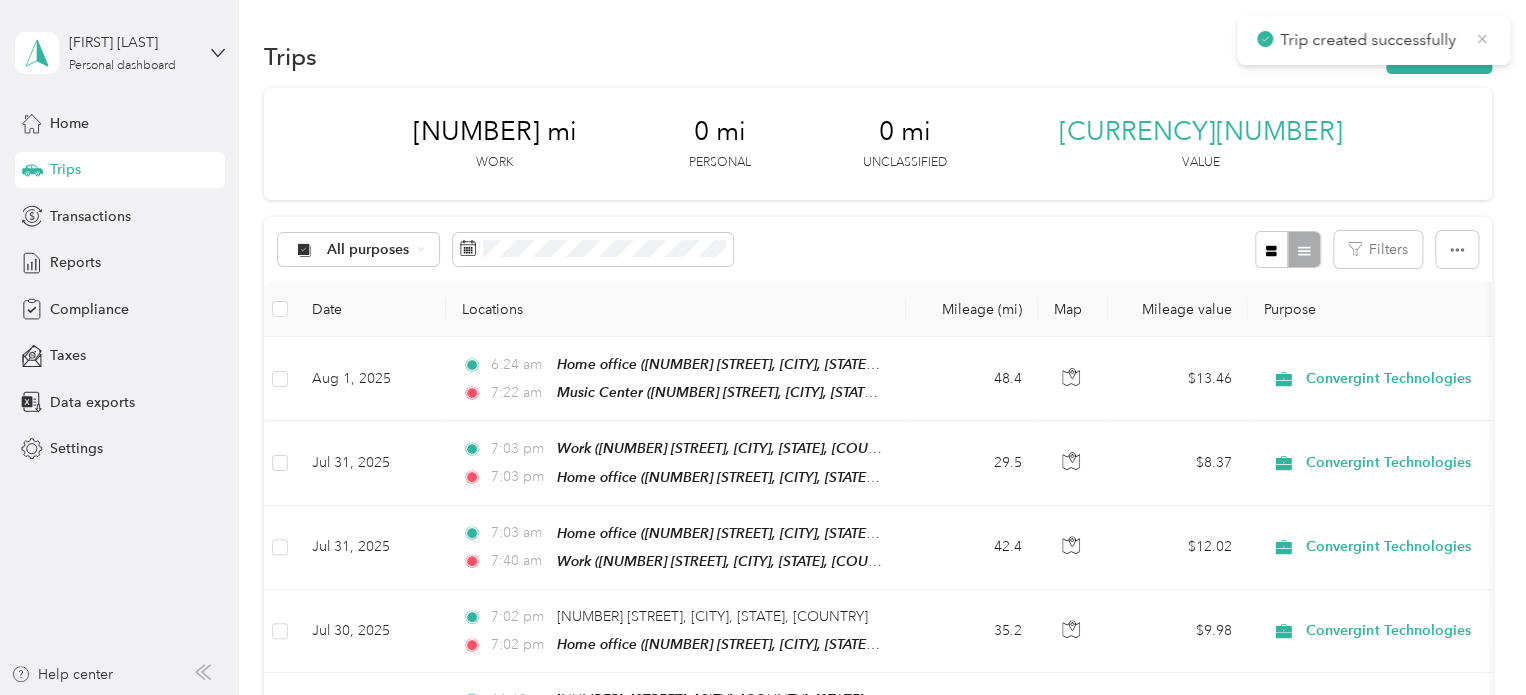 click 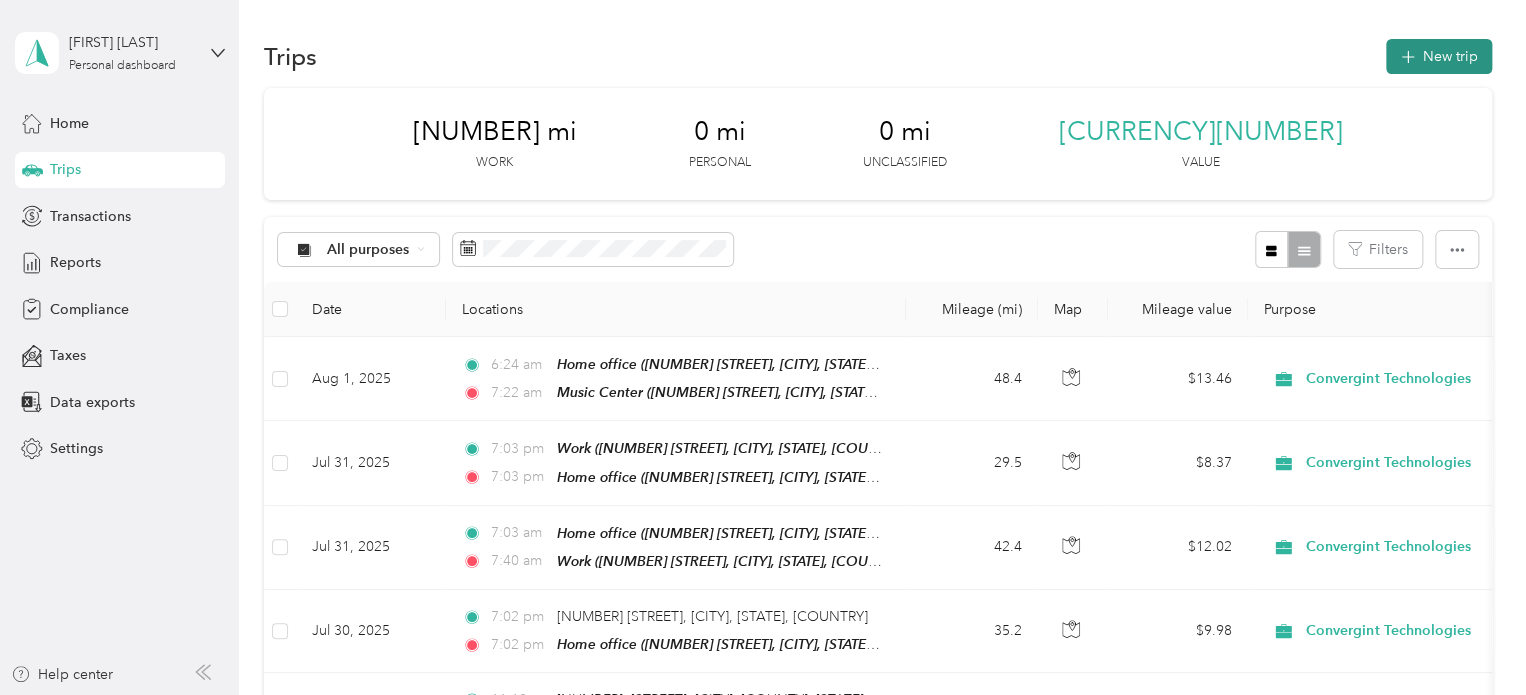 click on "New trip" at bounding box center (1439, 56) 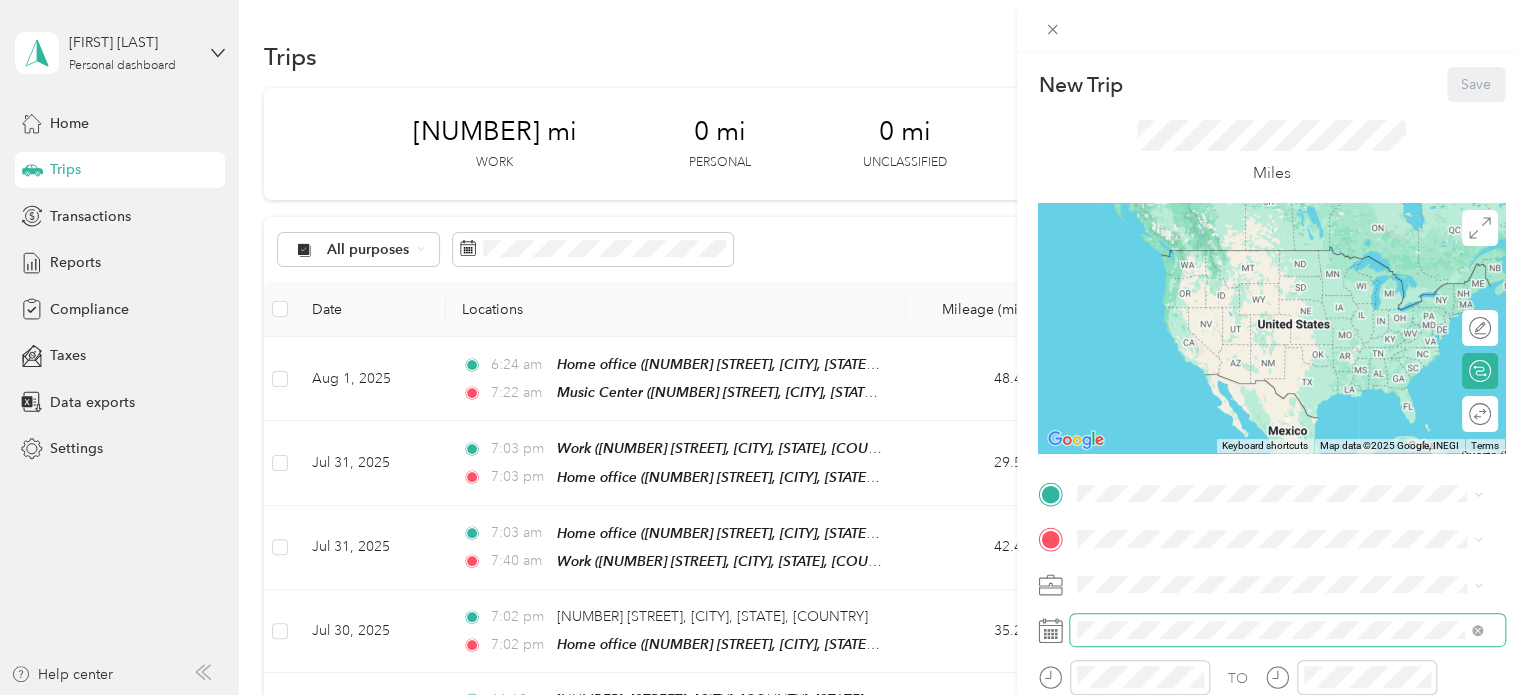 click at bounding box center [1287, 630] 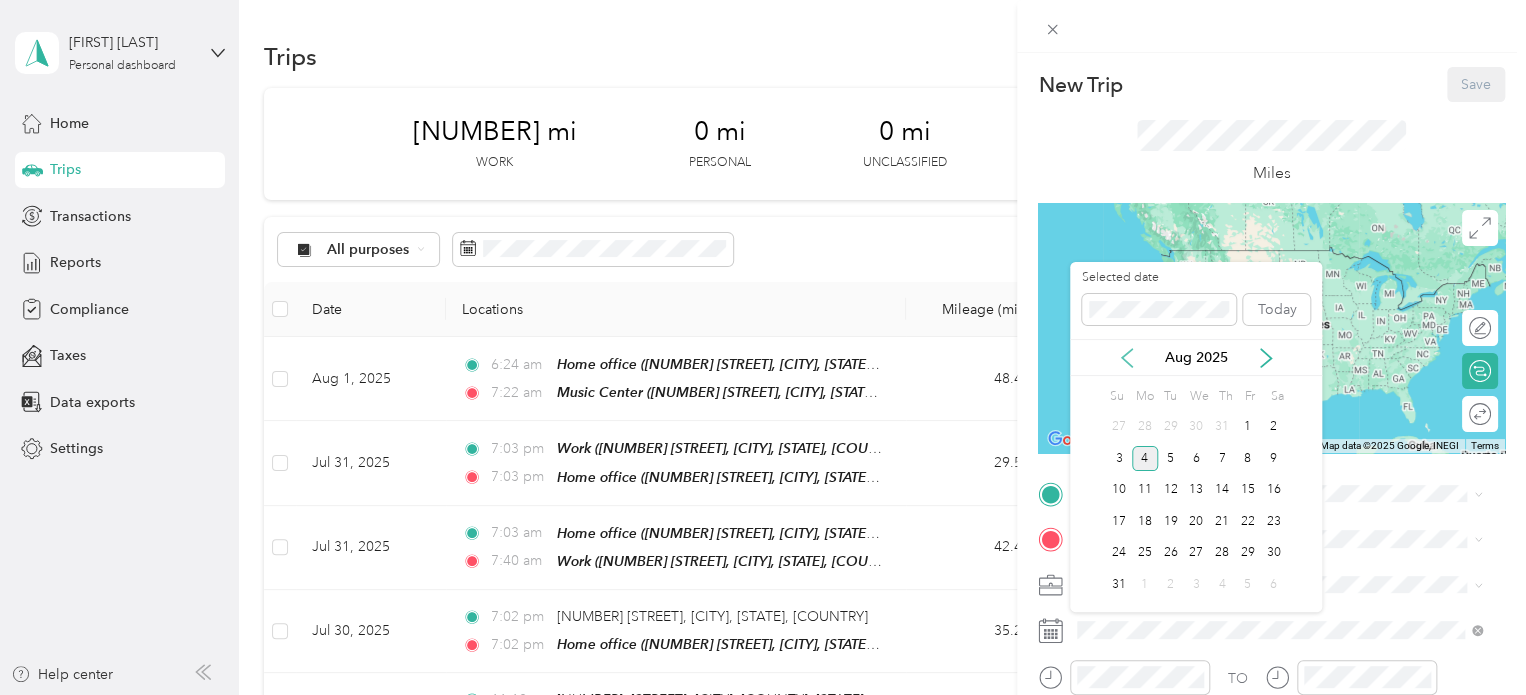 click 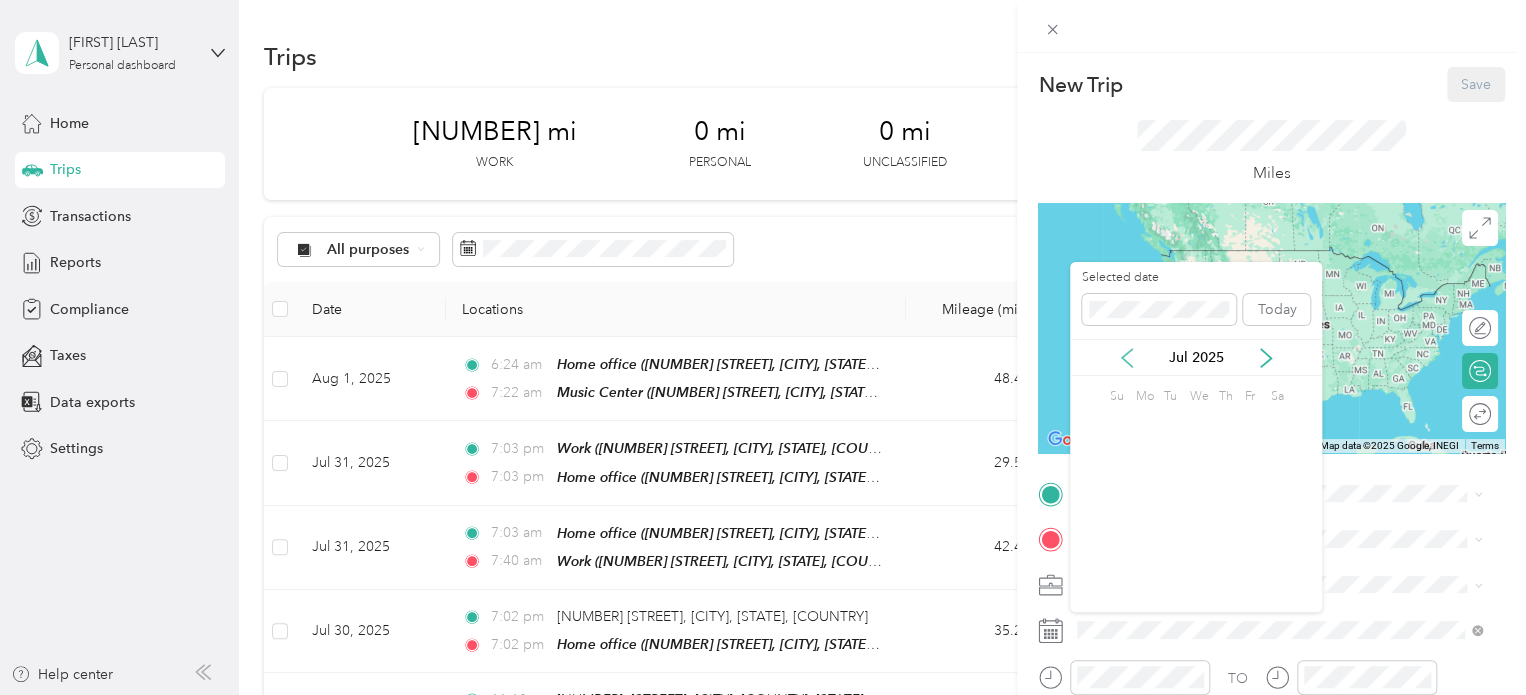 click 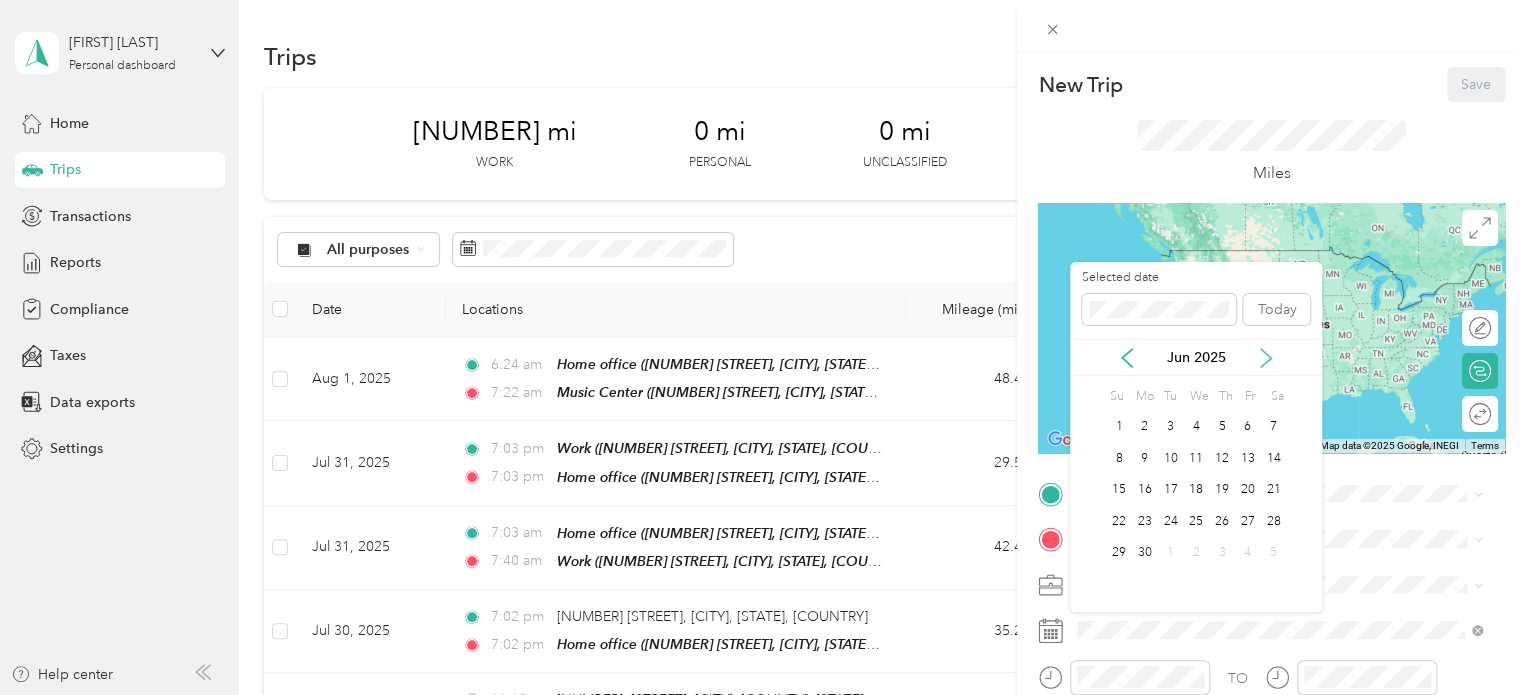 click 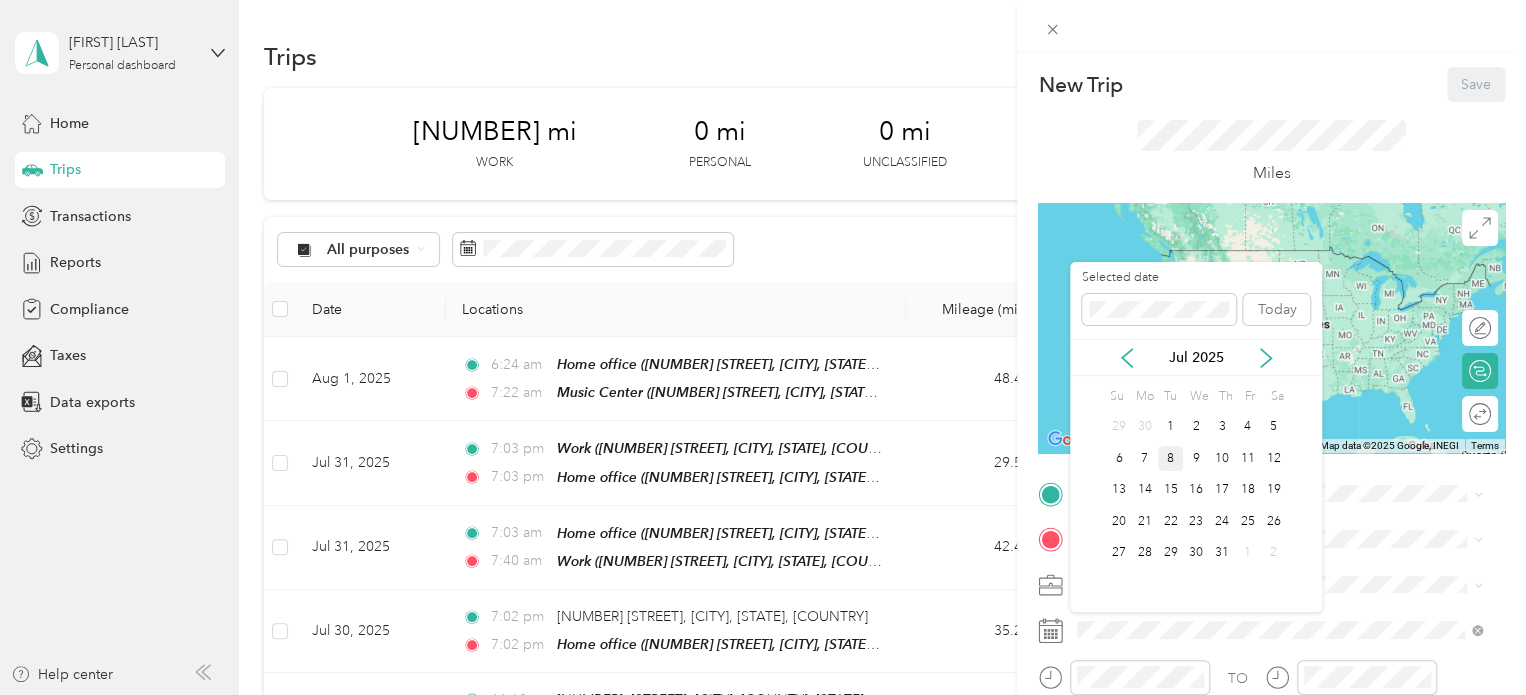 click on "8" at bounding box center (1171, 458) 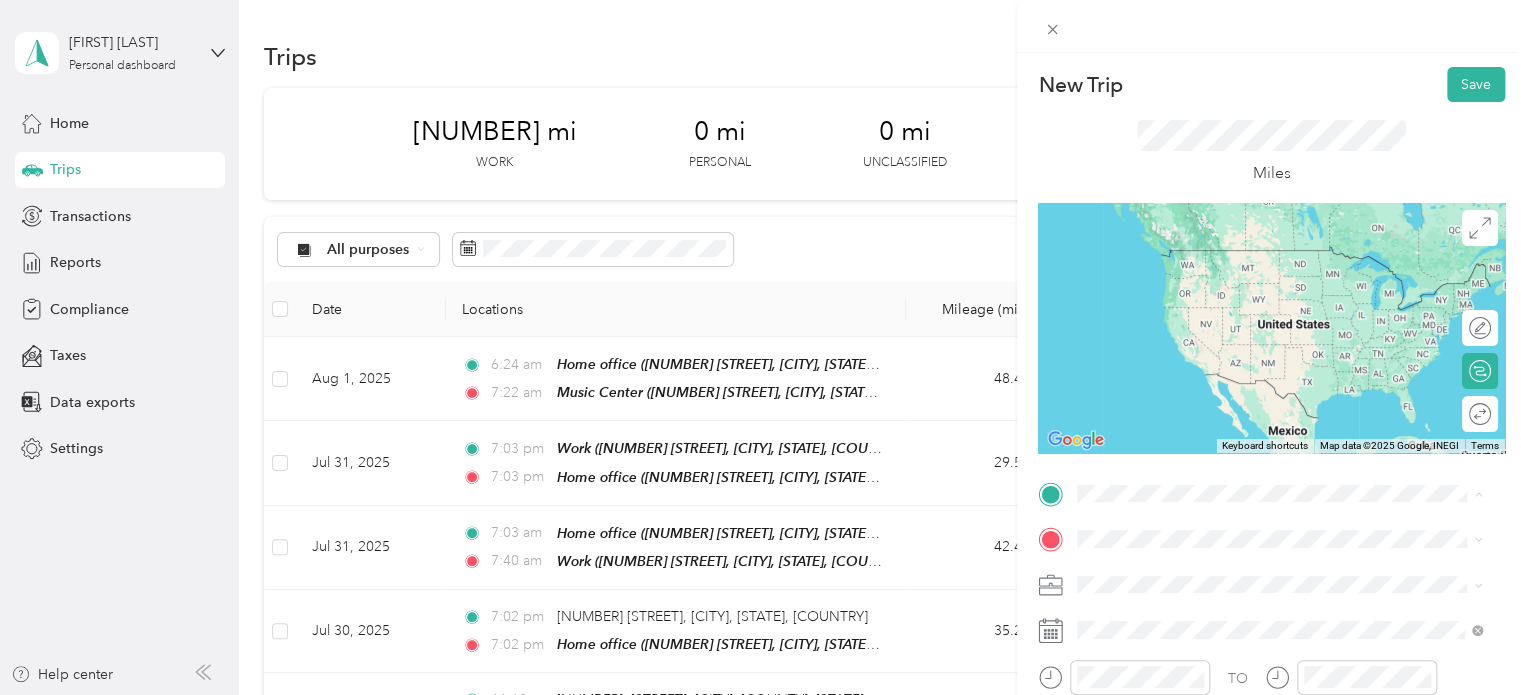 click on "Work [NUMBER] [STREET], [CITY], [STATE], [COUNTRY] , [POSTAL_CODE], [CITY], [STATE], [COUNTRY]" at bounding box center (1295, 447) 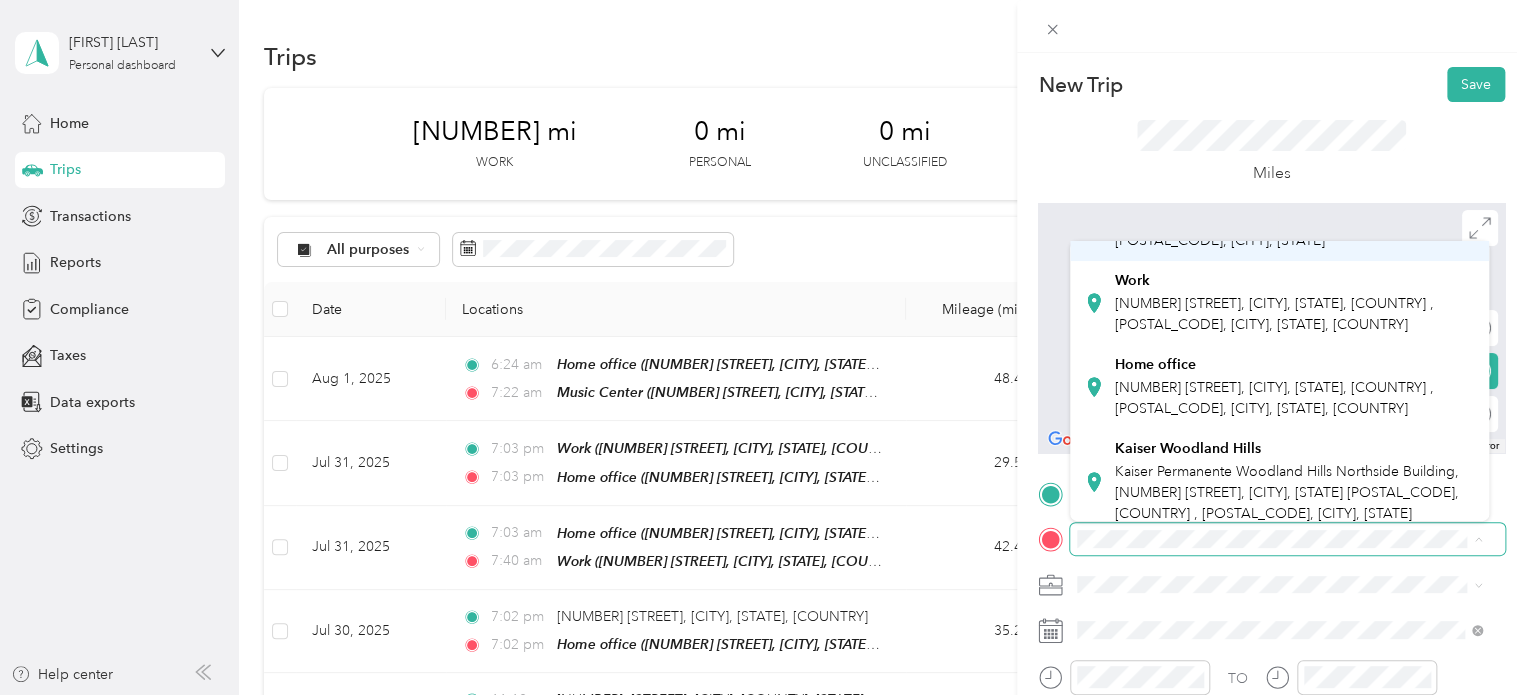 scroll, scrollTop: 202, scrollLeft: 0, axis: vertical 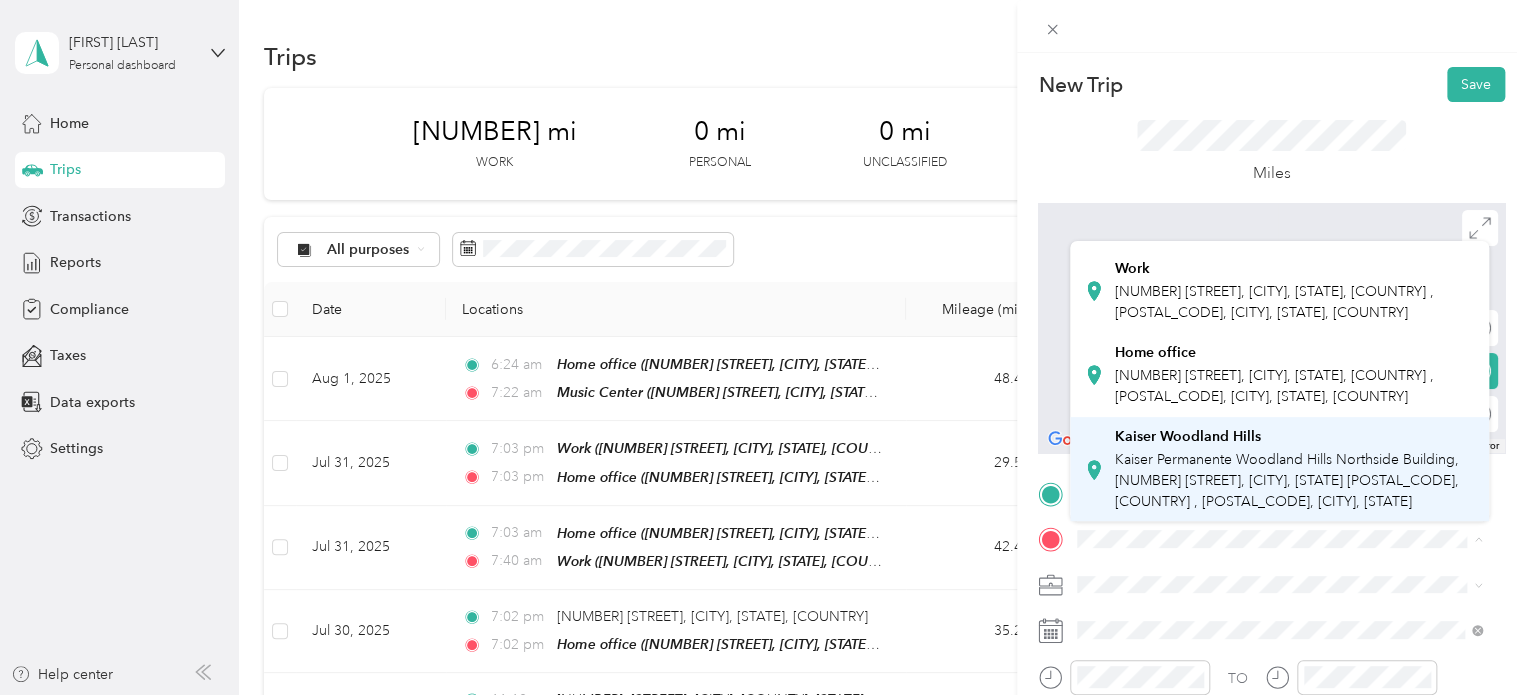 drag, startPoint x: 1170, startPoint y: 401, endPoint x: 1168, endPoint y: 433, distance: 32.06244 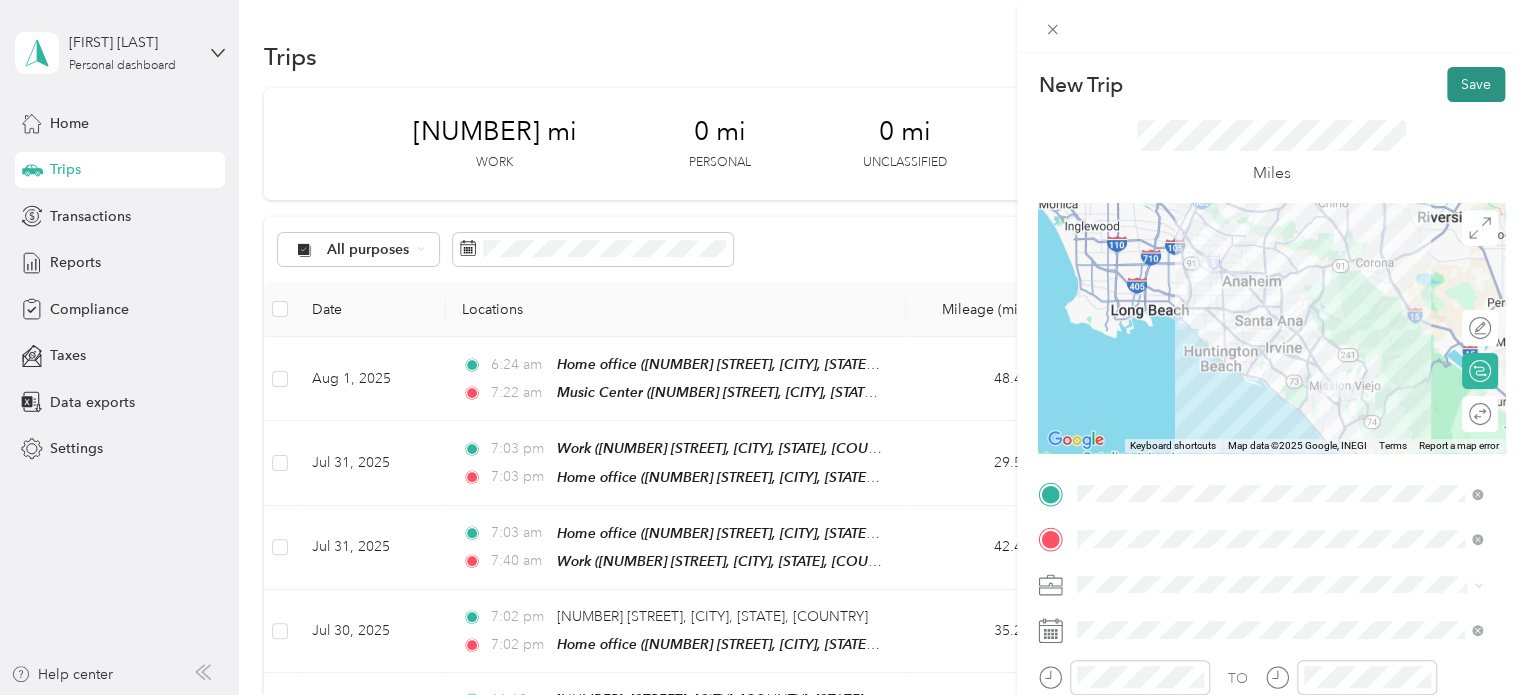 click on "Save" at bounding box center [1476, 84] 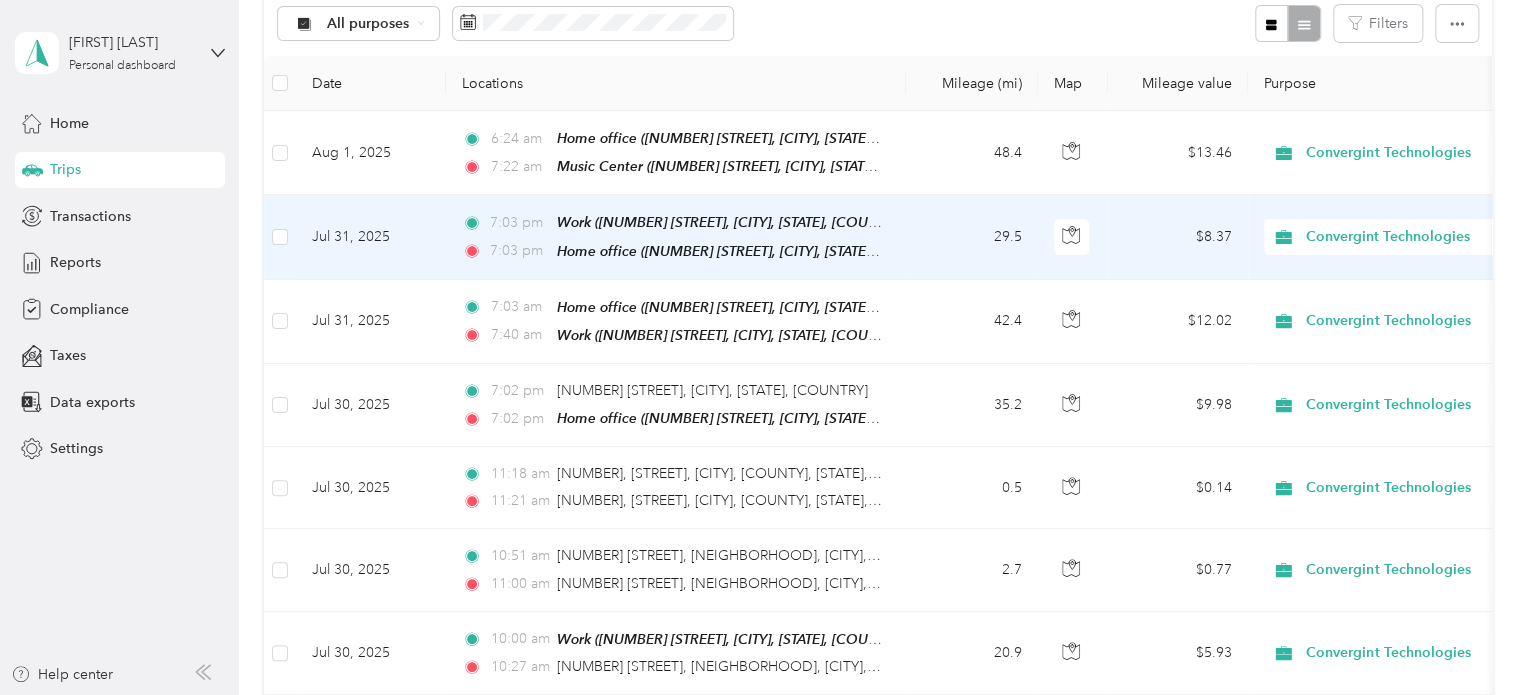 scroll, scrollTop: 0, scrollLeft: 0, axis: both 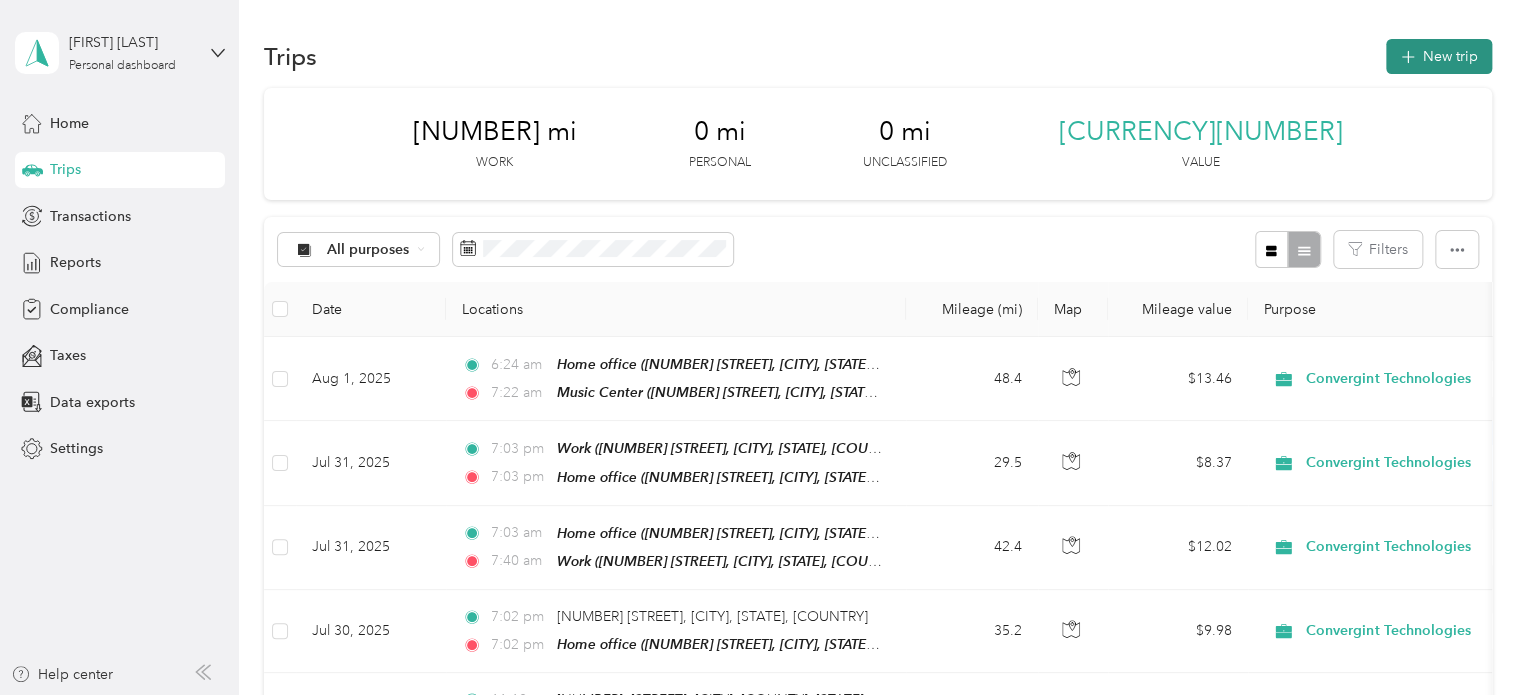 click on "New trip" at bounding box center [1439, 56] 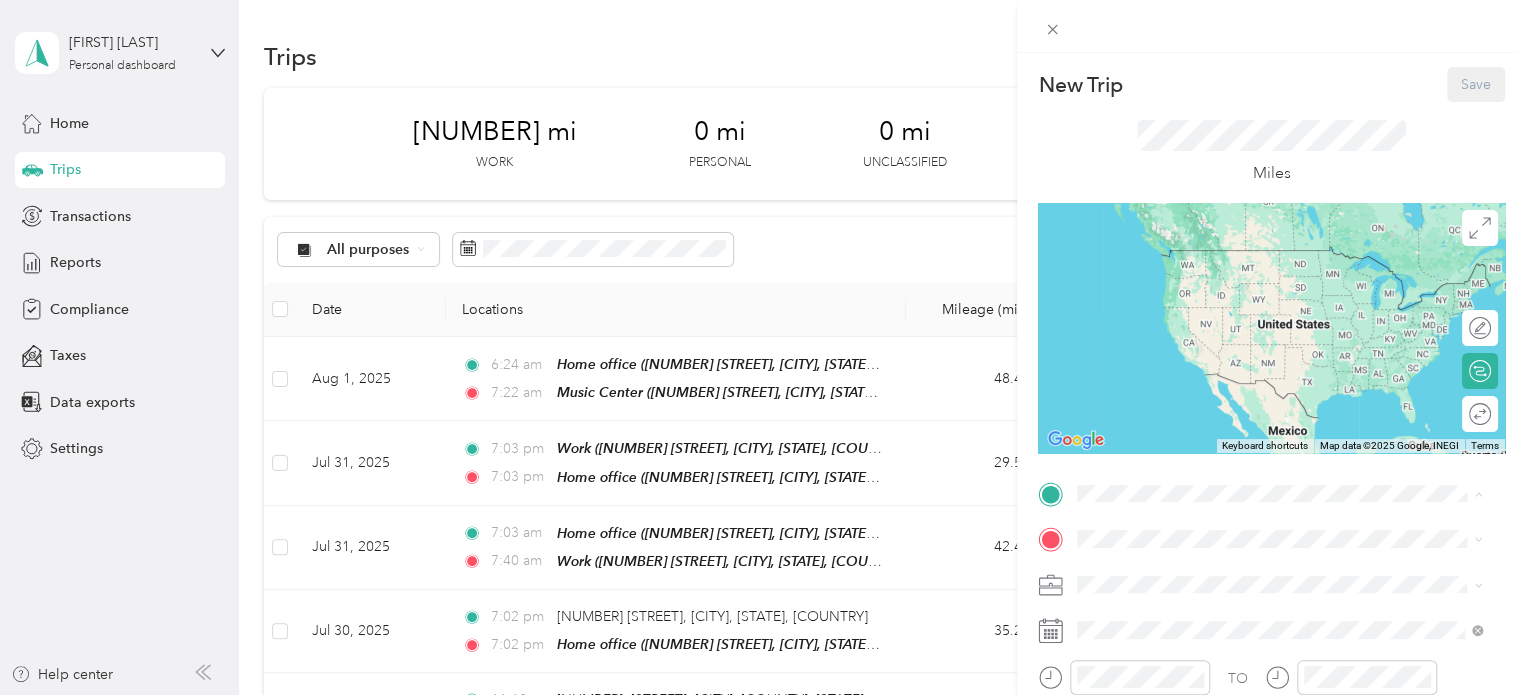 click on "[NUMBER] [STREET], [CITY], [STATE], [COUNTRY] , [POSTAL_CODE], [CITY], [STATE], [COUNTRY]" at bounding box center (1274, 458) 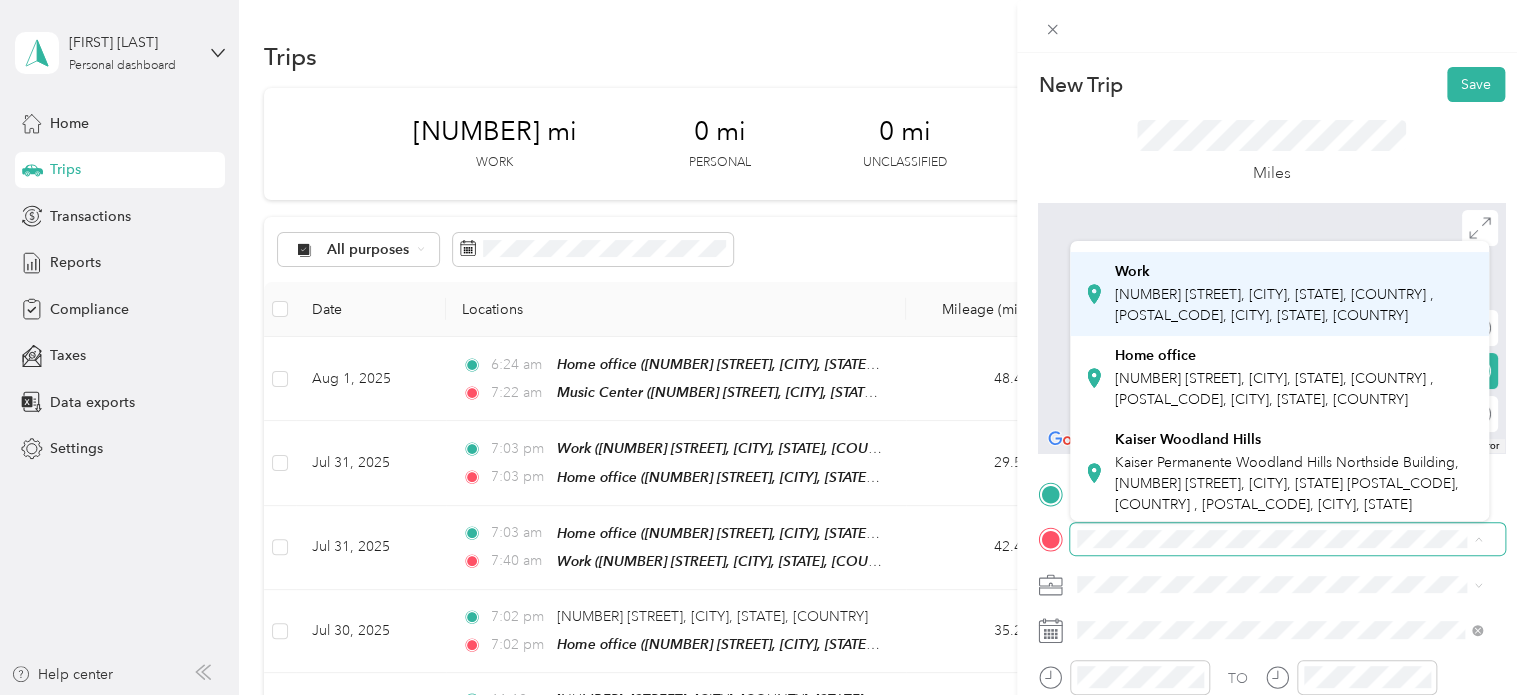 scroll, scrollTop: 200, scrollLeft: 0, axis: vertical 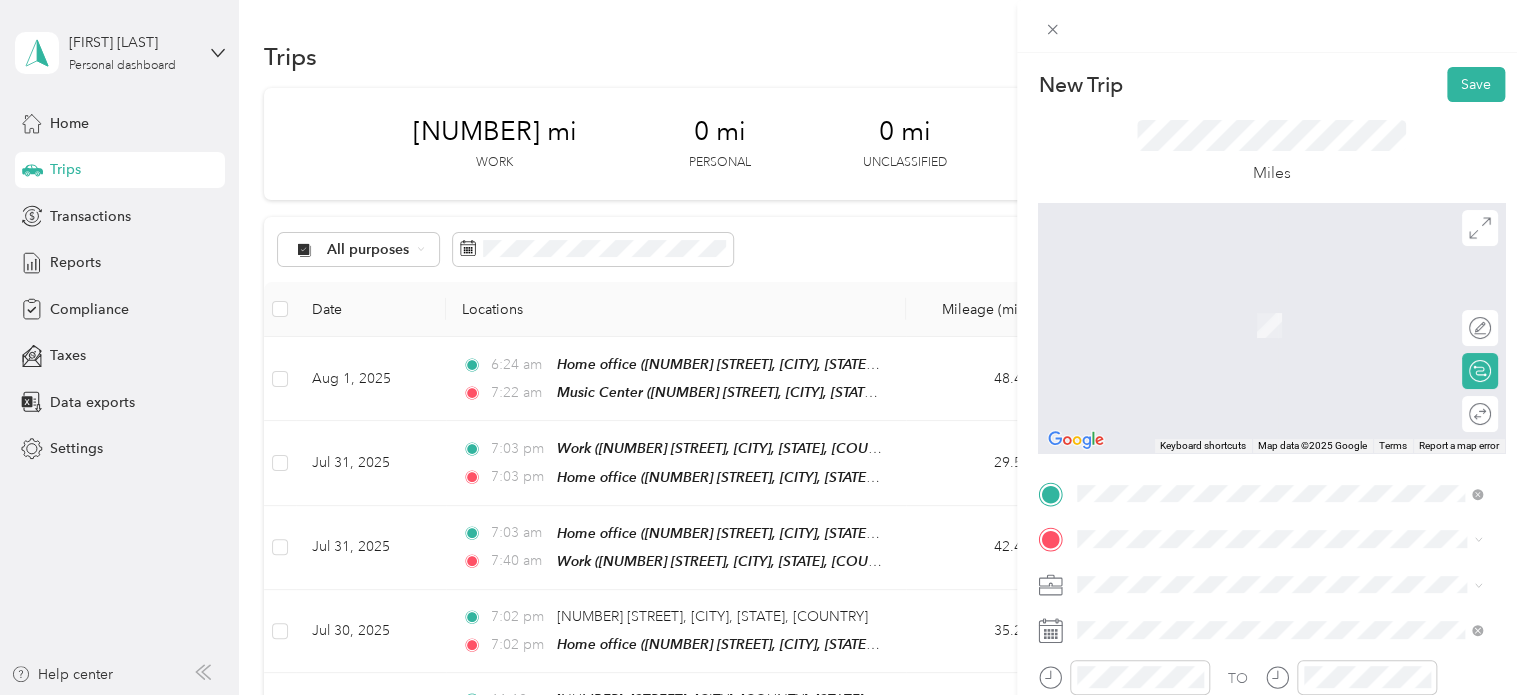 click on "Home office [NUMBER] [STREET], [CITY], [STATE], [COUNTRY] , [POSTAL_CODE], [CITY], [STATE]" at bounding box center [1295, 377] 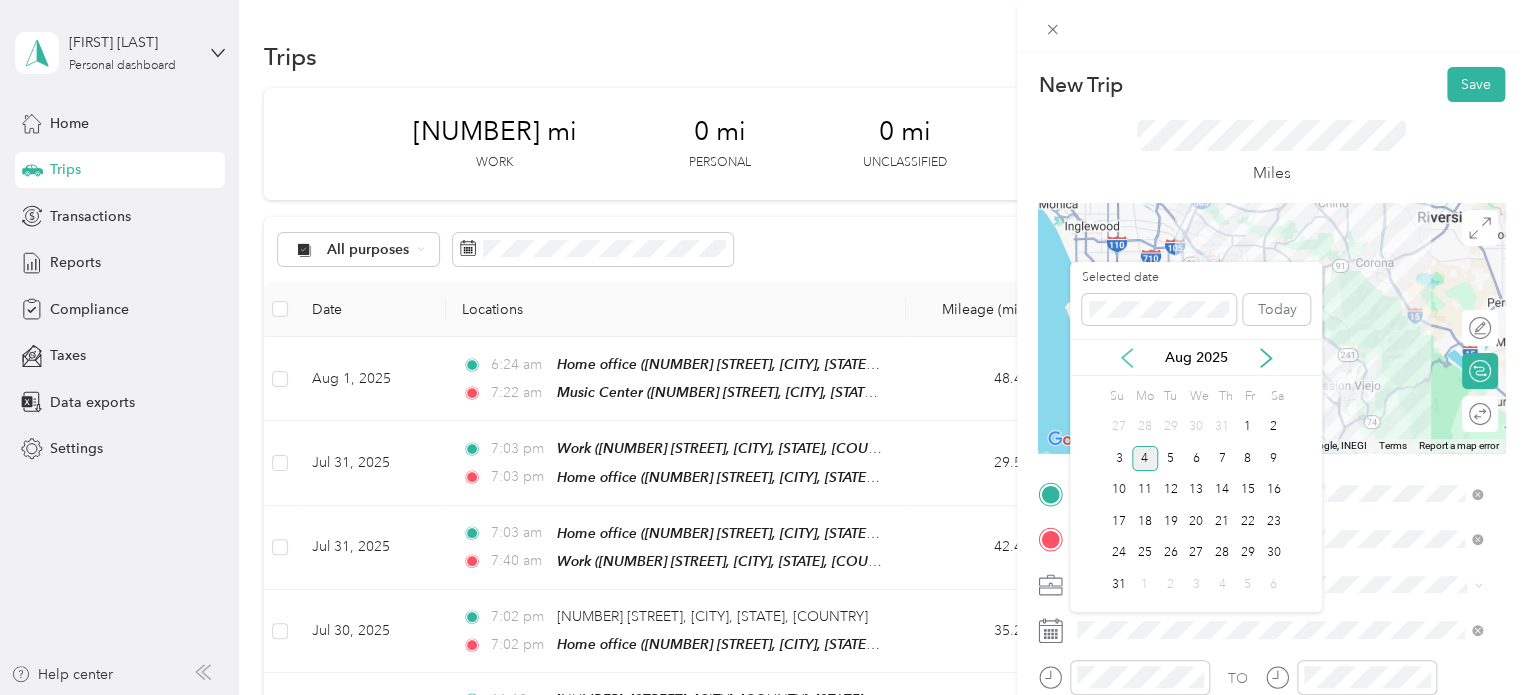 click 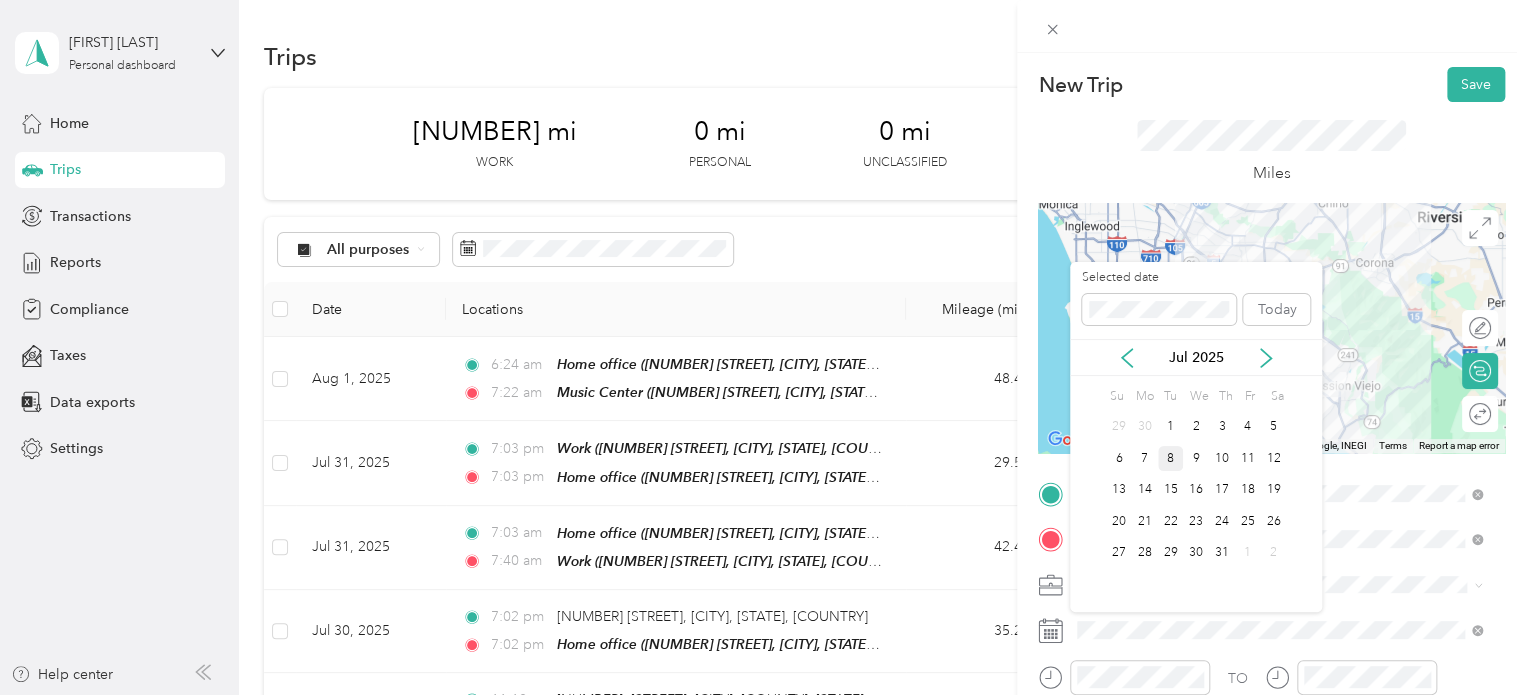 click on "8" at bounding box center [1171, 458] 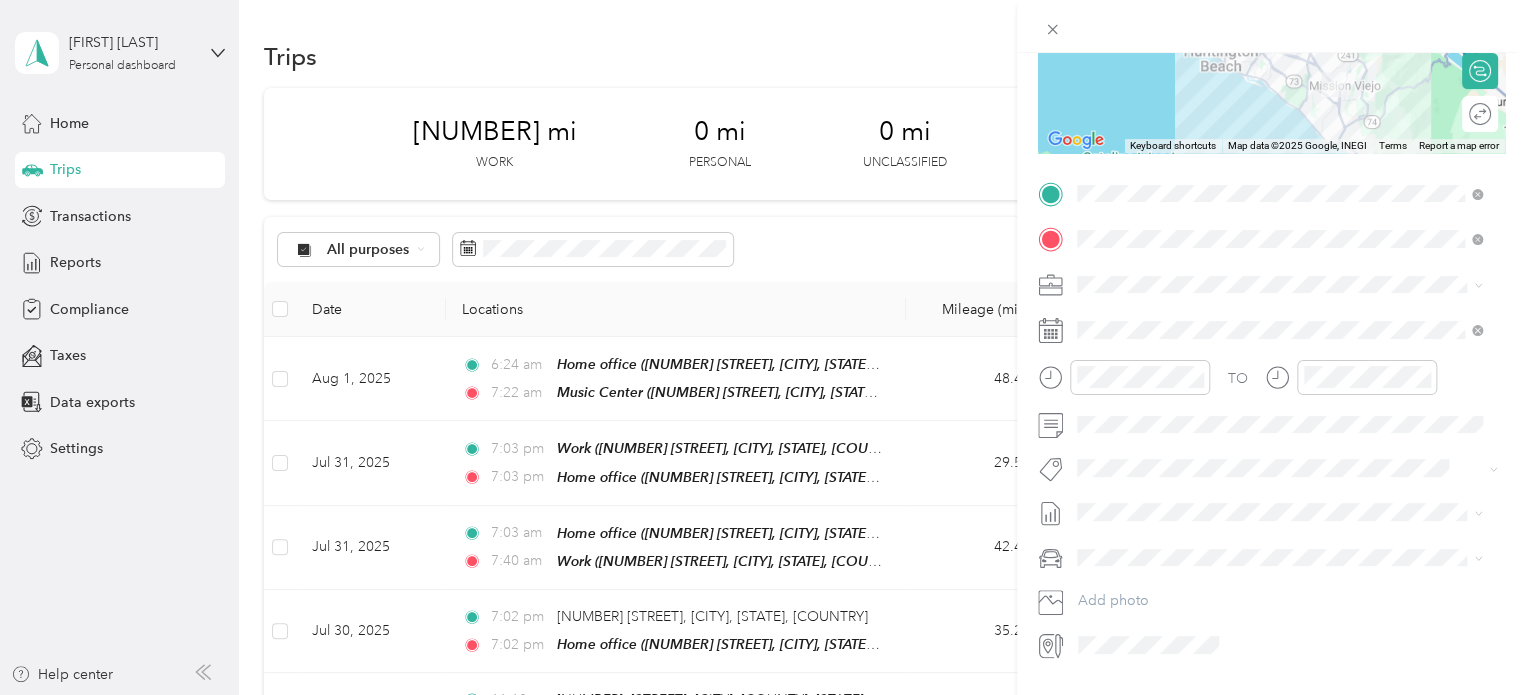 scroll, scrollTop: 0, scrollLeft: 0, axis: both 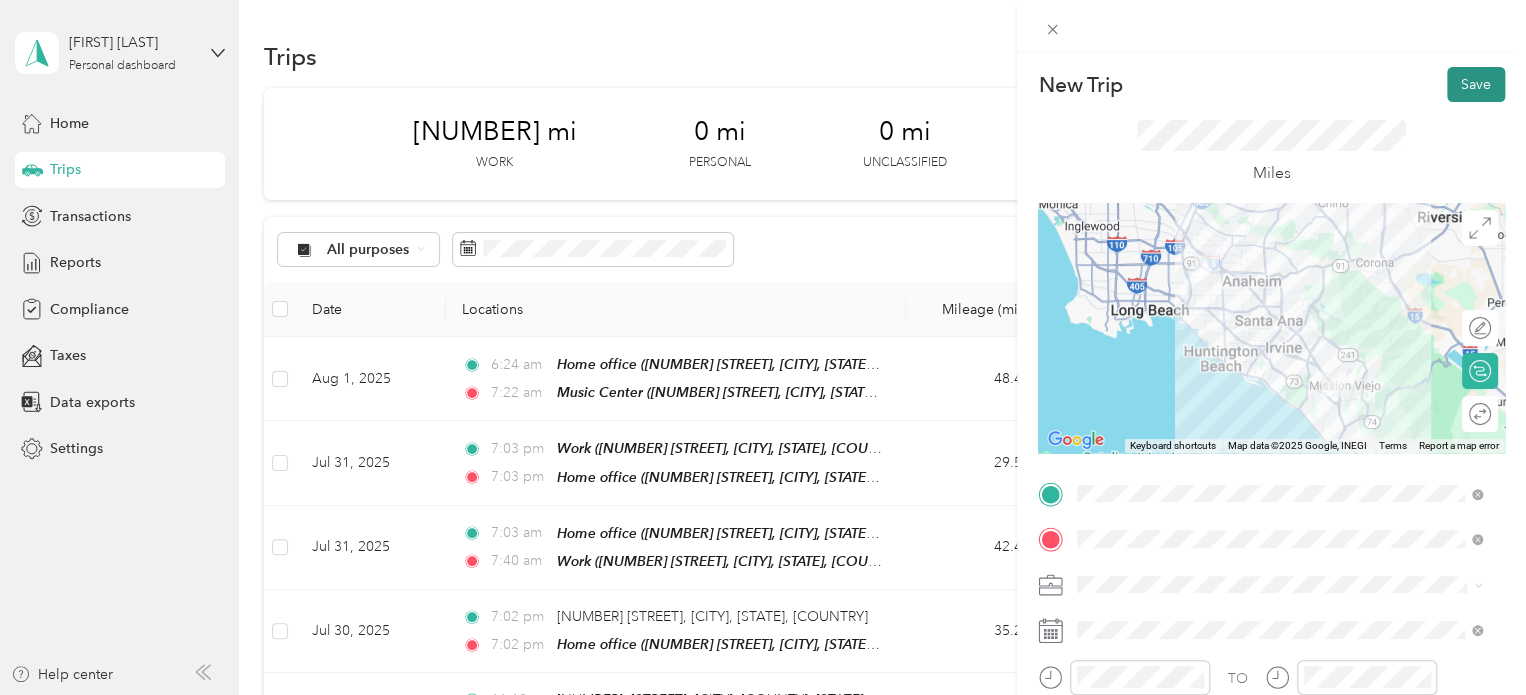 click on "Save" at bounding box center [1476, 84] 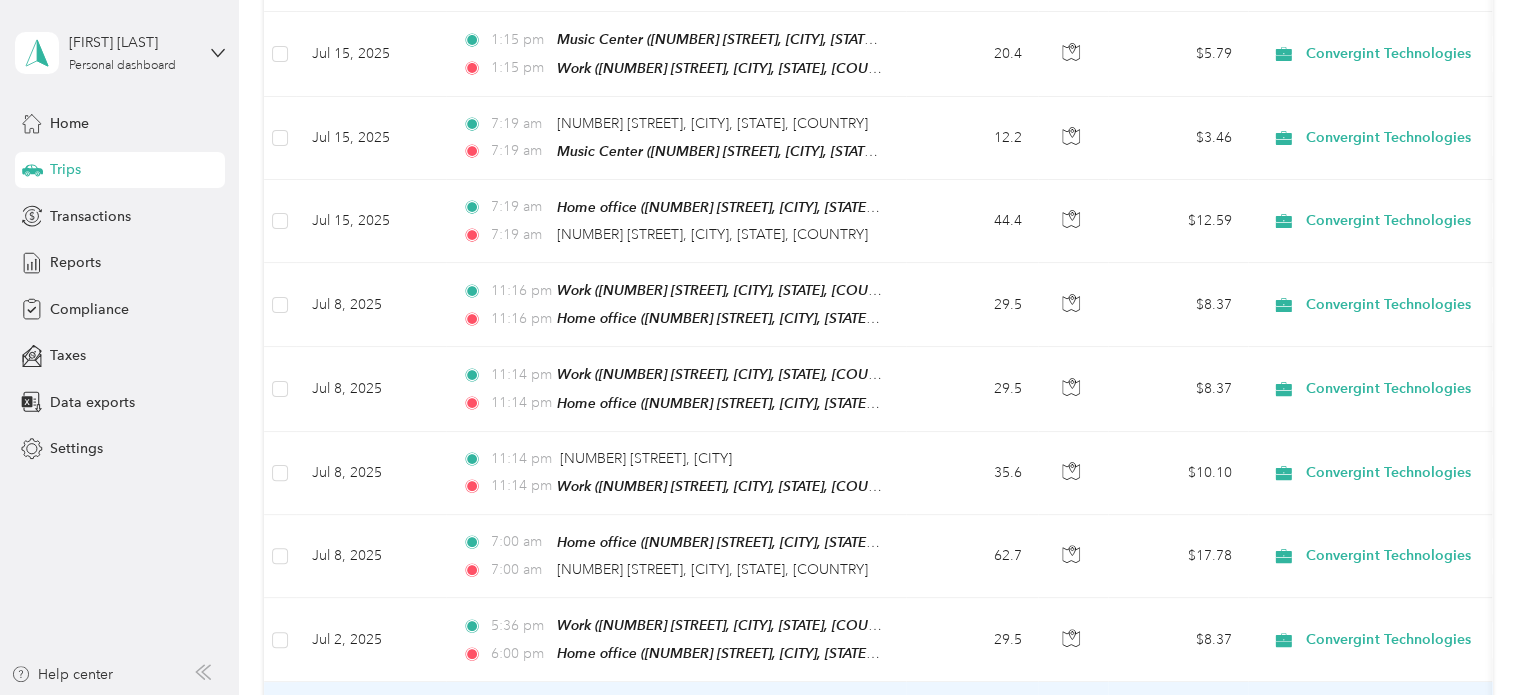 scroll, scrollTop: 2400, scrollLeft: 0, axis: vertical 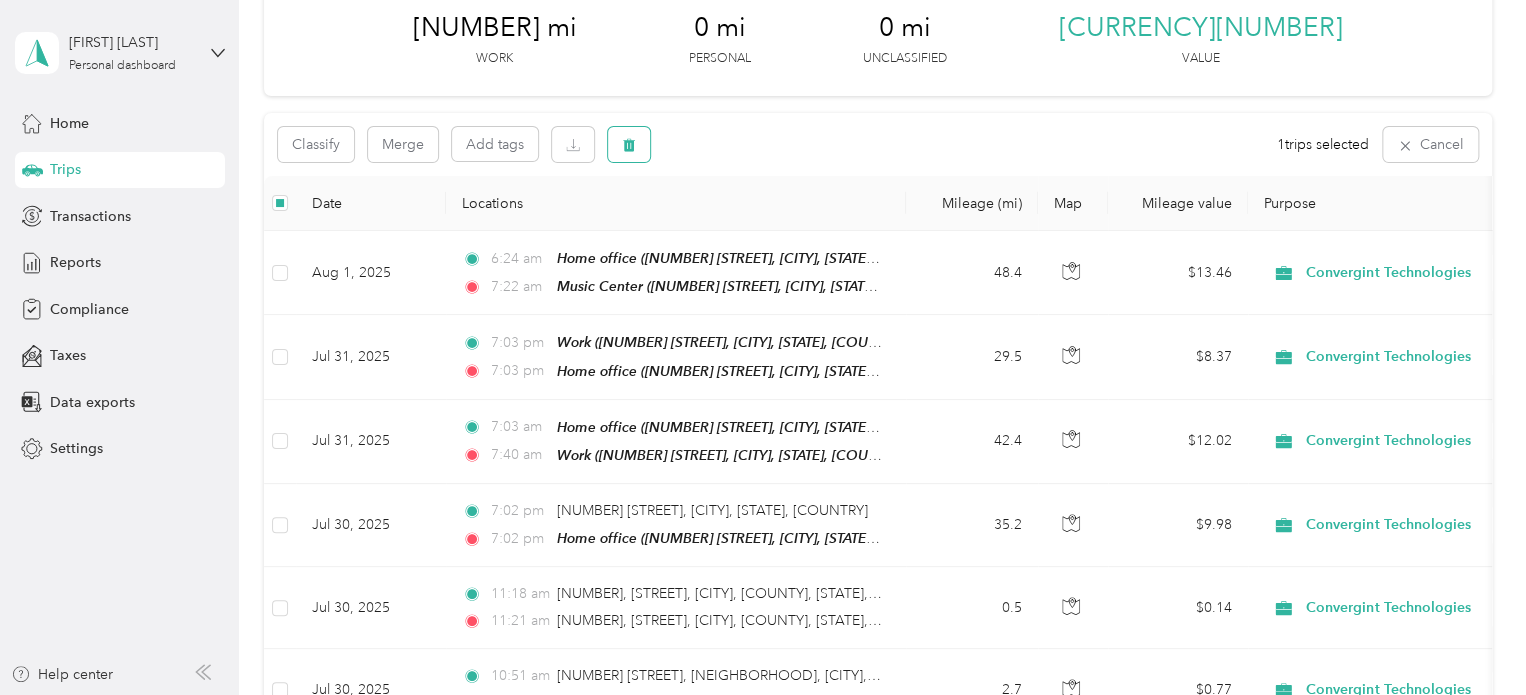 click 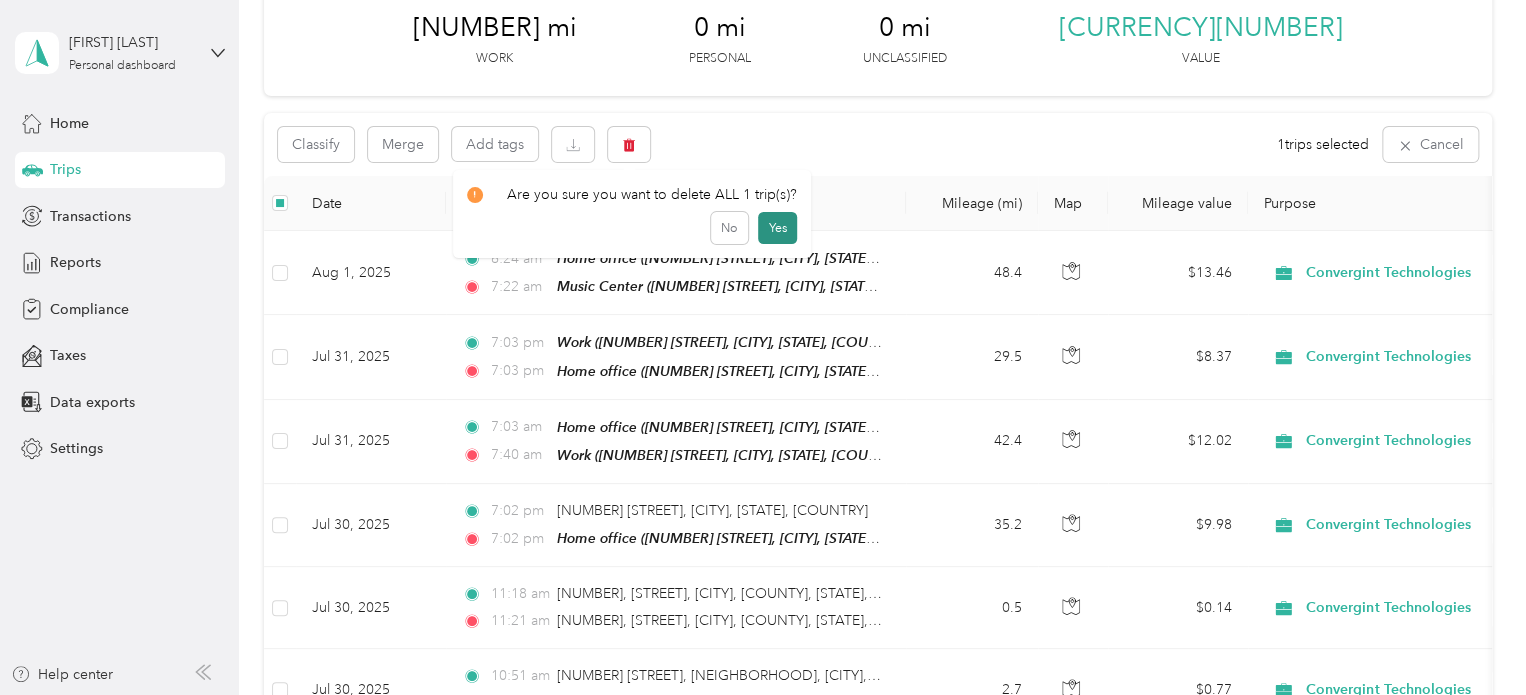click on "Yes" at bounding box center (777, 228) 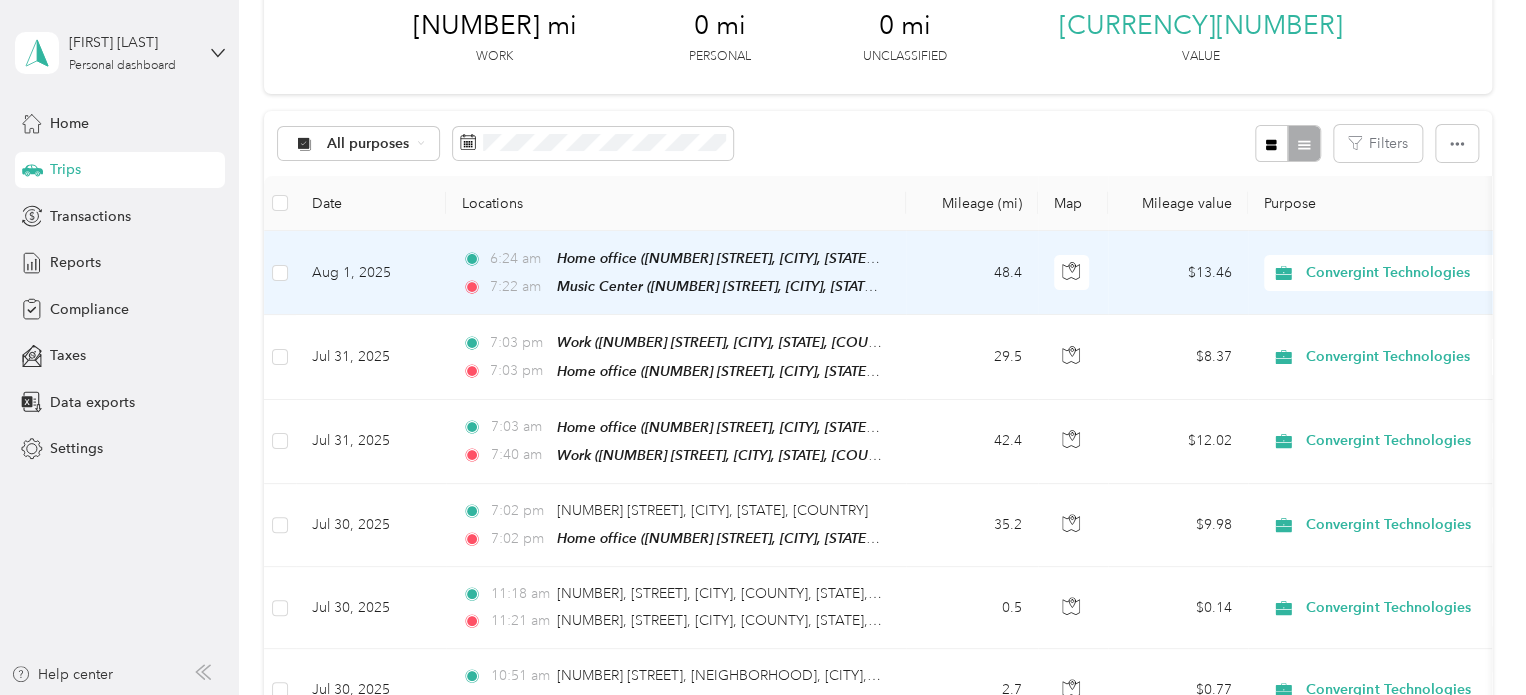 scroll, scrollTop: 0, scrollLeft: 0, axis: both 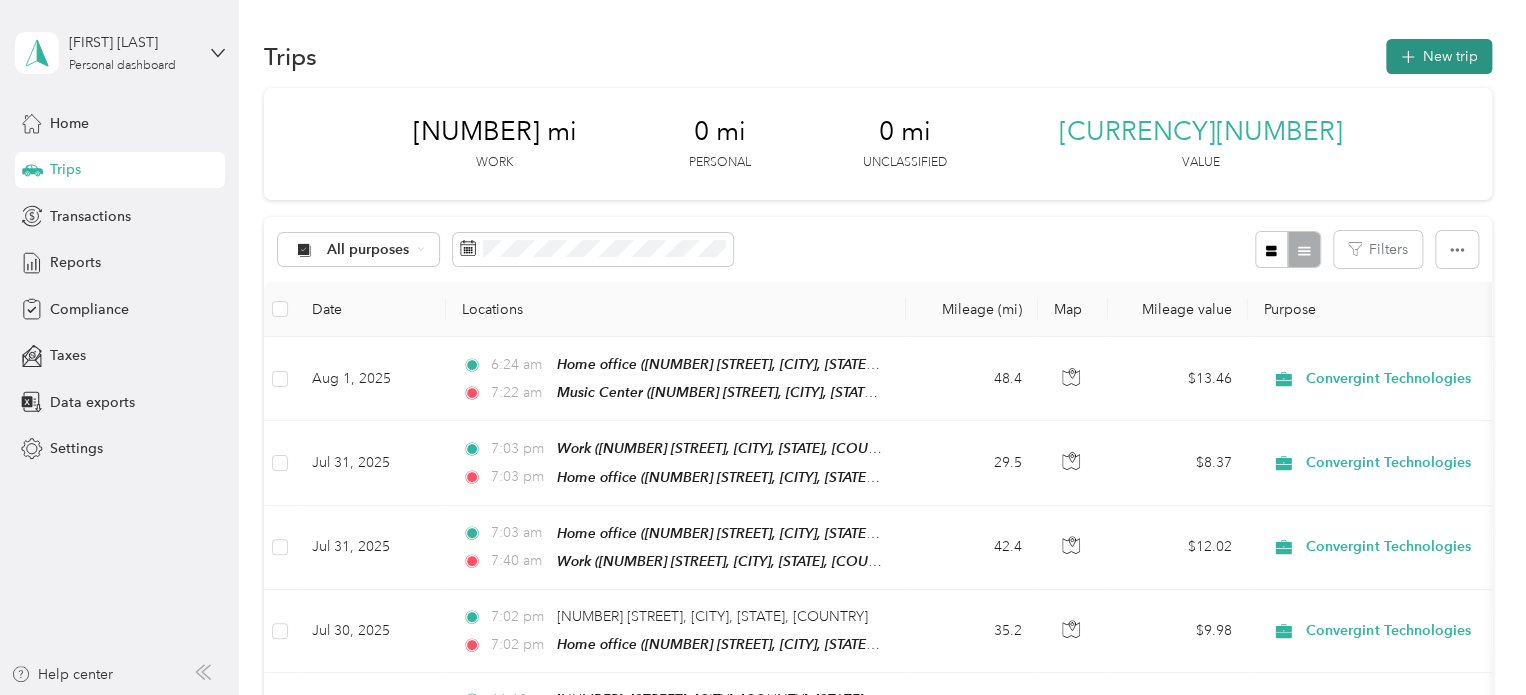 click on "New trip" at bounding box center [1439, 56] 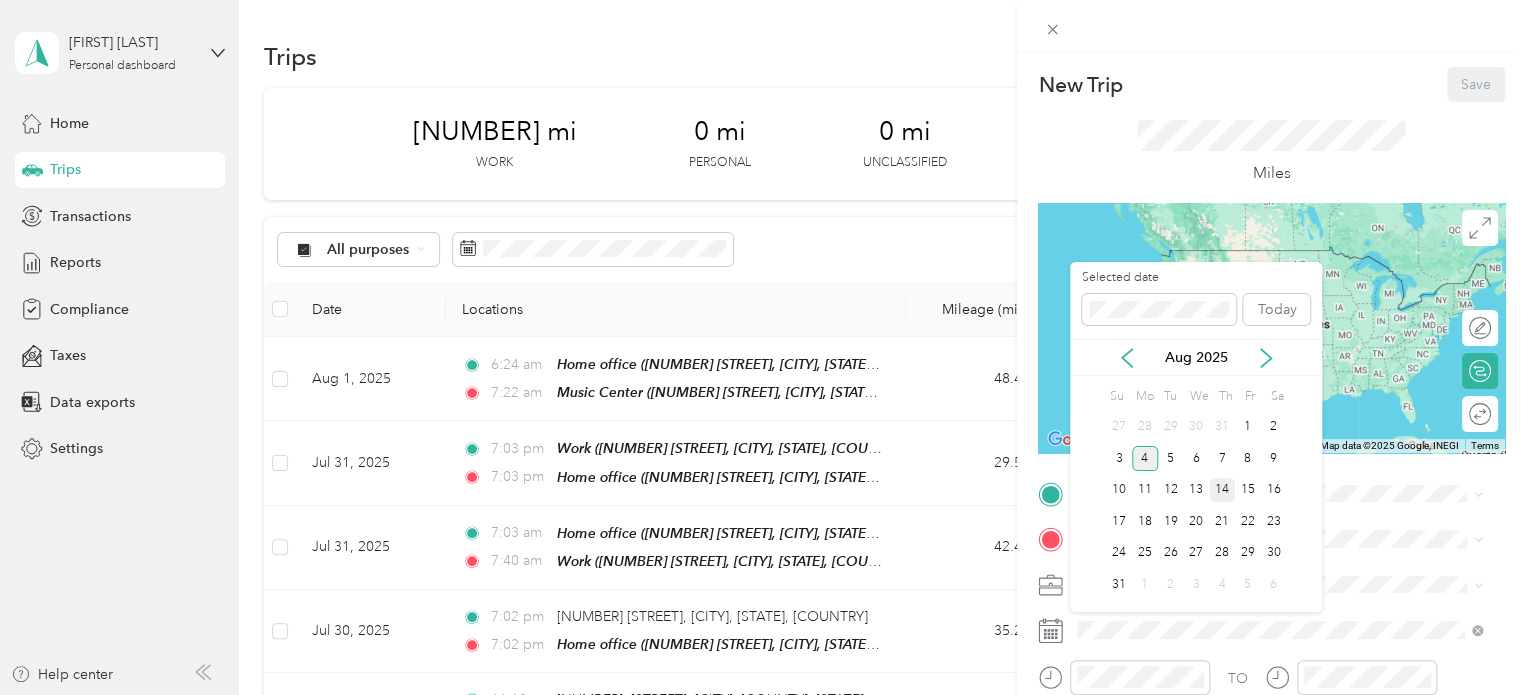 click on "14" at bounding box center (1222, 490) 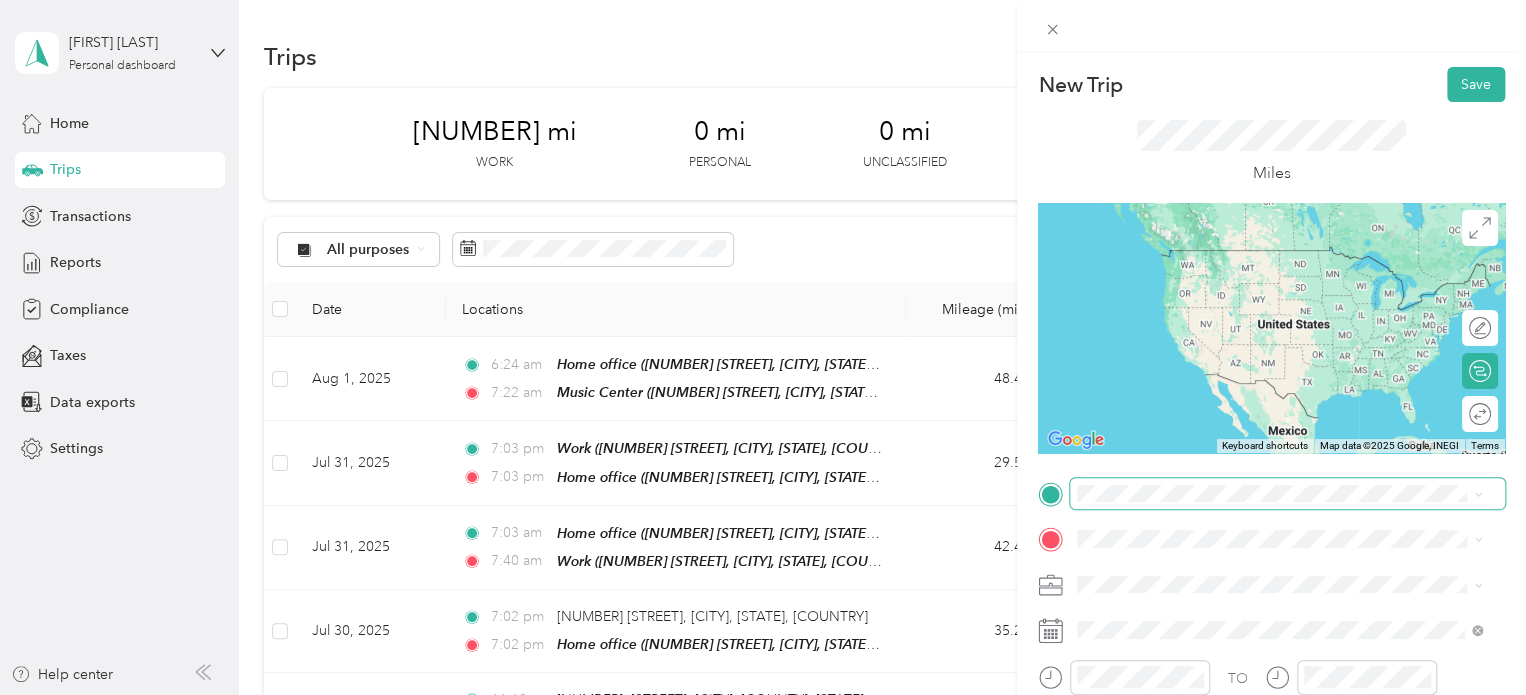 click at bounding box center [1287, 494] 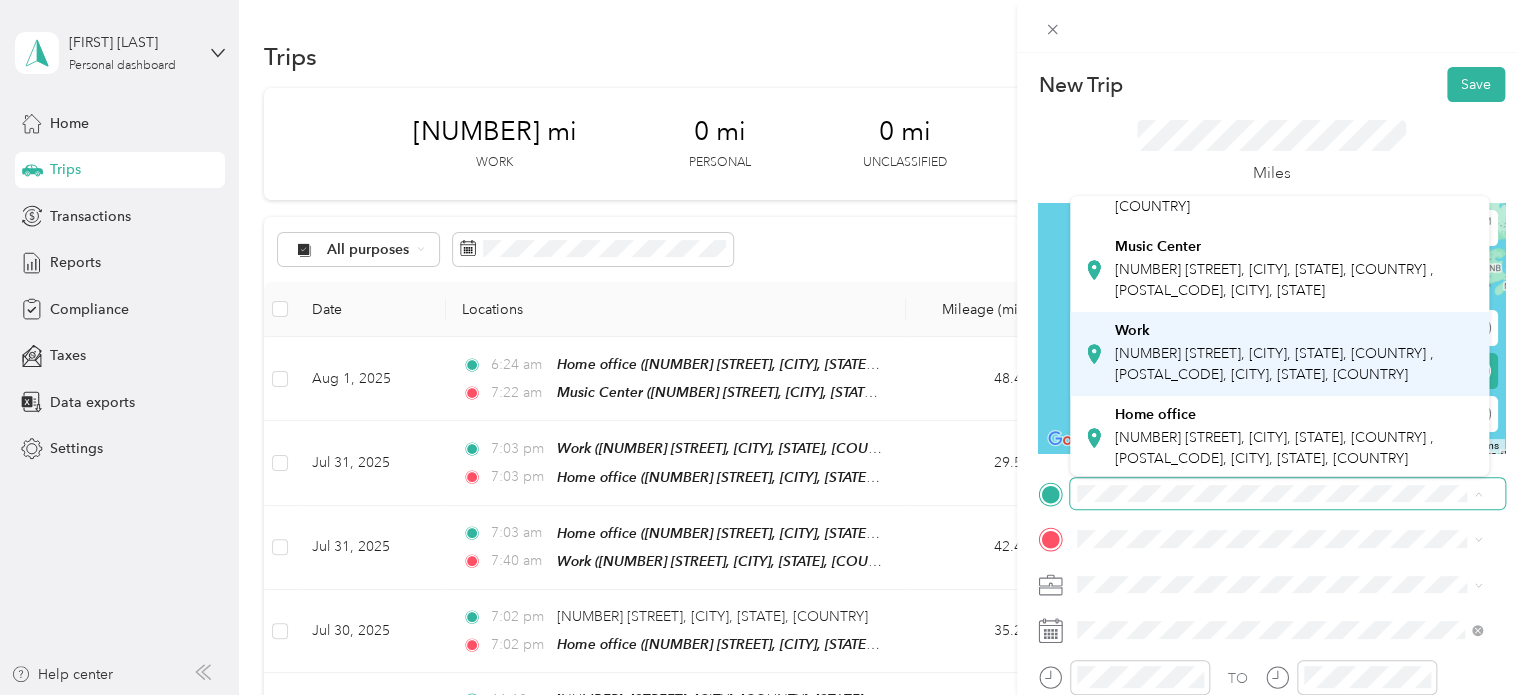 scroll, scrollTop: 200, scrollLeft: 0, axis: vertical 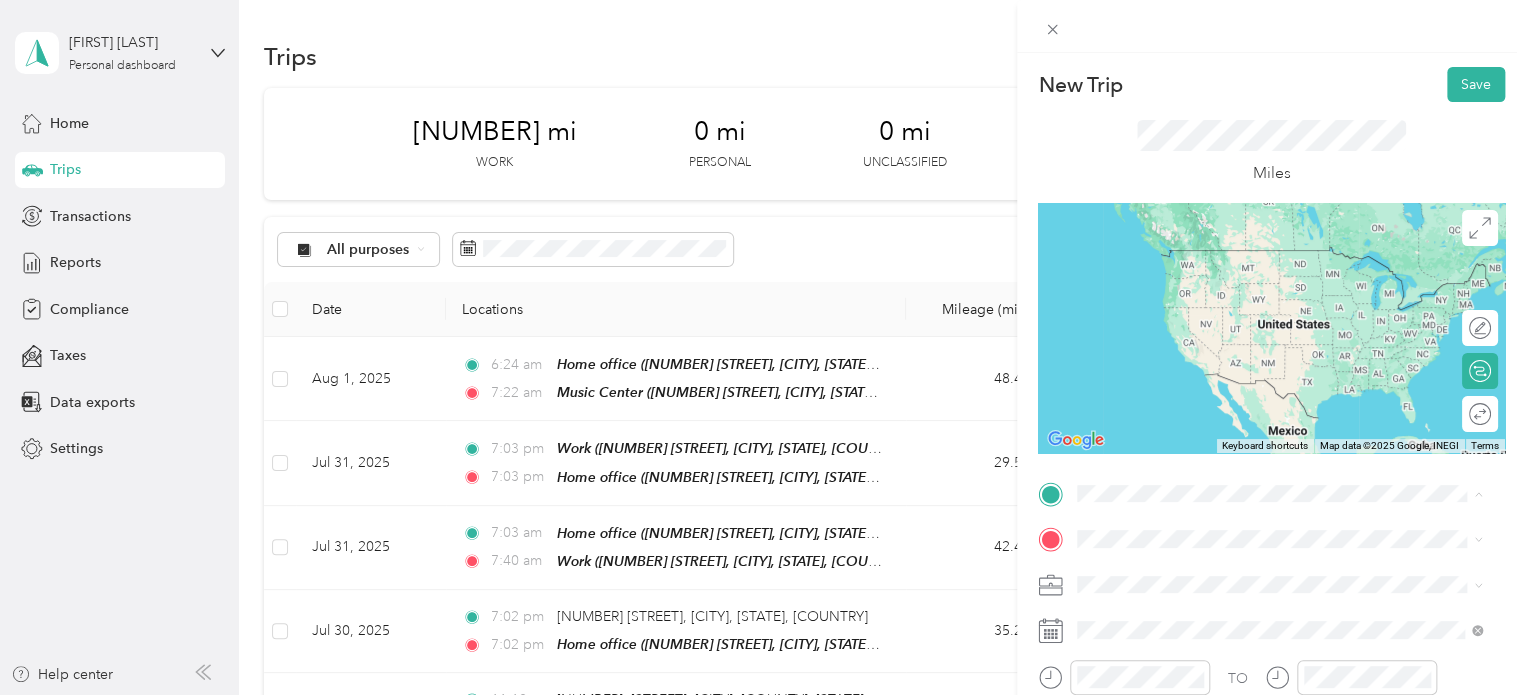 click on "Home office [NUMBER] [STREET], [CITY], [STATE], [COUNTRY] , [POSTAL_CODE], [CITY], [STATE]" at bounding box center [1295, 331] 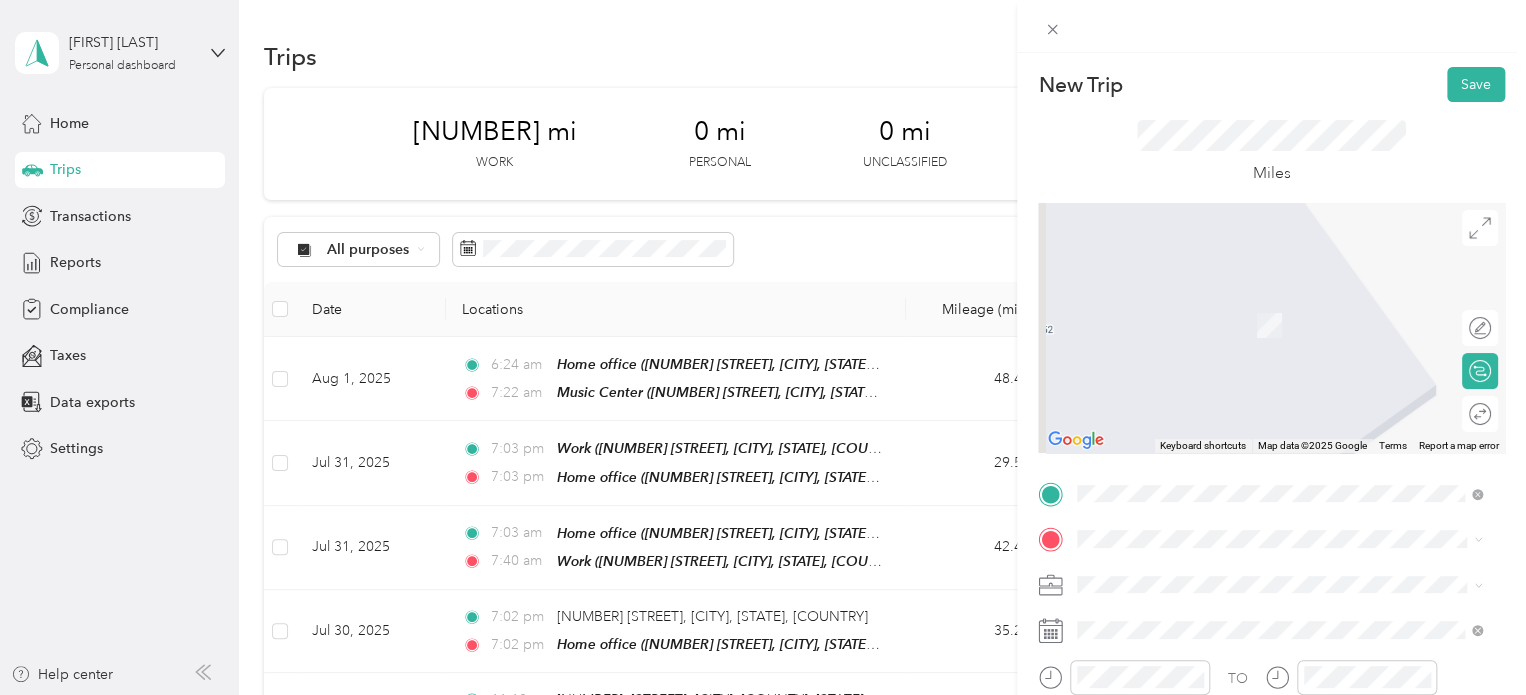 click on "[NUMBER] [STREET], [CITY], [STATE], [COUNTRY] , [POSTAL_CODE], [CITY], [STATE], [COUNTRY]" at bounding box center [1274, 504] 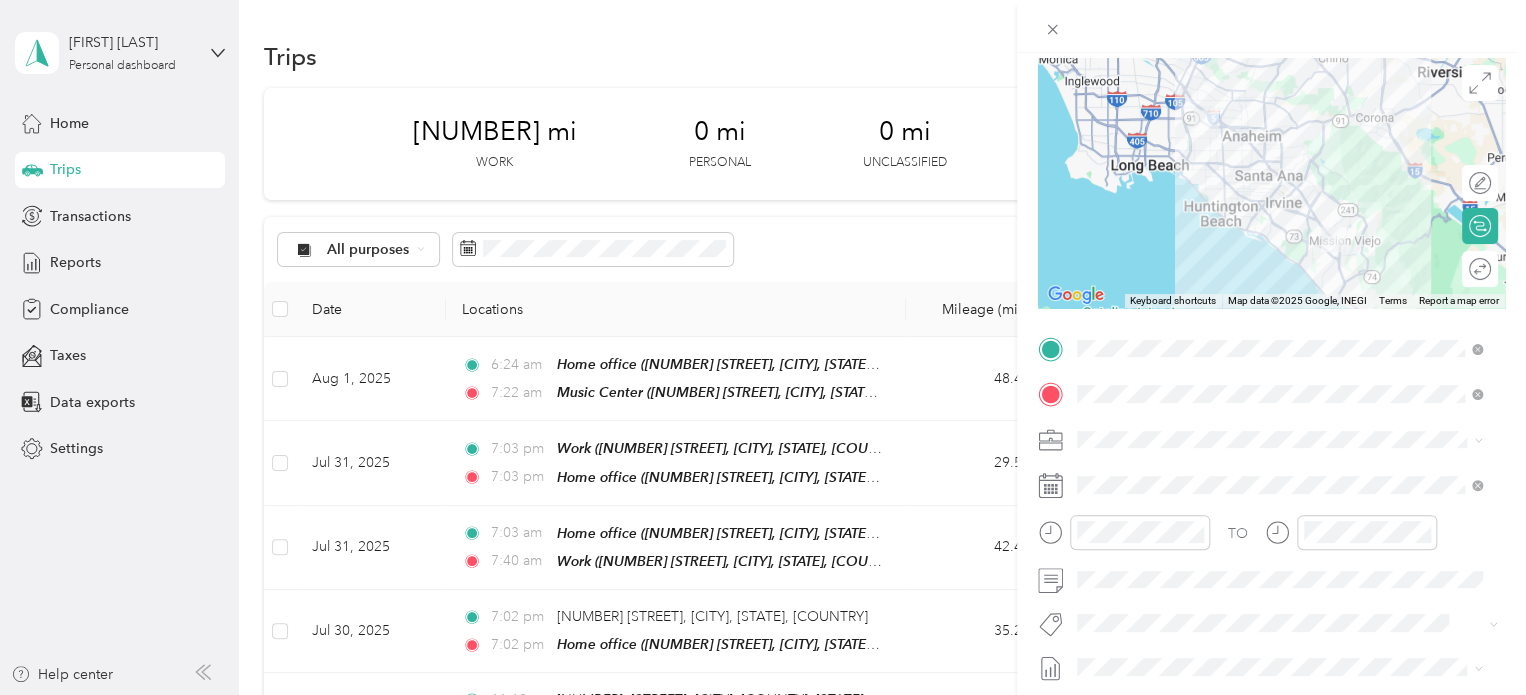 scroll, scrollTop: 0, scrollLeft: 0, axis: both 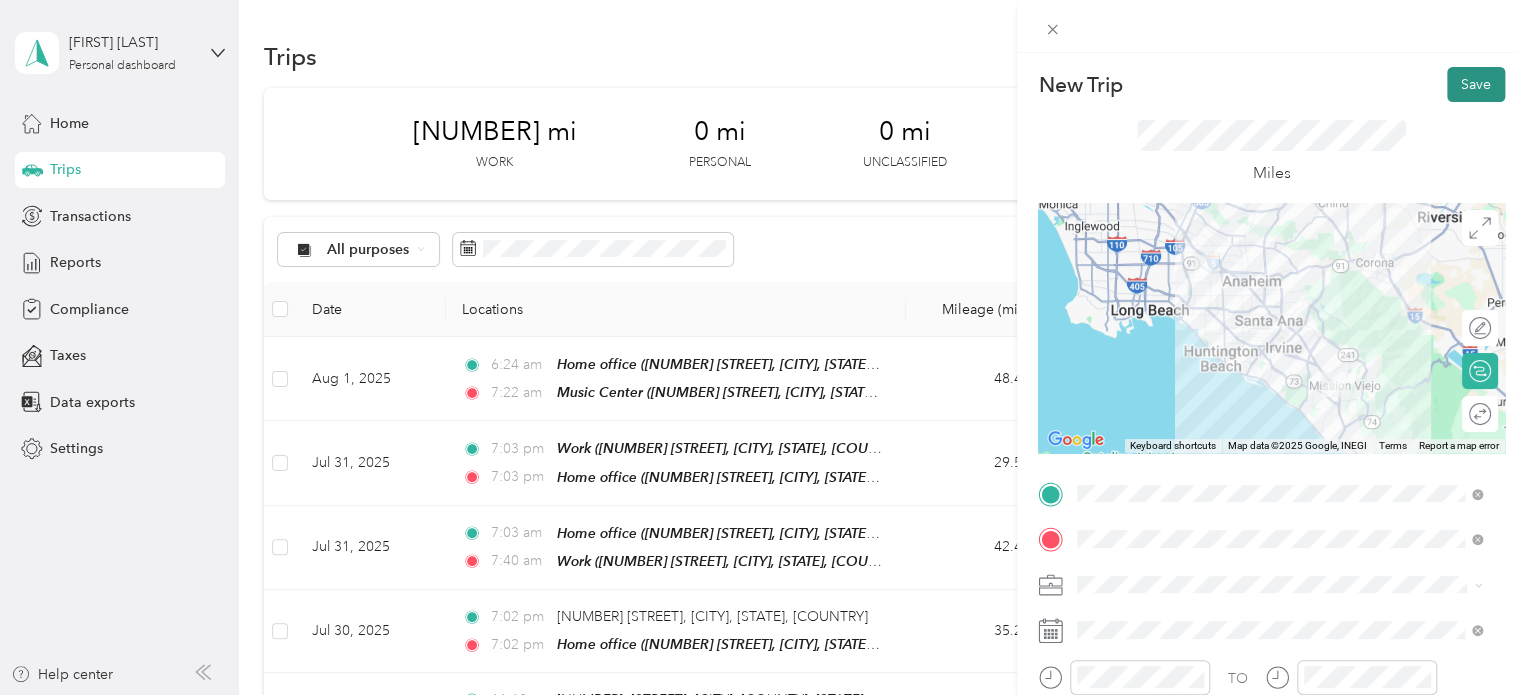 click on "Save" at bounding box center (1476, 84) 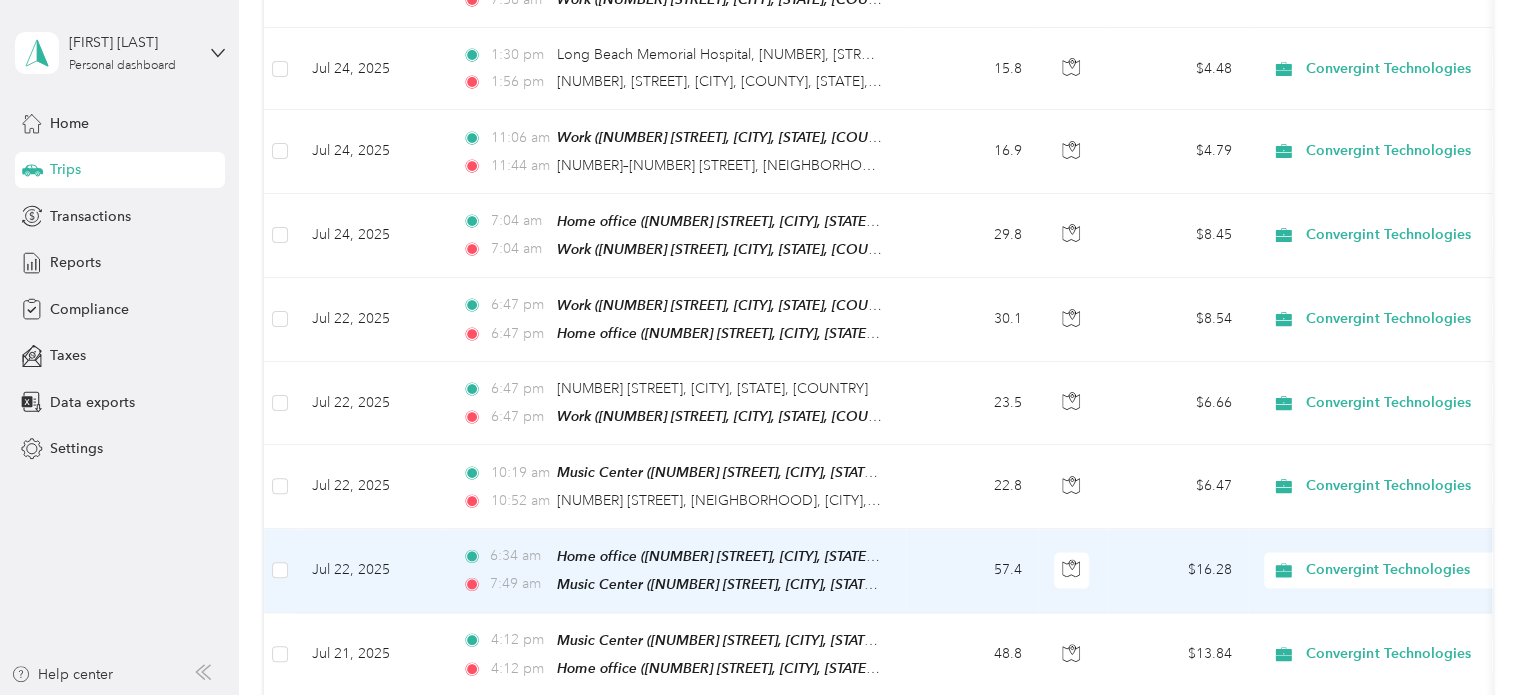 scroll, scrollTop: 1300, scrollLeft: 0, axis: vertical 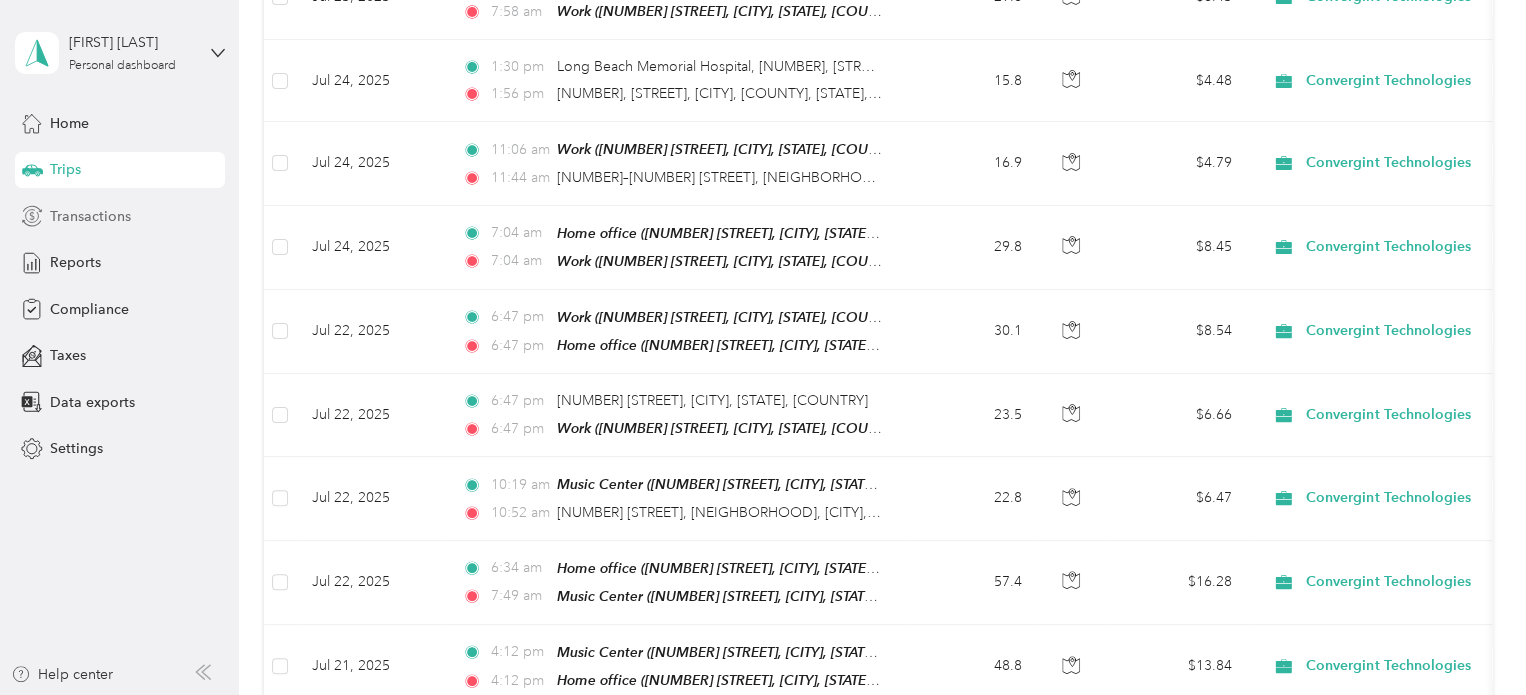click on "Transactions" at bounding box center (90, 216) 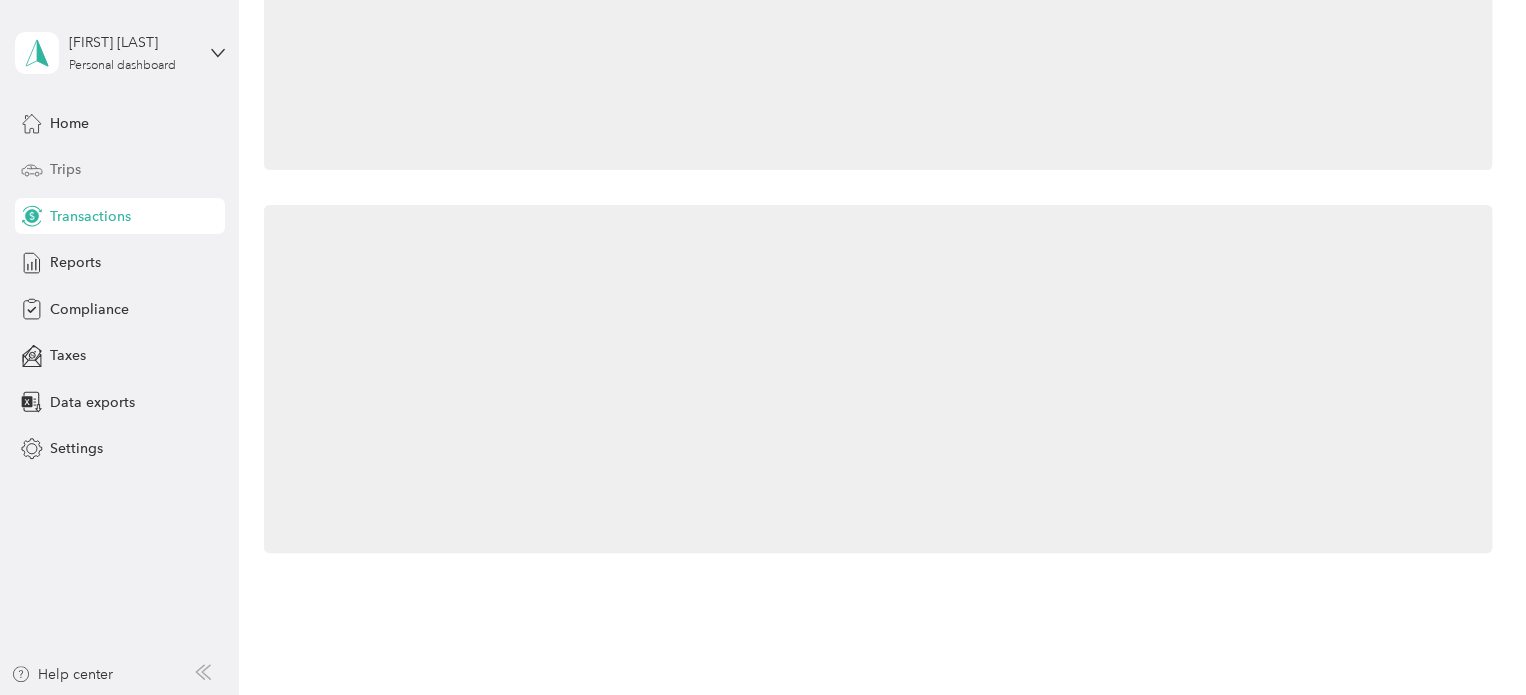 click on "Trips" at bounding box center (65, 169) 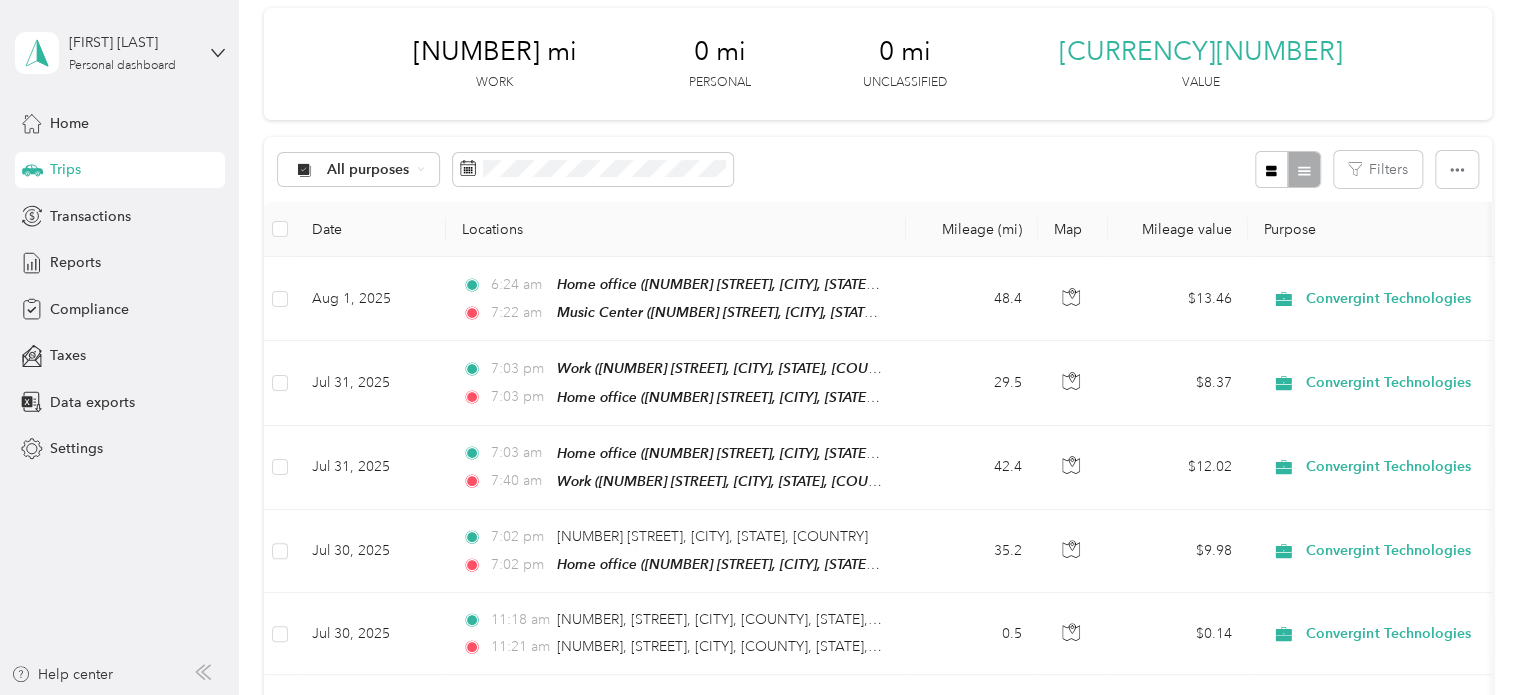 scroll, scrollTop: 0, scrollLeft: 0, axis: both 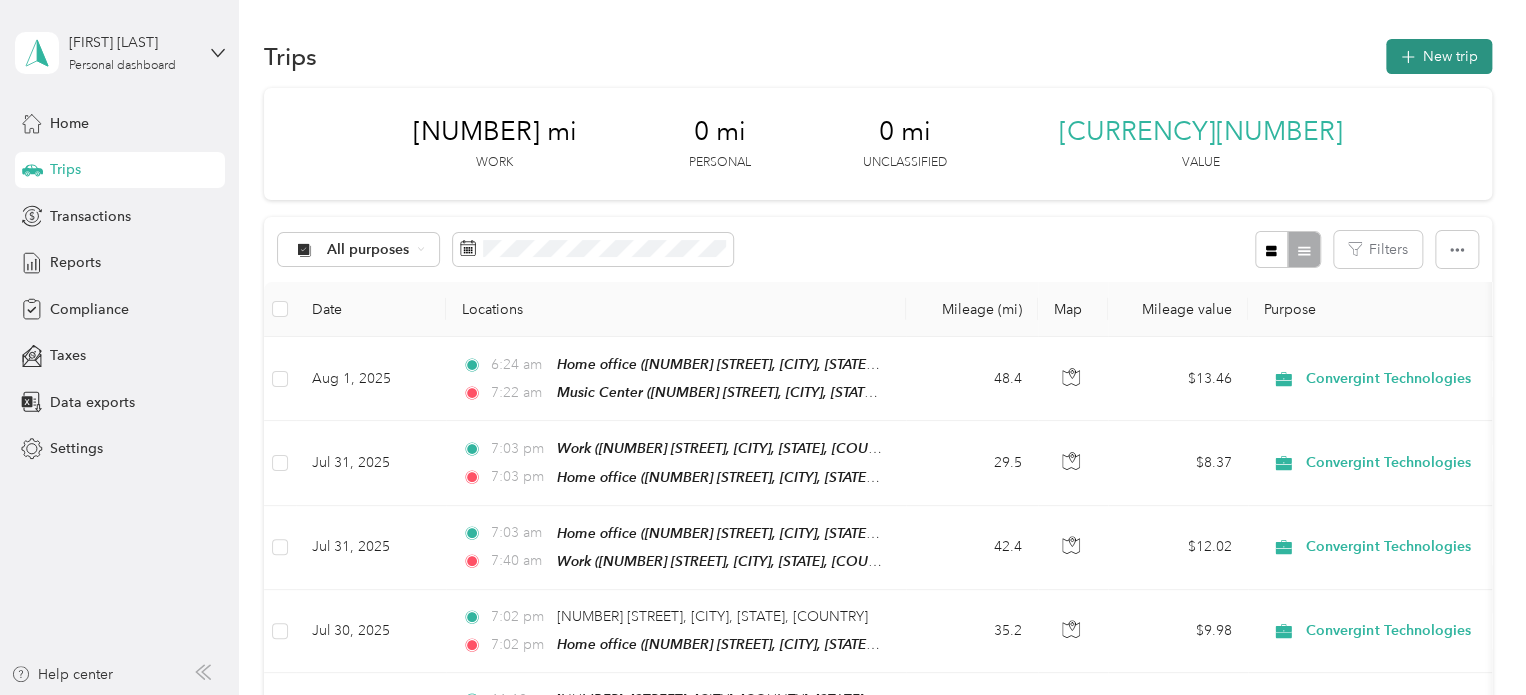 click 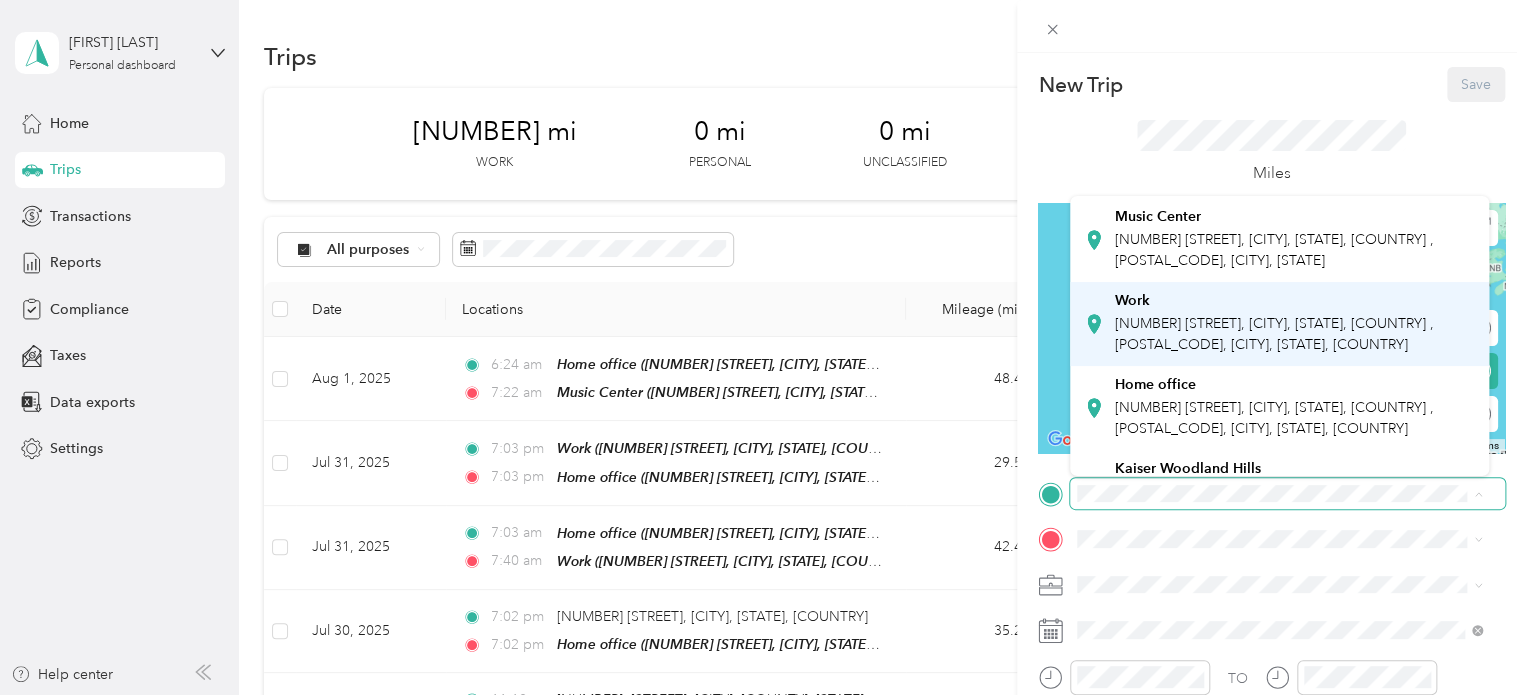 scroll, scrollTop: 200, scrollLeft: 0, axis: vertical 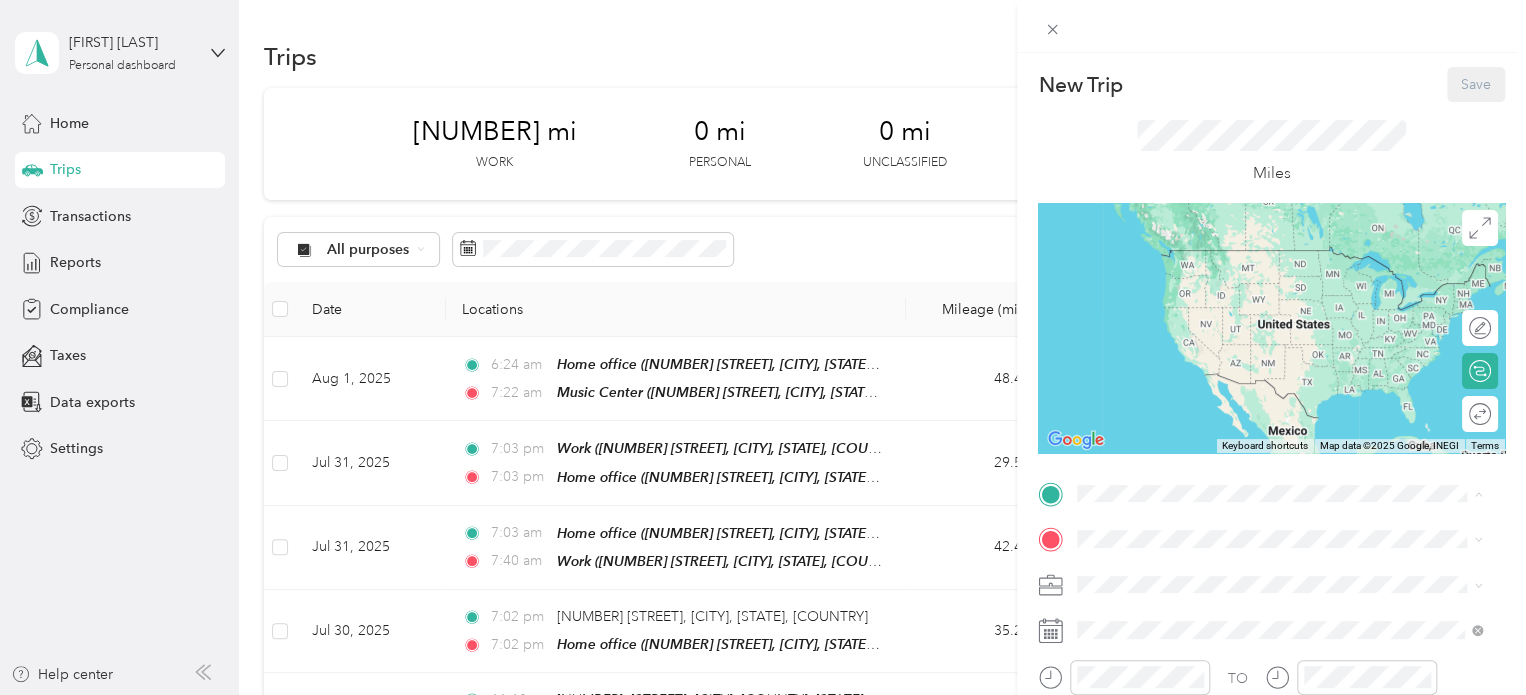 click on "Home office [NUMBER] [STREET], [CITY], [STATE], [COUNTRY] , [POSTAL_CODE], [CITY], [STATE]" at bounding box center [1295, 331] 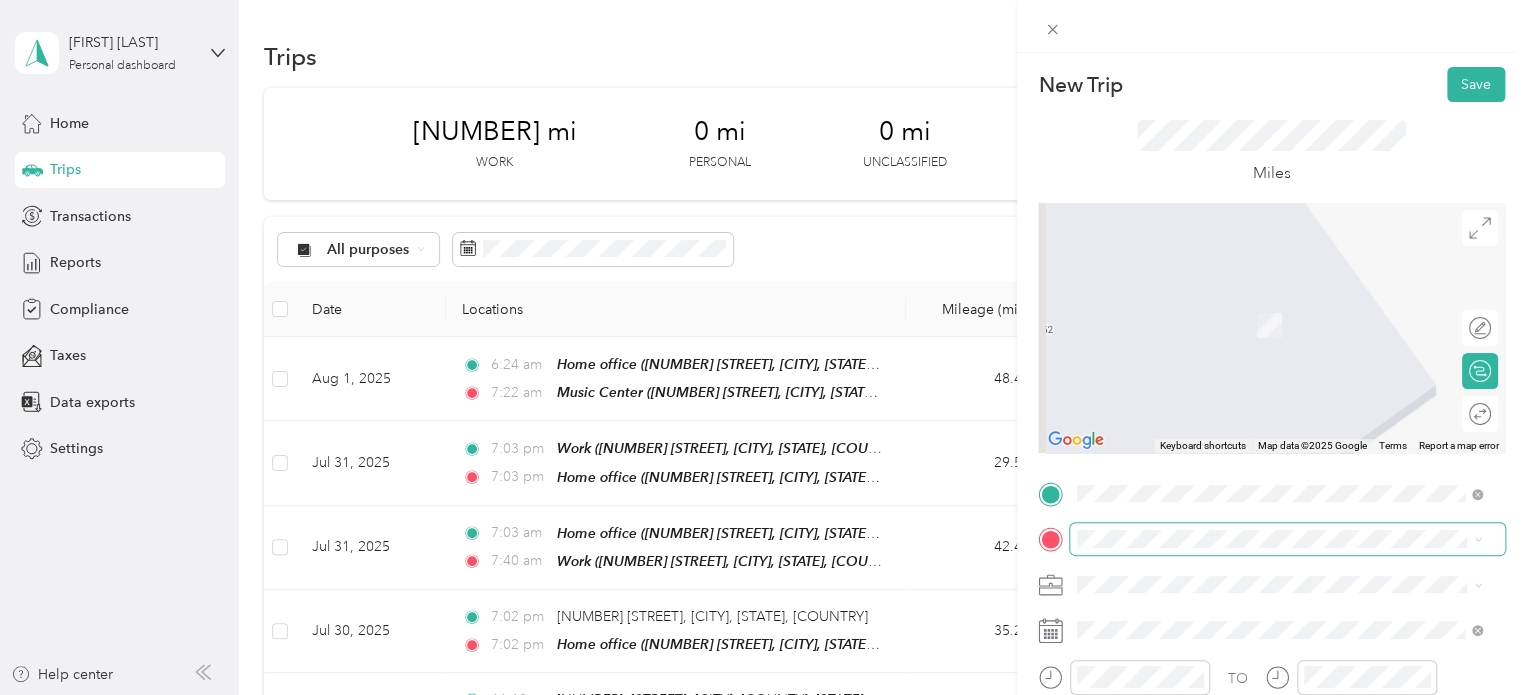 click at bounding box center (1287, 539) 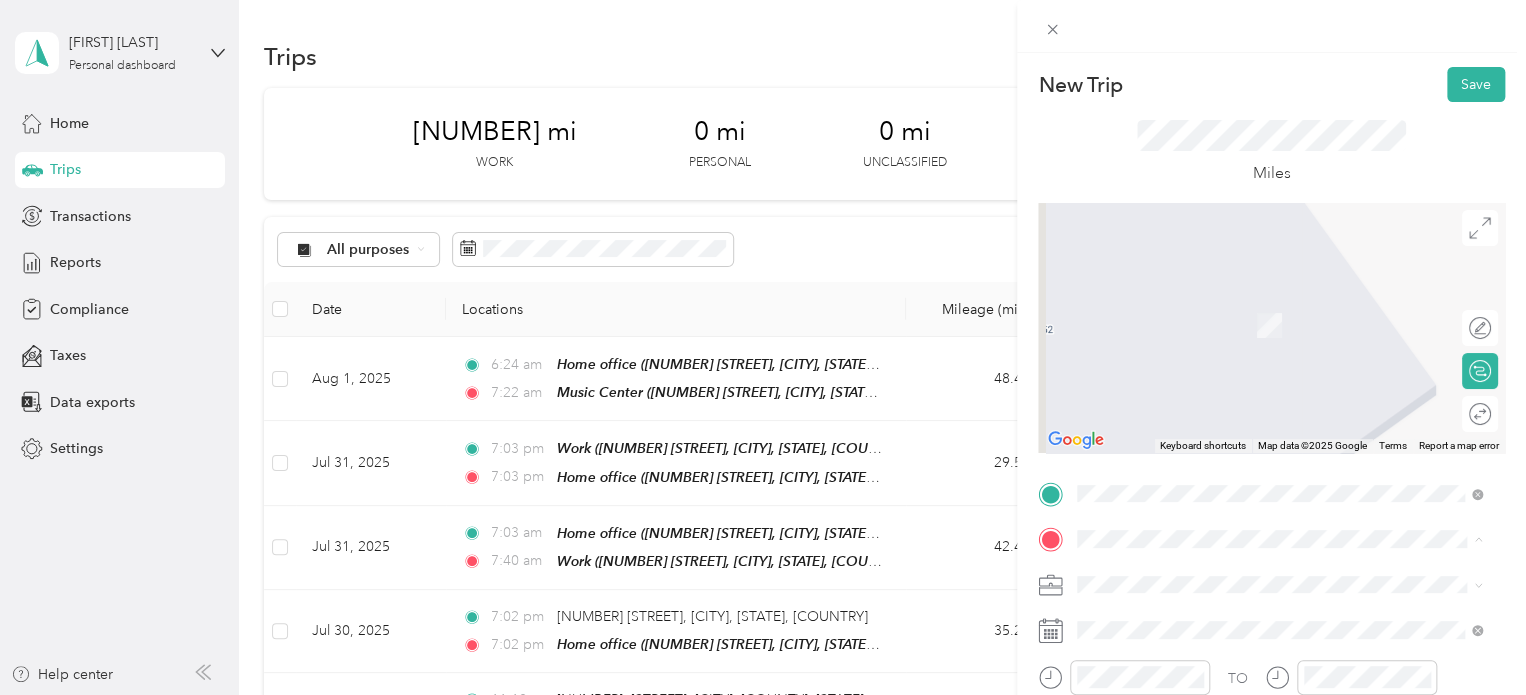 click on "[NUMBER] [STREET], [CITY], [STATE], [COUNTRY] , [POSTAL_CODE], [CITY], [STATE], [COUNTRY]" at bounding box center [1274, 504] 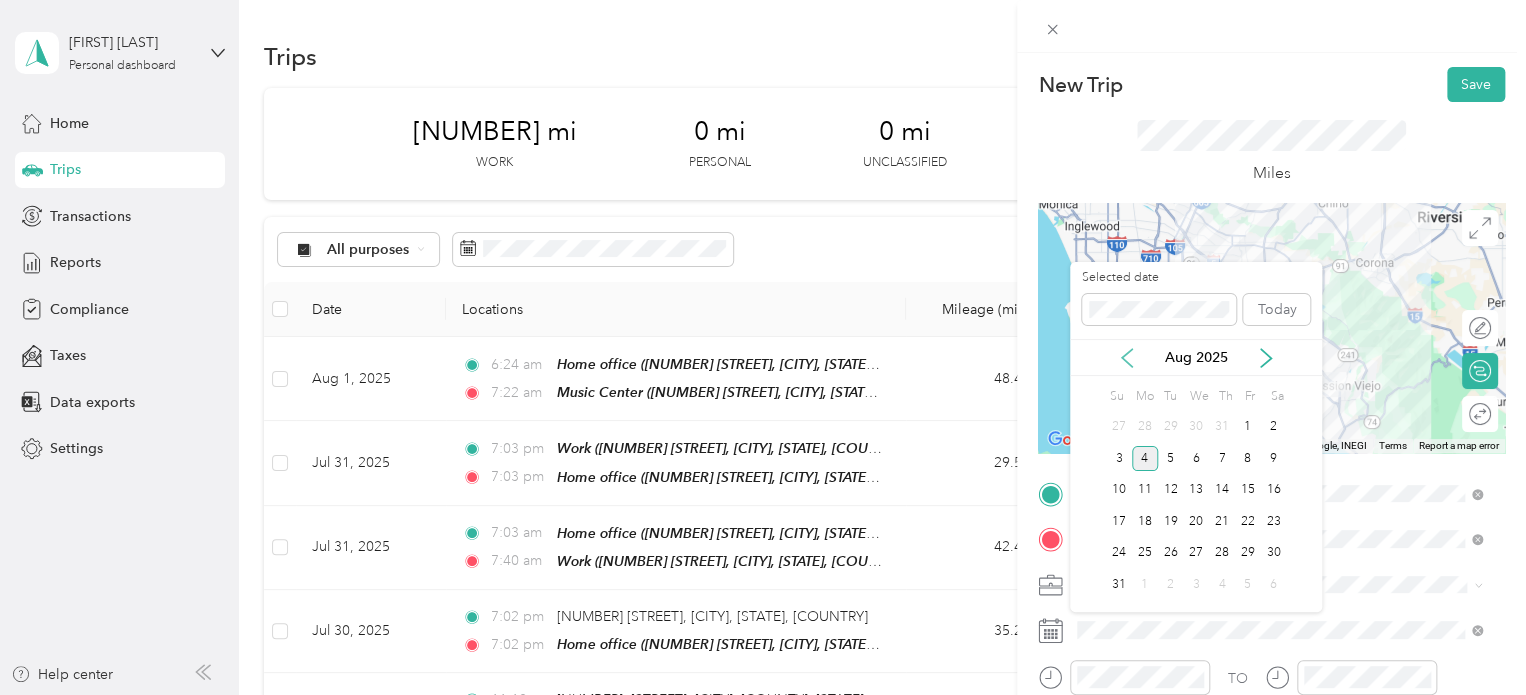 click 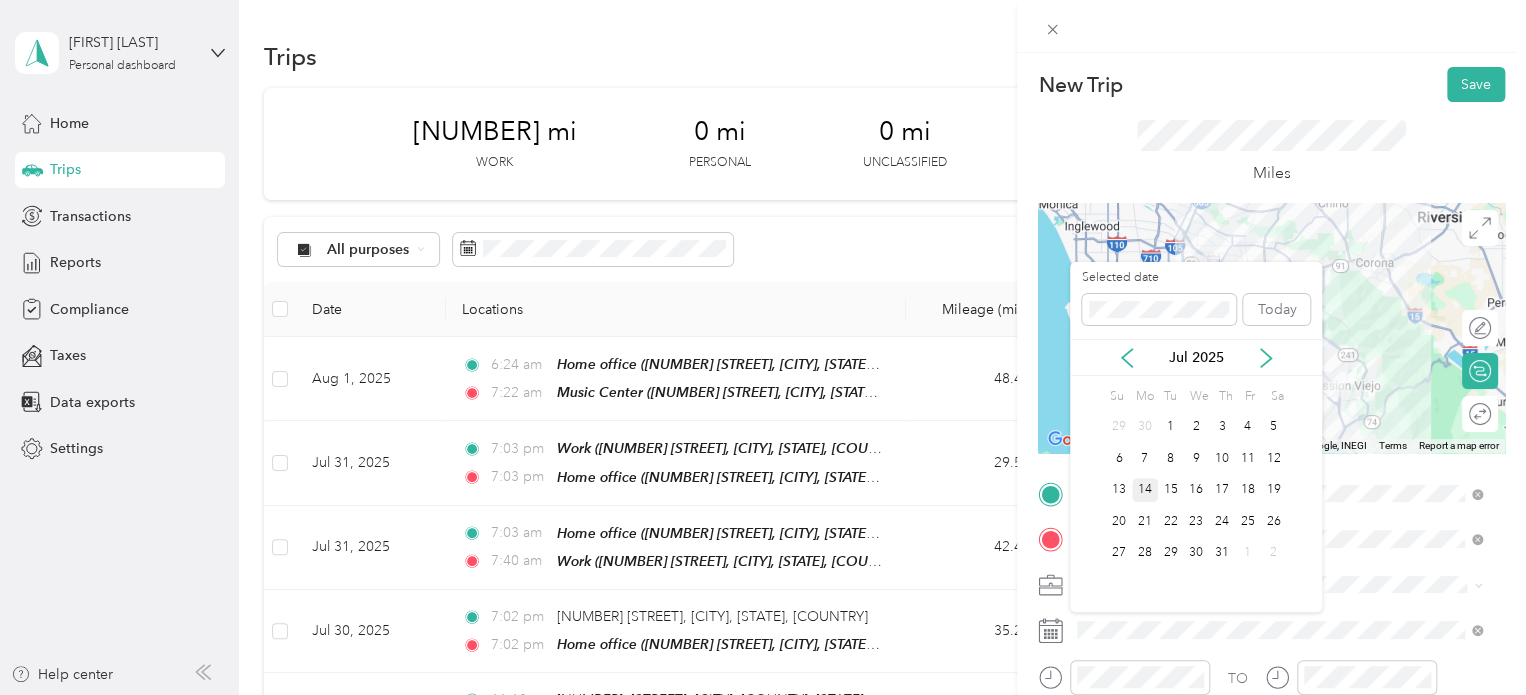 click on "14" at bounding box center [1145, 490] 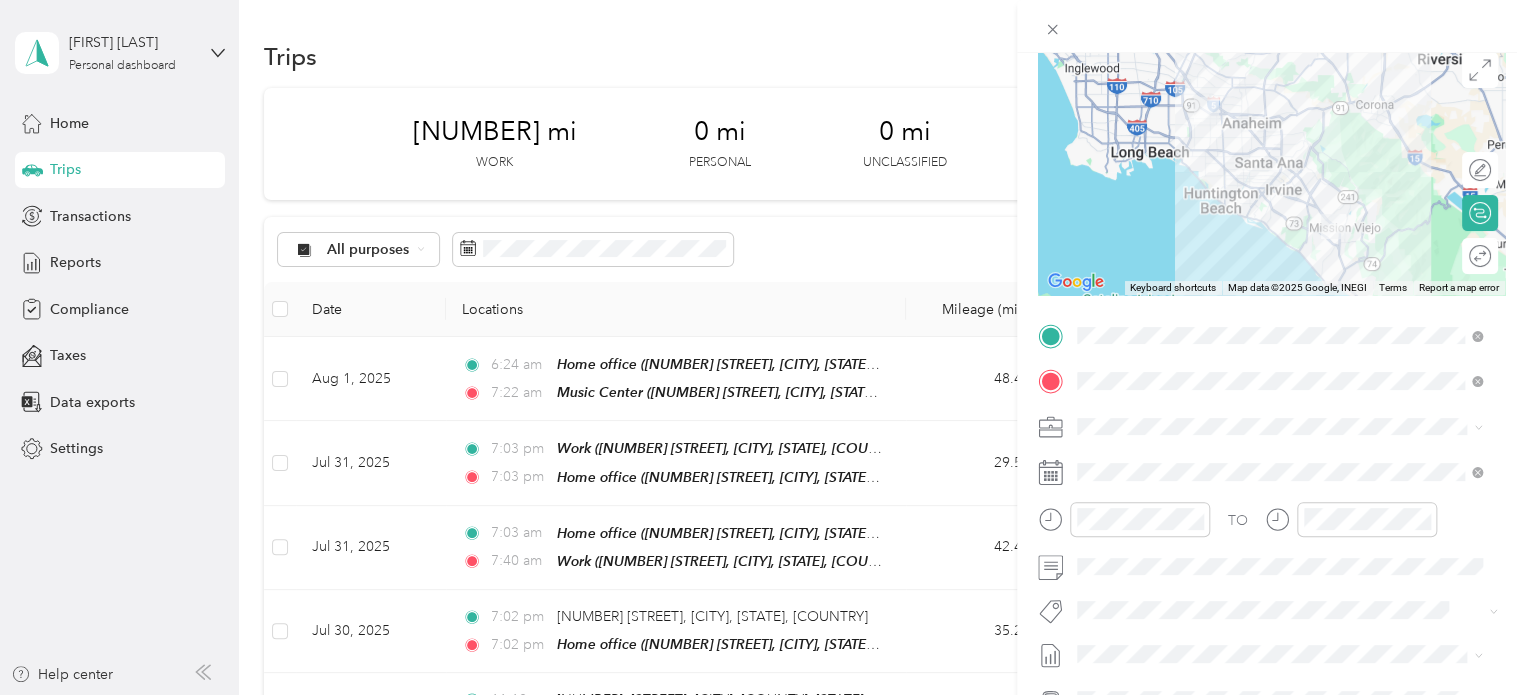 scroll, scrollTop: 0, scrollLeft: 0, axis: both 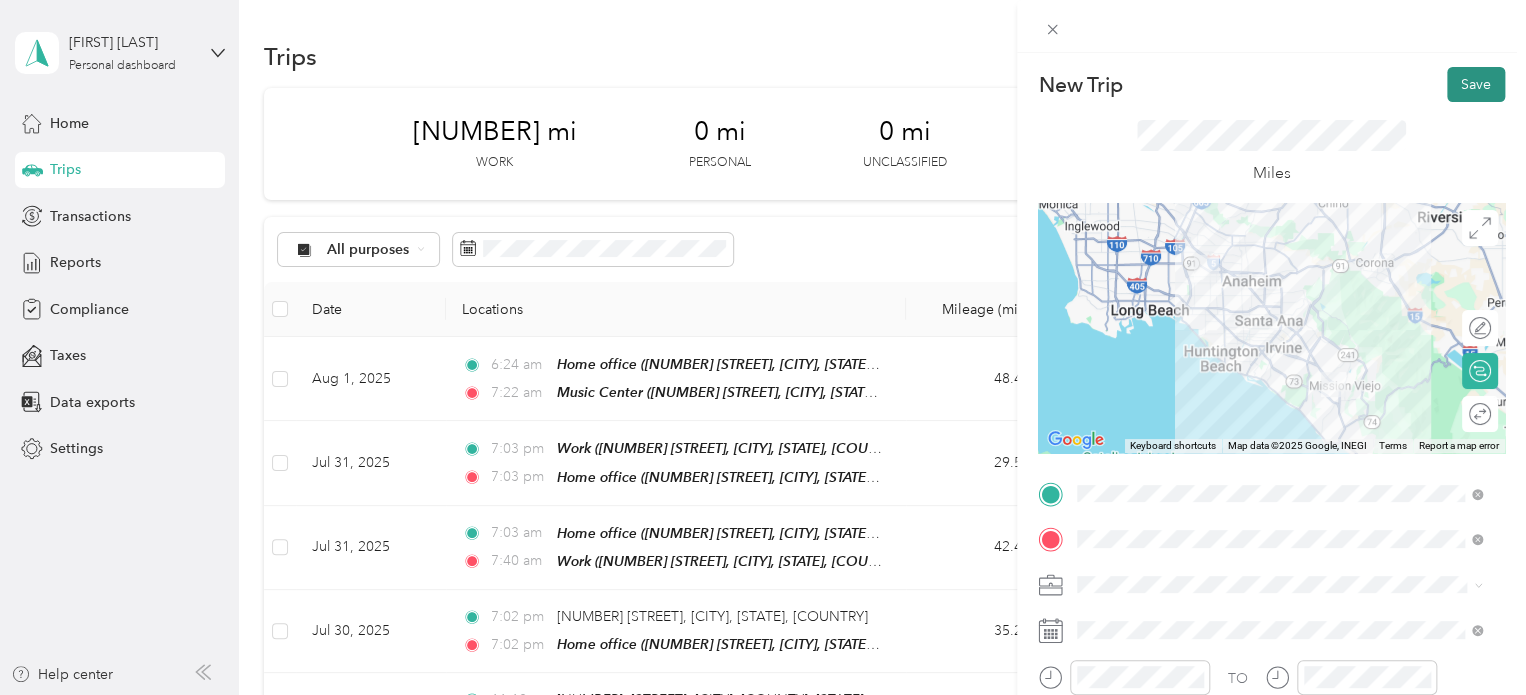 click on "Save" at bounding box center (1476, 84) 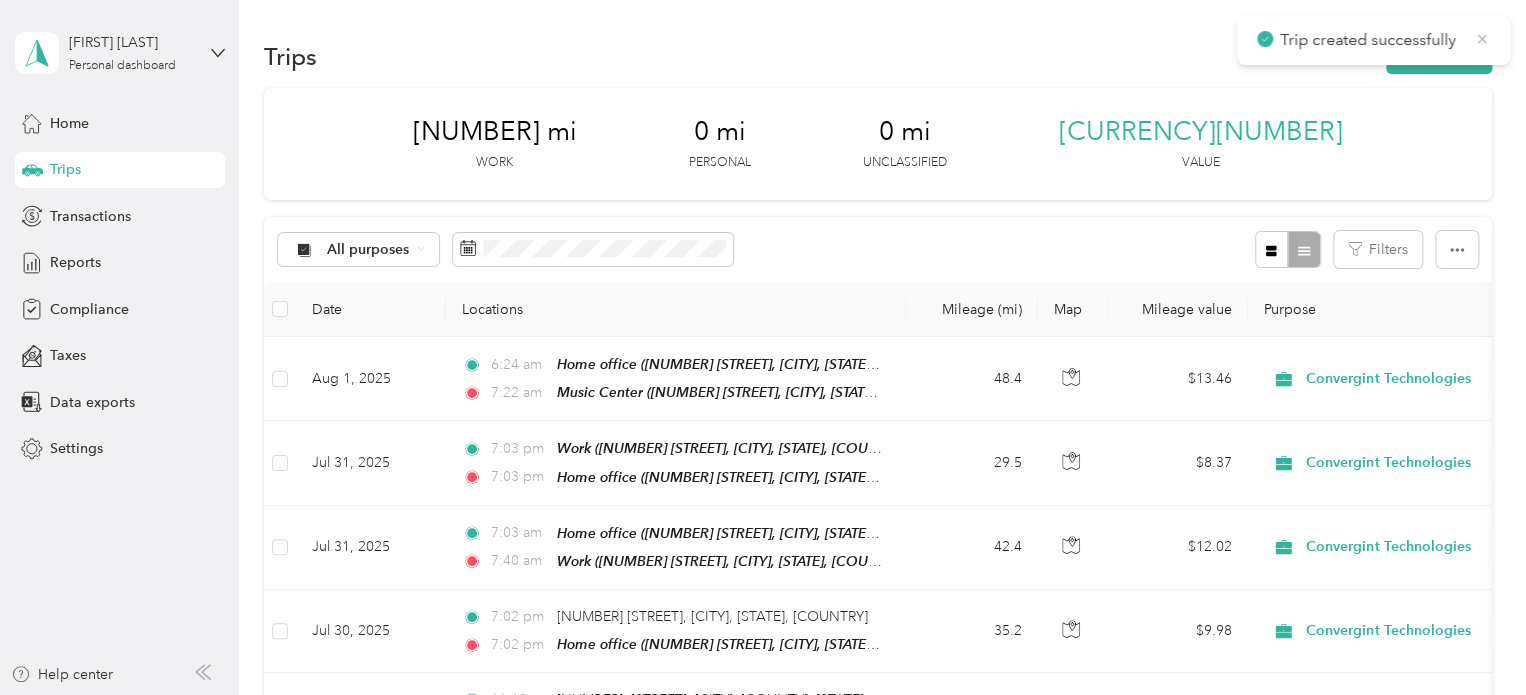 click 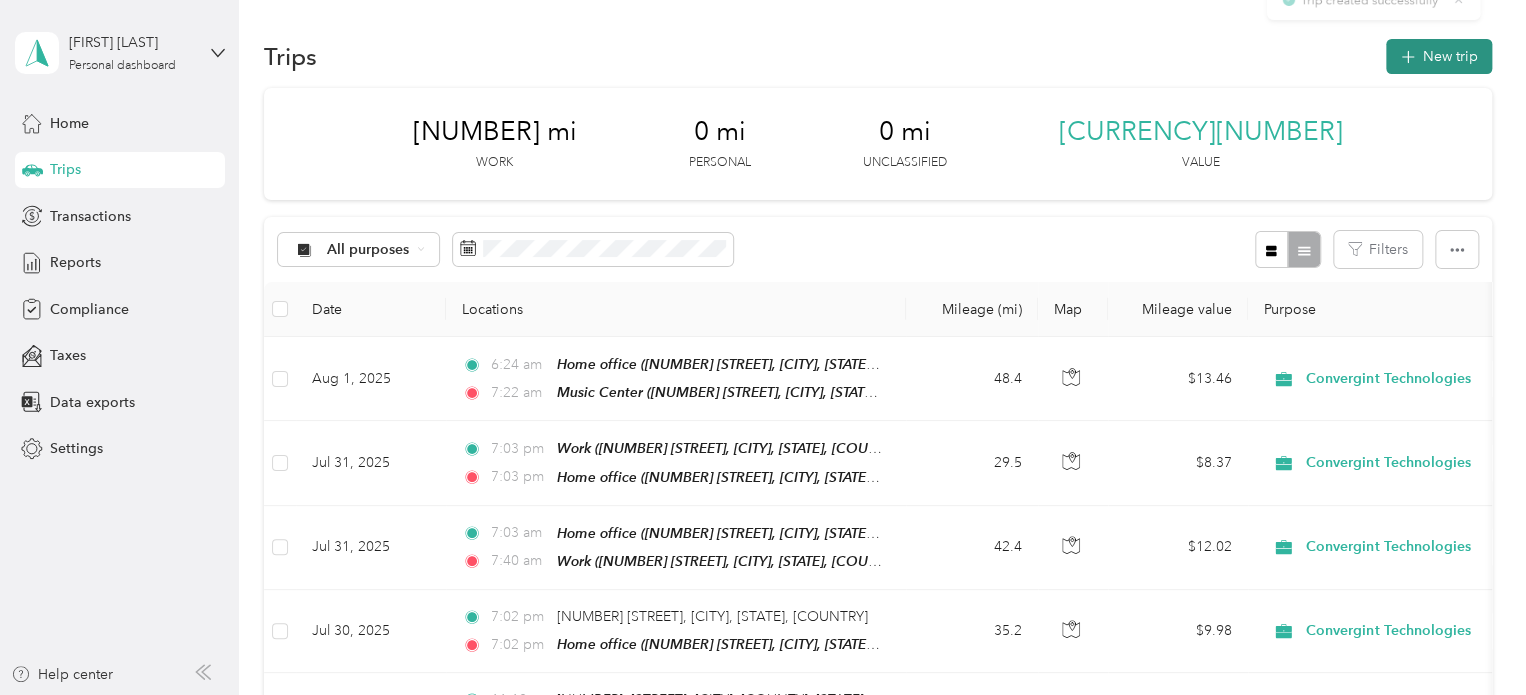 click on "New trip" at bounding box center [1439, 56] 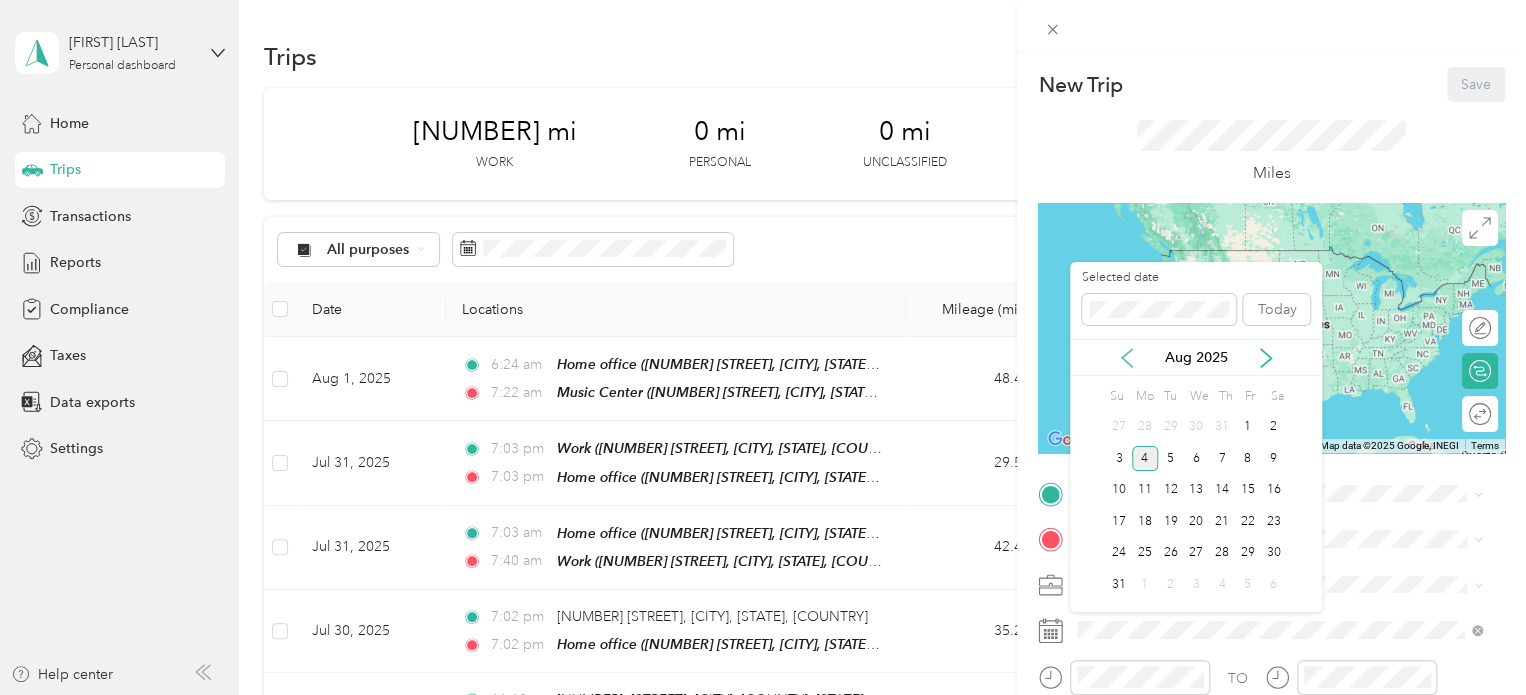 click 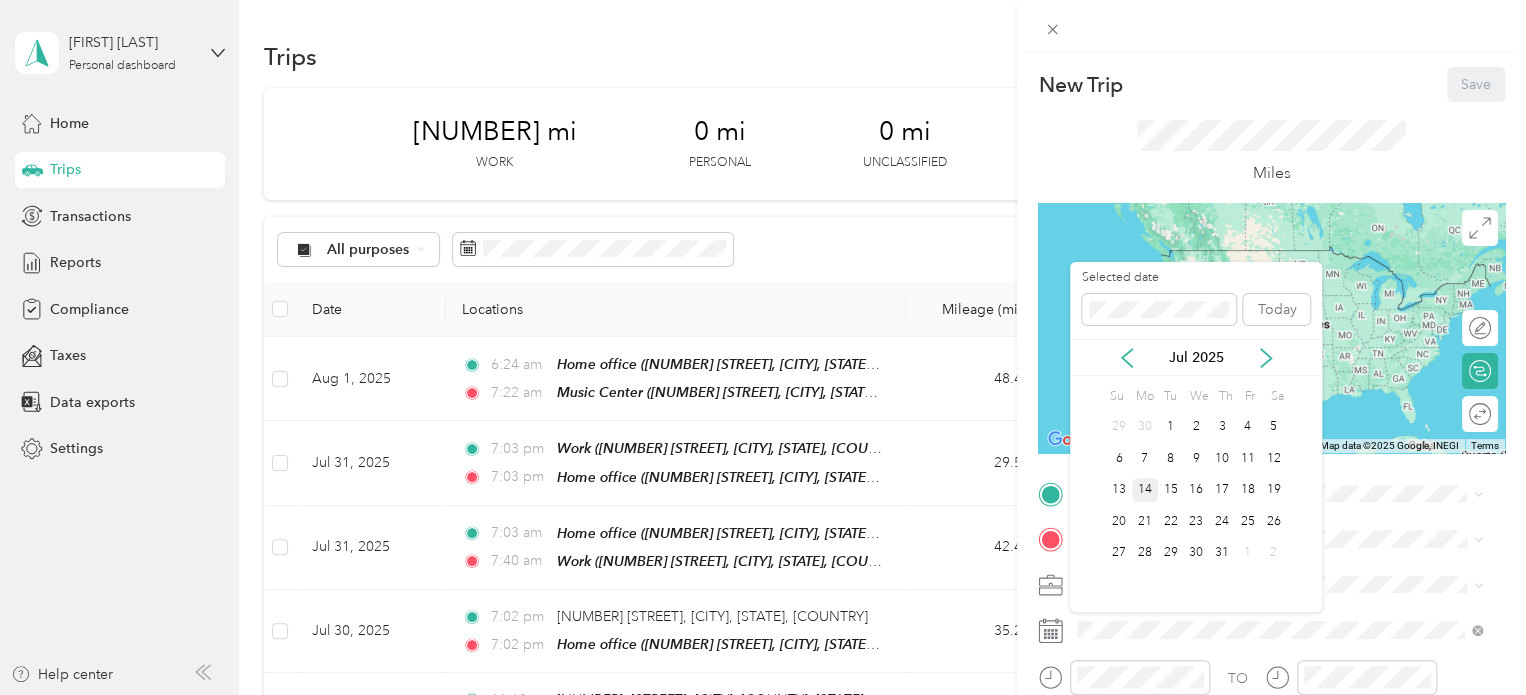 click on "14" at bounding box center [1145, 490] 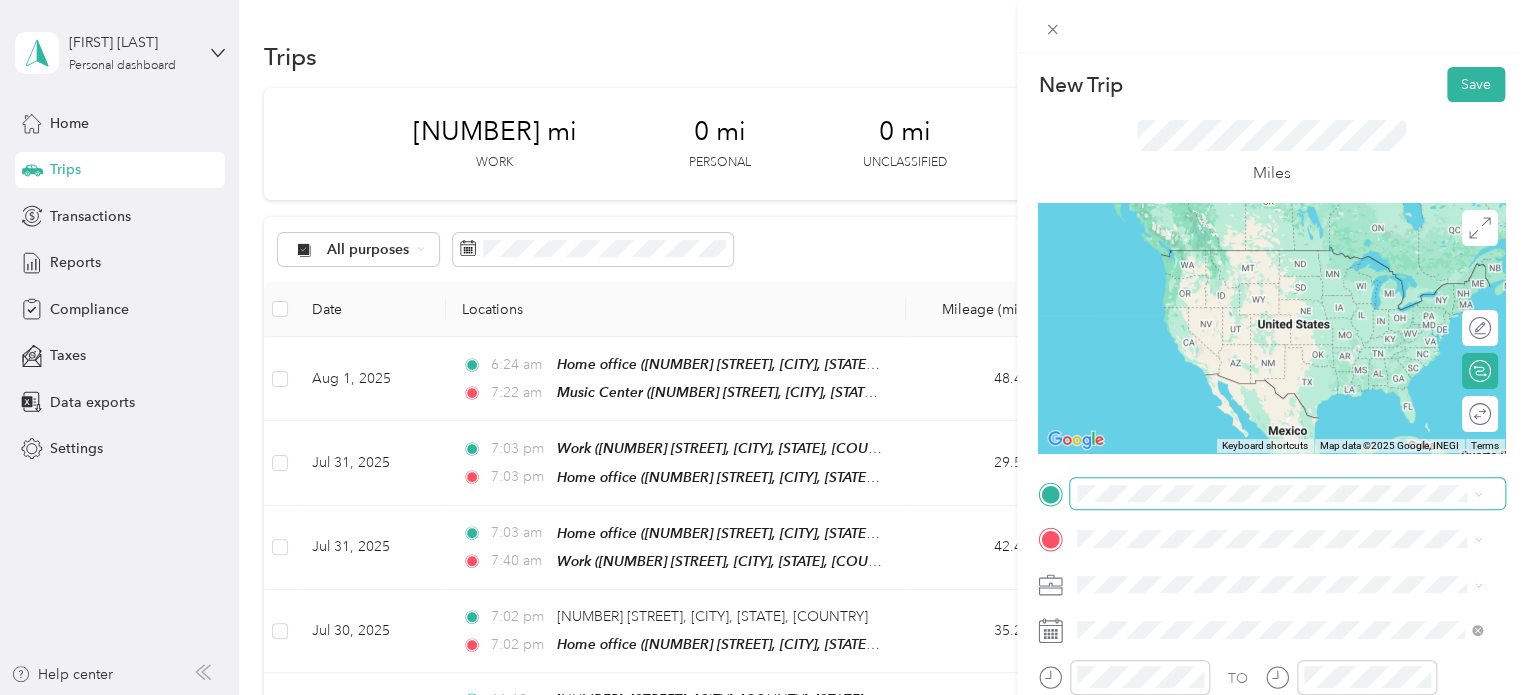 click at bounding box center [1287, 494] 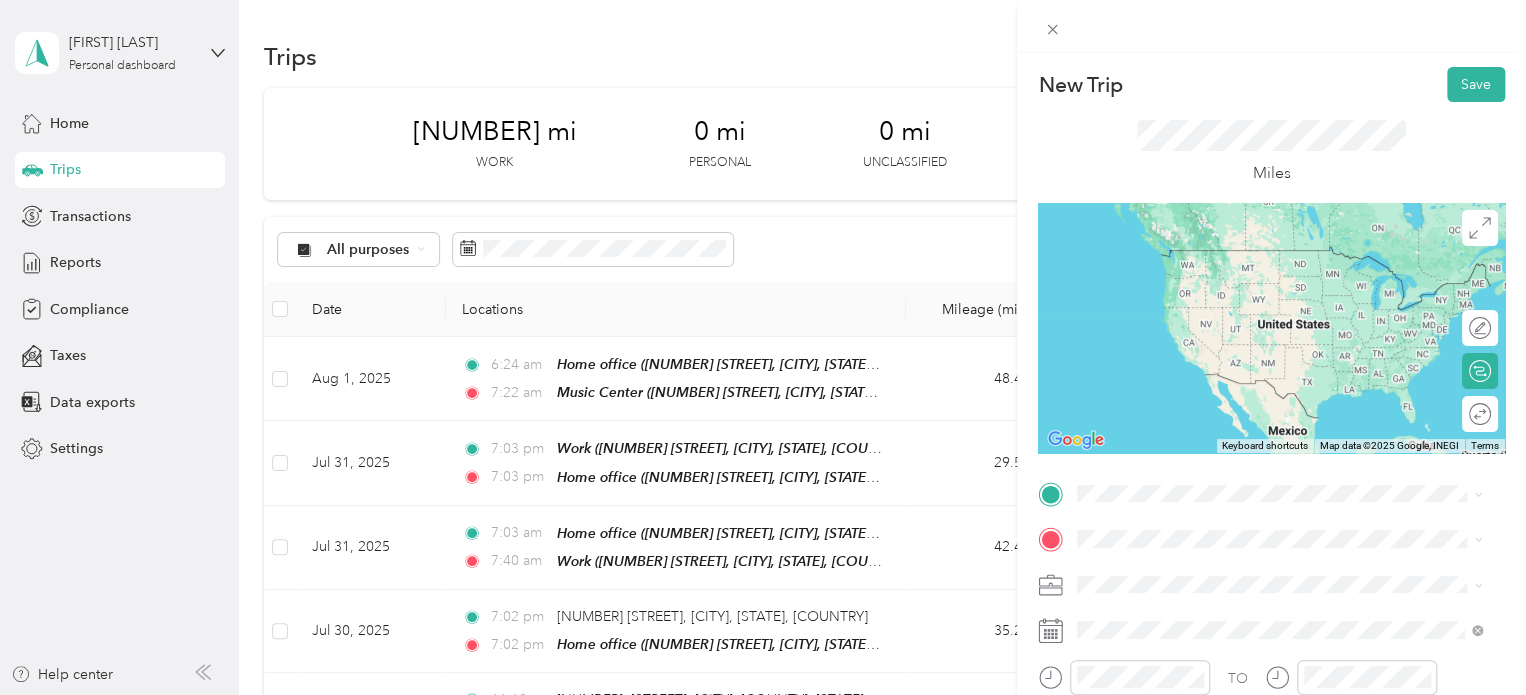 click on "Work [NUMBER] [STREET], [CITY], [STATE], [COUNTRY] , [POSTAL_CODE], [CITY], [STATE], [COUNTRY]" at bounding box center [1295, 447] 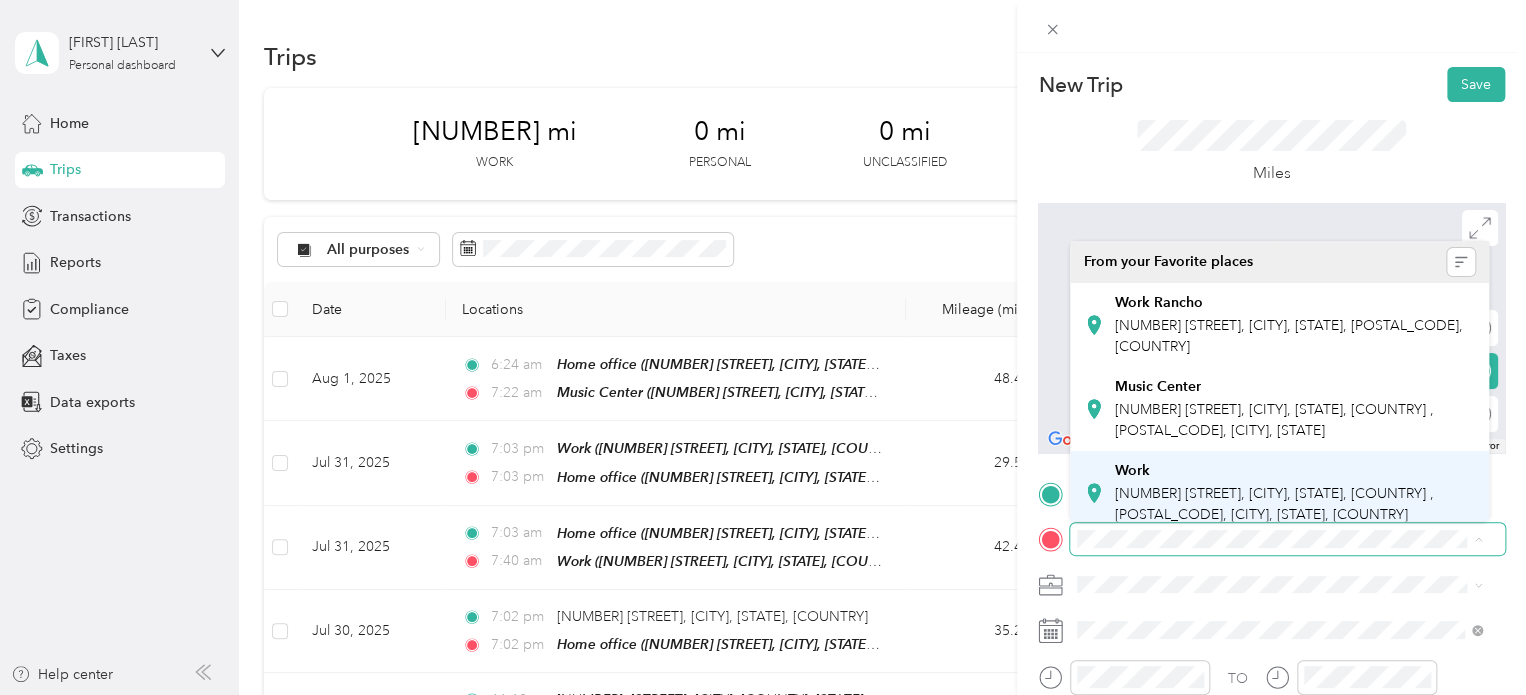 scroll, scrollTop: 200, scrollLeft: 0, axis: vertical 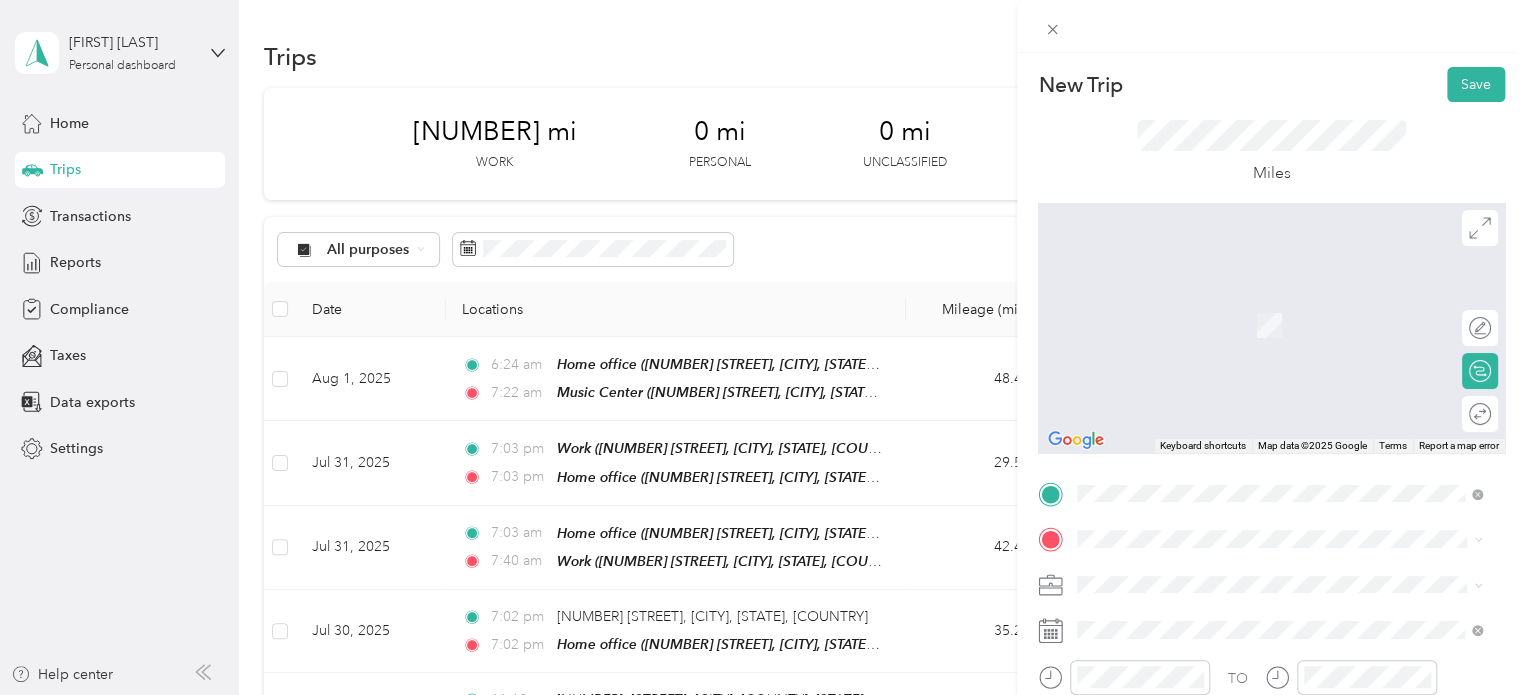 click on "Home office [NUMBER] [STREET], [CITY], [STATE], [COUNTRY] , [POSTAL_CODE], [CITY], [STATE]" at bounding box center [1295, 371] 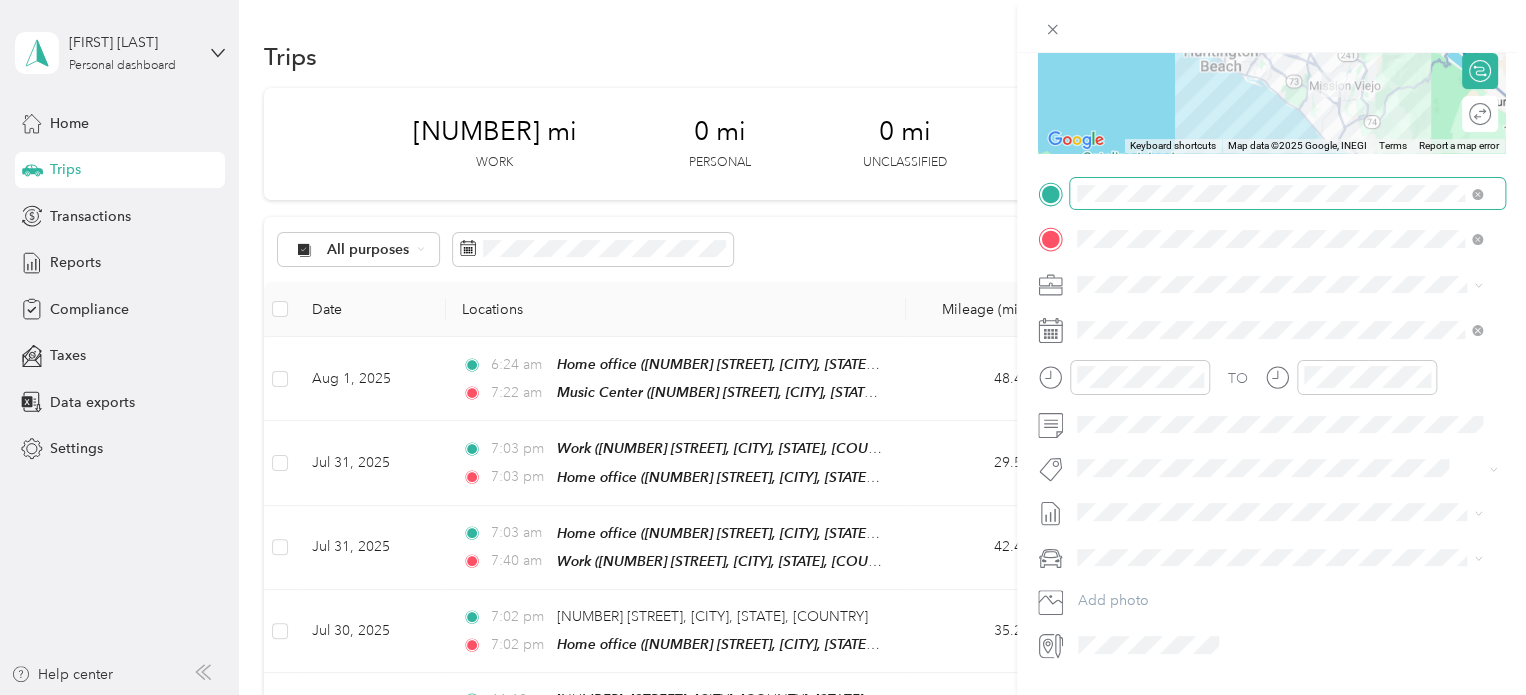 scroll, scrollTop: 0, scrollLeft: 0, axis: both 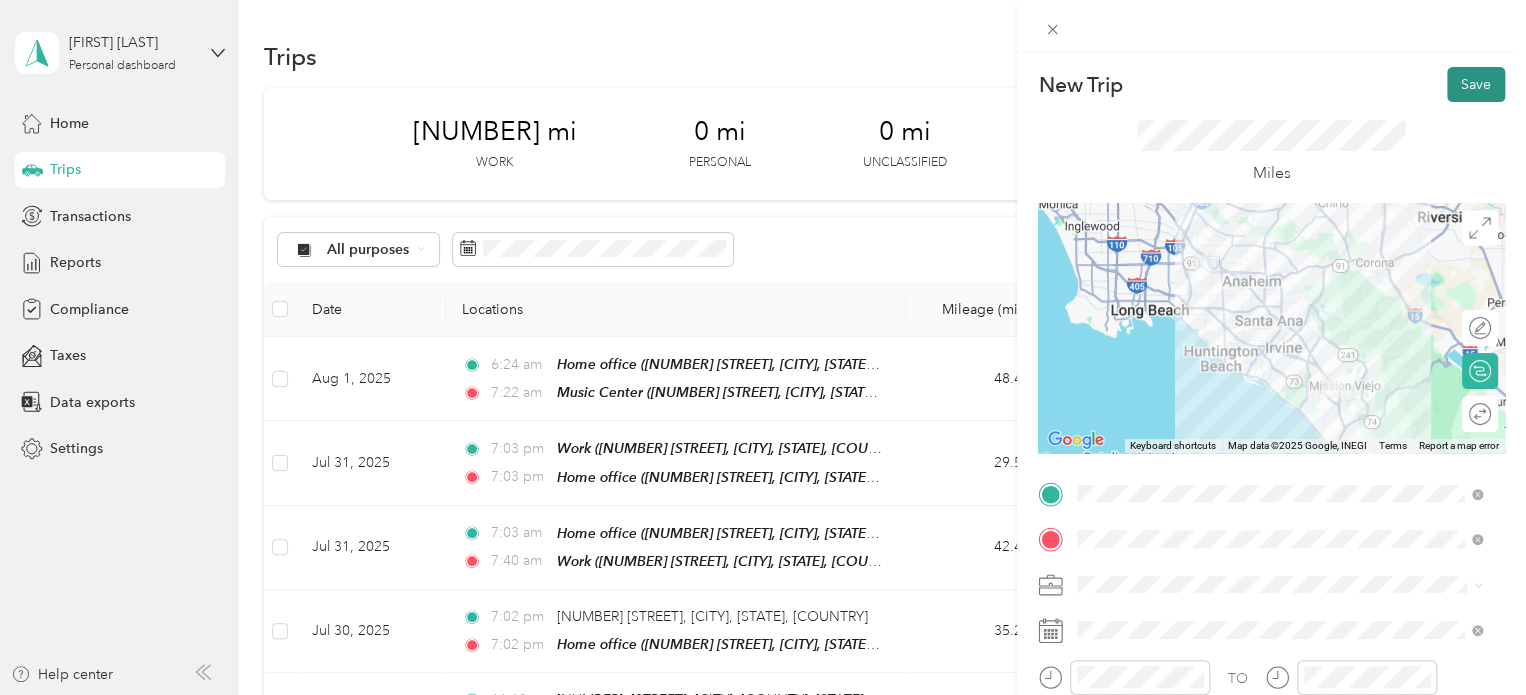 click on "Save" at bounding box center [1476, 84] 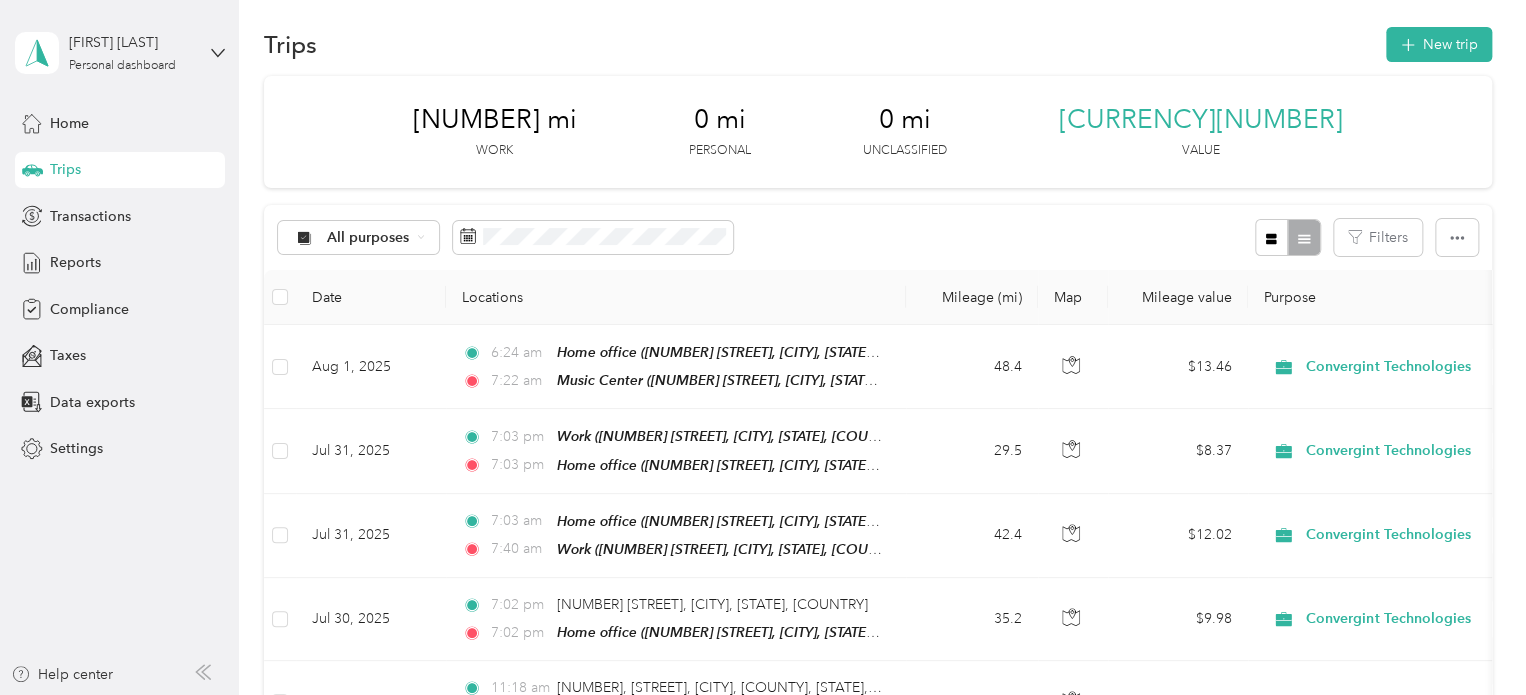scroll, scrollTop: 0, scrollLeft: 0, axis: both 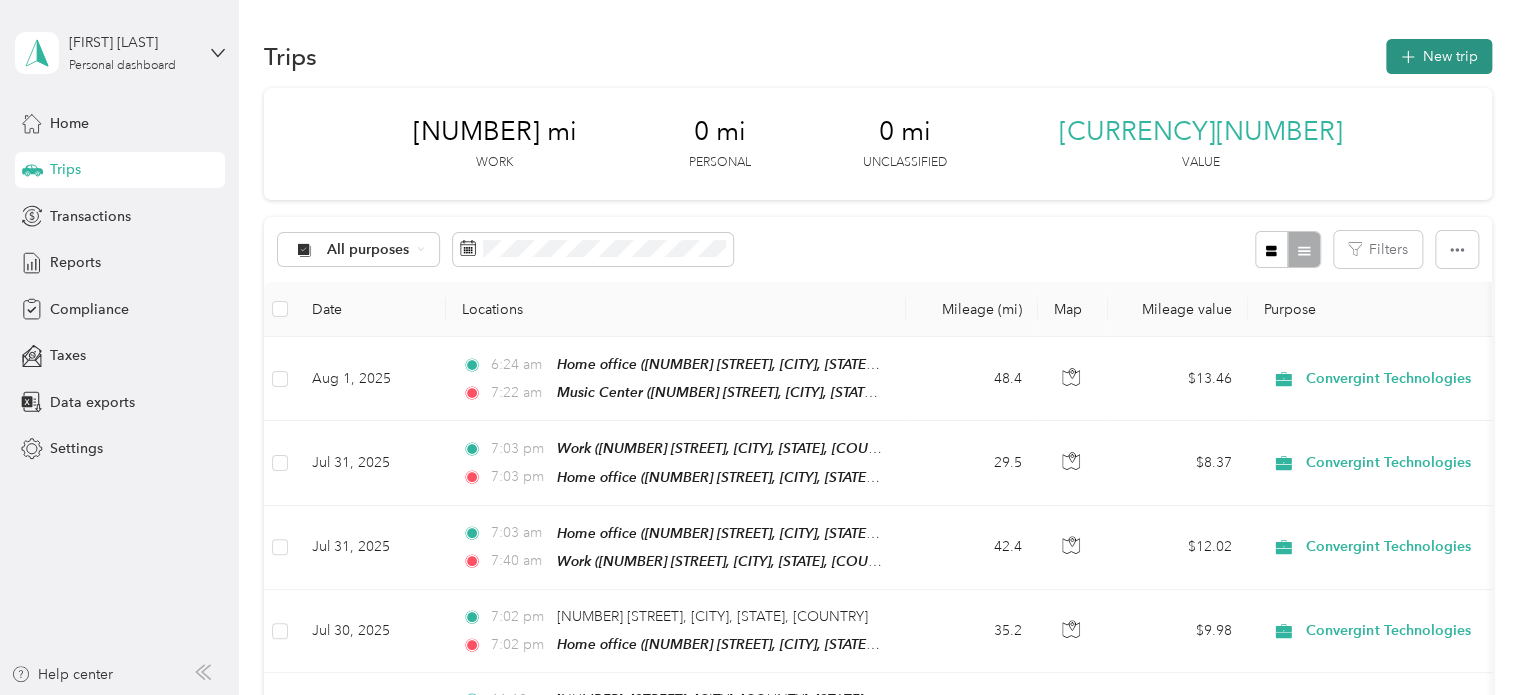 click on "New trip" at bounding box center [1439, 56] 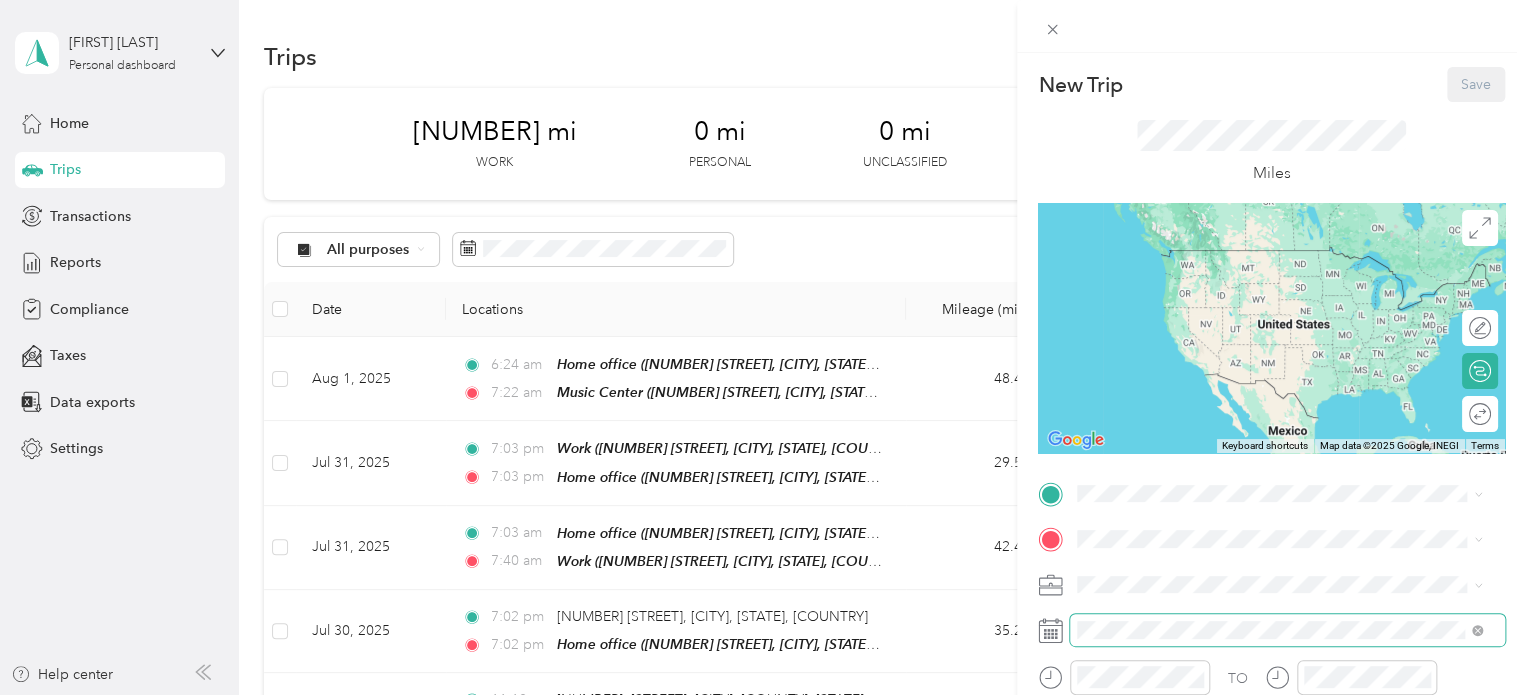 click at bounding box center [1287, 630] 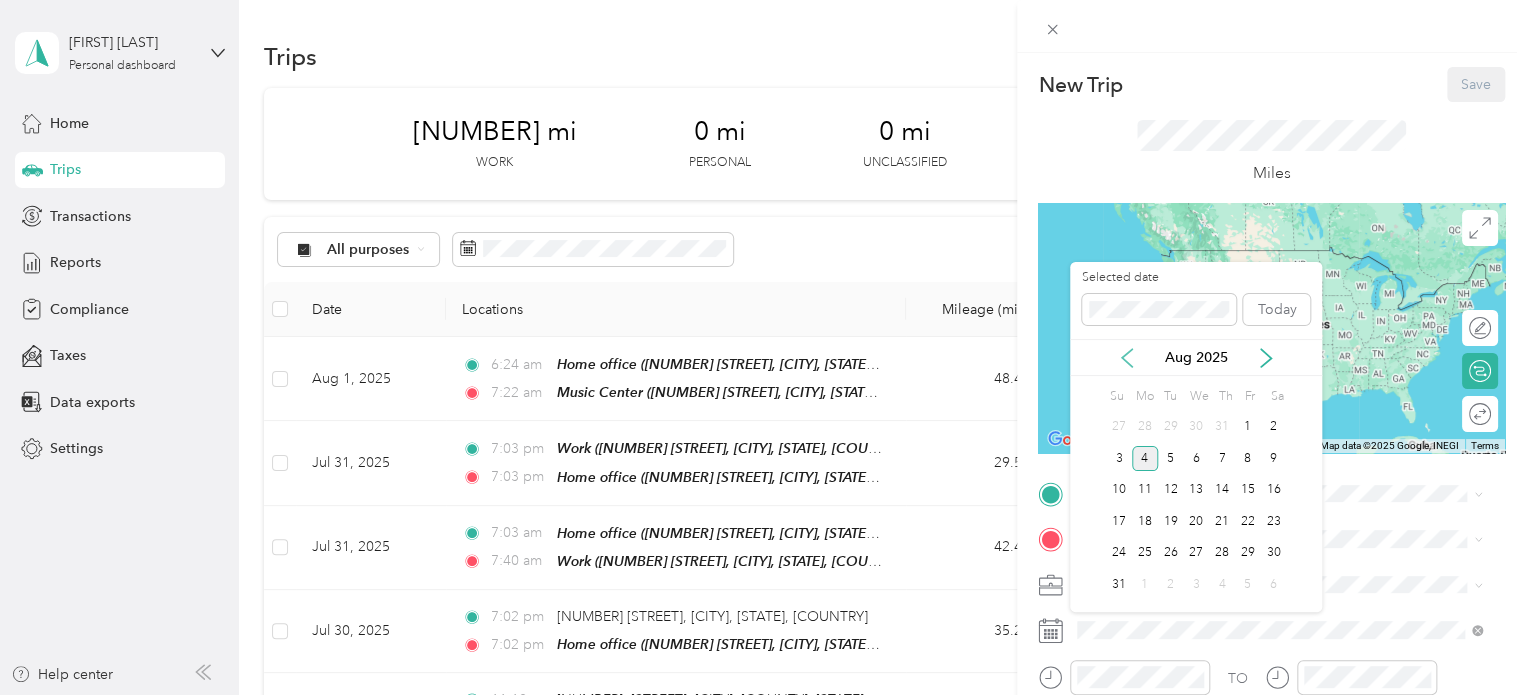 click 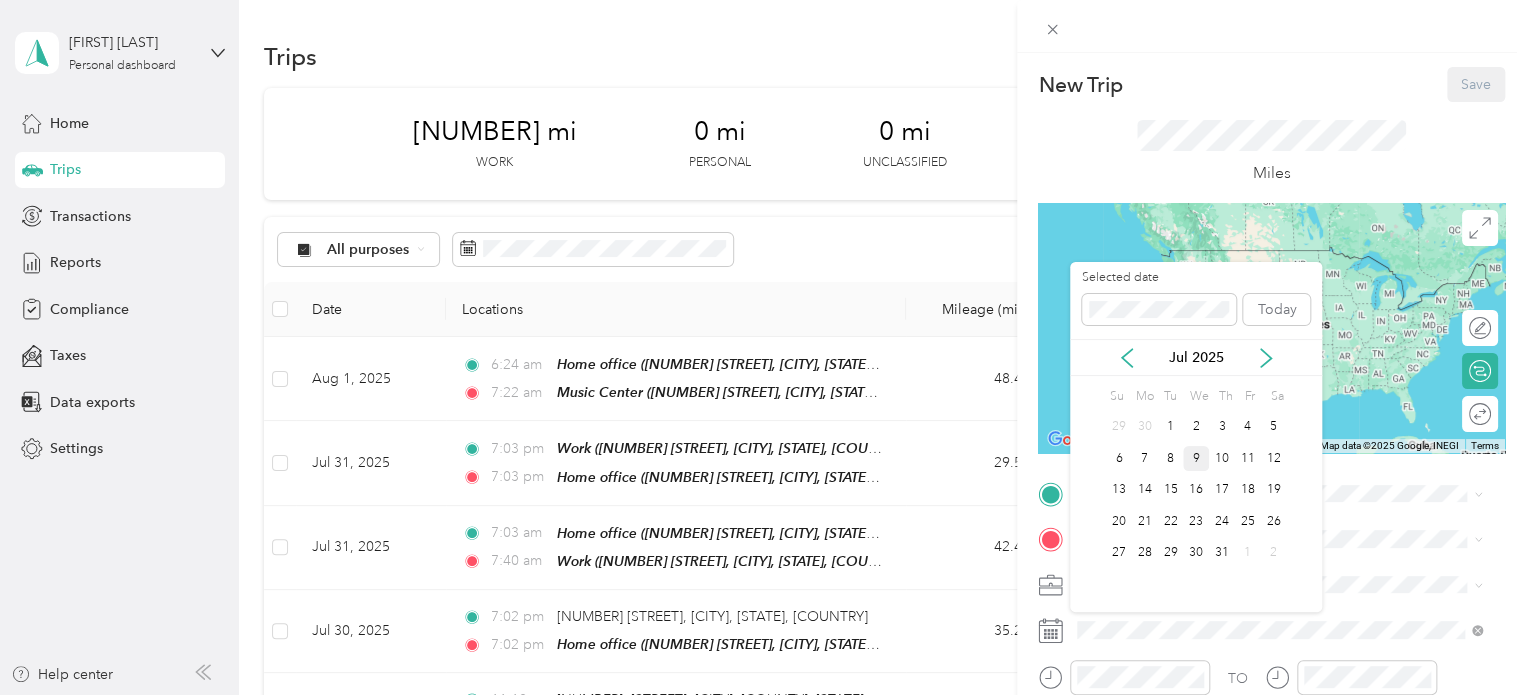 click on "9" at bounding box center (1196, 458) 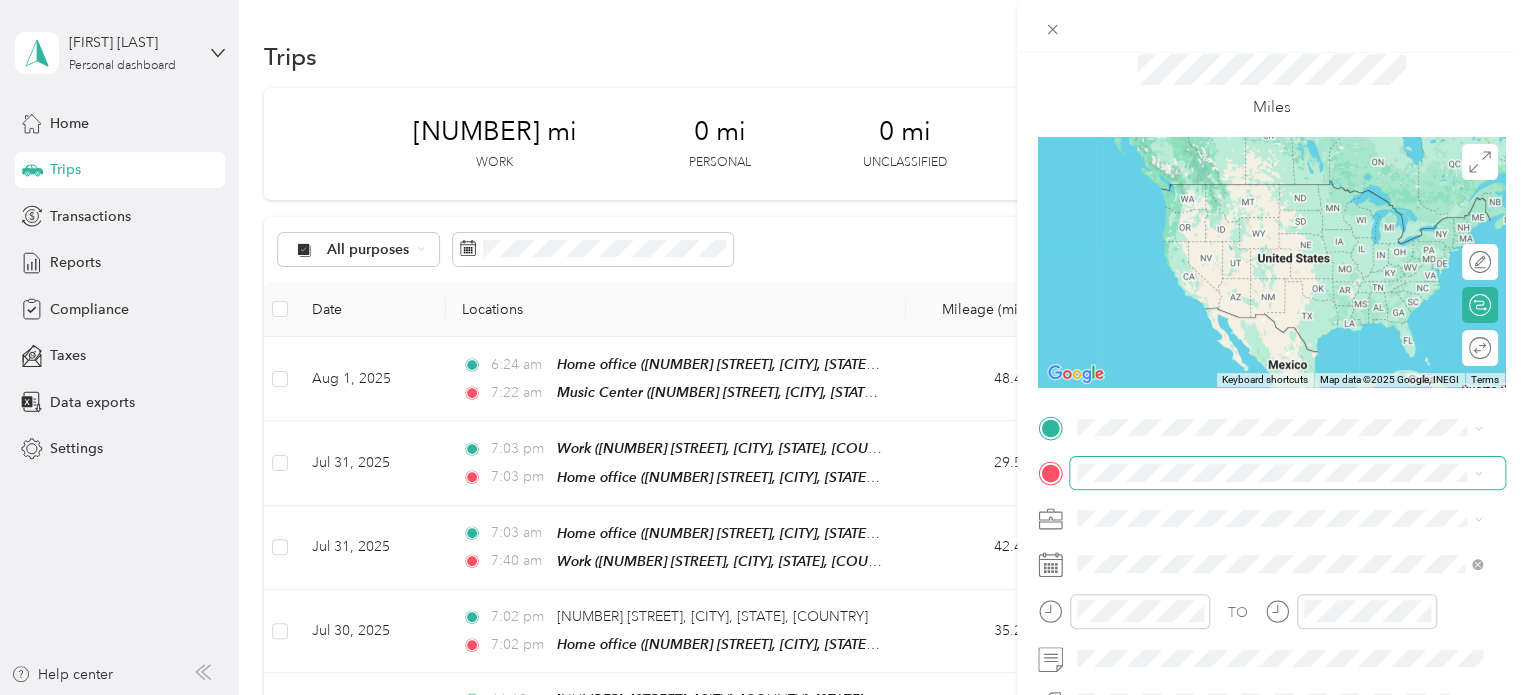scroll, scrollTop: 300, scrollLeft: 0, axis: vertical 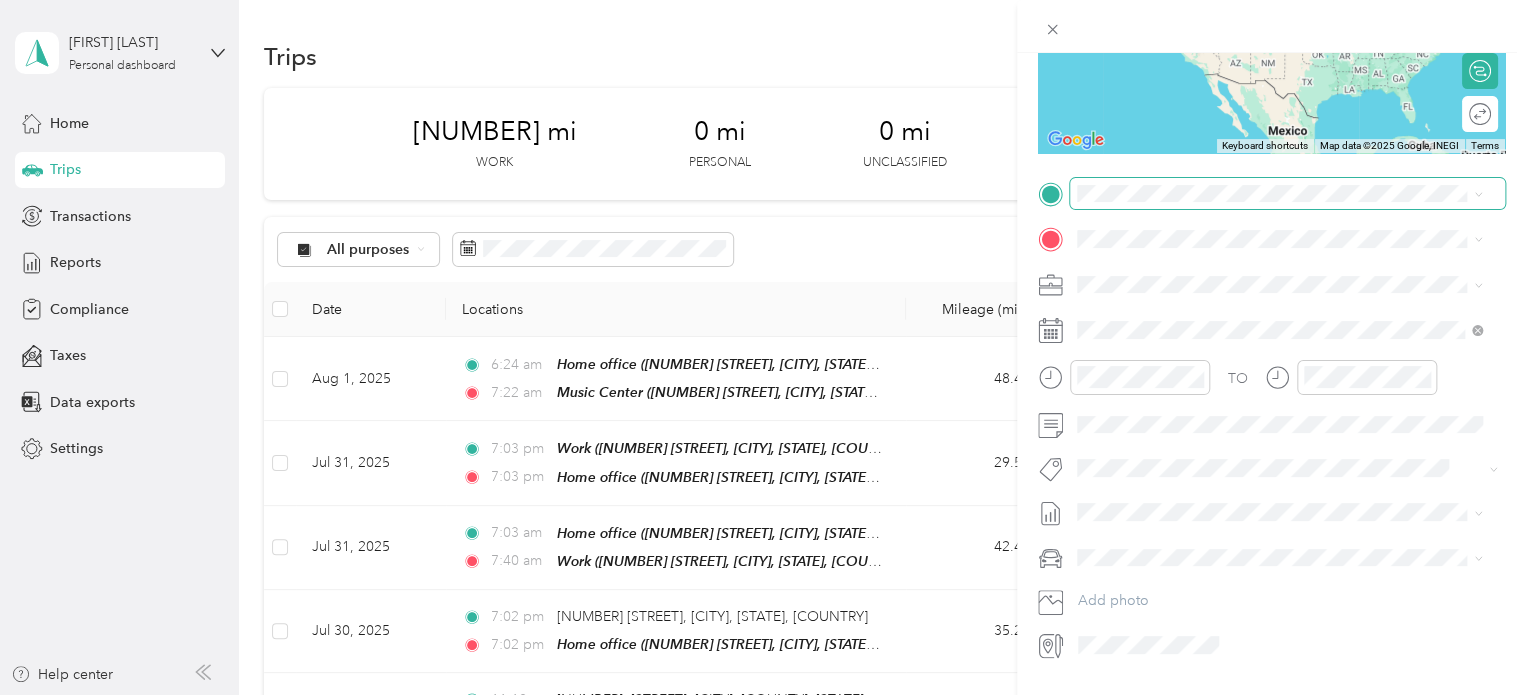 click at bounding box center [1287, 194] 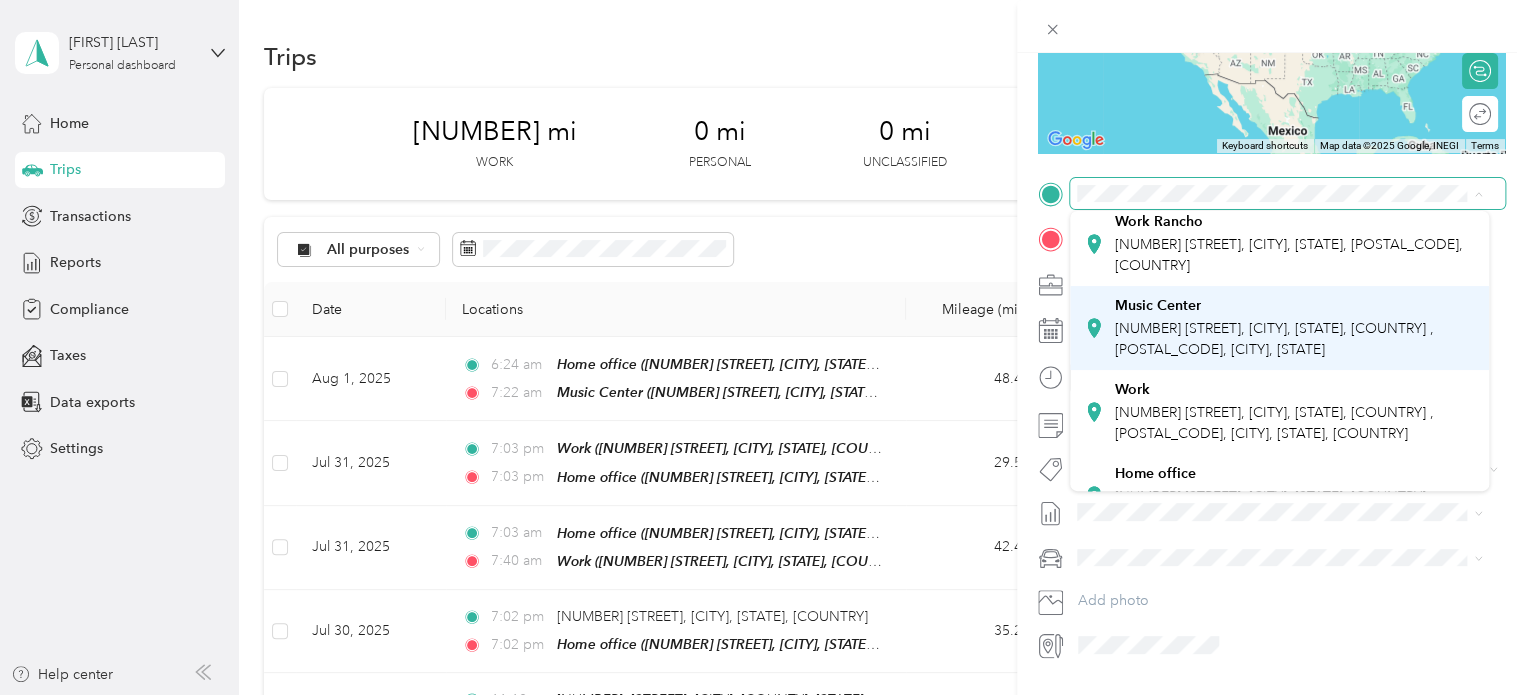 scroll, scrollTop: 100, scrollLeft: 0, axis: vertical 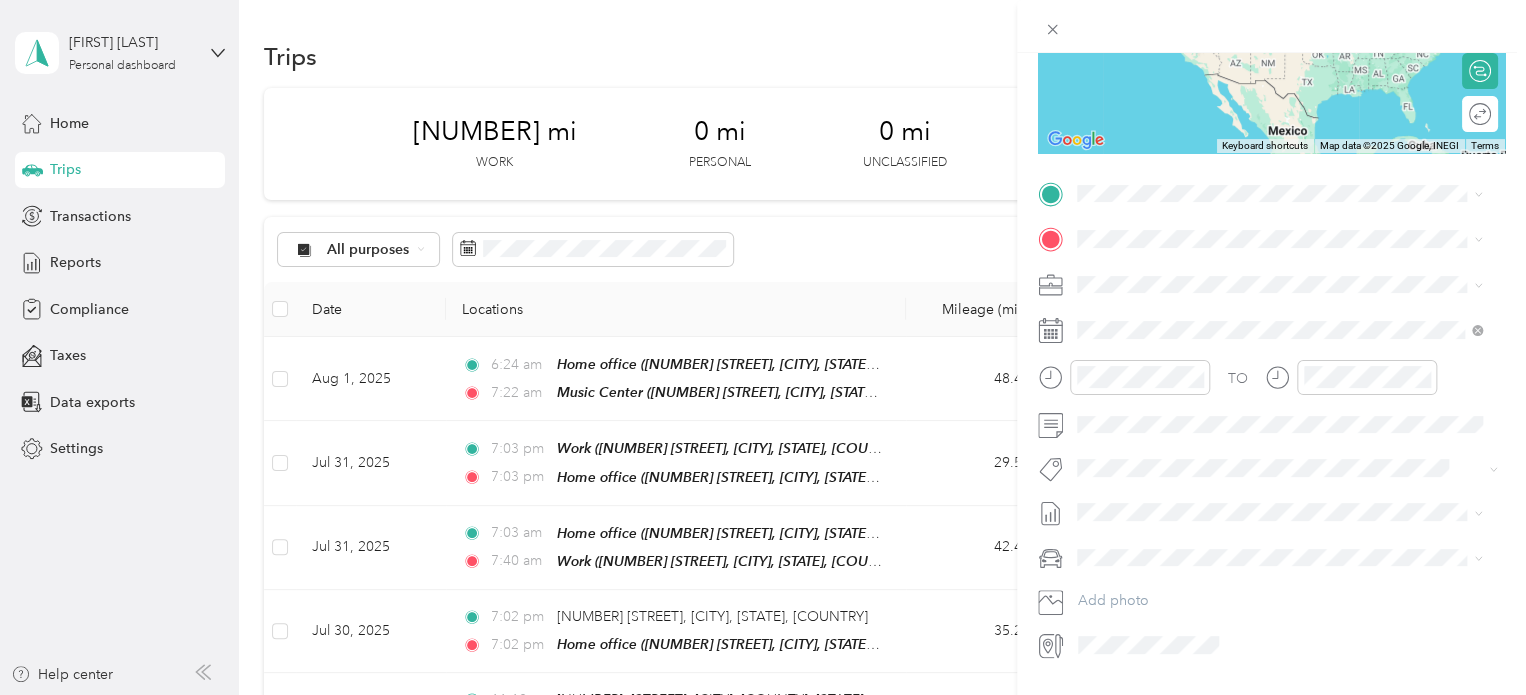 click on "Home office [NUMBER] [STREET], [CITY], [STATE], [COUNTRY] , [POSTAL_CODE], [CITY], [STATE]" at bounding box center [1295, 443] 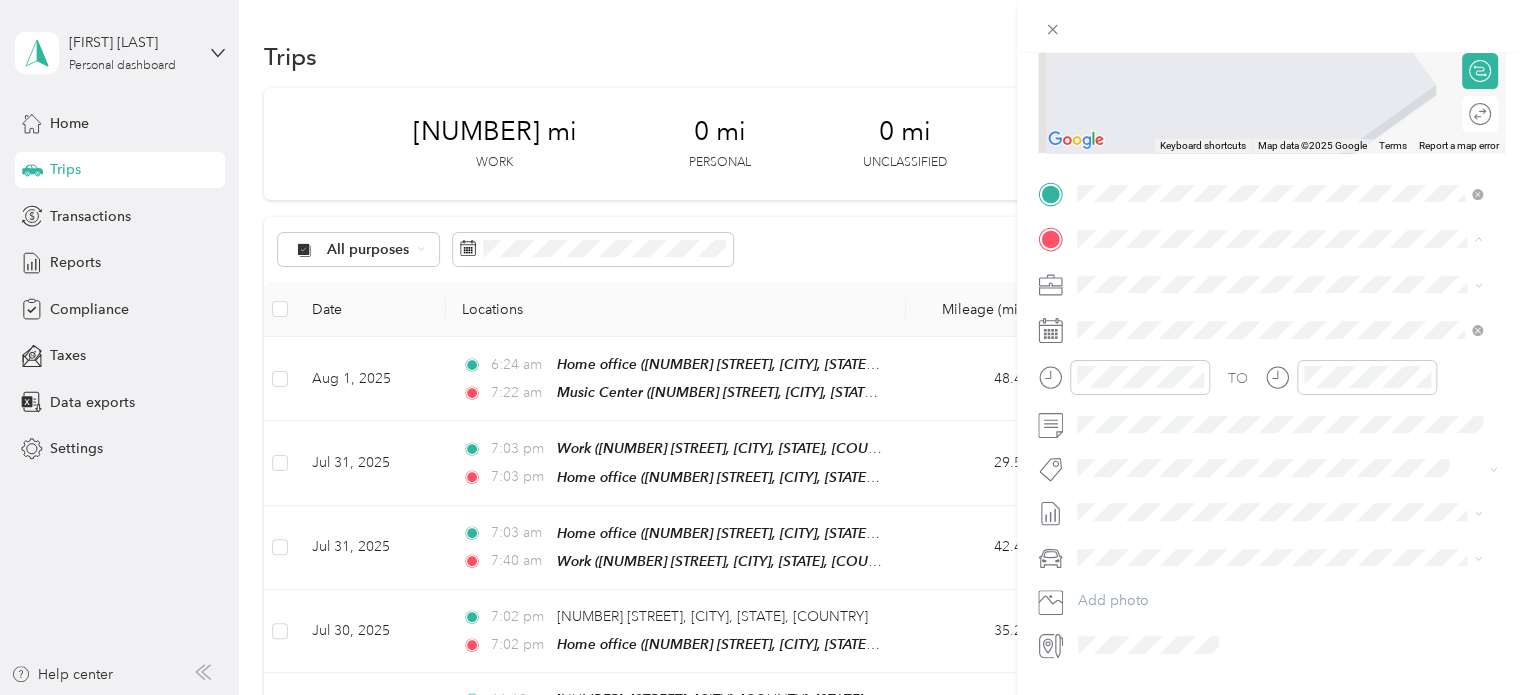click on "Work [NUMBER] [STREET], [CITY], [STATE], [COUNTRY] , [POSTAL_CODE], [CITY], [STATE], [COUNTRY]" at bounding box center (1295, 508) 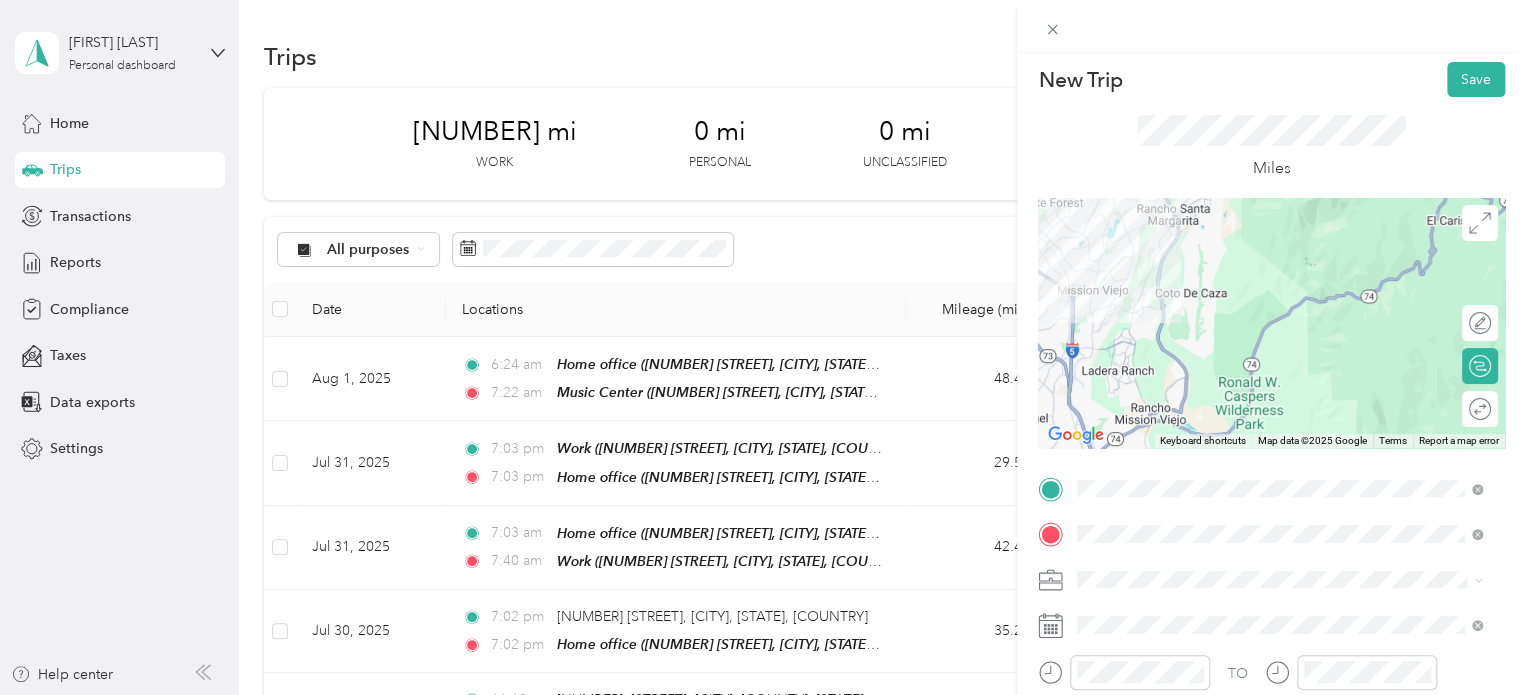 scroll, scrollTop: 0, scrollLeft: 0, axis: both 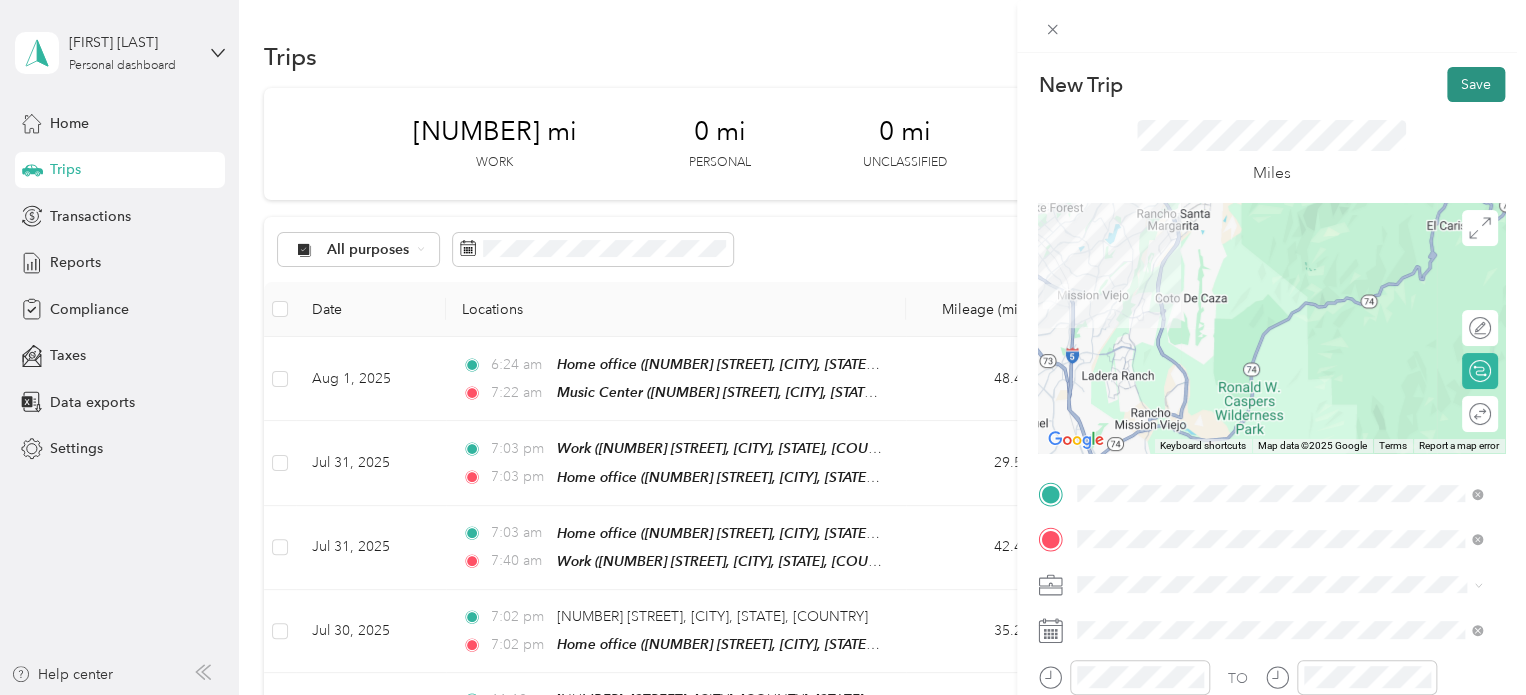 click on "Save" at bounding box center (1476, 84) 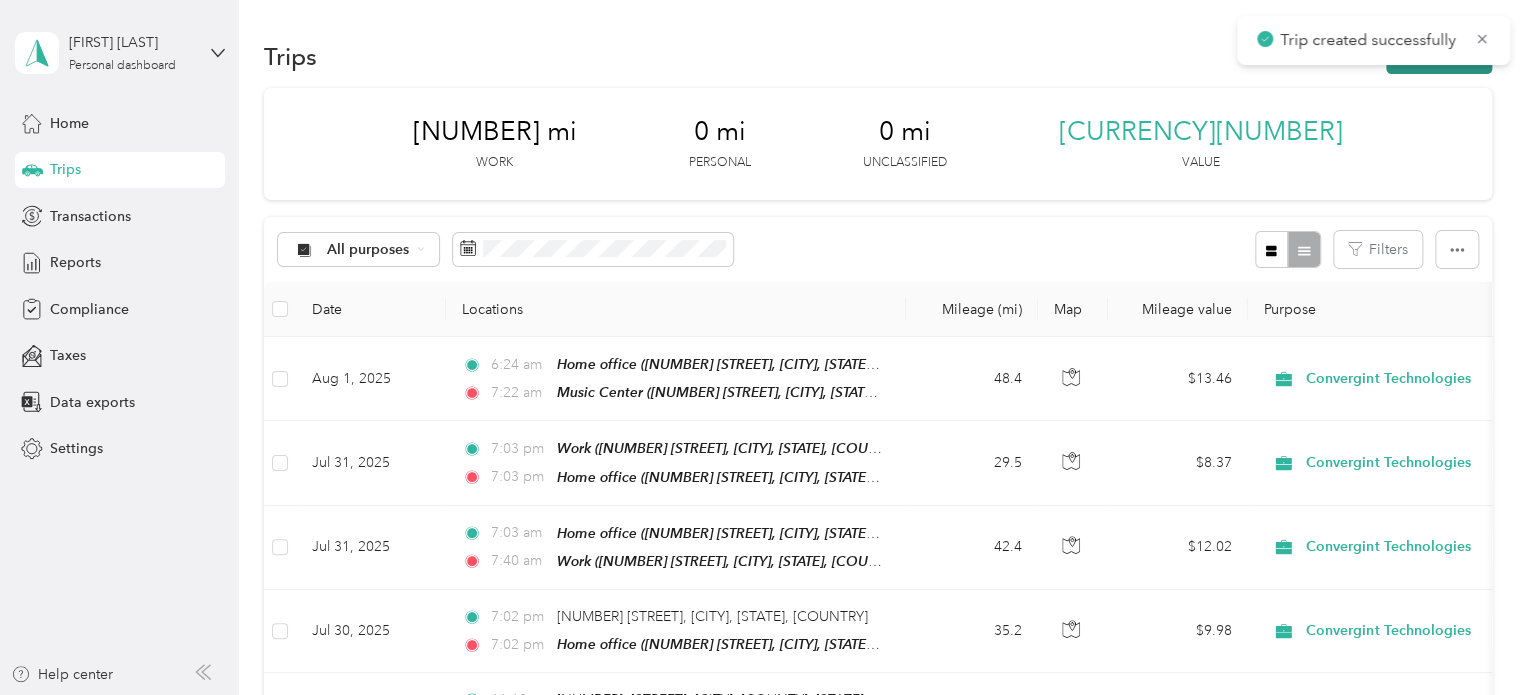 click on "New trip" at bounding box center [1439, 56] 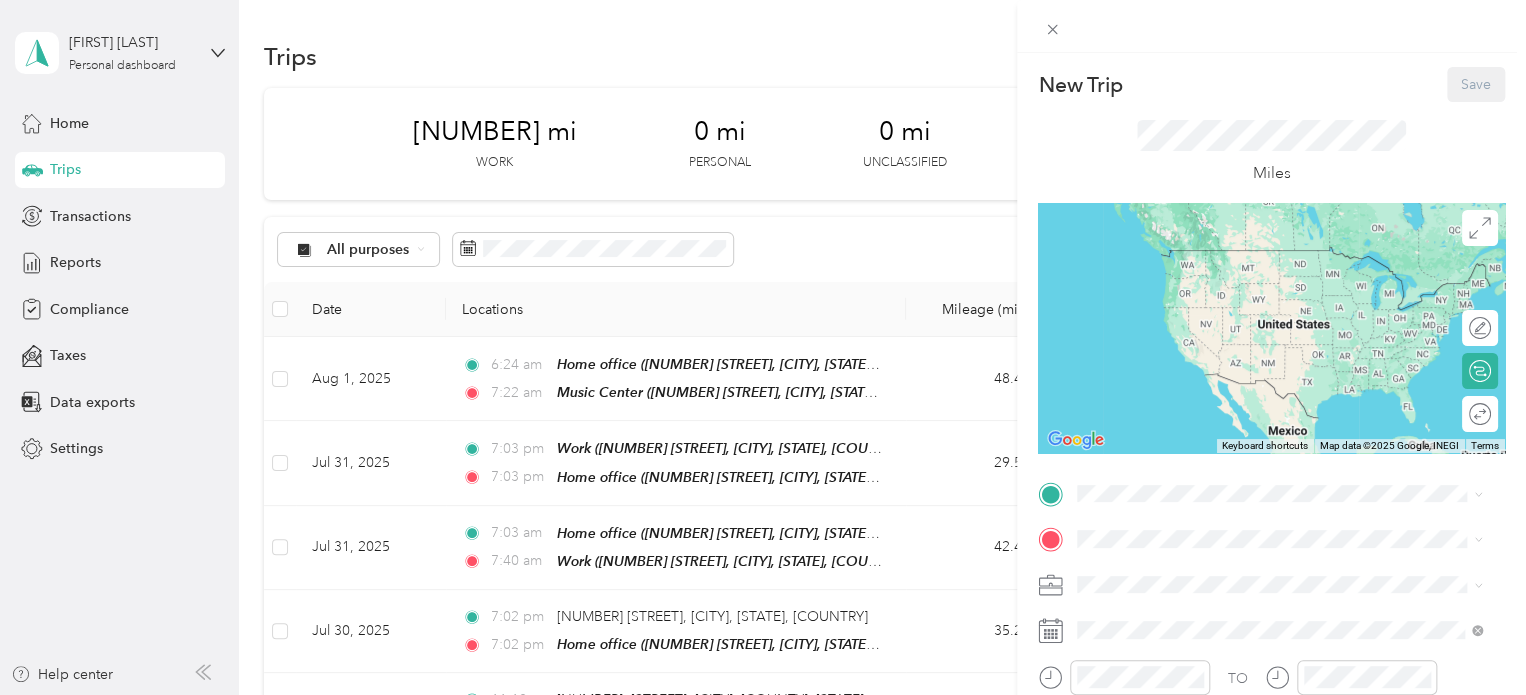 click 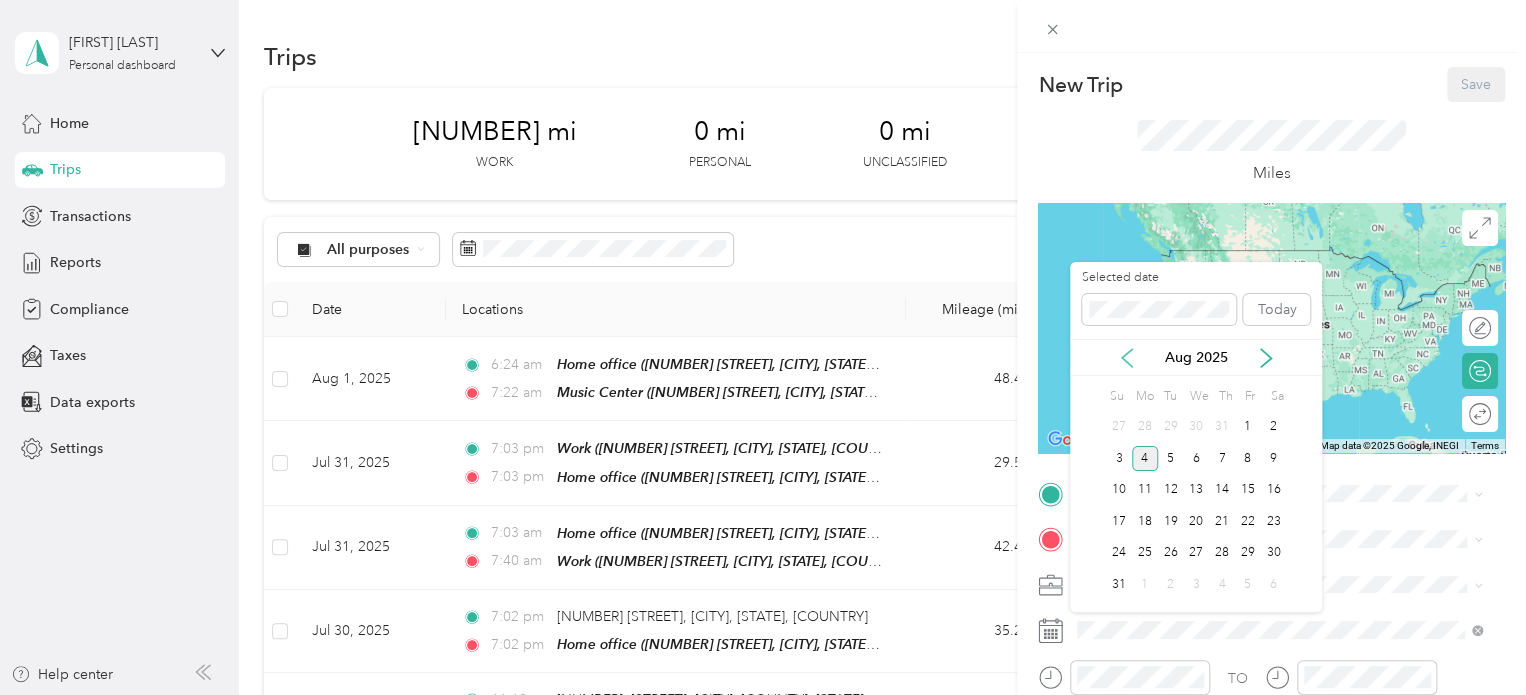 click 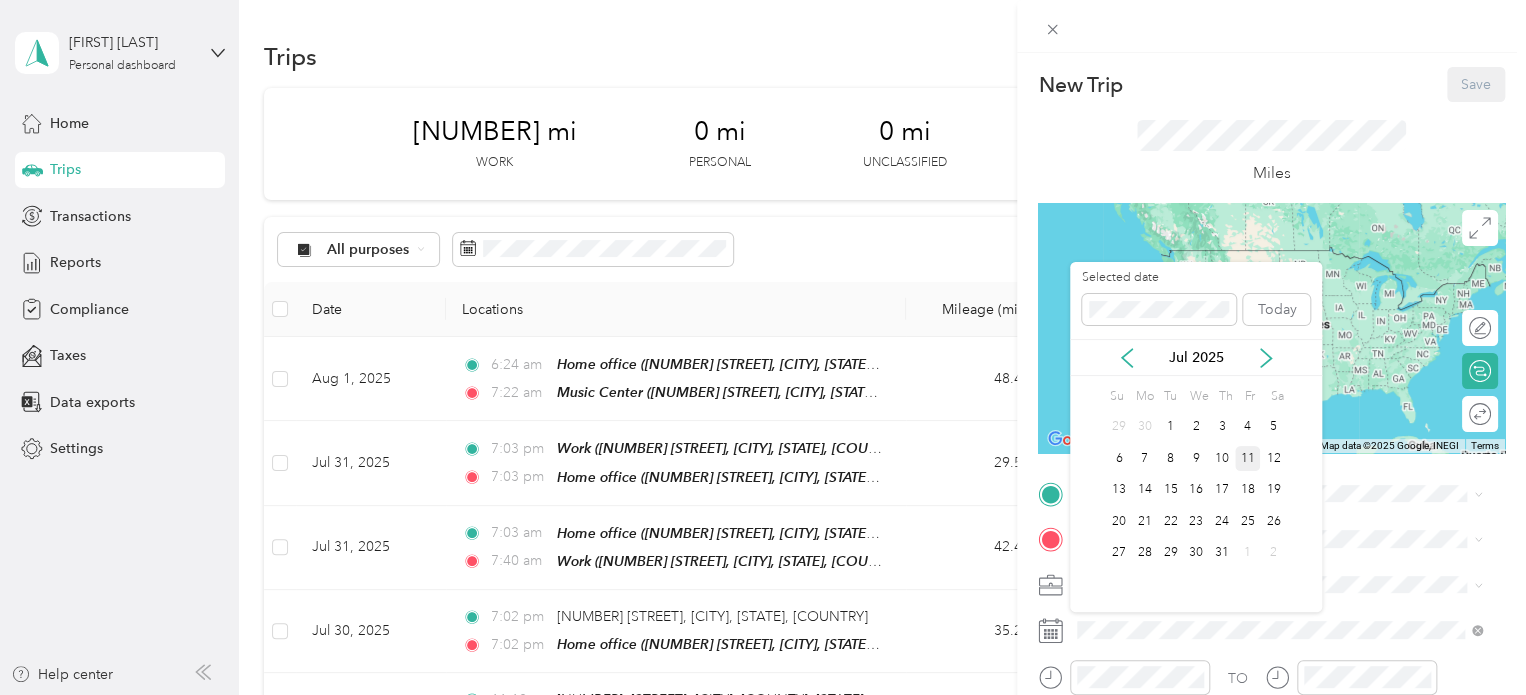 click on "11" at bounding box center [1248, 458] 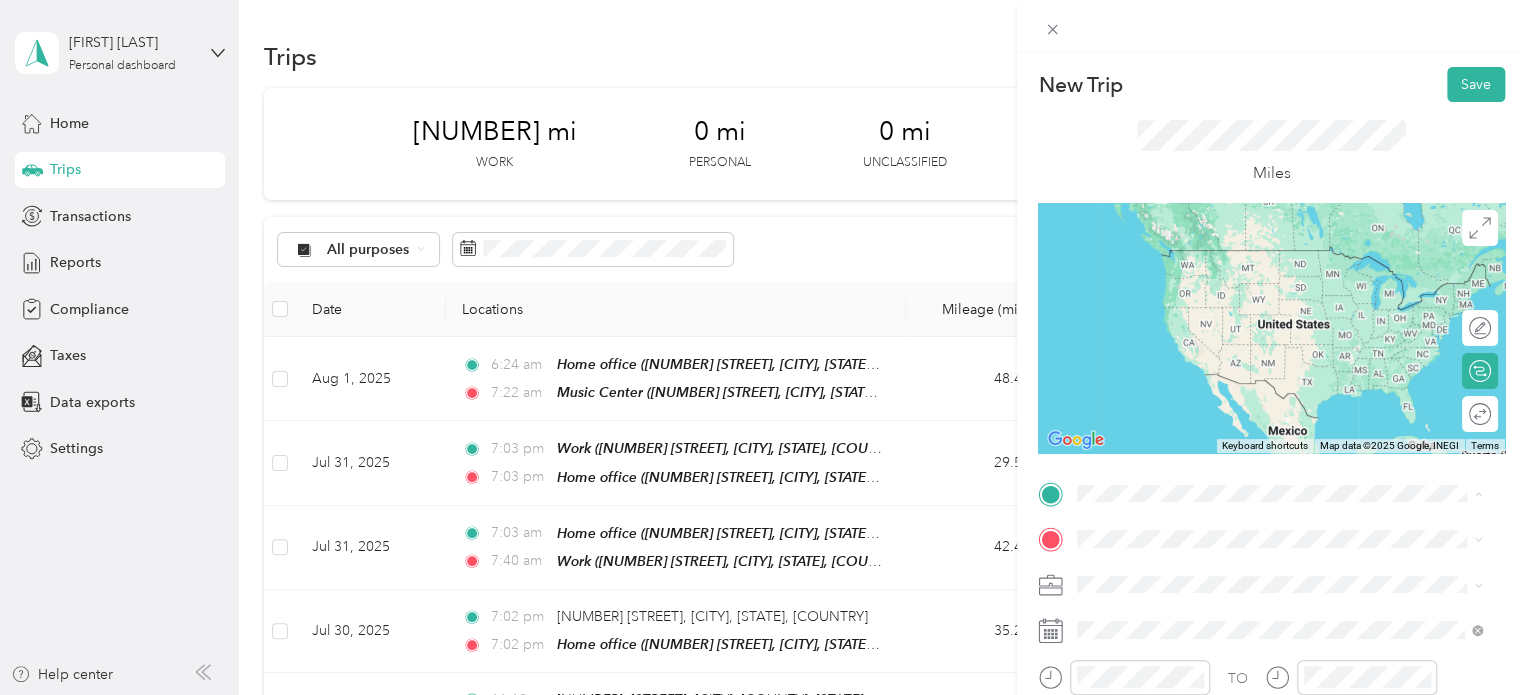 click on "[NUMBER] [STREET], [CITY], [STATE], [COUNTRY] , [POSTAL_CODE], [CITY], [STATE], [COUNTRY]" at bounding box center (1274, 458) 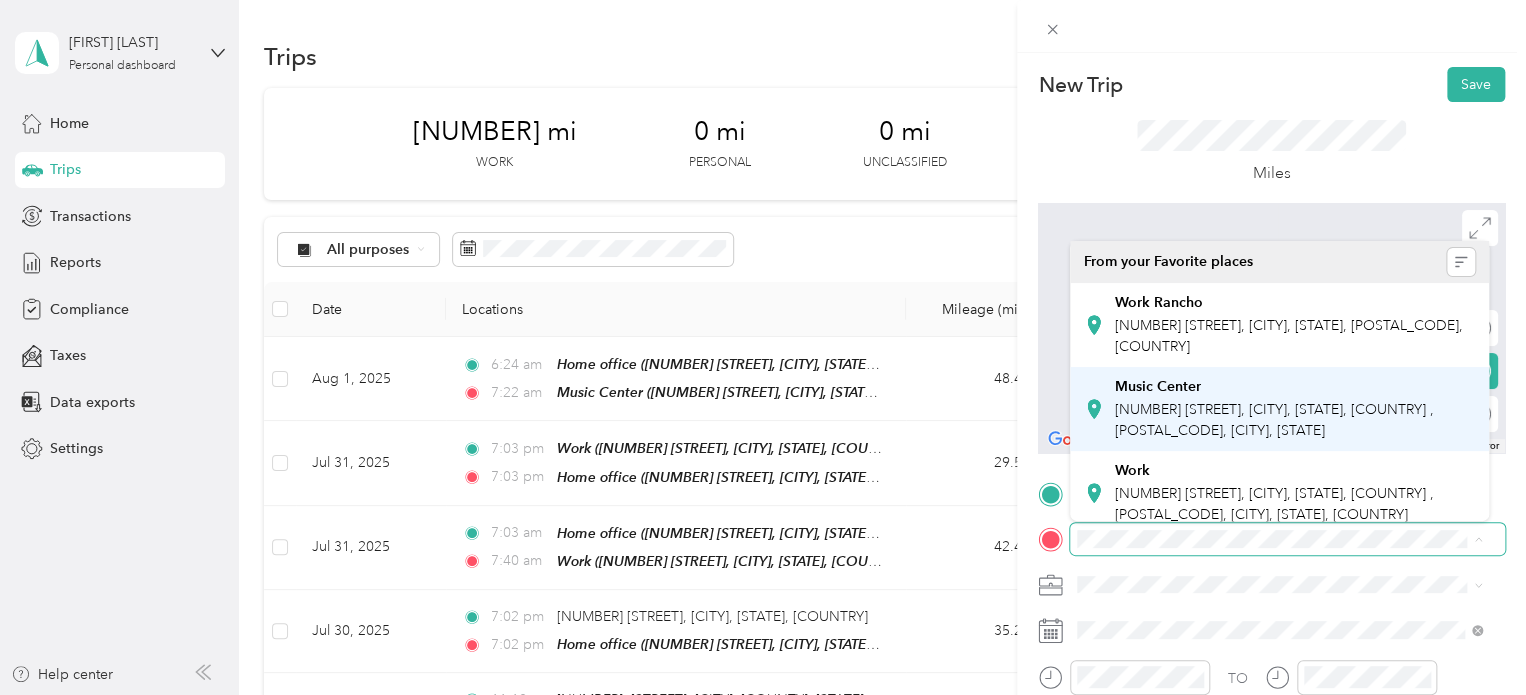 scroll, scrollTop: 100, scrollLeft: 0, axis: vertical 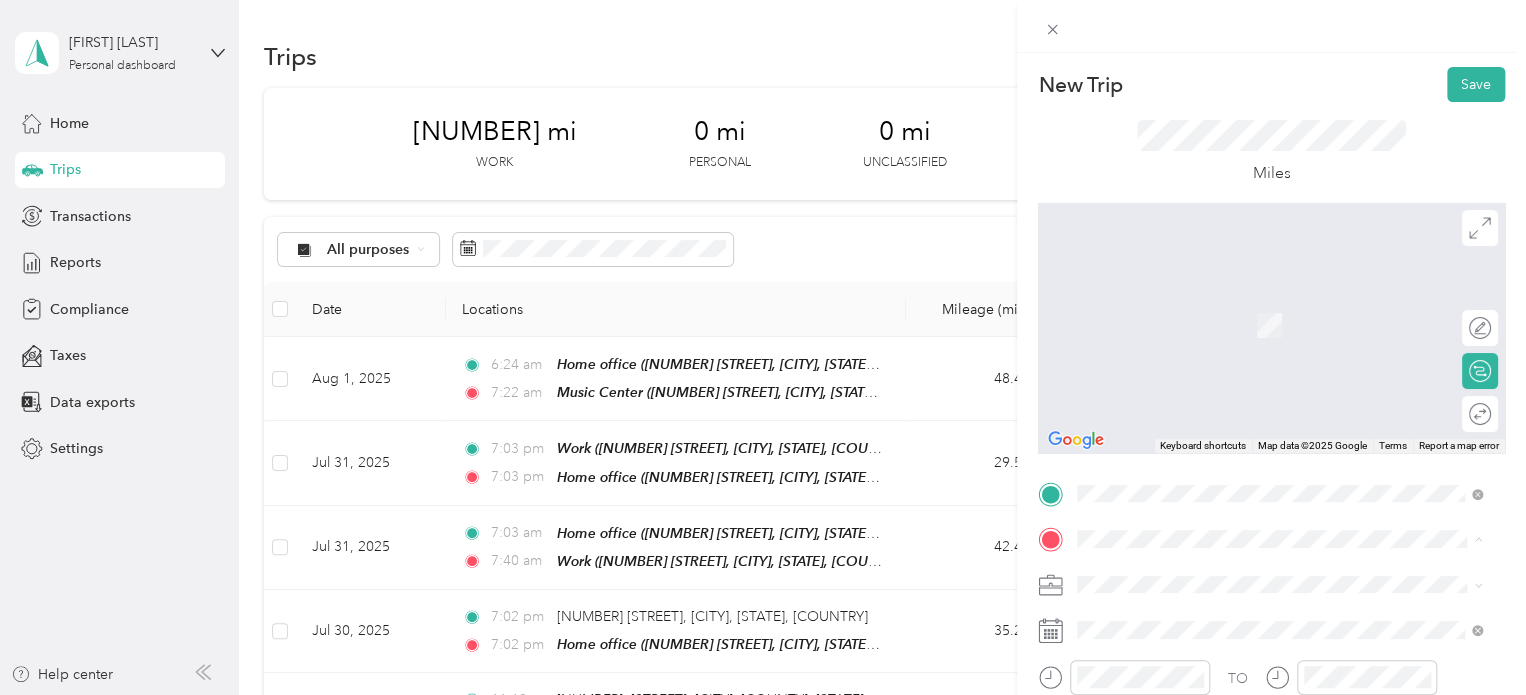click on "Home office" at bounding box center (1155, 455) 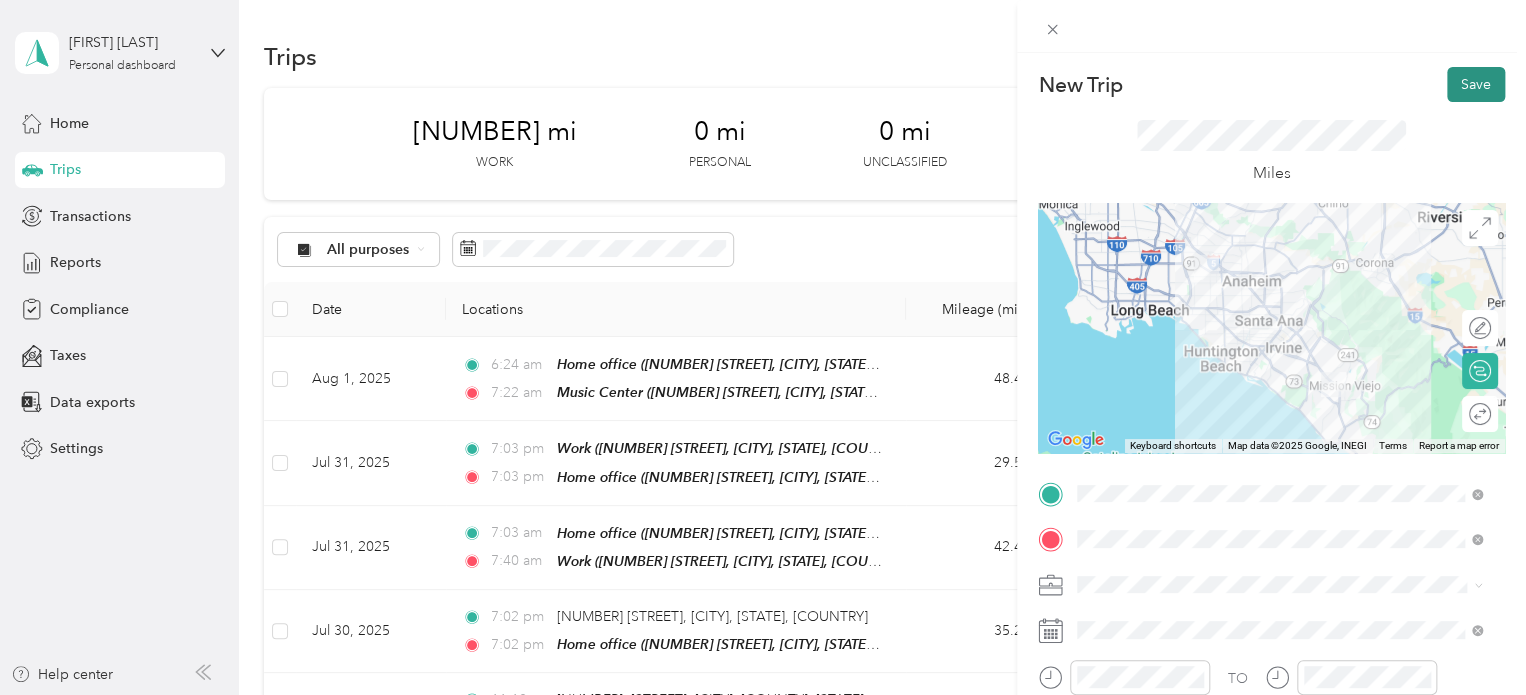 click on "Save" at bounding box center [1476, 84] 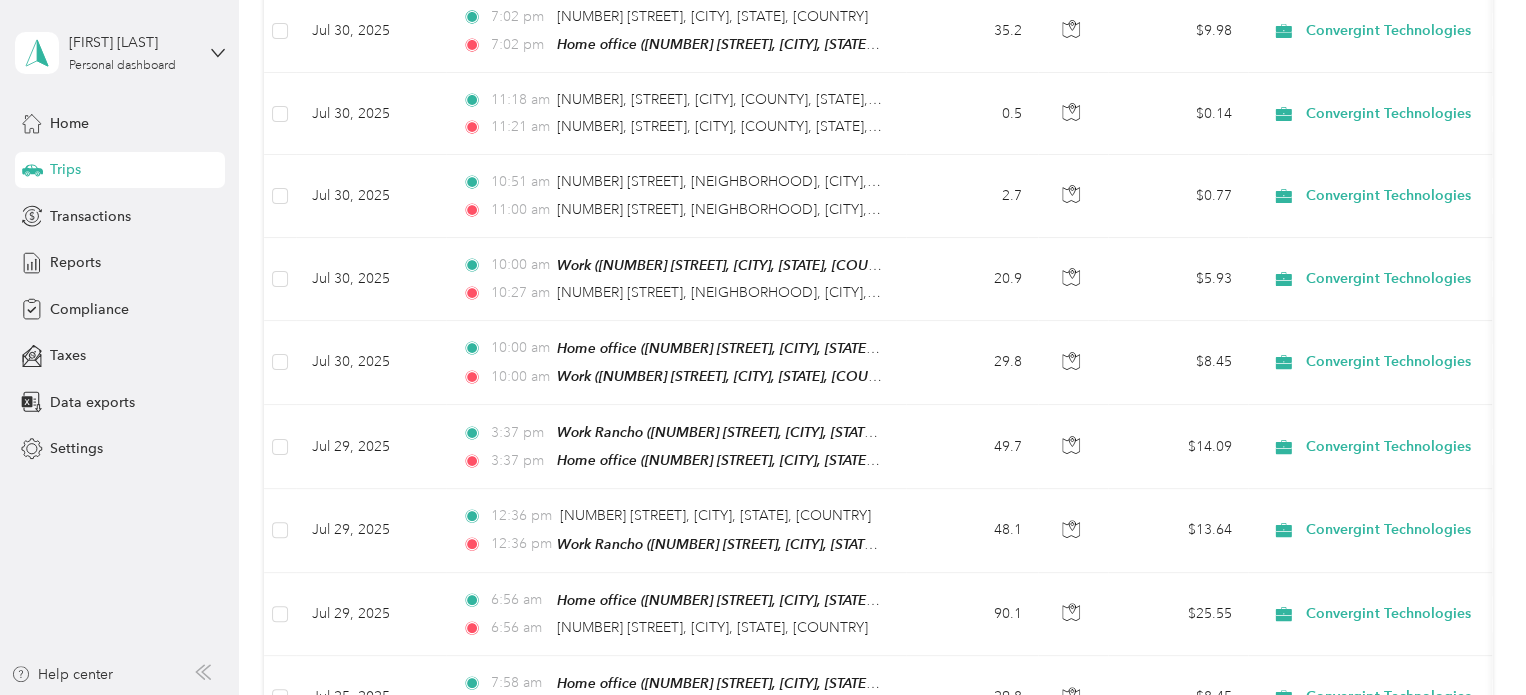 scroll, scrollTop: 0, scrollLeft: 0, axis: both 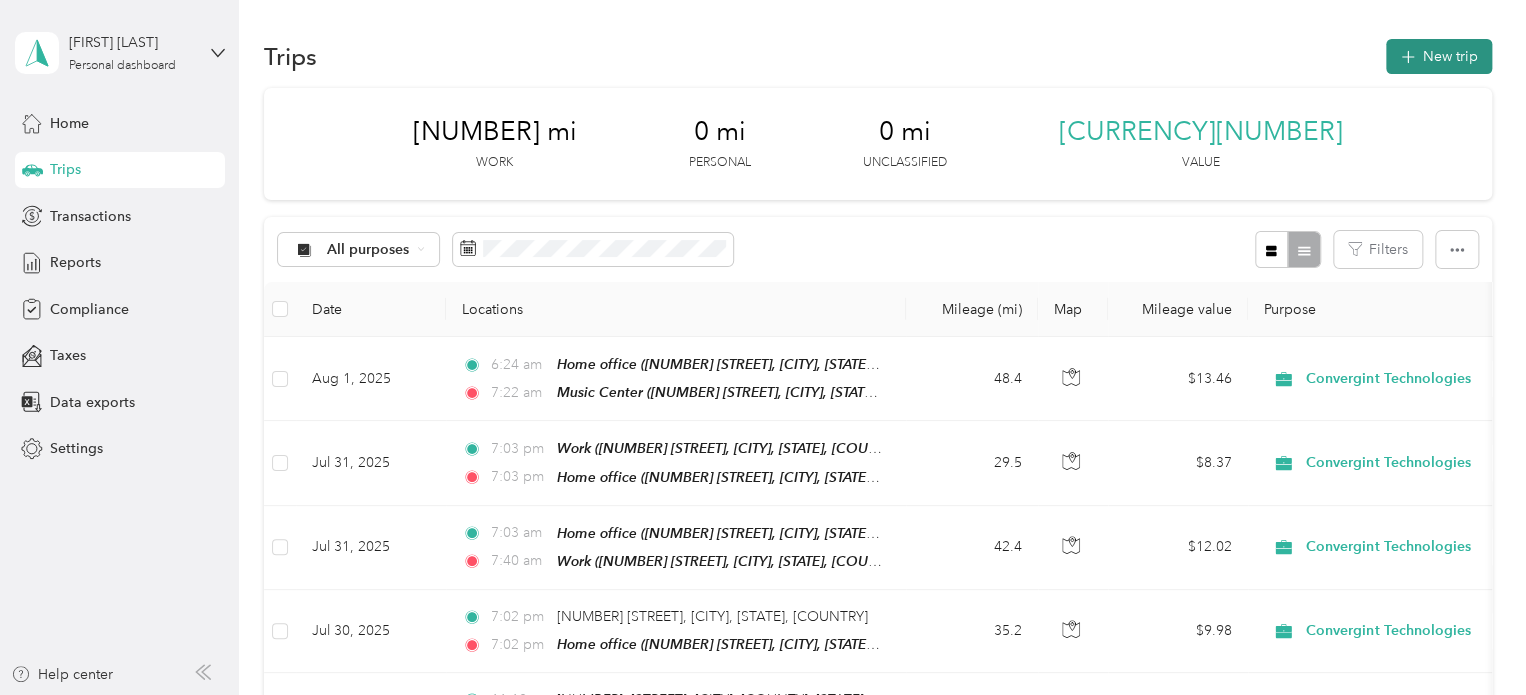 click on "New trip" at bounding box center [1439, 56] 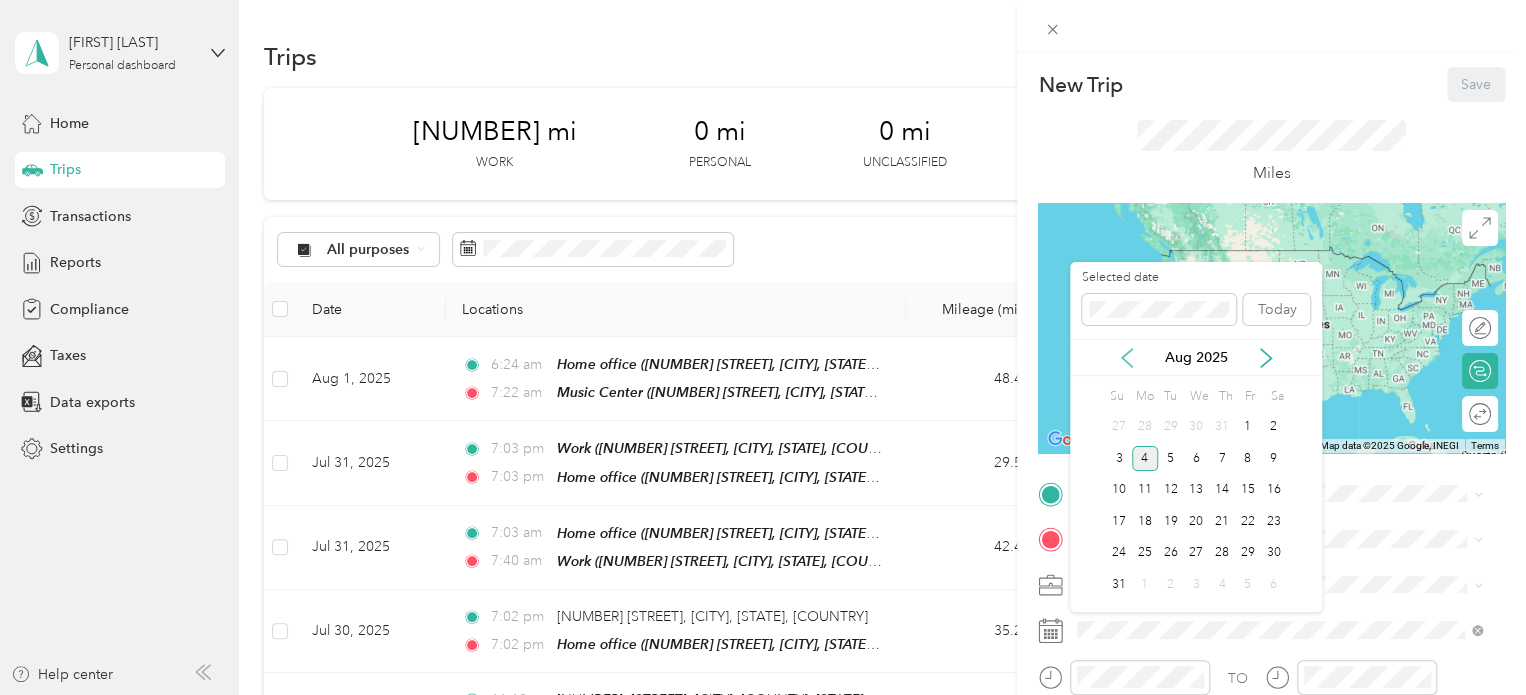 click 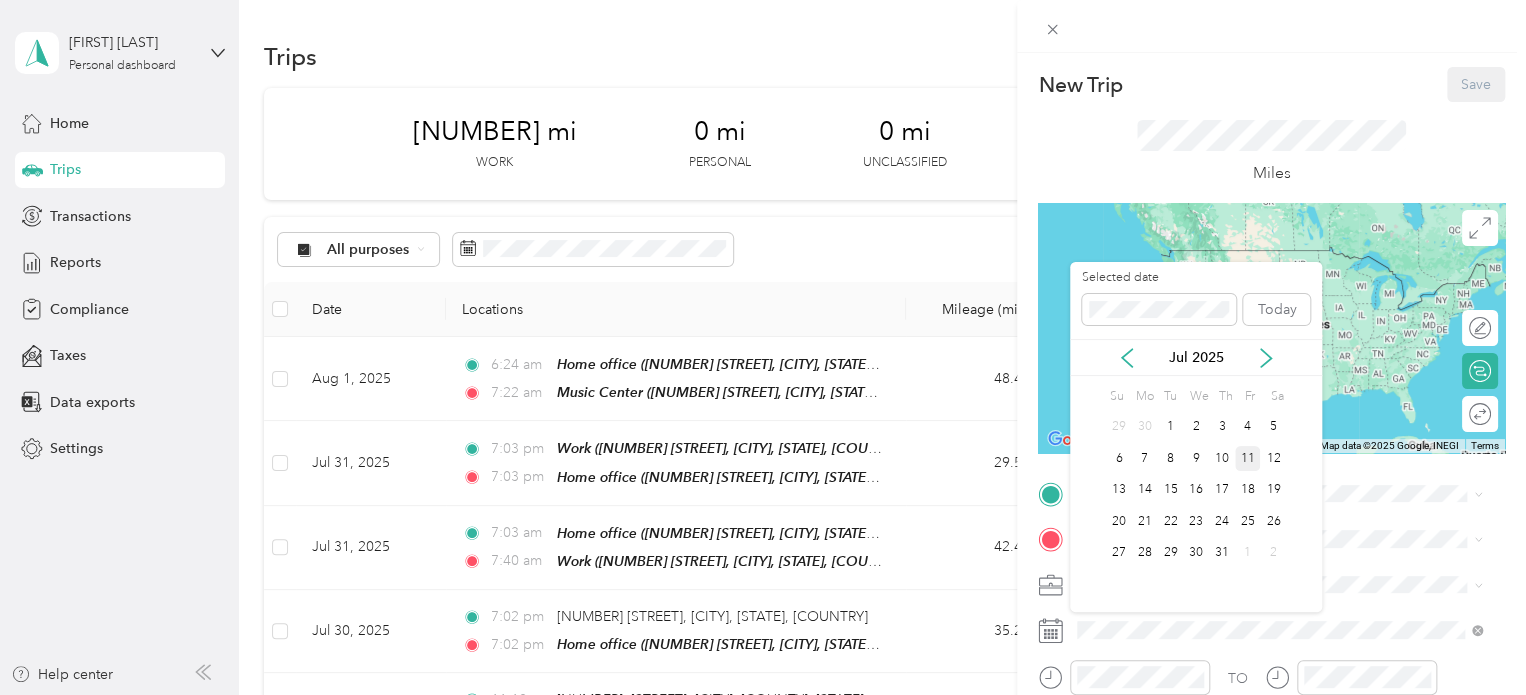 click on "11" at bounding box center [1248, 458] 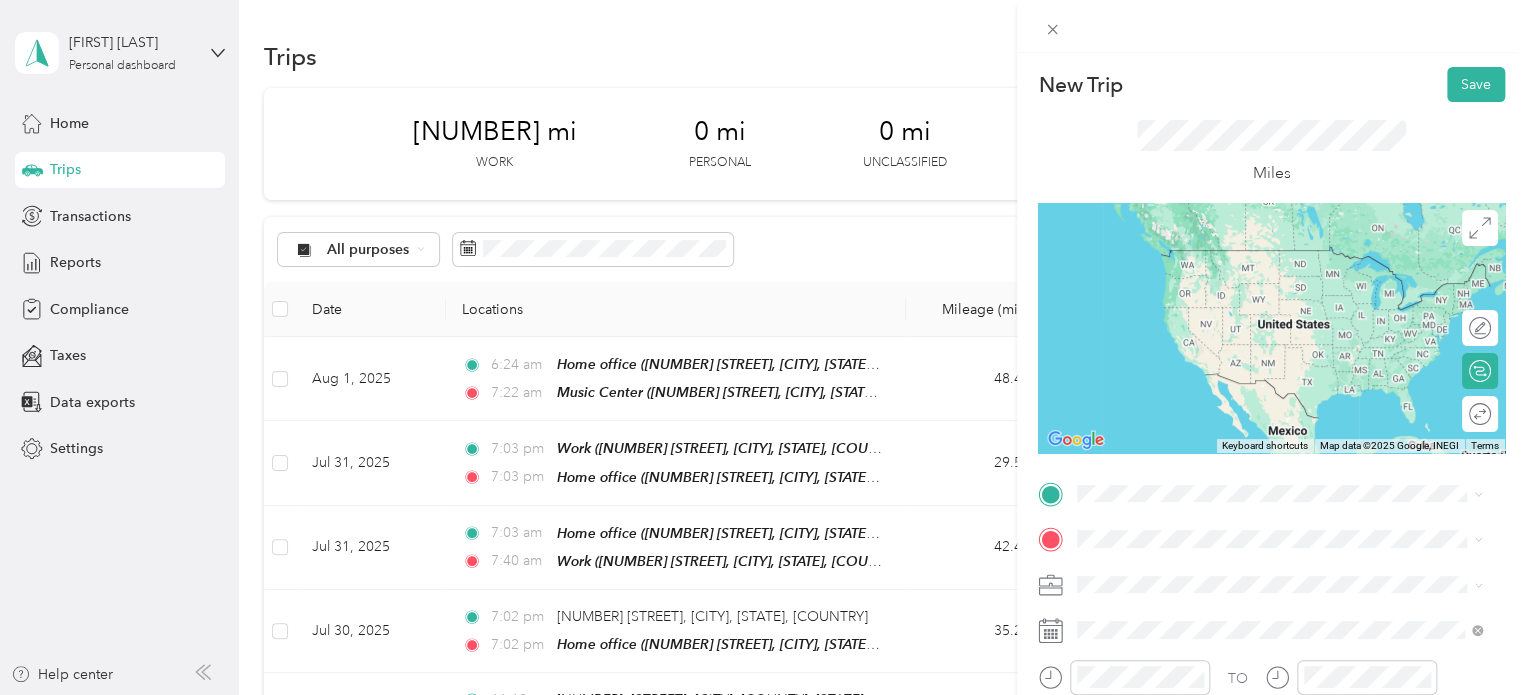 click on "Work" at bounding box center (1132, 423) 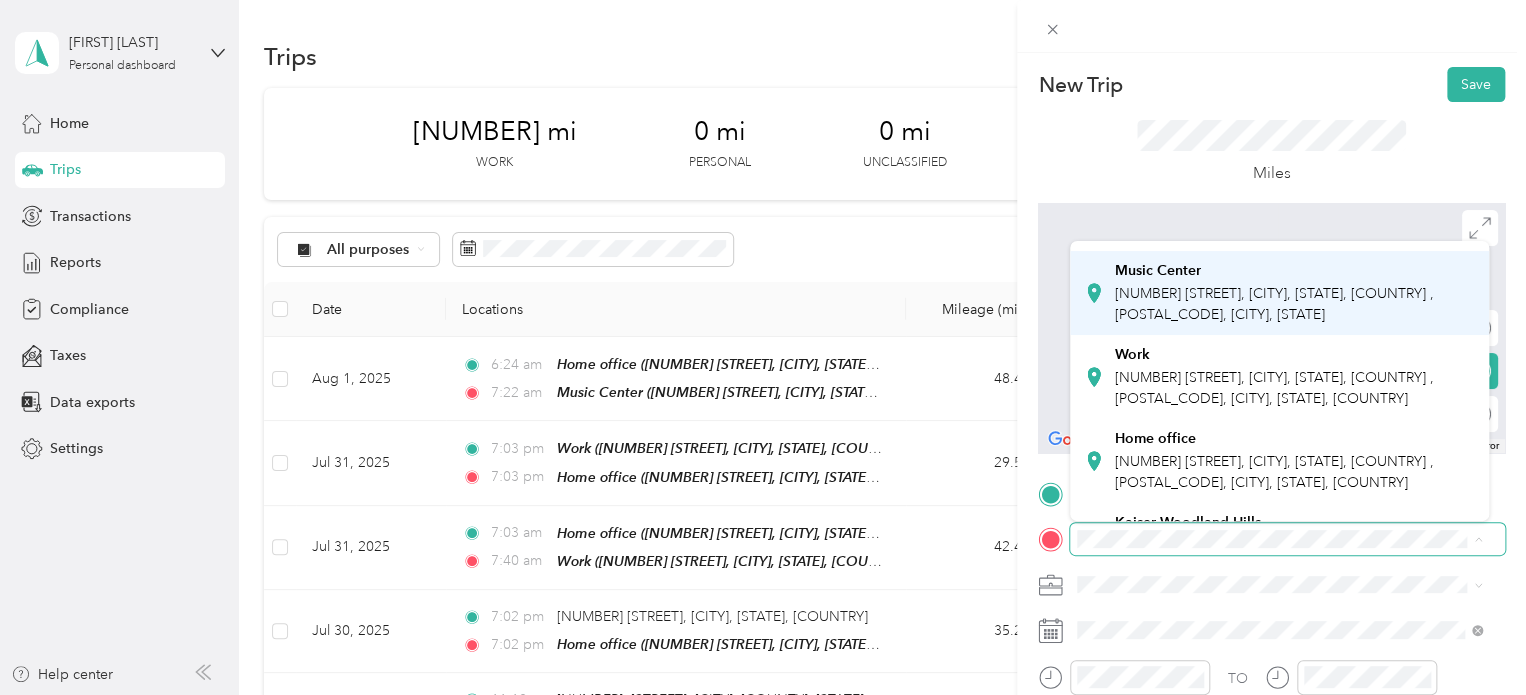 scroll, scrollTop: 200, scrollLeft: 0, axis: vertical 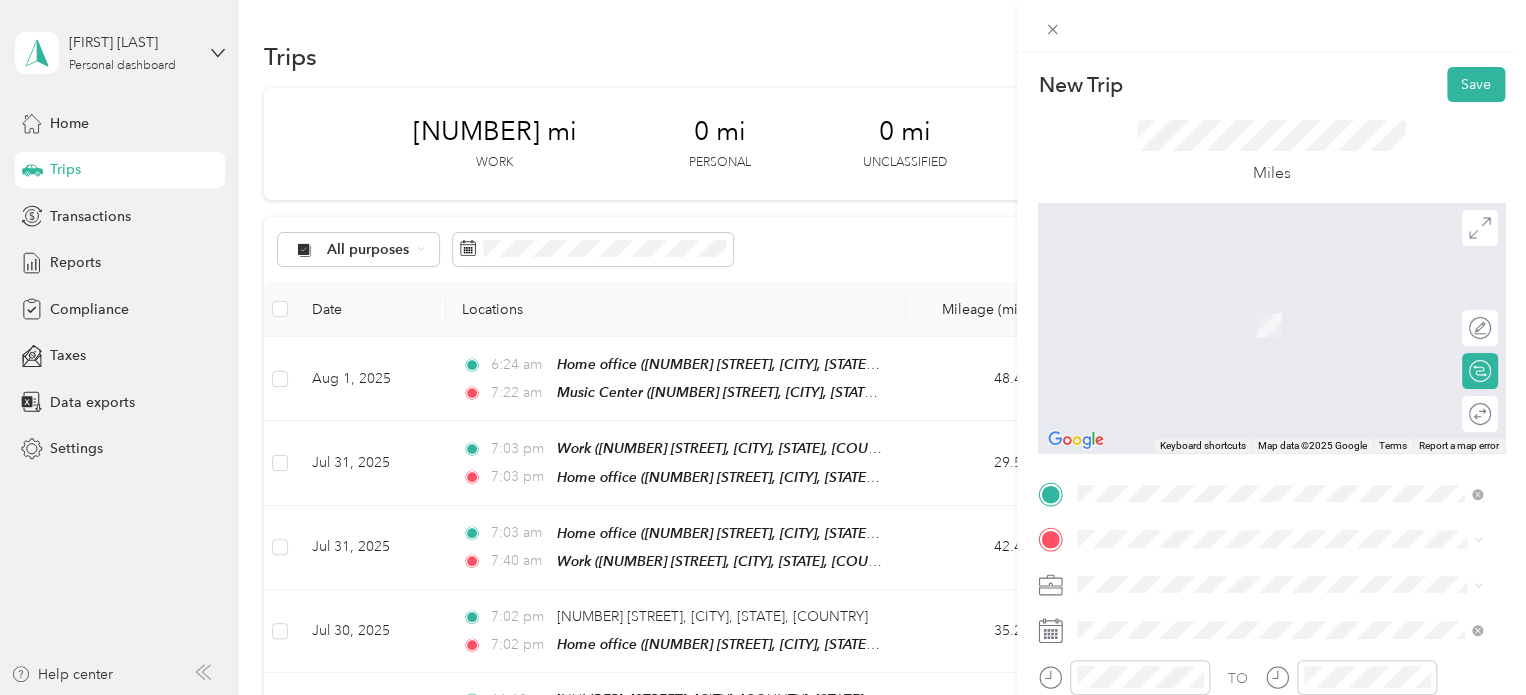 click on "[NUMBER] [STREET], [CITY], [STATE], [COUNTRY] , [POSTAL_CODE], [CITY], [STATE], [COUNTRY]" at bounding box center (1274, 388) 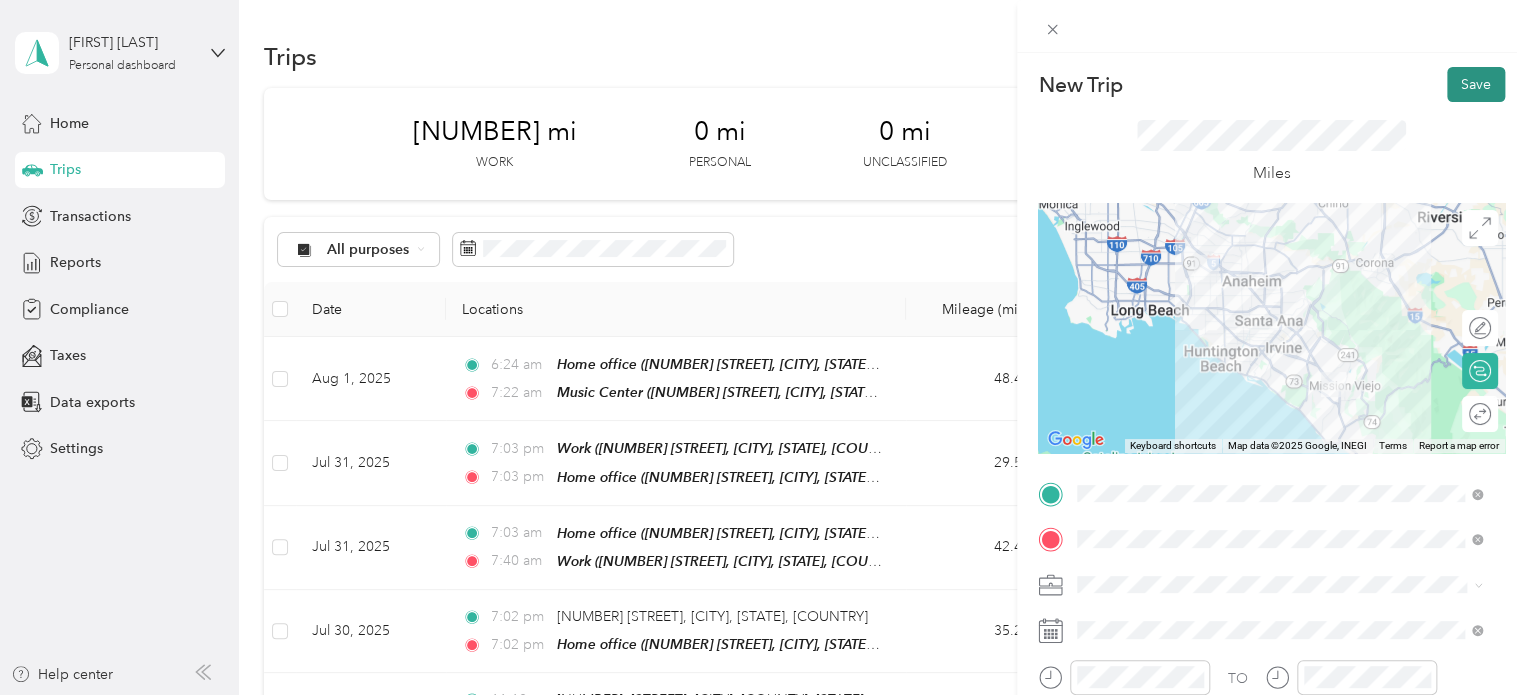 click on "Save" at bounding box center (1476, 84) 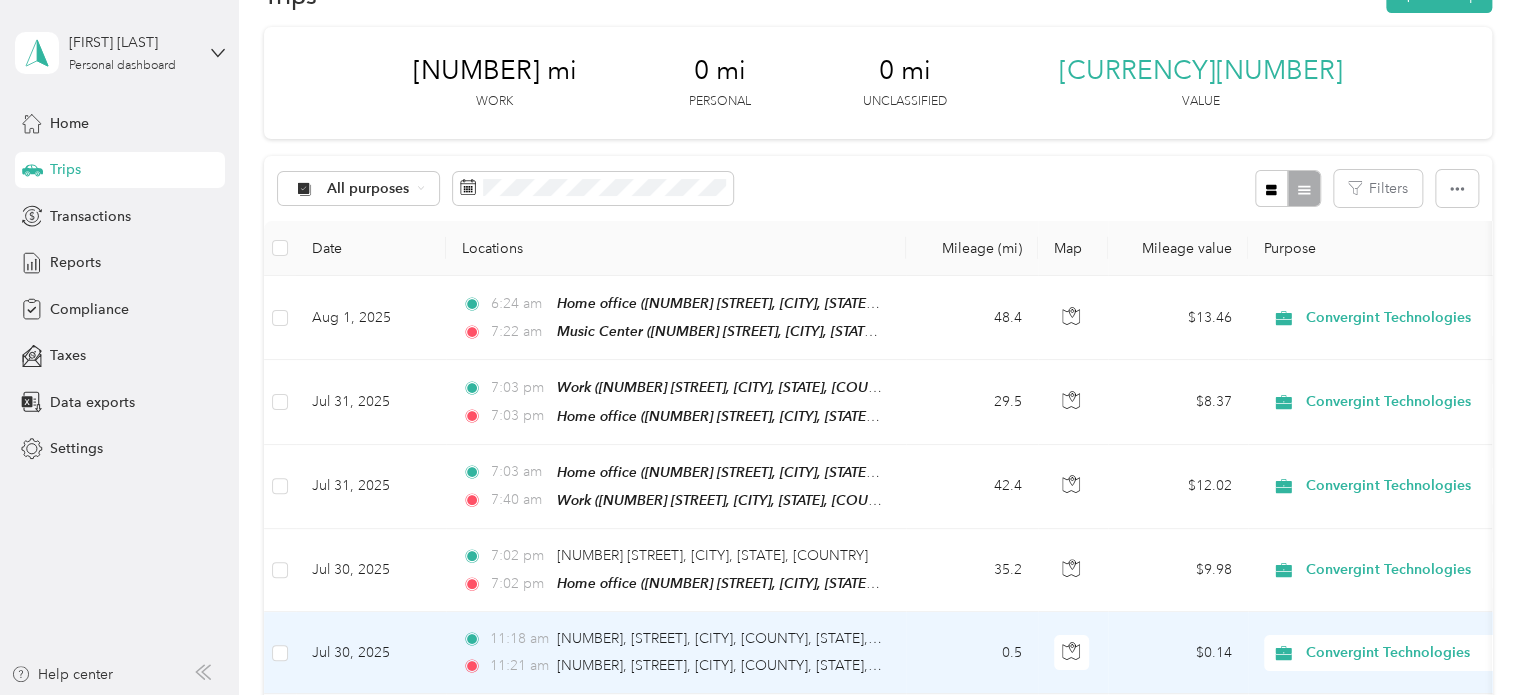 scroll, scrollTop: 0, scrollLeft: 0, axis: both 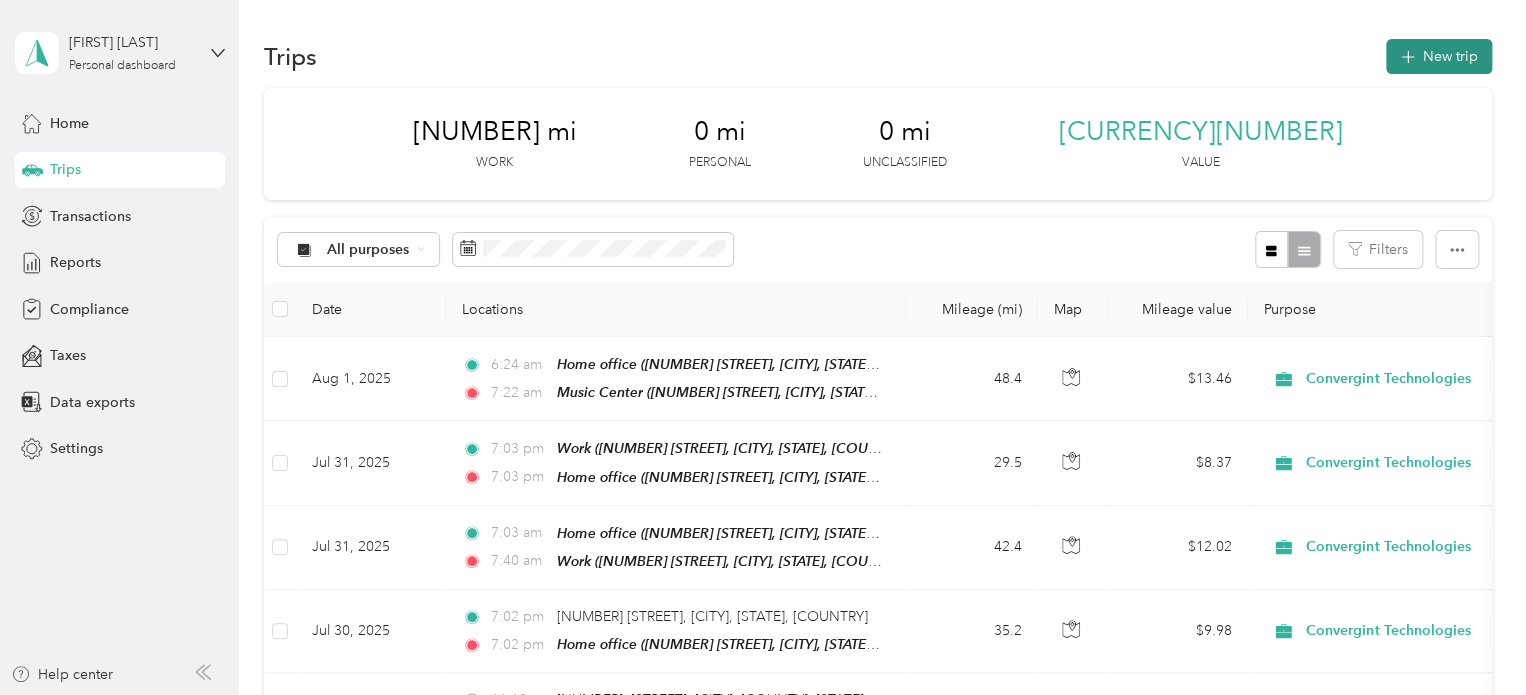 click on "New trip" at bounding box center (1439, 56) 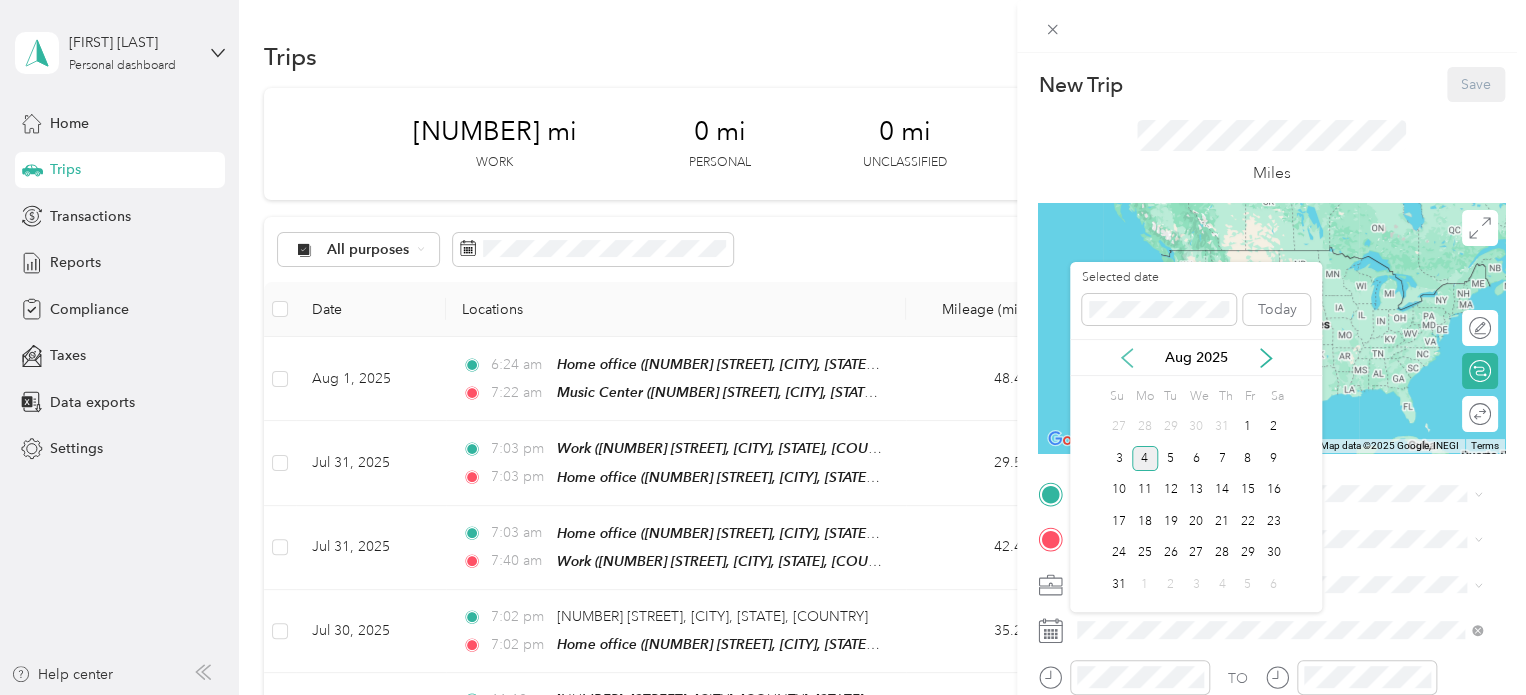 click 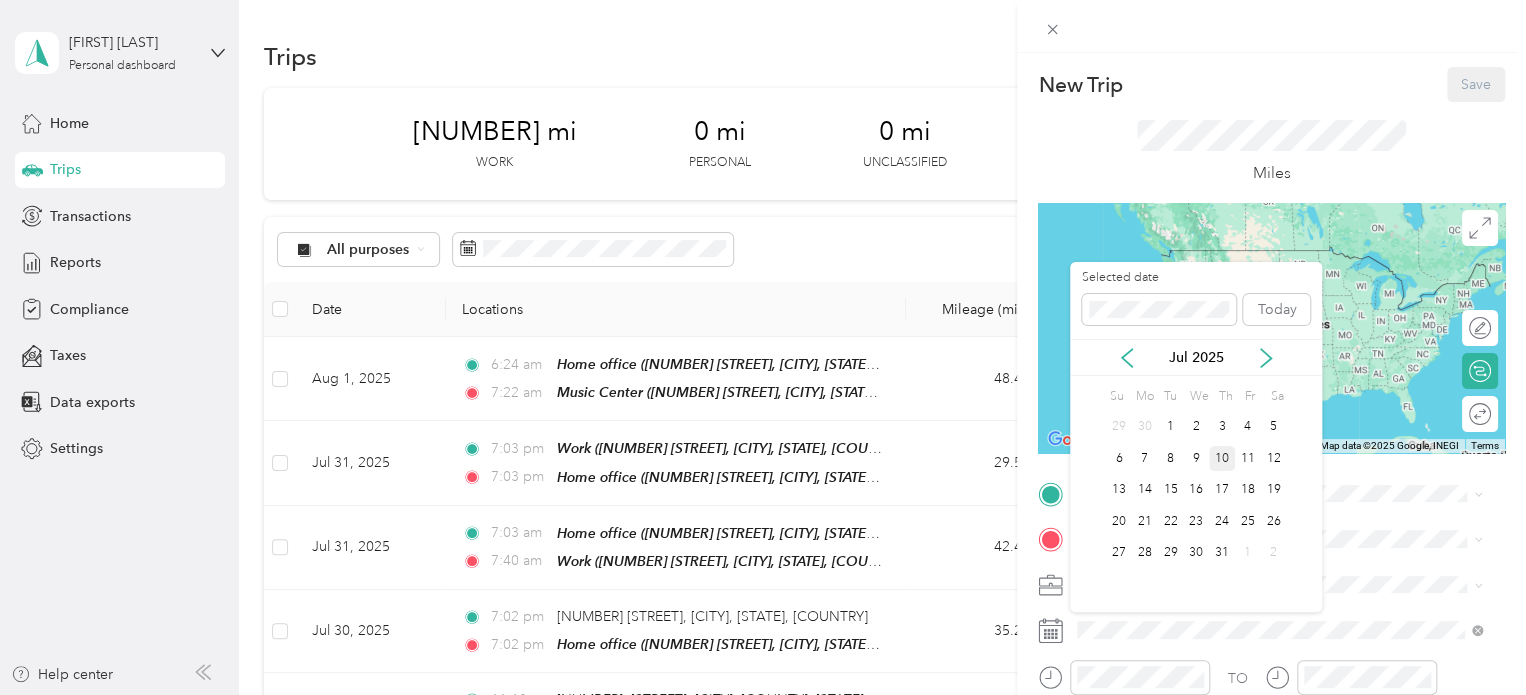 click on "10" at bounding box center [1222, 458] 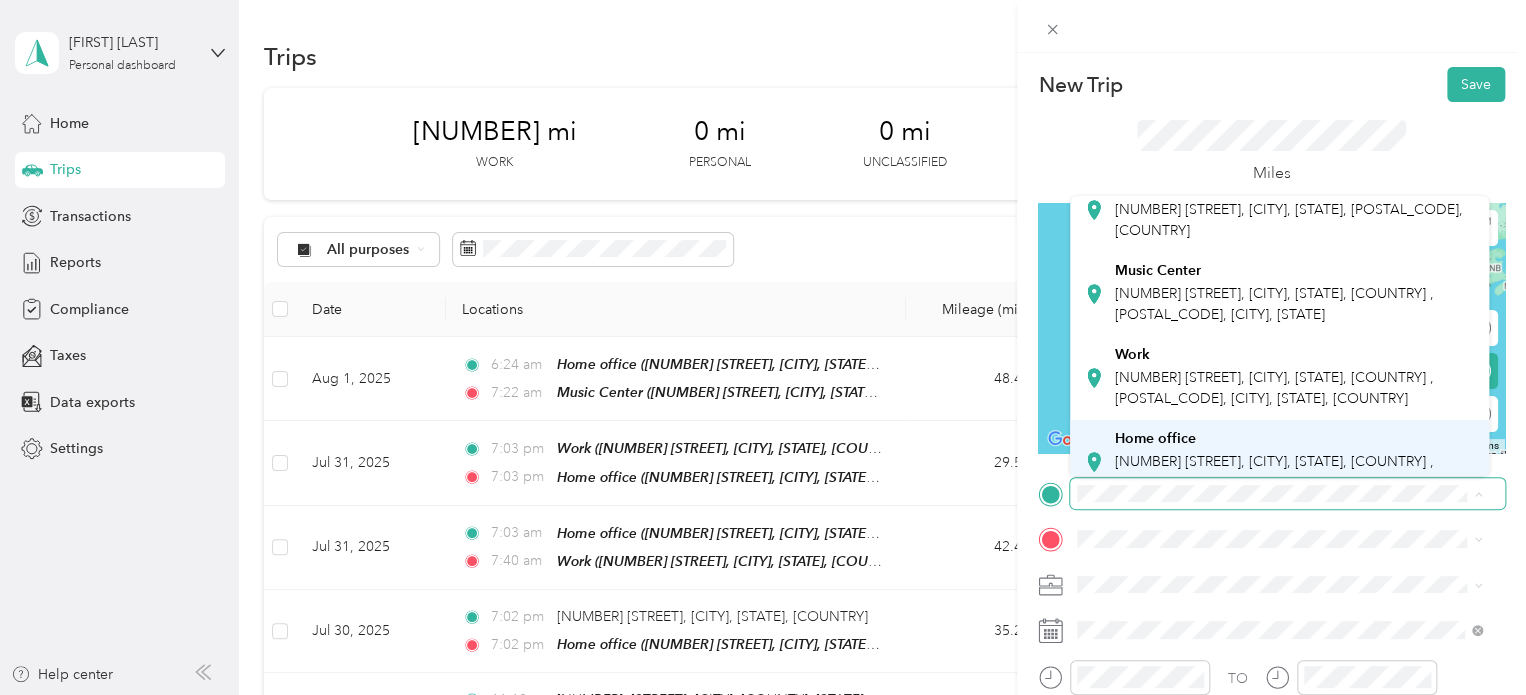 scroll, scrollTop: 200, scrollLeft: 0, axis: vertical 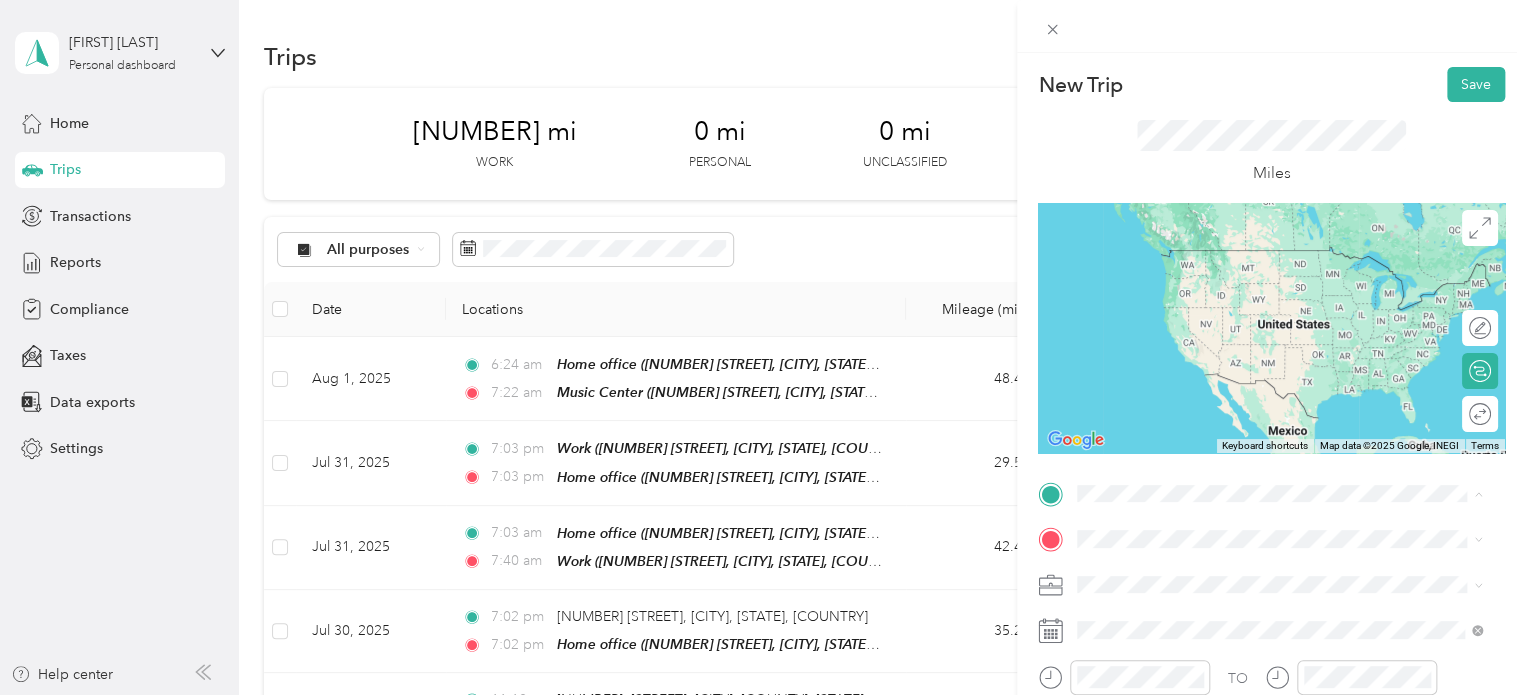 click on "[NUMBER] [STREET], [CITY], [STATE], [COUNTRY] , [POSTAL_CODE], [CITY], [STATE], [COUNTRY]" at bounding box center (1274, 342) 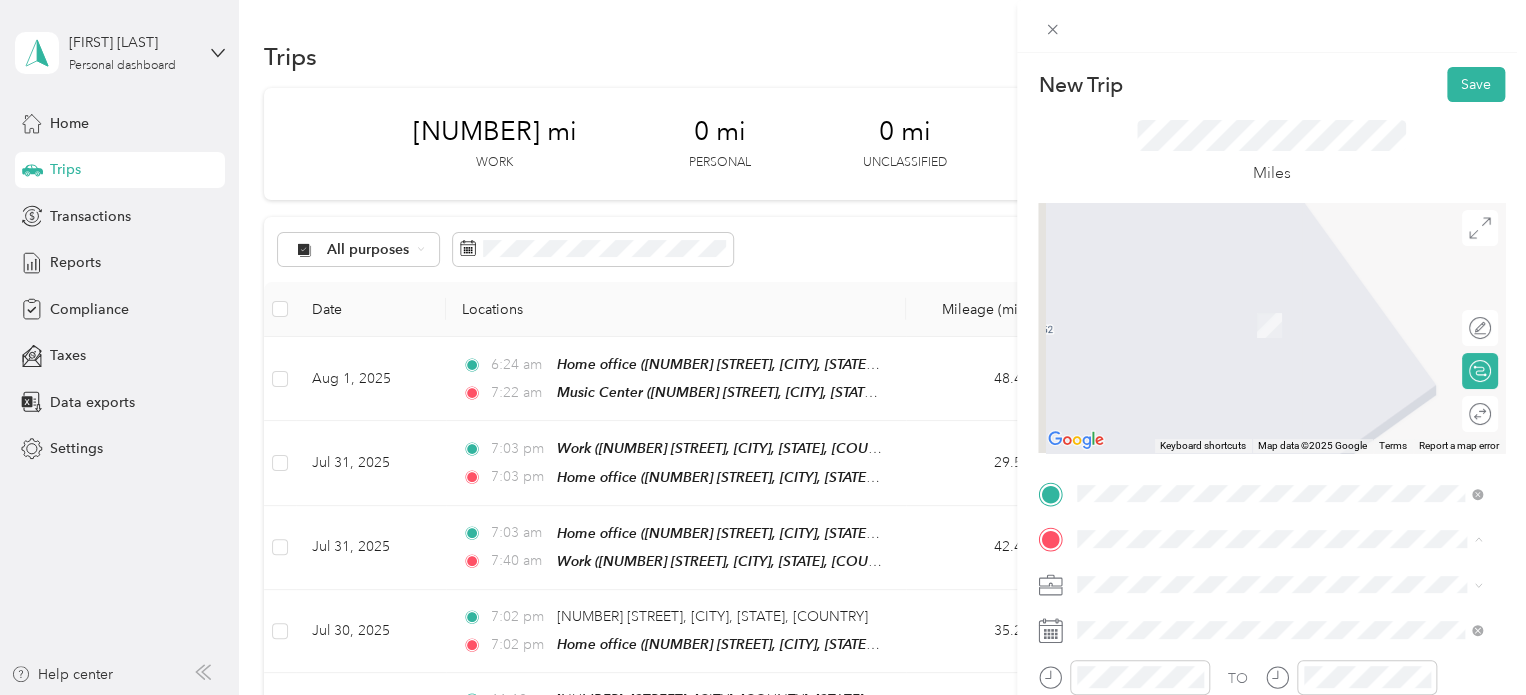 click on "[NUMBER] [STREET], [CITY], [STATE], [COUNTRY] , [POSTAL_CODE], [CITY], [STATE], [COUNTRY]" at bounding box center (1274, 504) 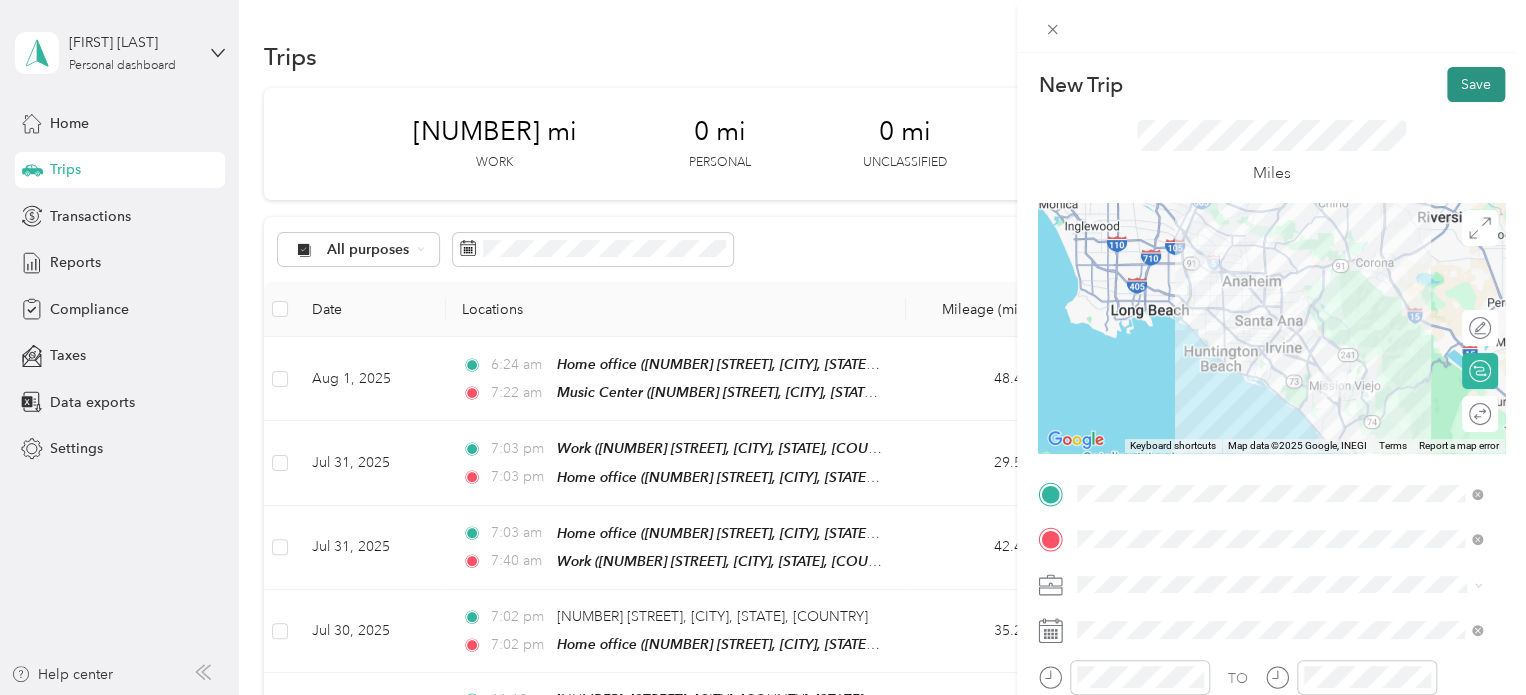 click on "Save" at bounding box center [1476, 84] 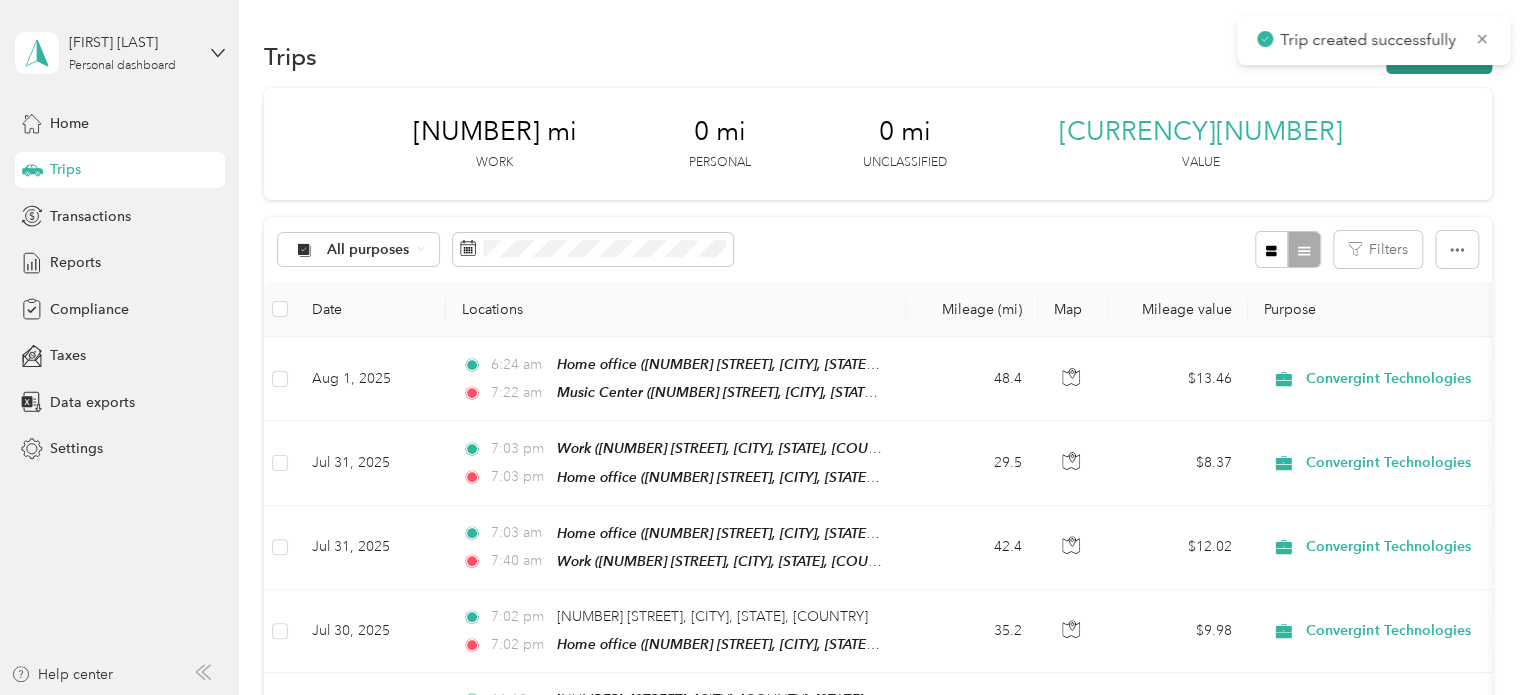 click on "New trip" at bounding box center [1439, 56] 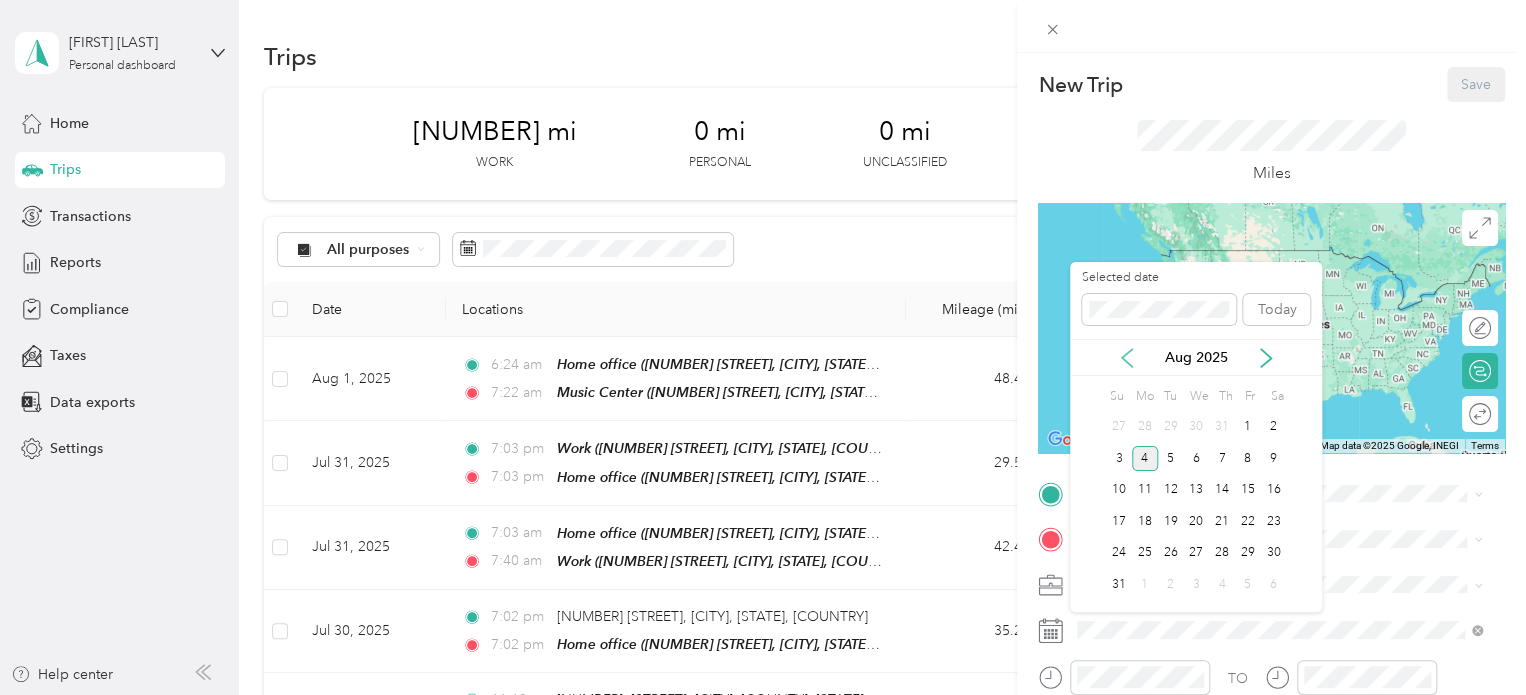 click 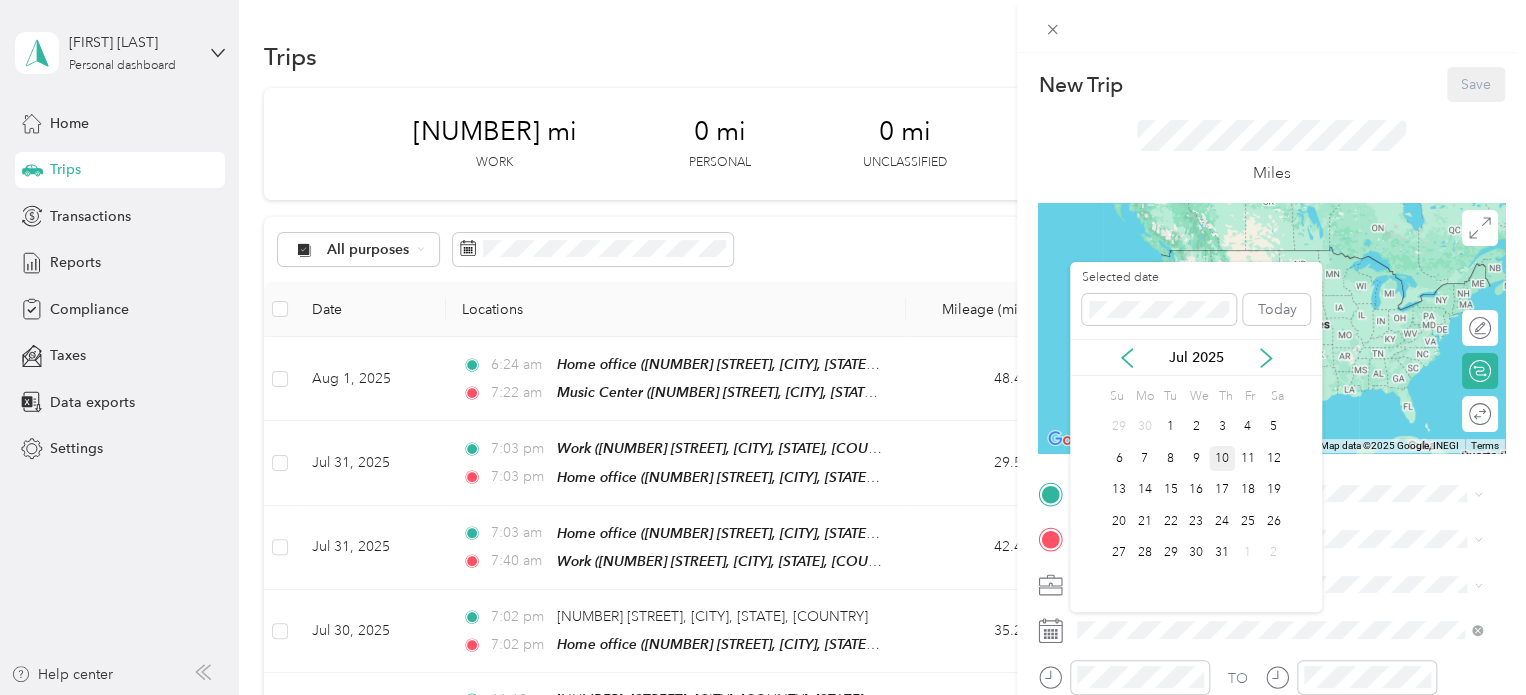 click on "10" at bounding box center (1222, 458) 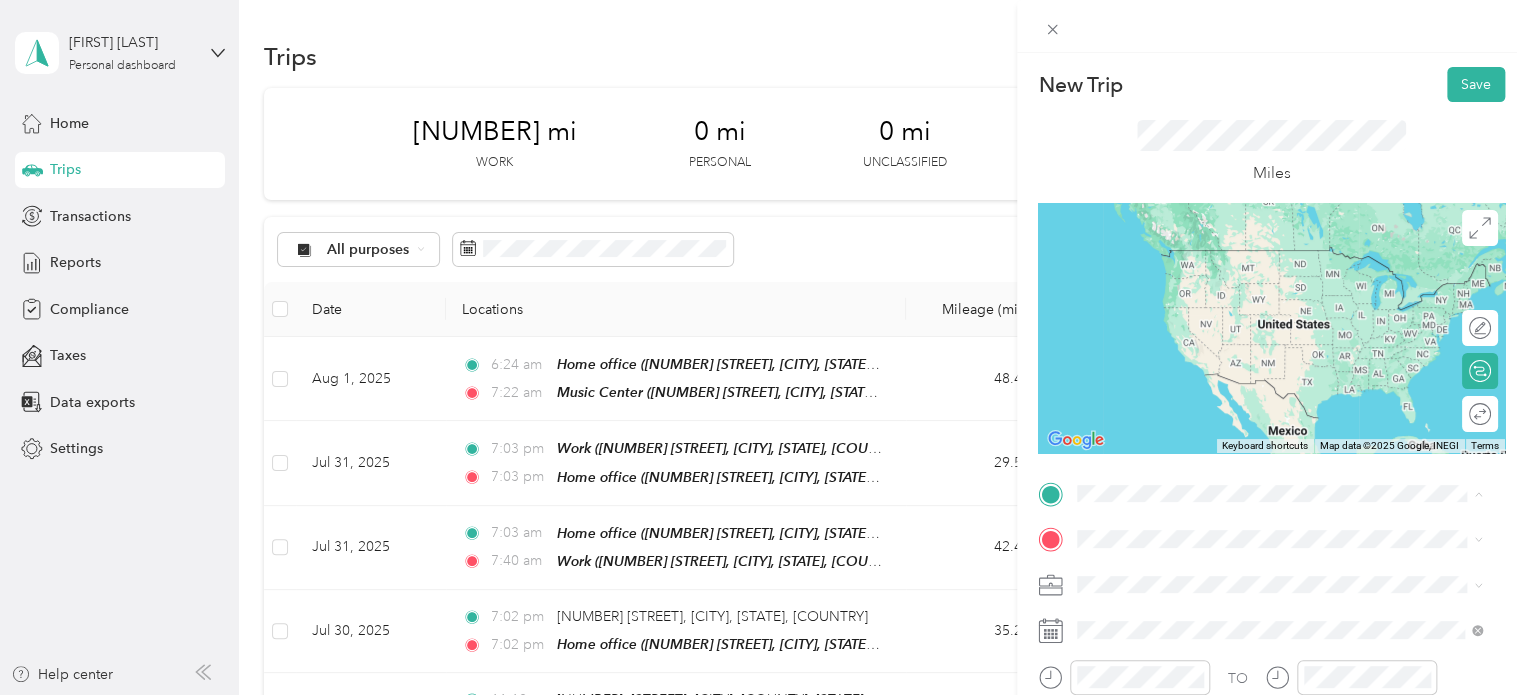 click on "Work" at bounding box center [1132, 425] 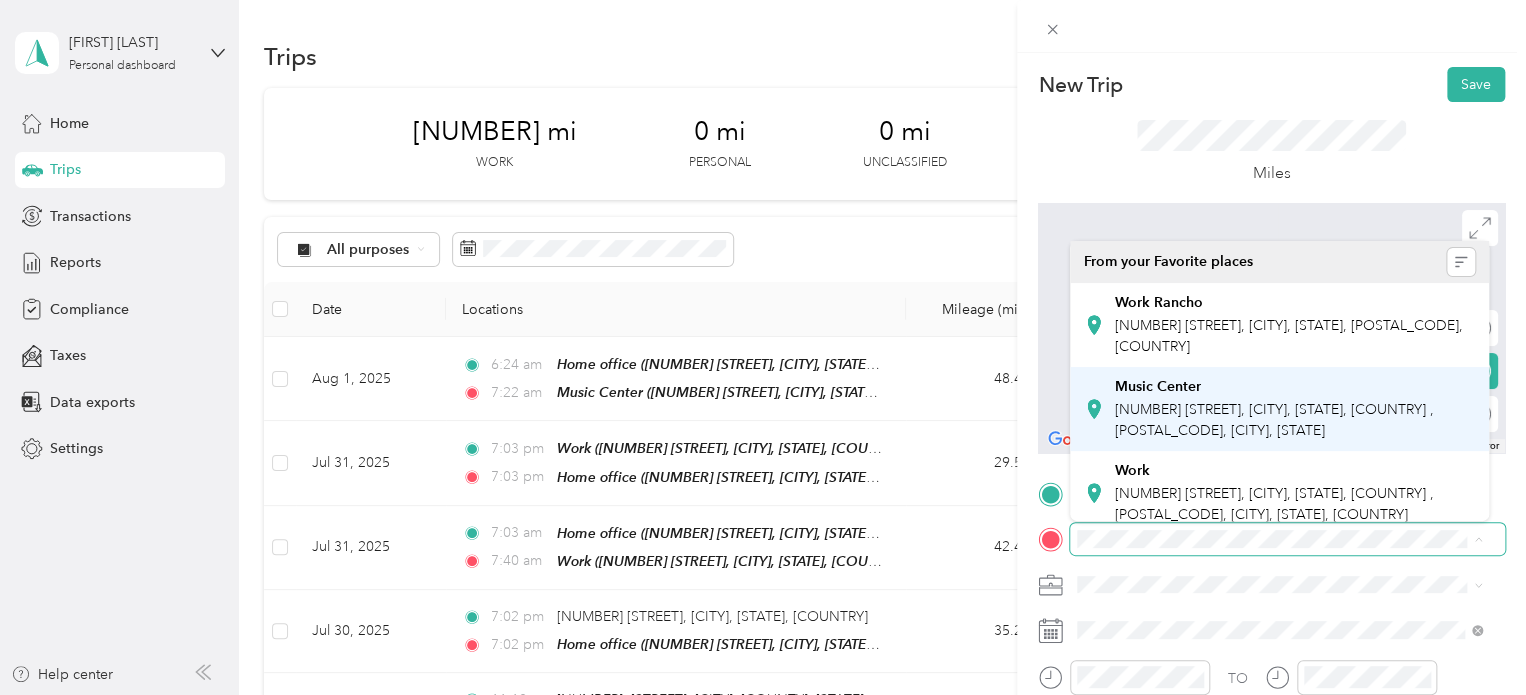 scroll, scrollTop: 100, scrollLeft: 0, axis: vertical 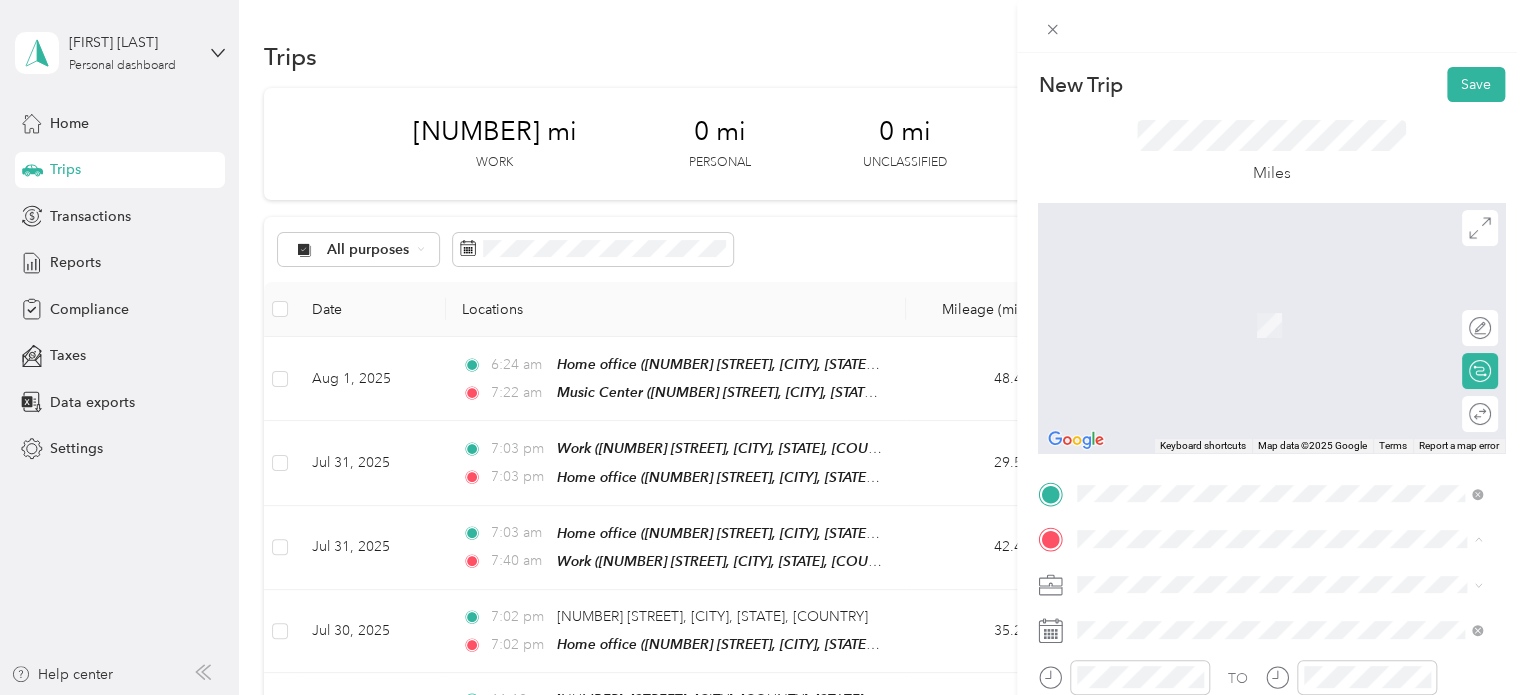 click on "Home office" at bounding box center [1155, 455] 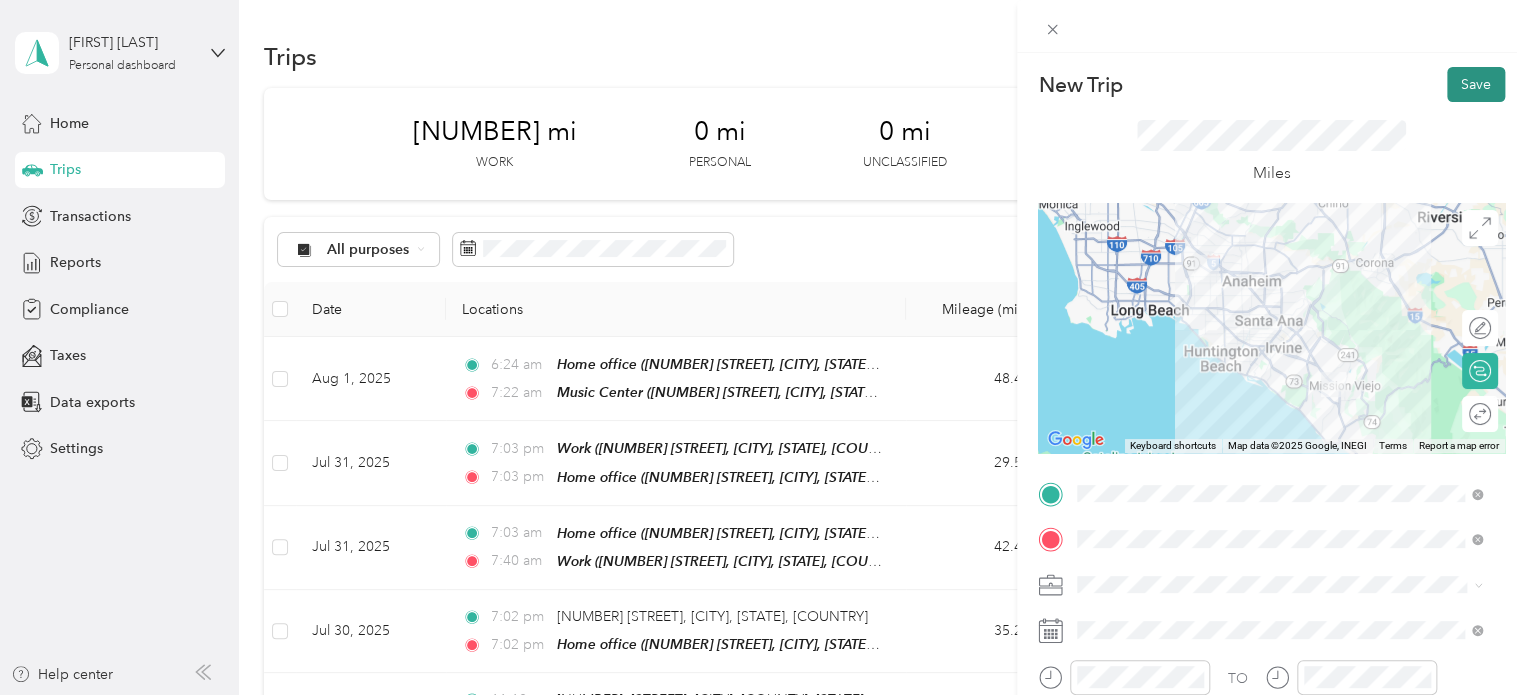 click on "Save" at bounding box center (1476, 84) 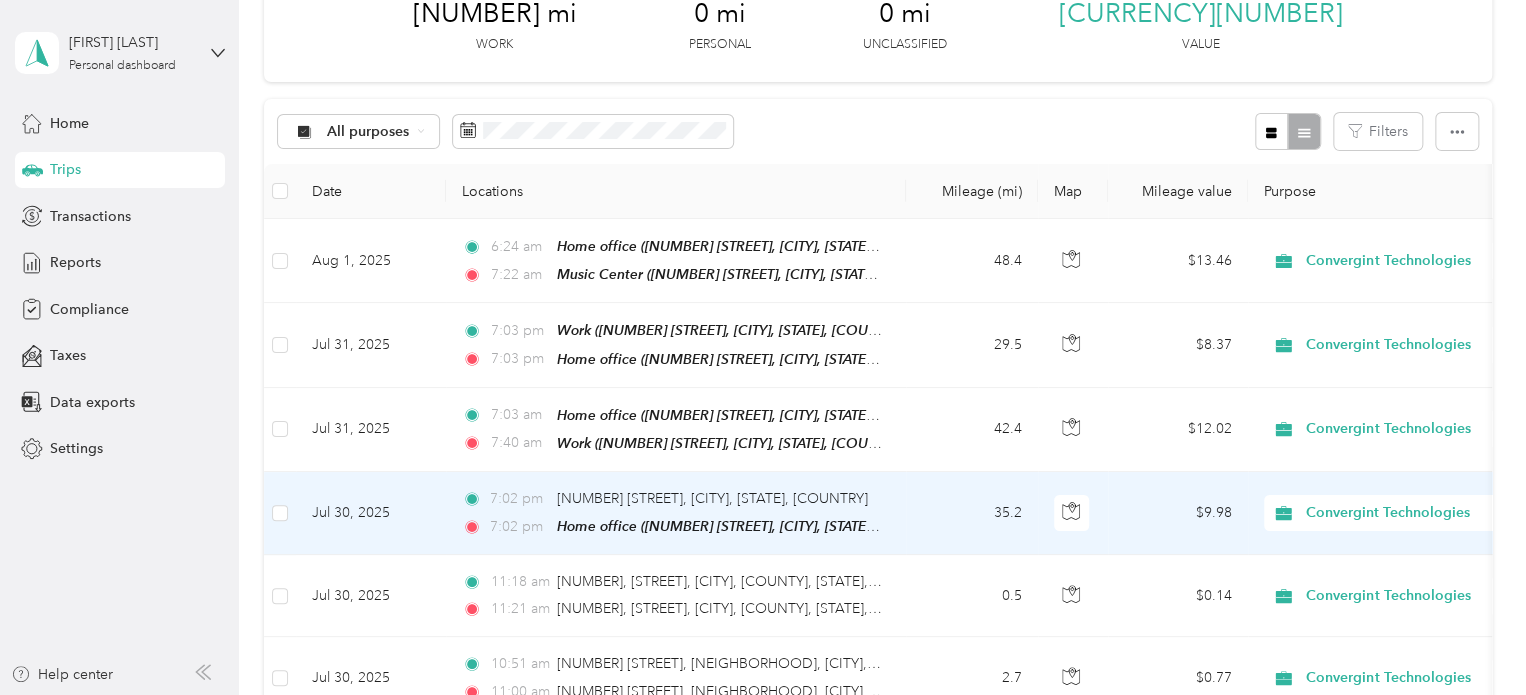 scroll, scrollTop: 0, scrollLeft: 0, axis: both 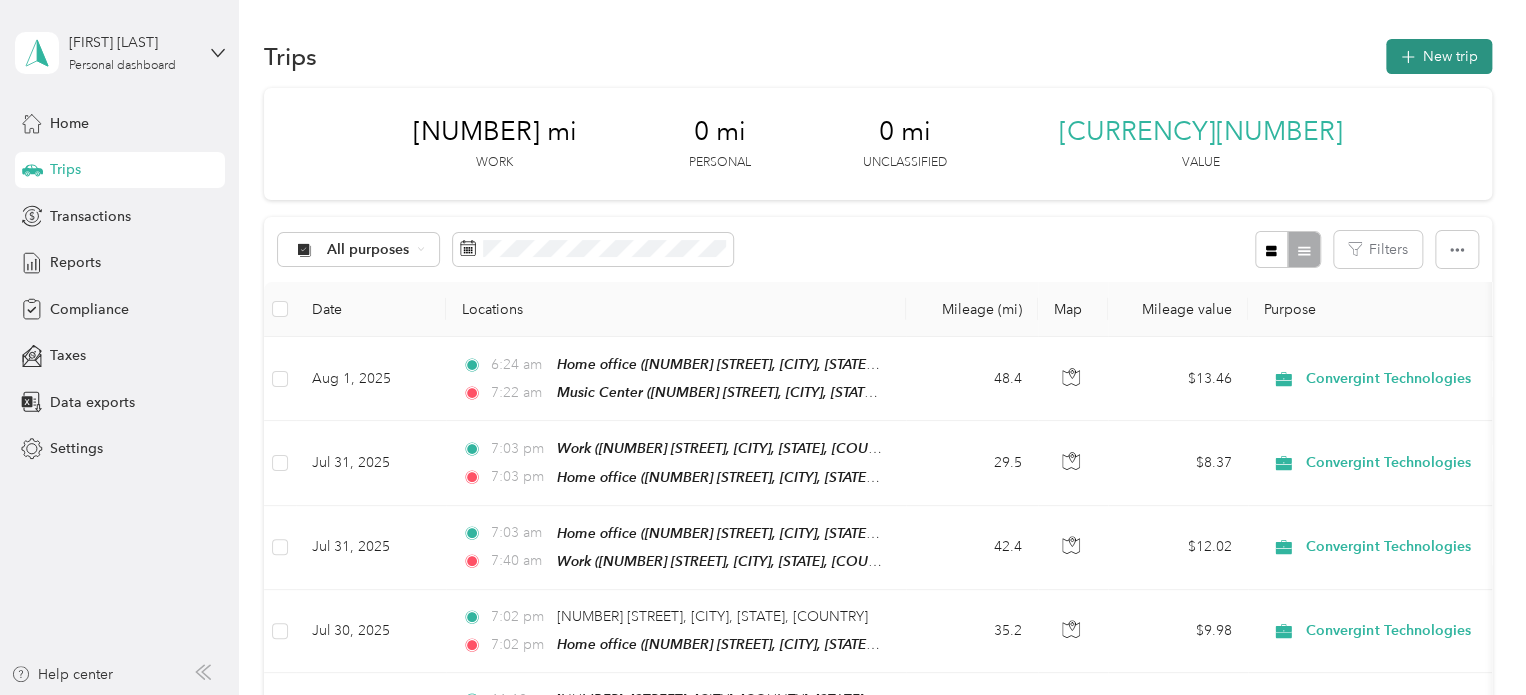 click 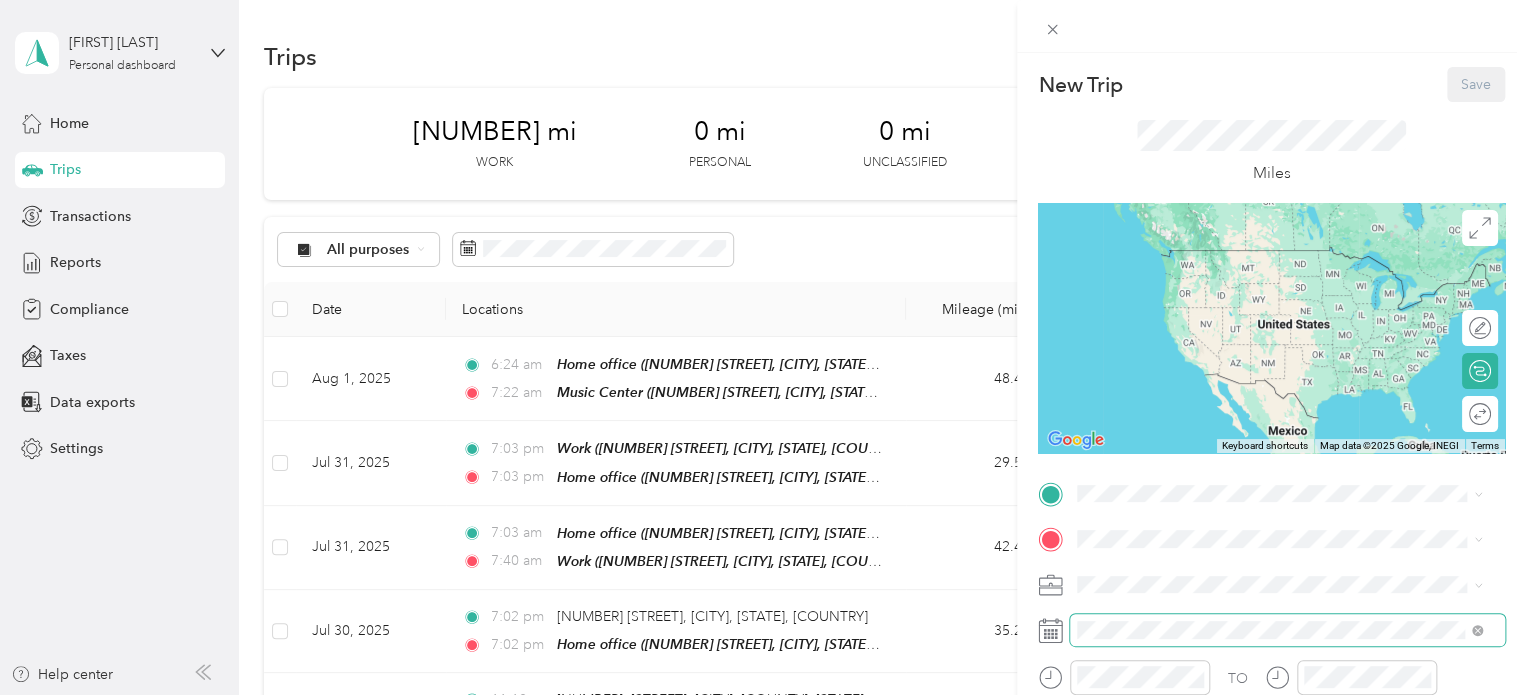 click at bounding box center [1287, 630] 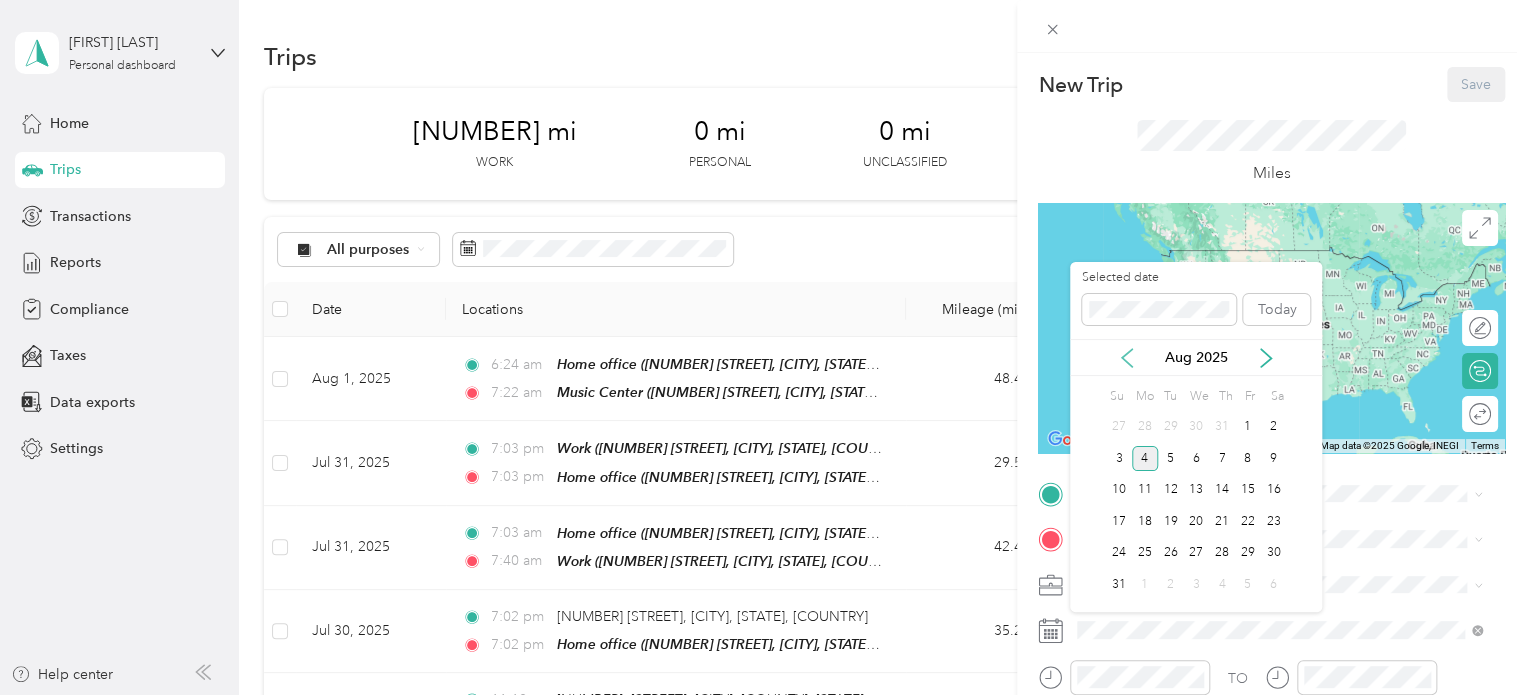click 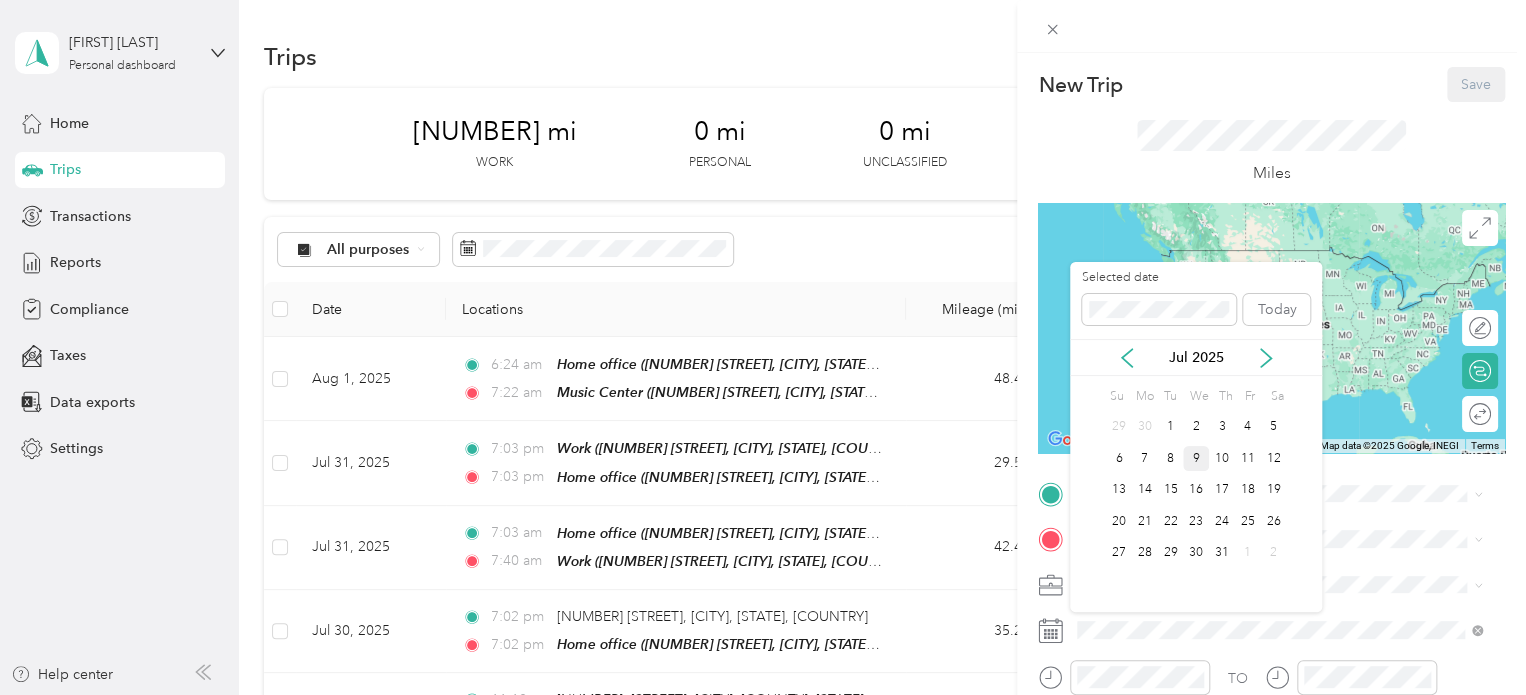 click on "9" at bounding box center (1196, 458) 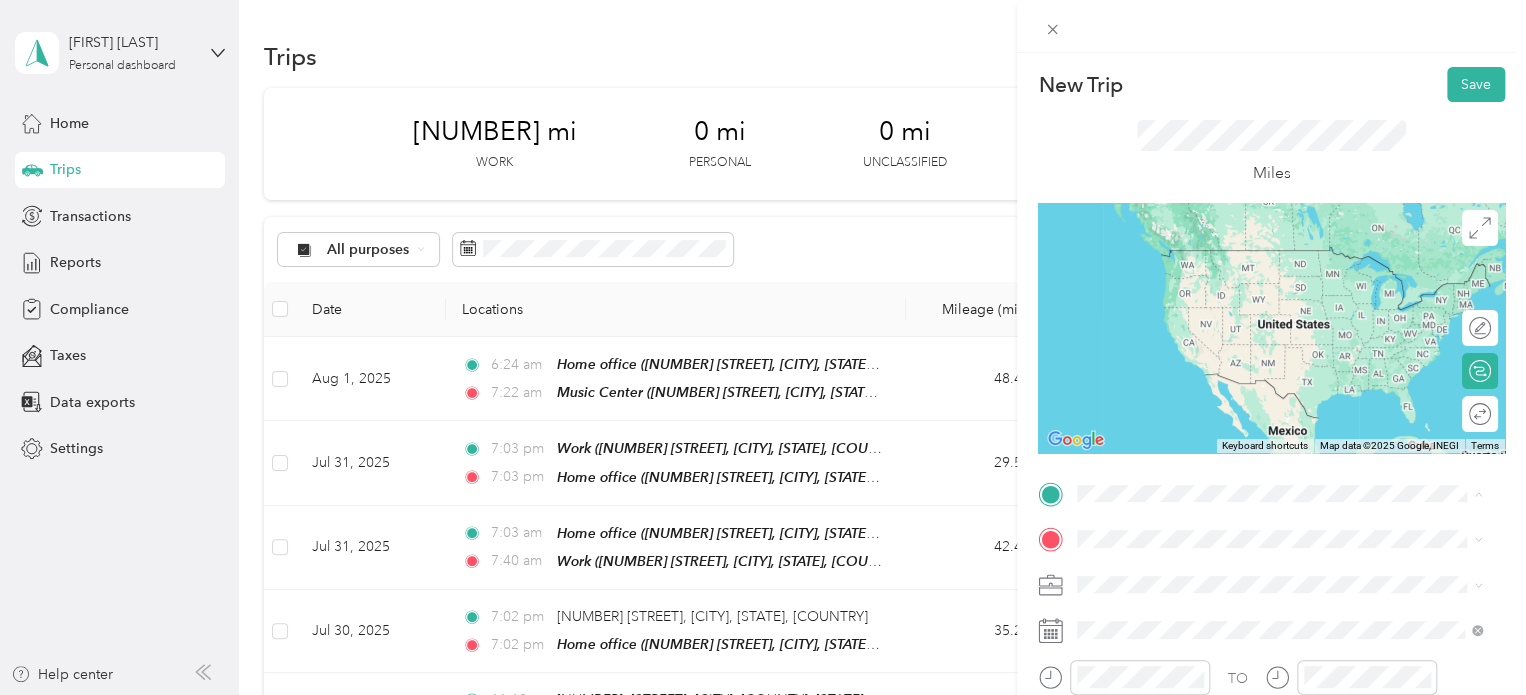 click on "[NUMBER] [STREET], [CITY], [STATE], [COUNTRY] , [POSTAL_CODE], [CITY], [STATE], [COUNTRY]" at bounding box center (1274, 458) 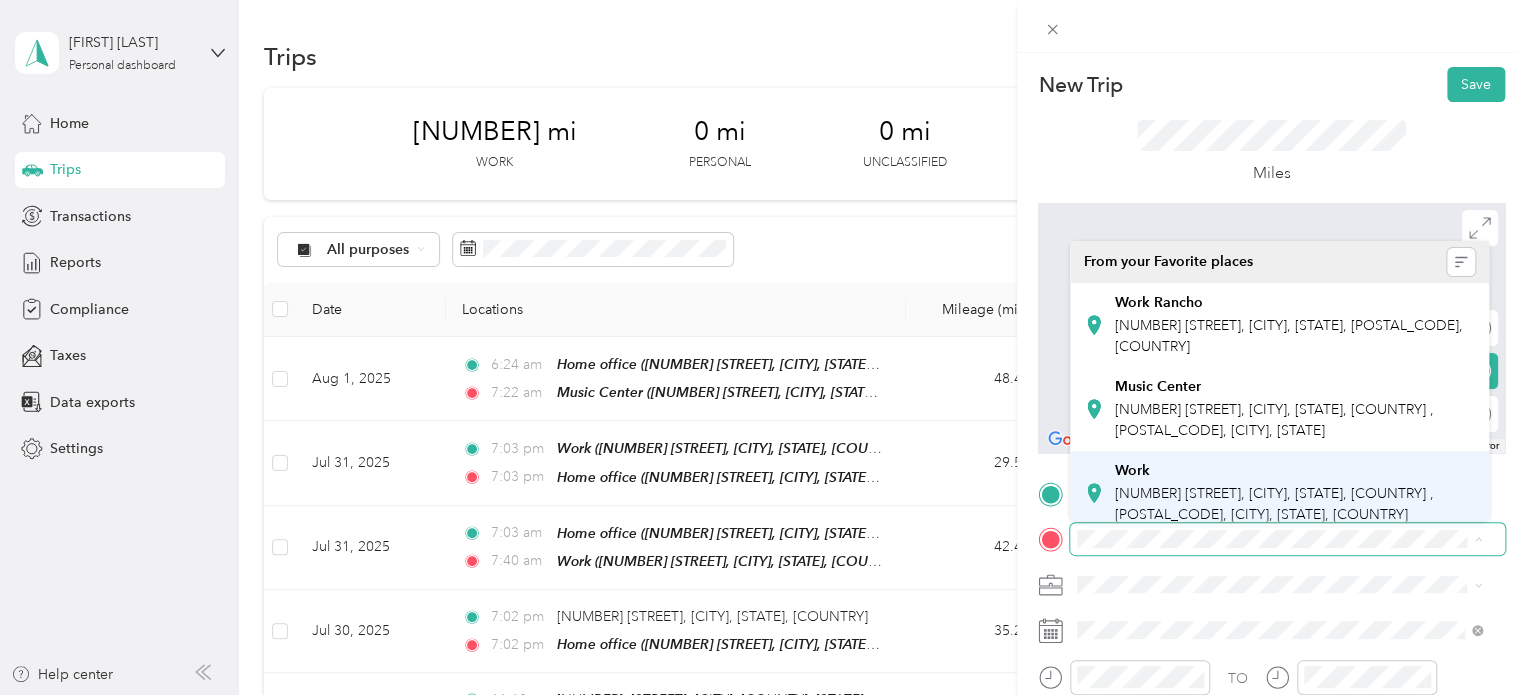 scroll, scrollTop: 100, scrollLeft: 0, axis: vertical 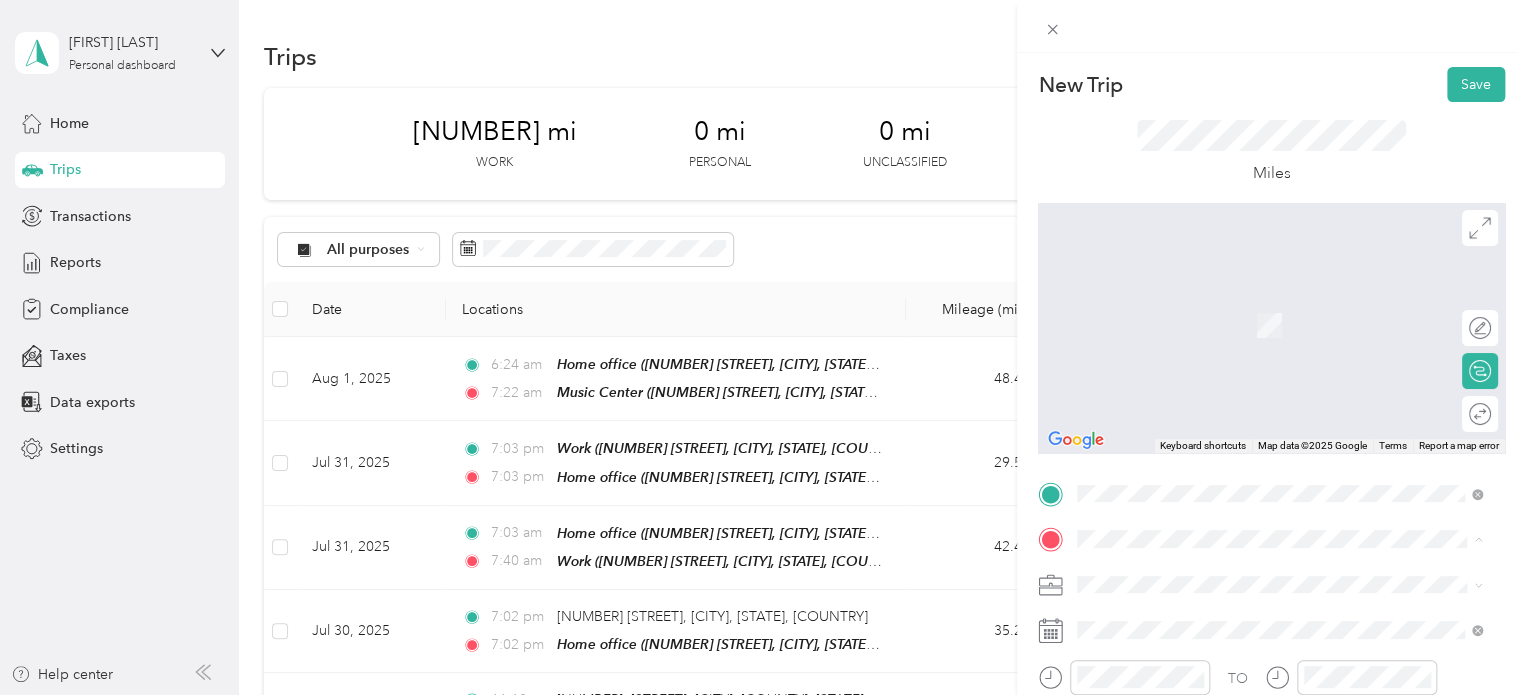 click on "[NUMBER] [STREET], [CITY], [STATE], [COUNTRY] , [POSTAL_CODE], [CITY], [STATE], [COUNTRY]" at bounding box center [1274, 488] 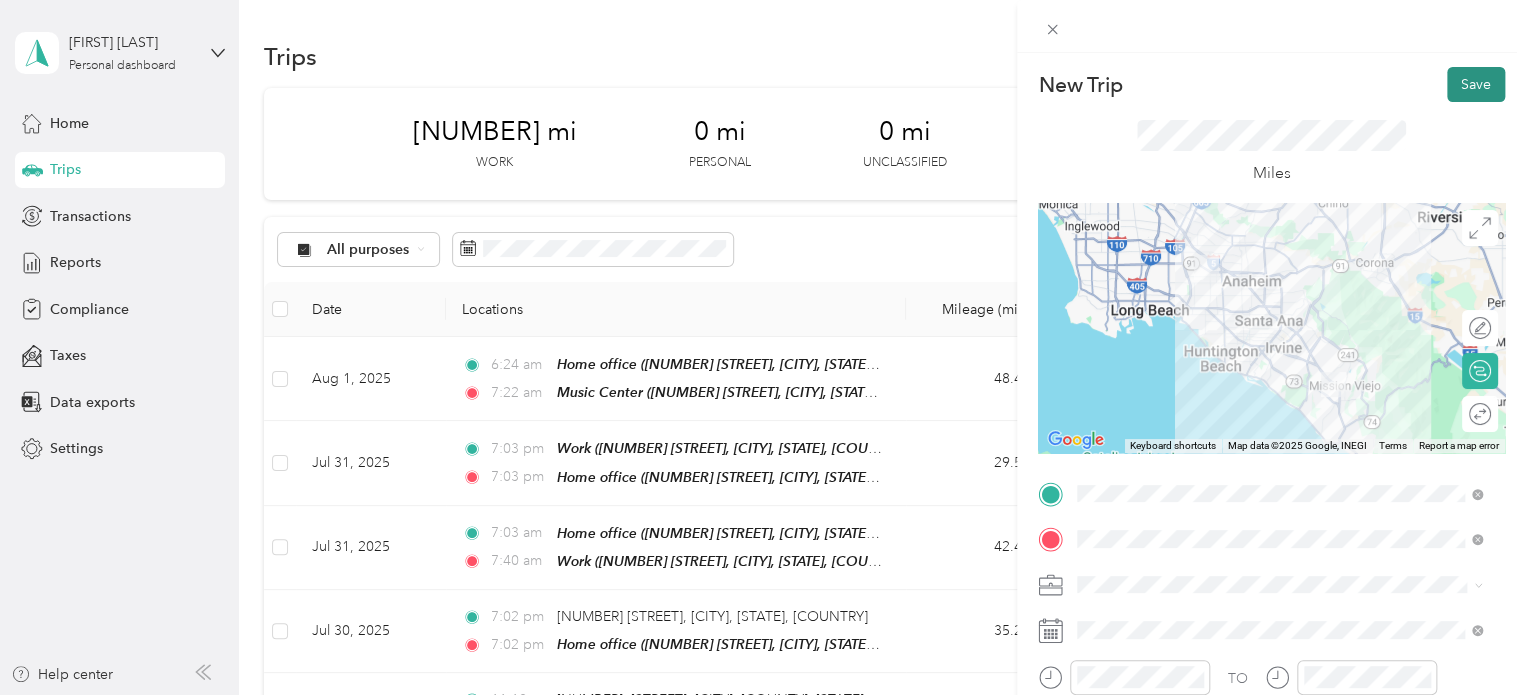 click on "Save" at bounding box center [1476, 84] 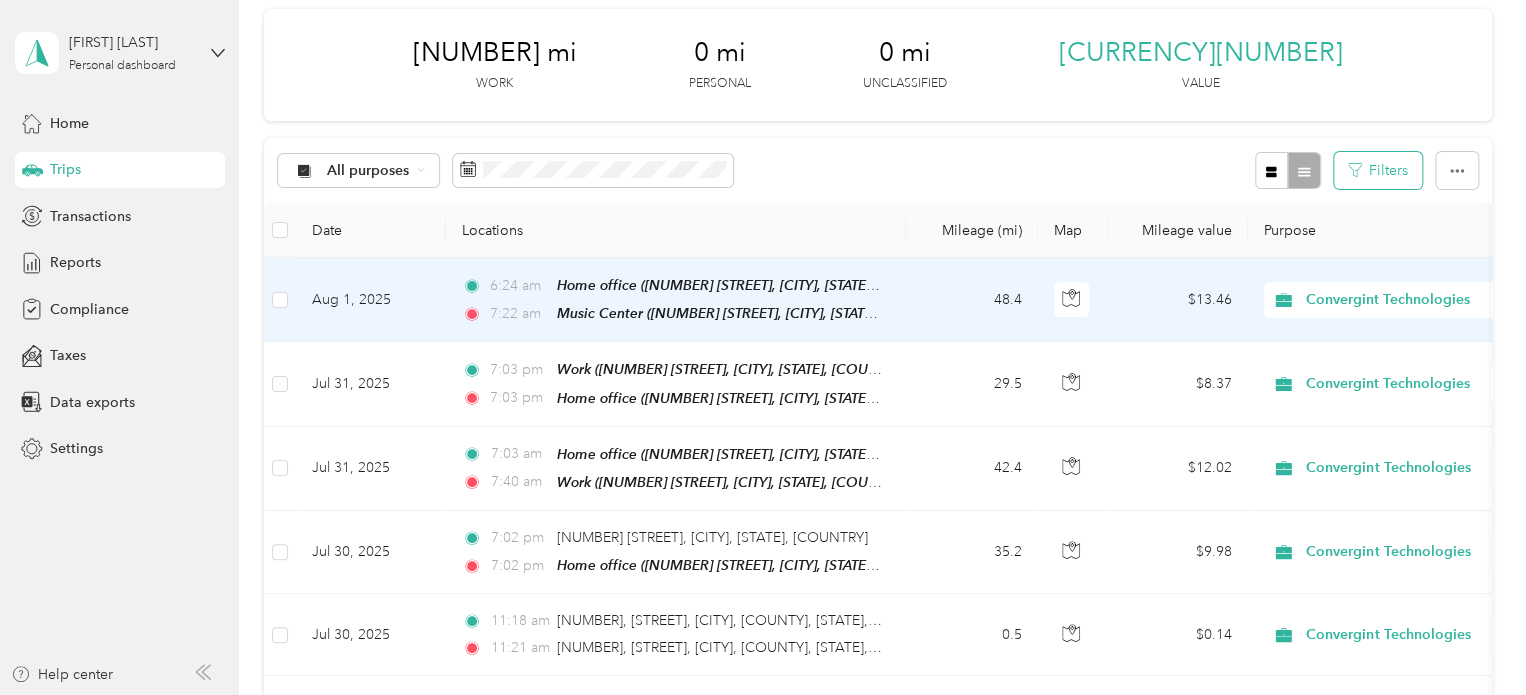 scroll, scrollTop: 0, scrollLeft: 0, axis: both 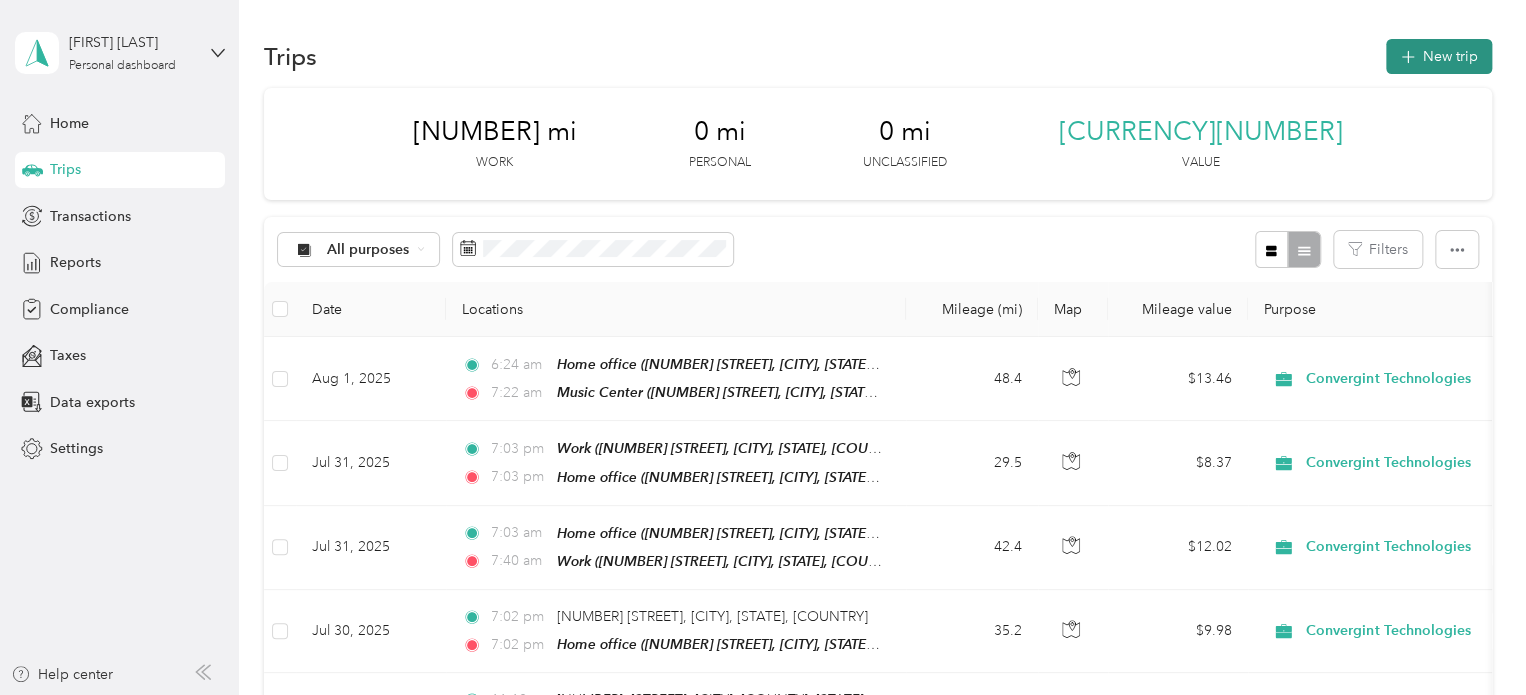 click on "New trip" at bounding box center (1439, 56) 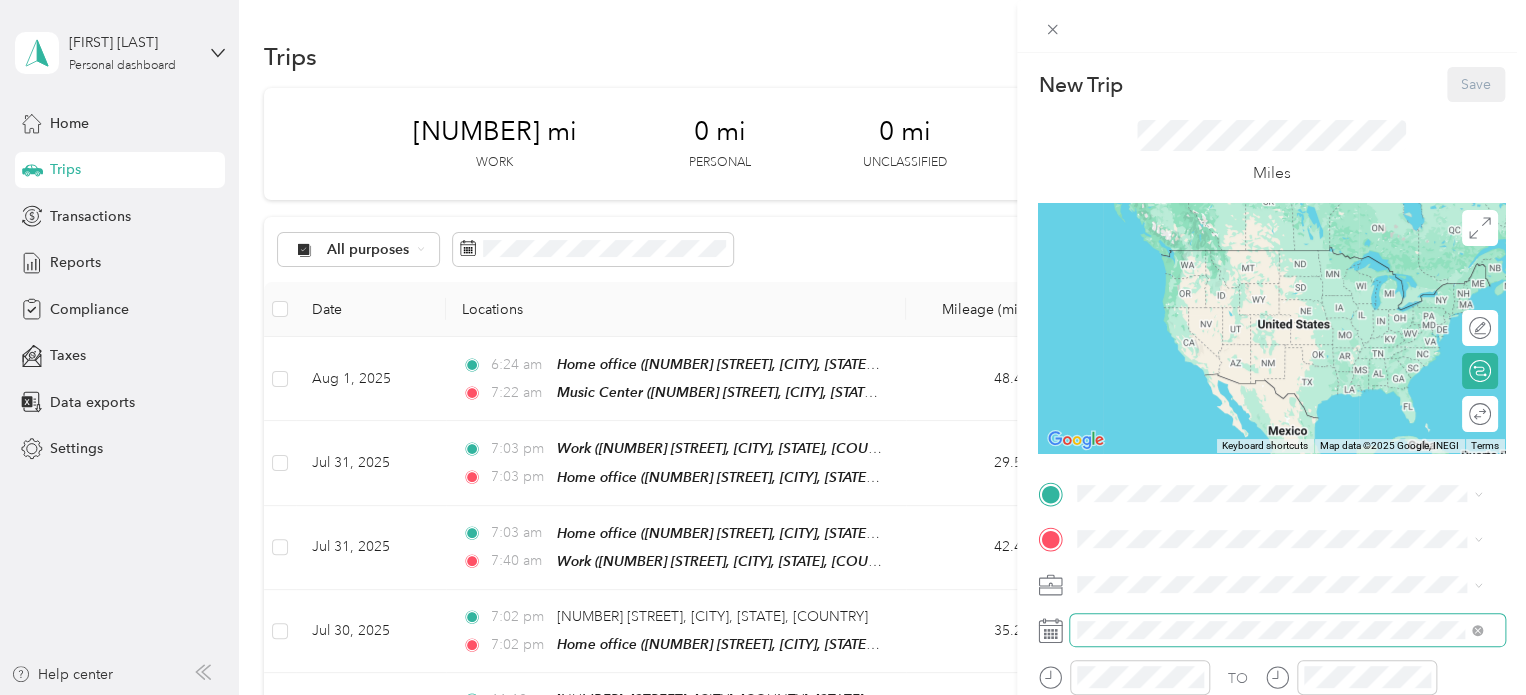 click at bounding box center [1287, 630] 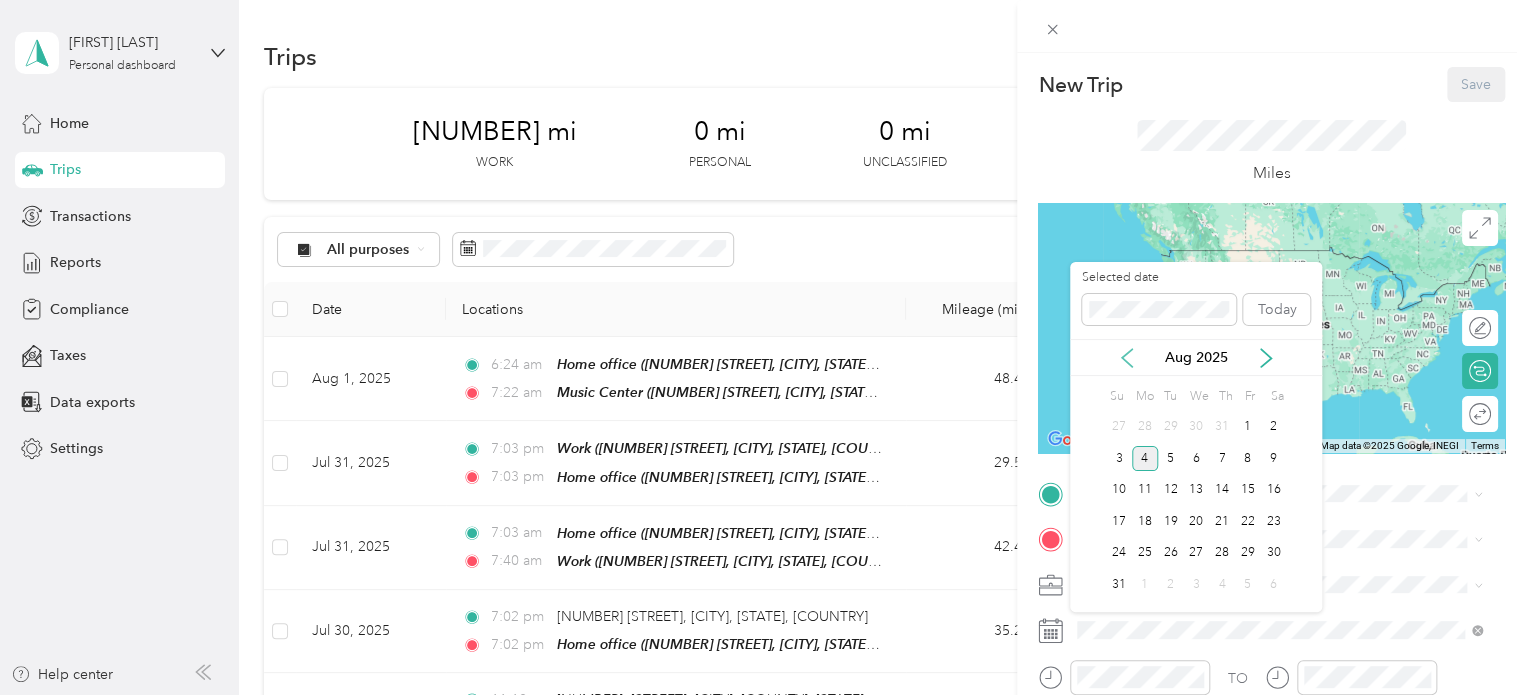 click 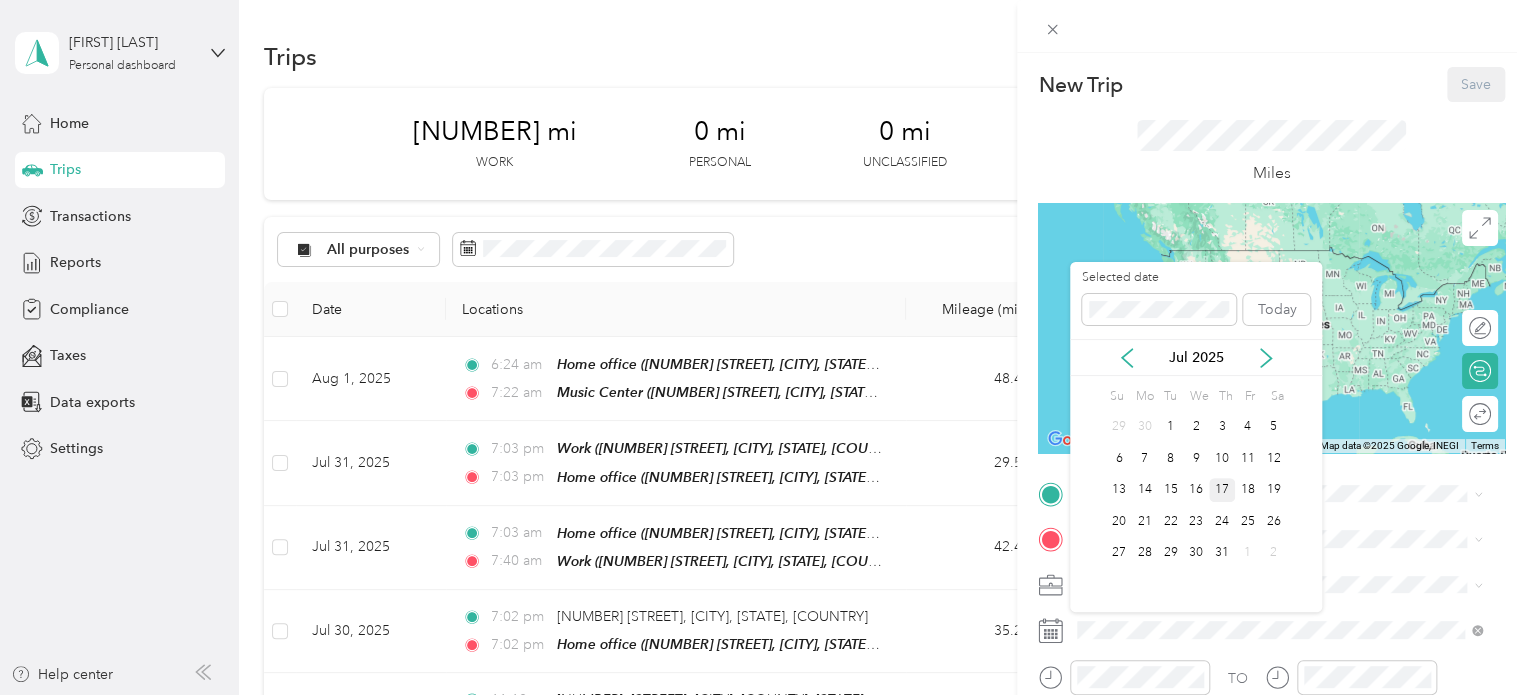 click on "17" at bounding box center [1222, 490] 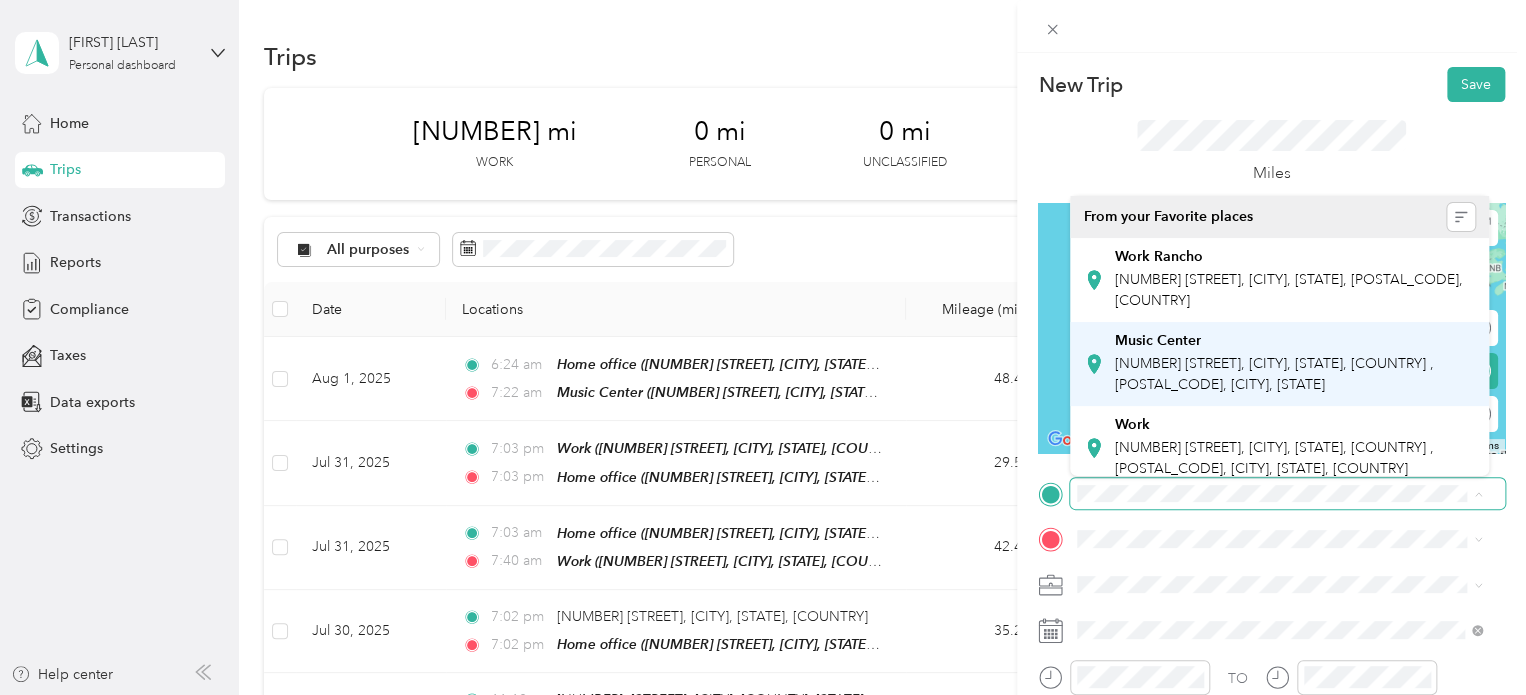 scroll, scrollTop: 200, scrollLeft: 0, axis: vertical 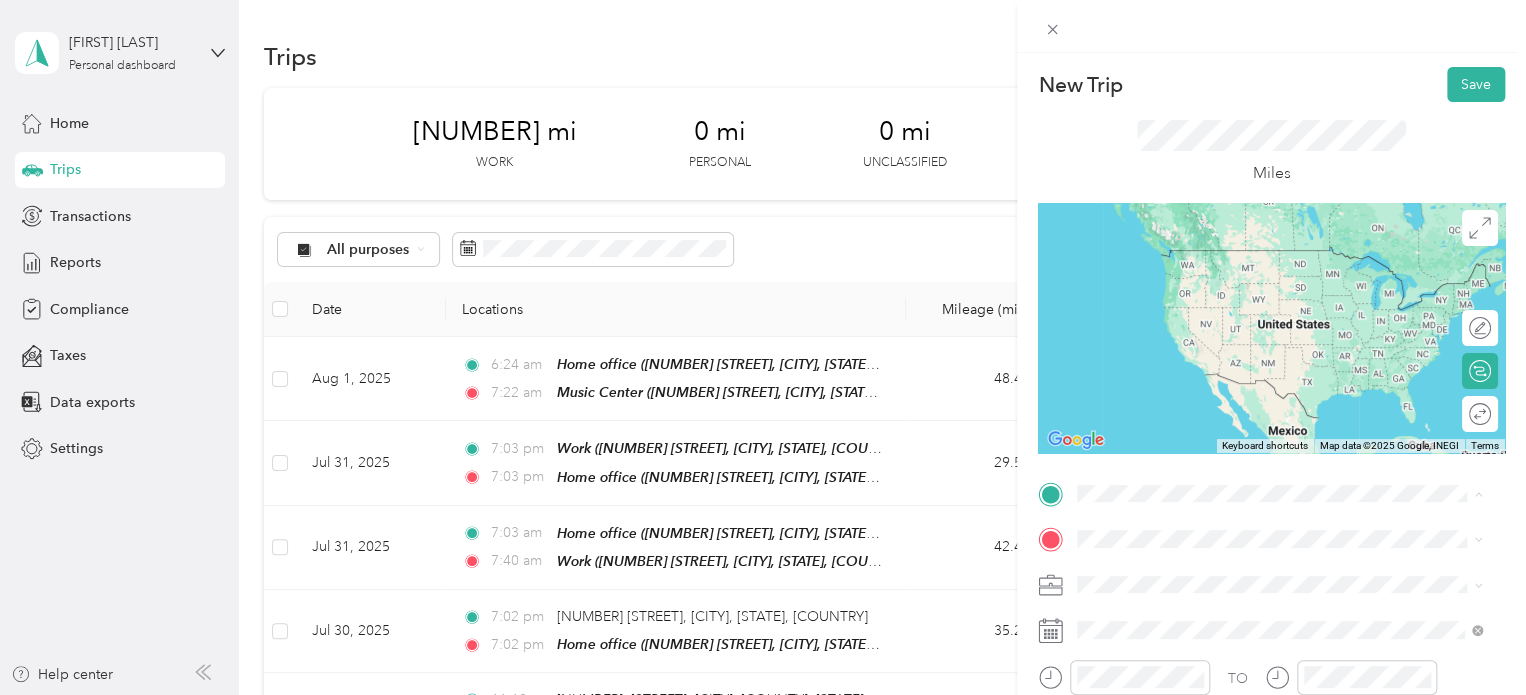 click on "[NUMBER] [STREET], [CITY], [STATE], [COUNTRY] , [POSTAL_CODE], [CITY], [STATE], [COUNTRY]" at bounding box center [1274, 342] 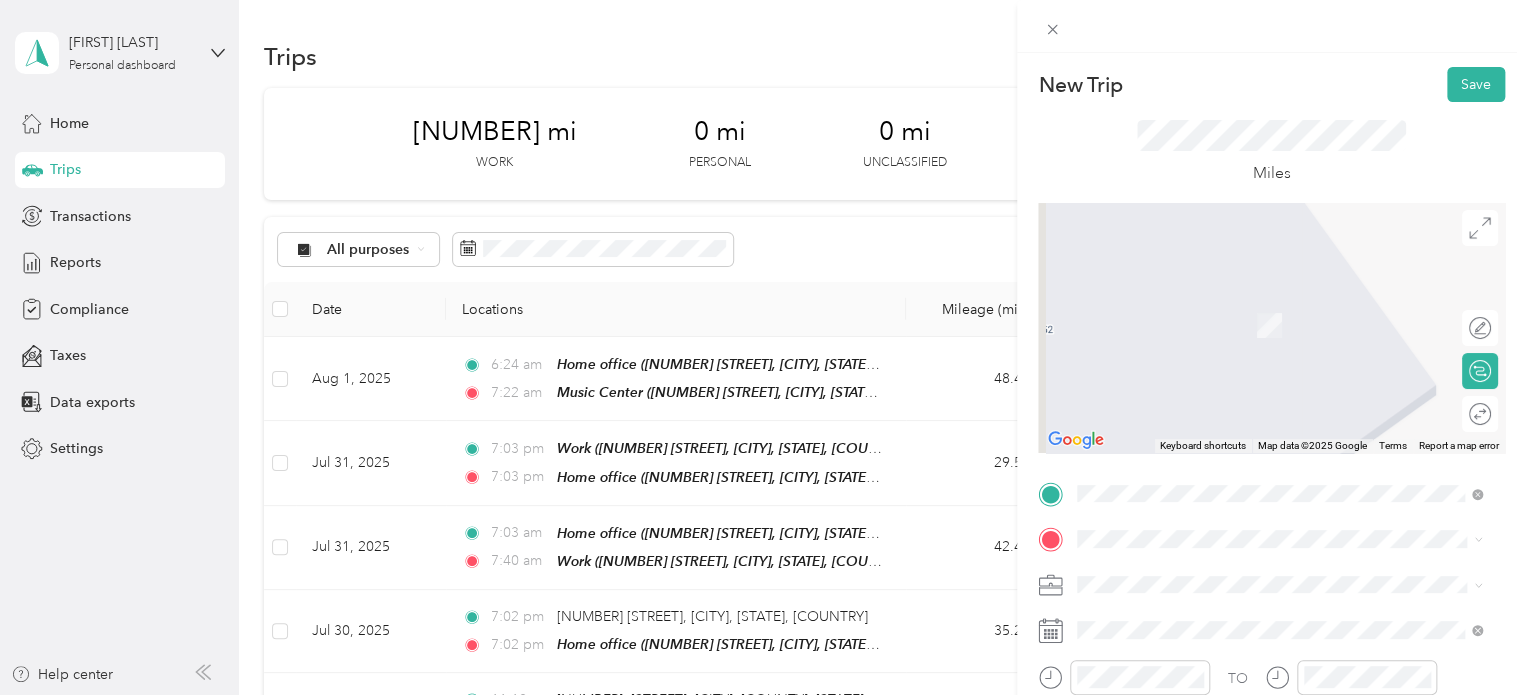 click on "[NUMBER] [STREET], [CITY], [STATE], [COUNTRY] , [POSTAL_CODE], [CITY], [STATE]" at bounding box center (1274, 419) 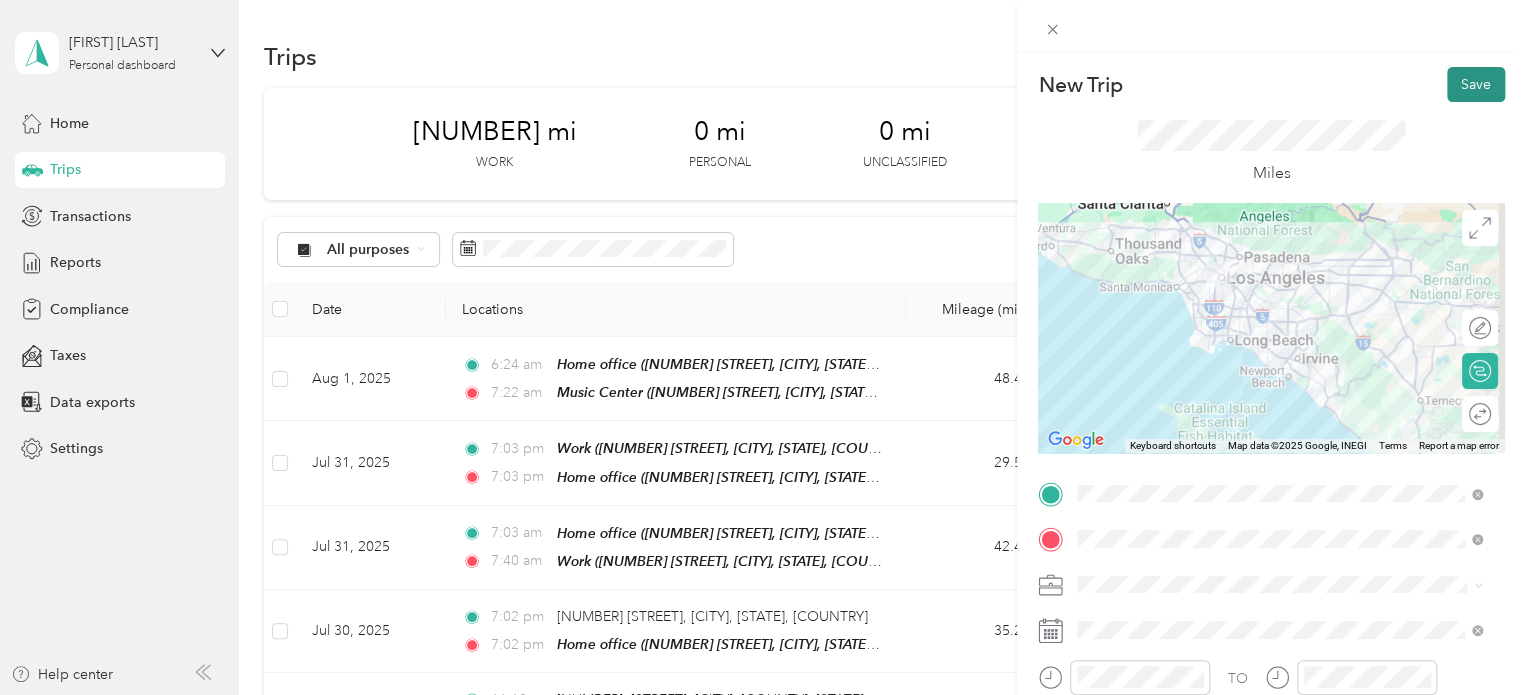 click on "Save" at bounding box center [1476, 84] 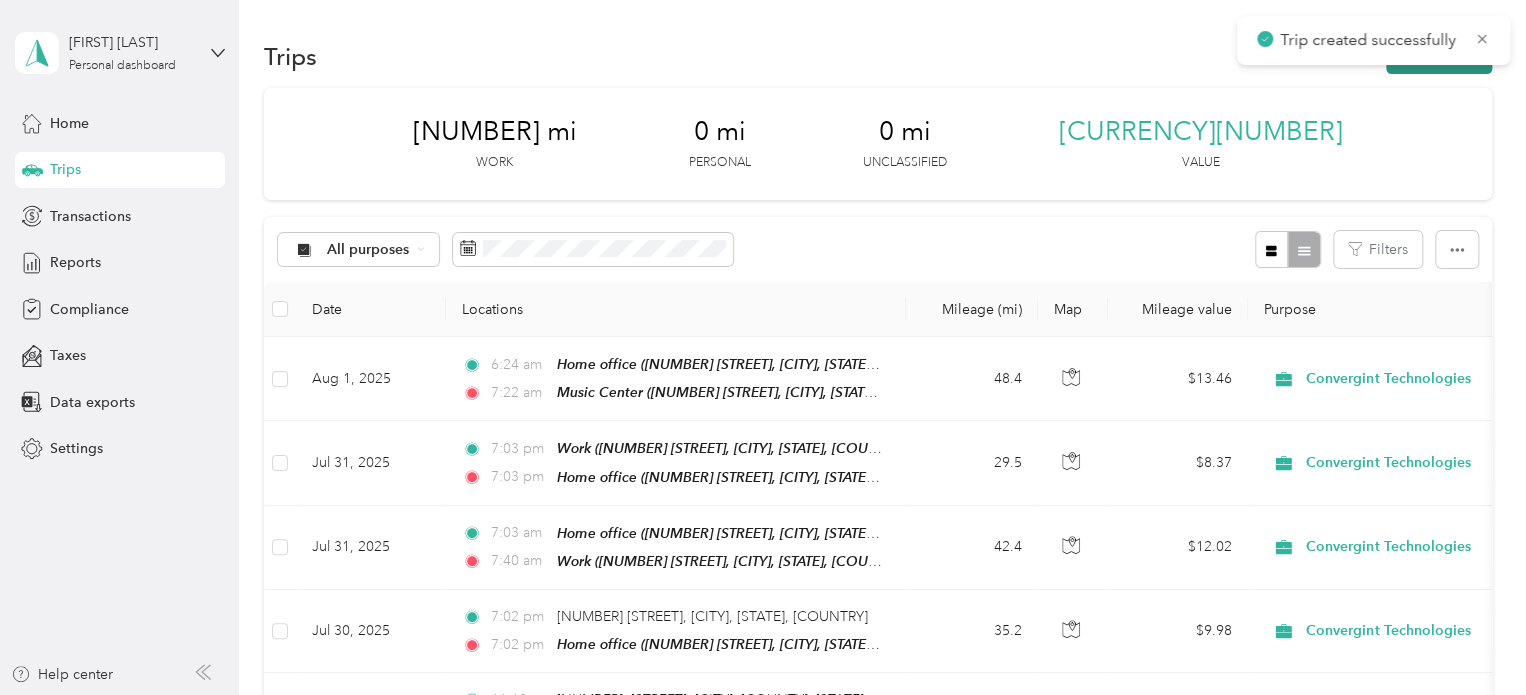 click on "New trip" at bounding box center (1439, 56) 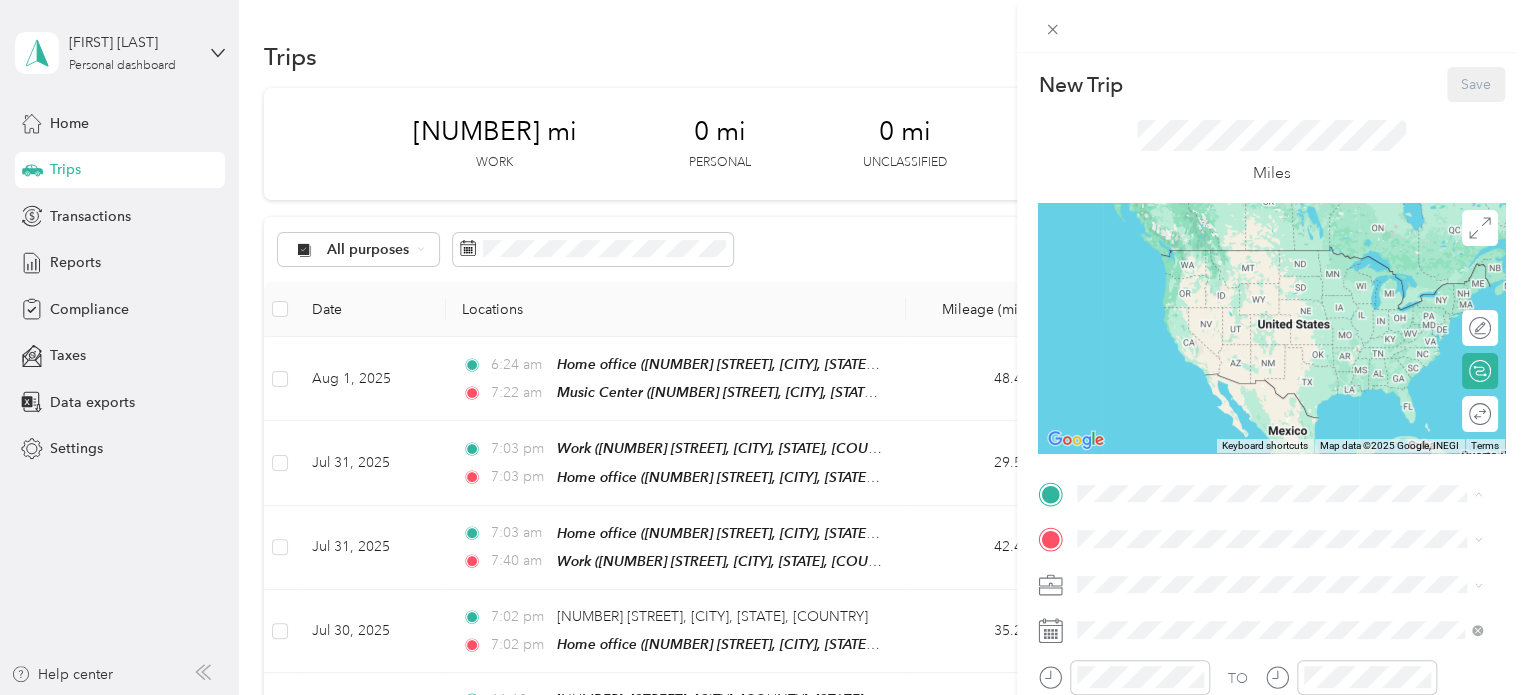 click on "[NUMBER] [STREET], [CITY], [STATE], [COUNTRY] , [POSTAL_CODE], [CITY], [STATE]" at bounding box center [1274, 374] 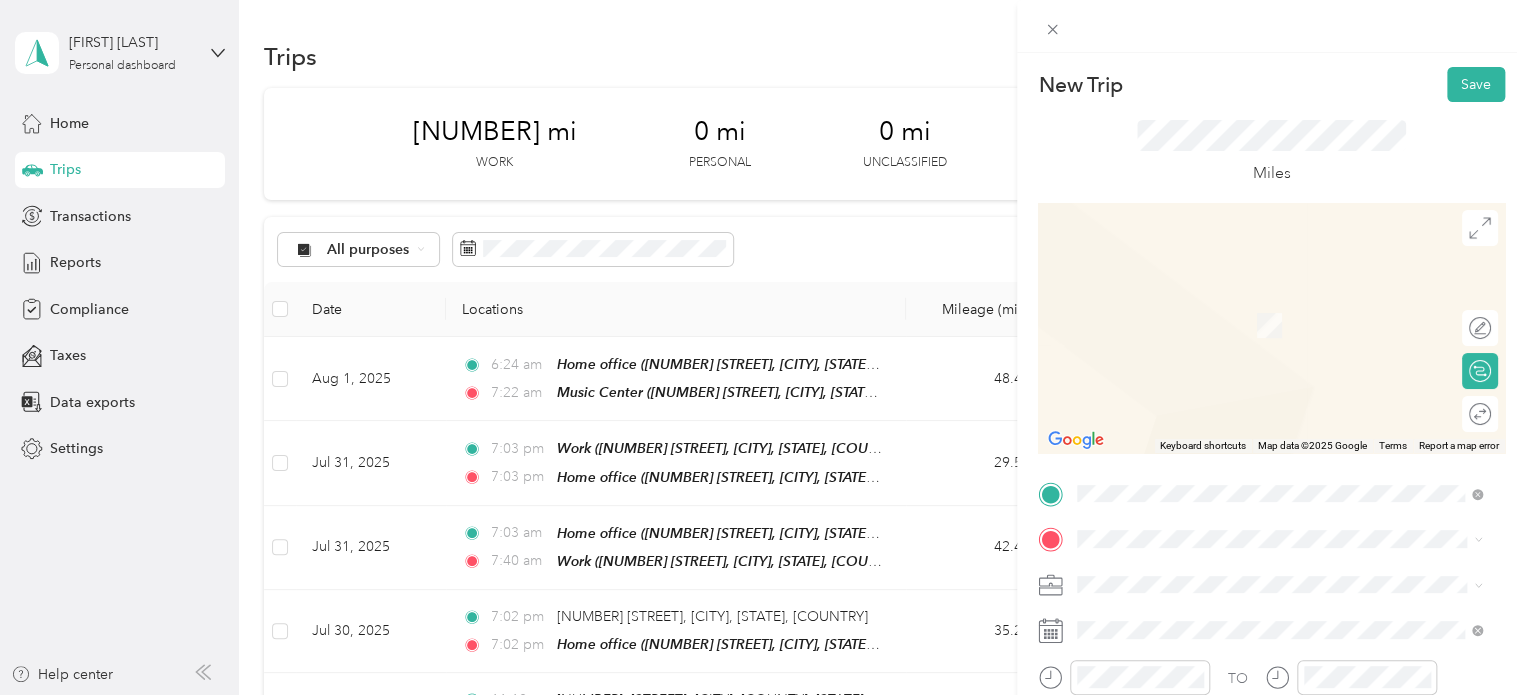 click on "[NUMBER] [STREET], [CITY], [STATE], [COUNTRY] , [POSTAL_CODE], [CITY], [STATE], [COUNTRY]" at bounding box center (1274, 504) 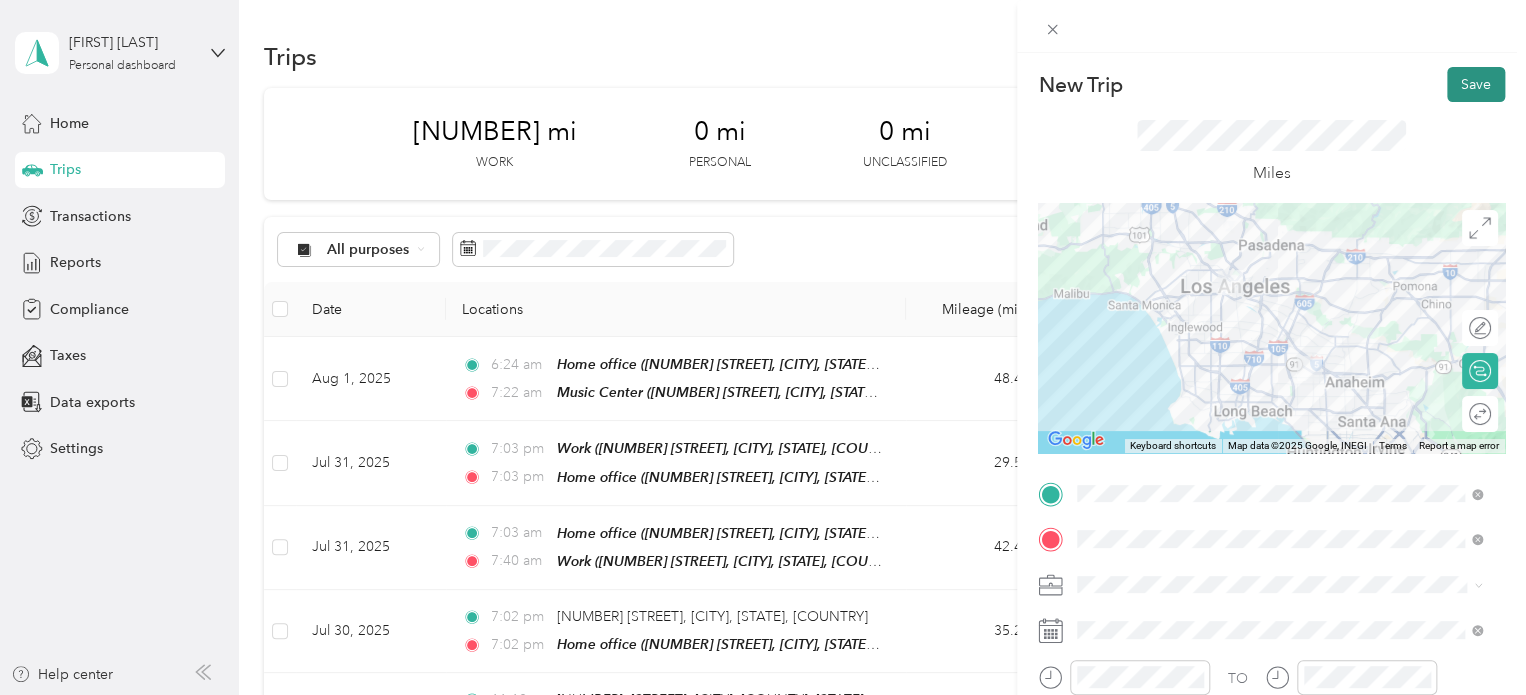 click on "Save" at bounding box center (1476, 84) 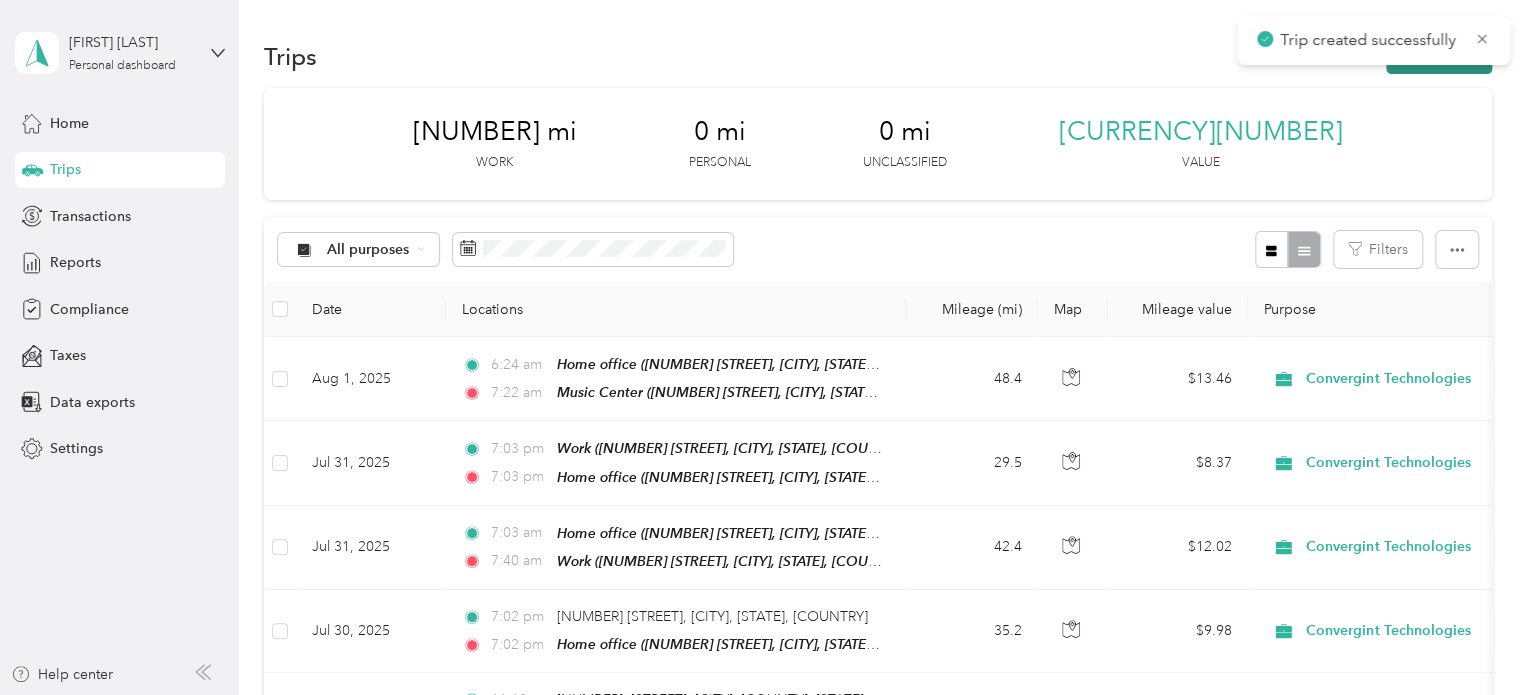 click on "New trip" at bounding box center (1439, 56) 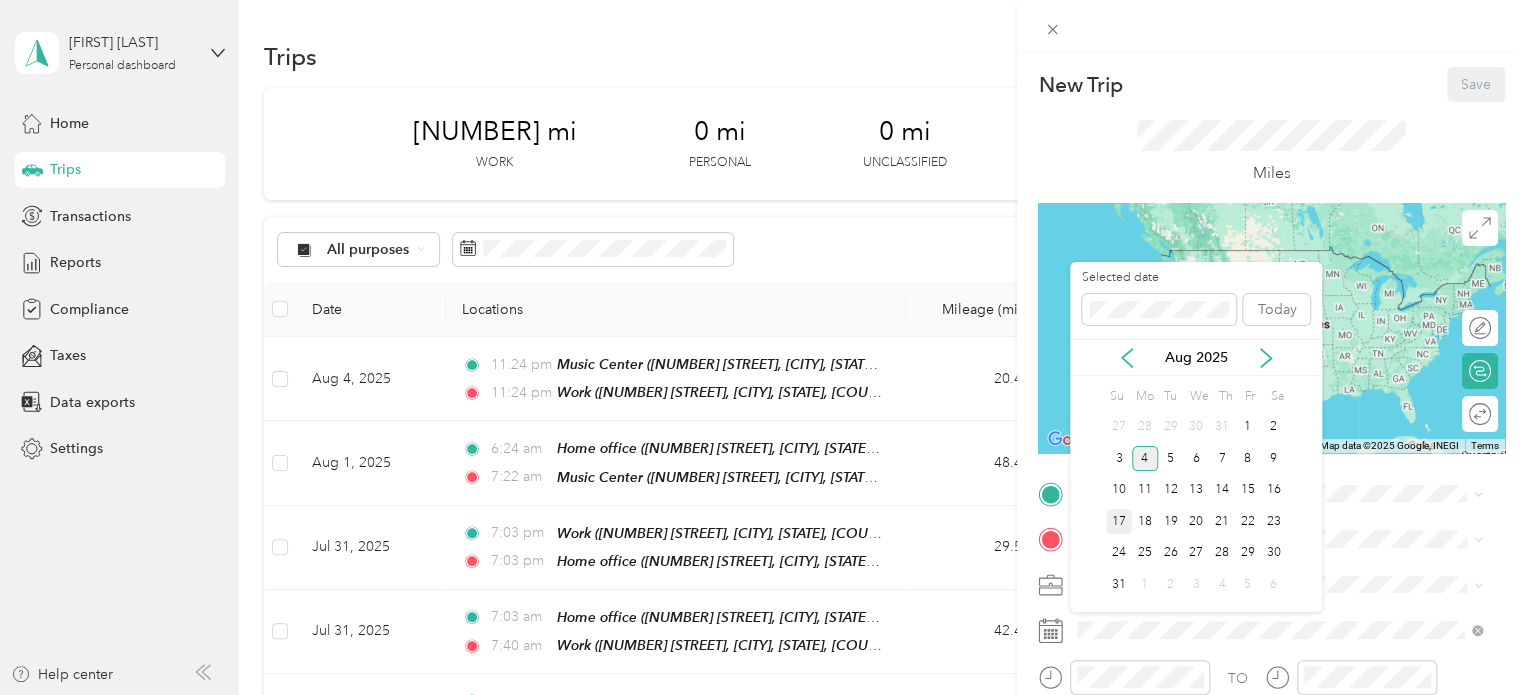 click on "17" at bounding box center (1119, 521) 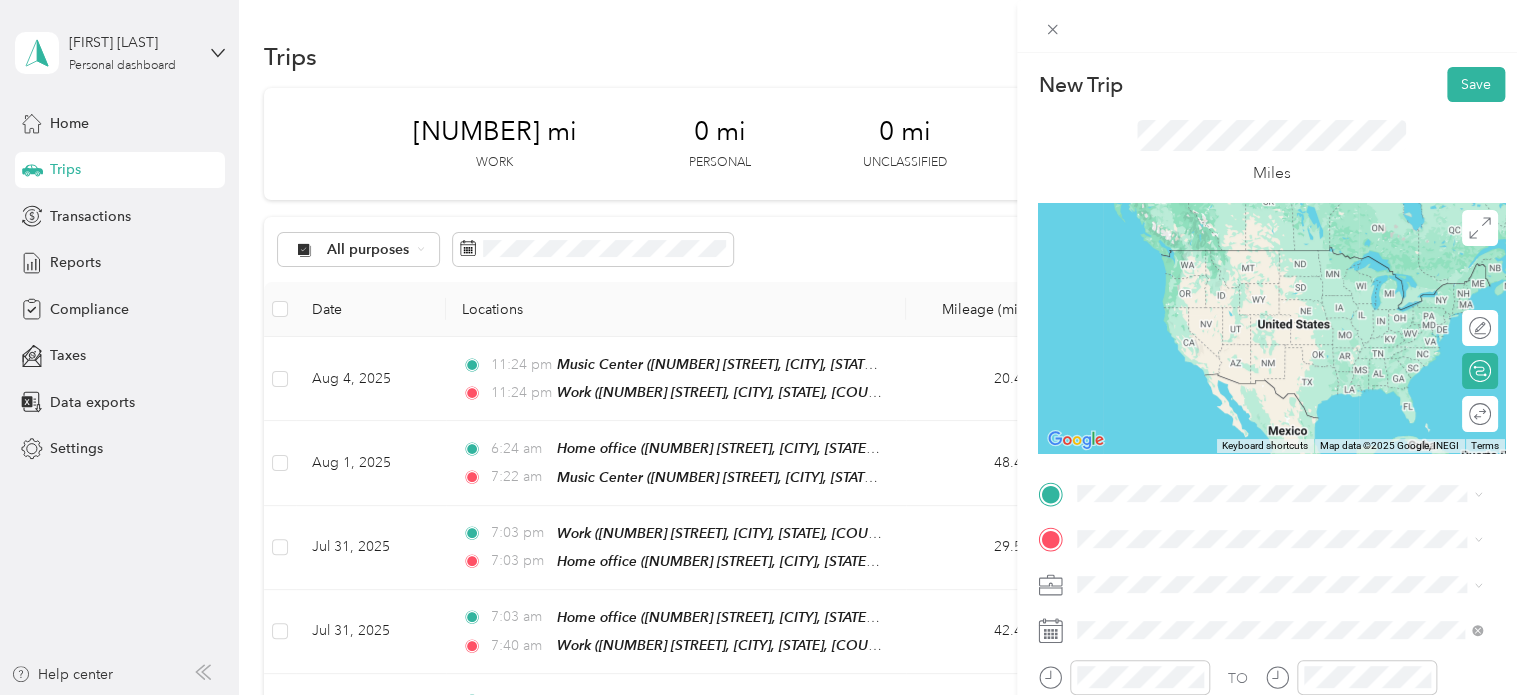 click on "[NUMBER] [STREET], [CITY], [STATE], [COUNTRY] , [POSTAL_CODE], [CITY], [STATE], [COUNTRY]" at bounding box center (1274, 458) 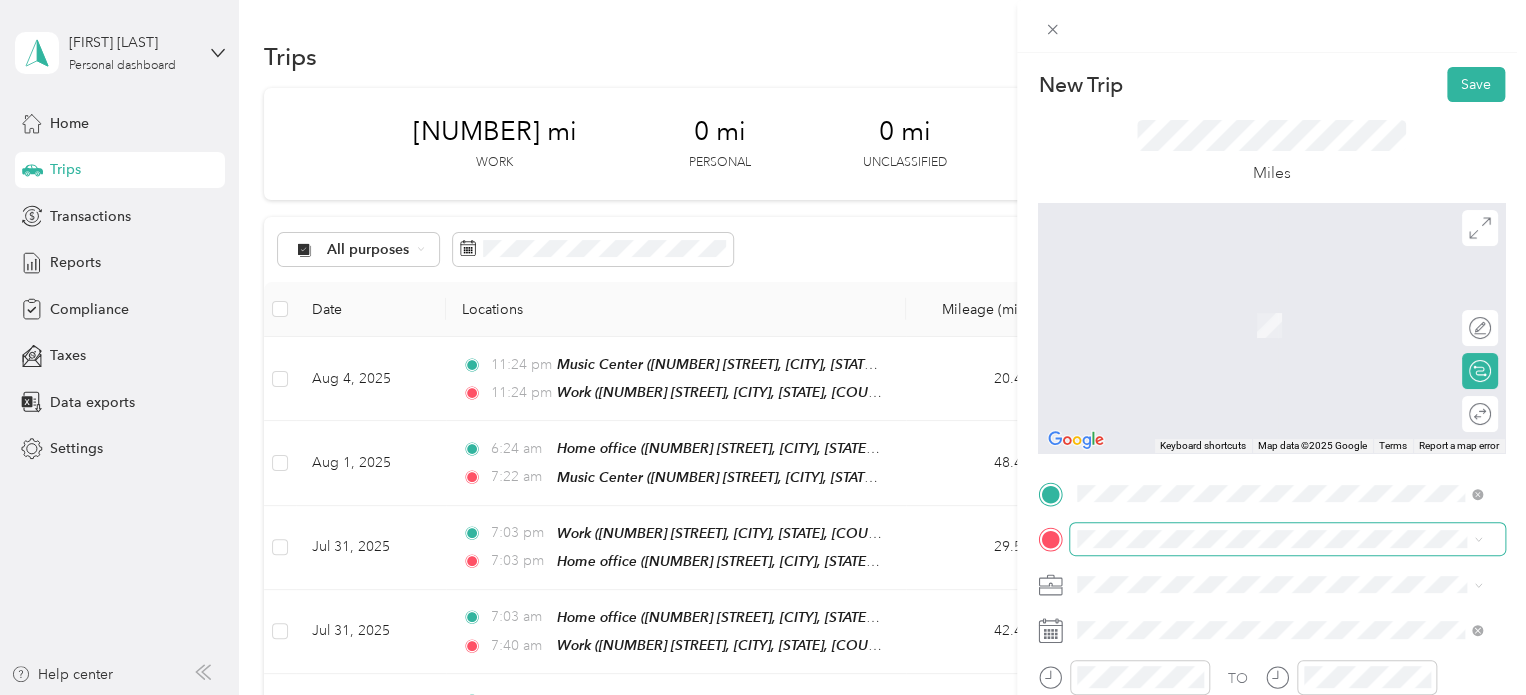 click at bounding box center [1287, 539] 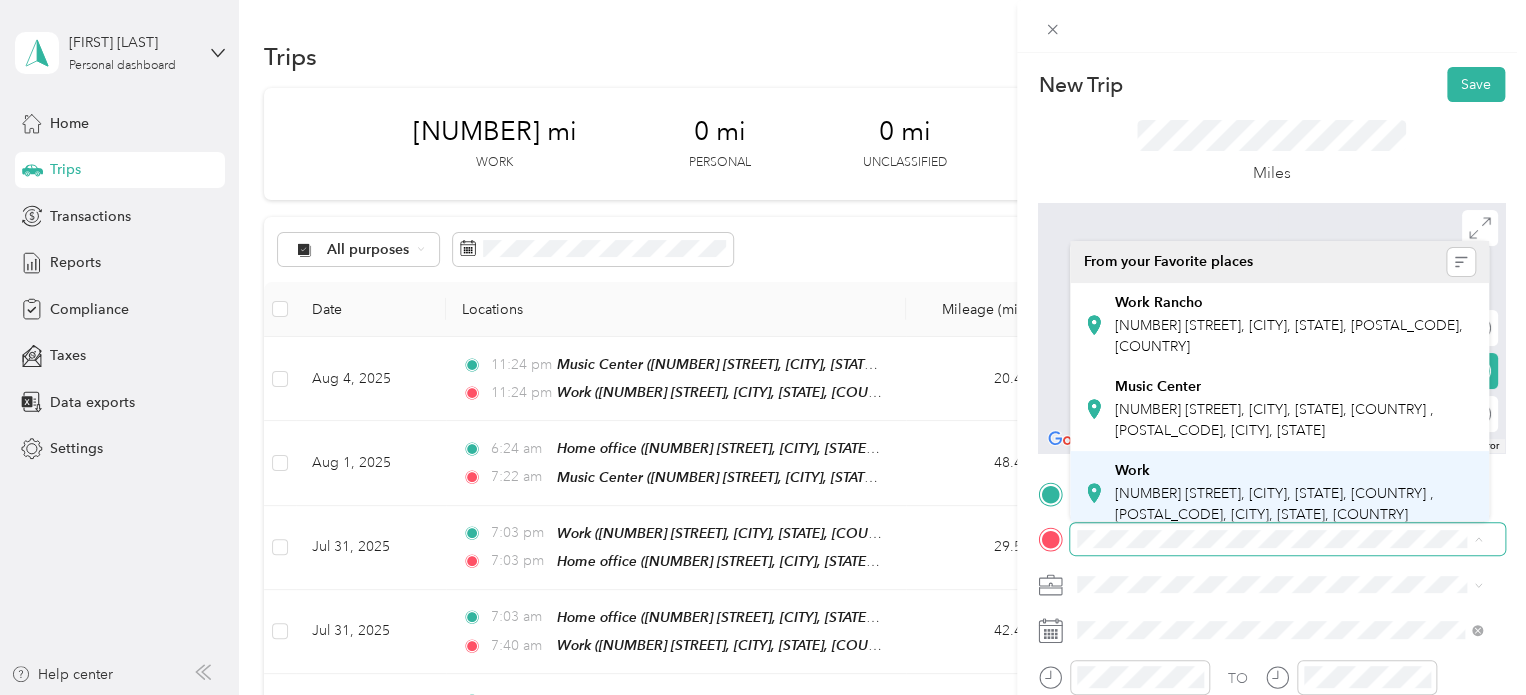 scroll, scrollTop: 200, scrollLeft: 0, axis: vertical 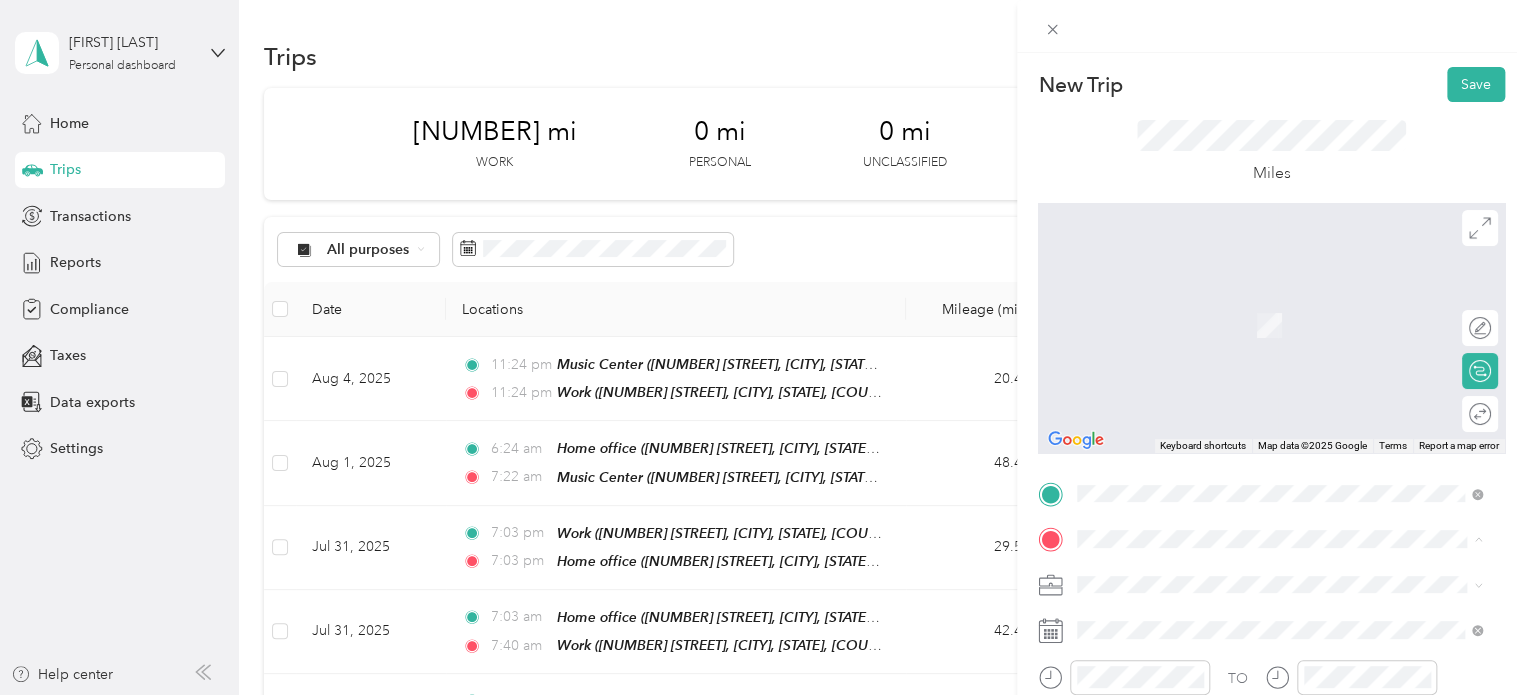 click on "[NUMBER] [STREET], [CITY], [STATE], [COUNTRY] , [POSTAL_CODE], [CITY], [STATE], [COUNTRY]" at bounding box center [1274, 388] 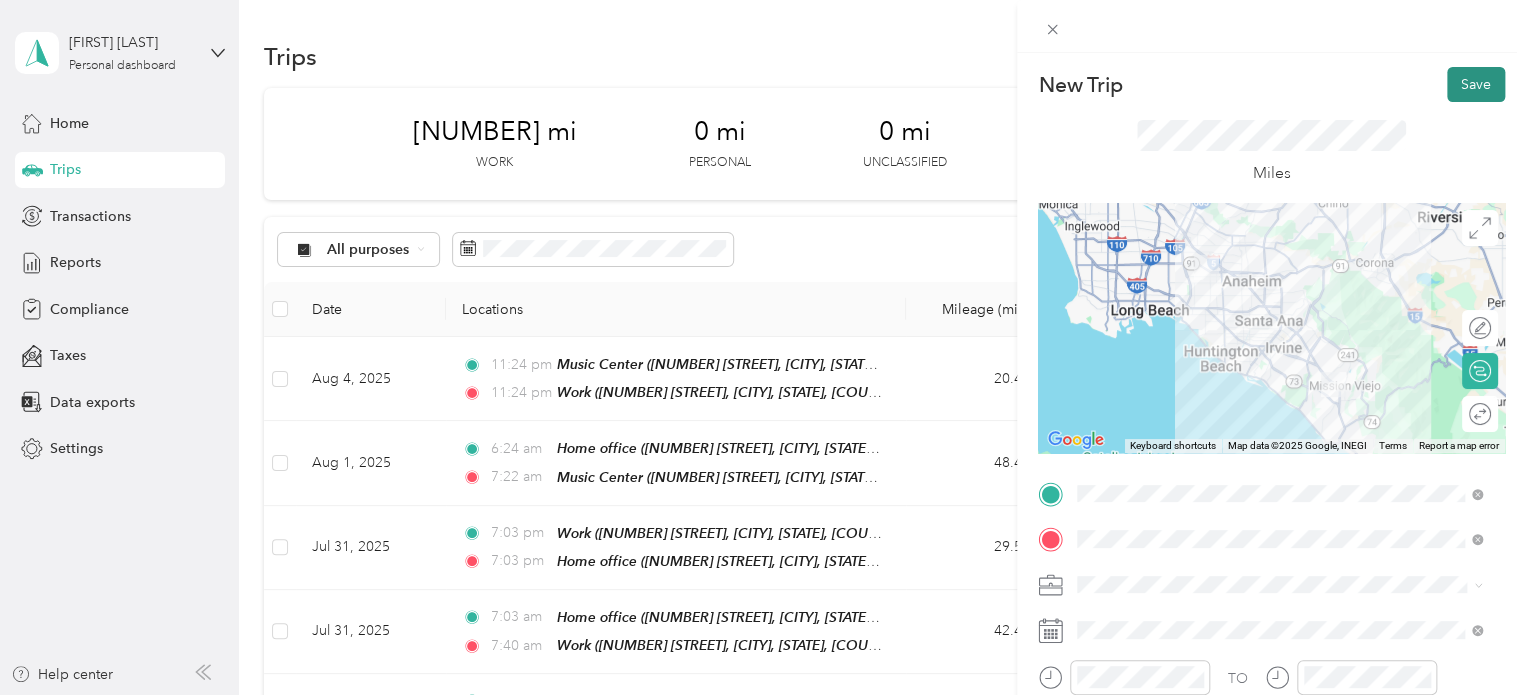 click on "Save" at bounding box center [1476, 84] 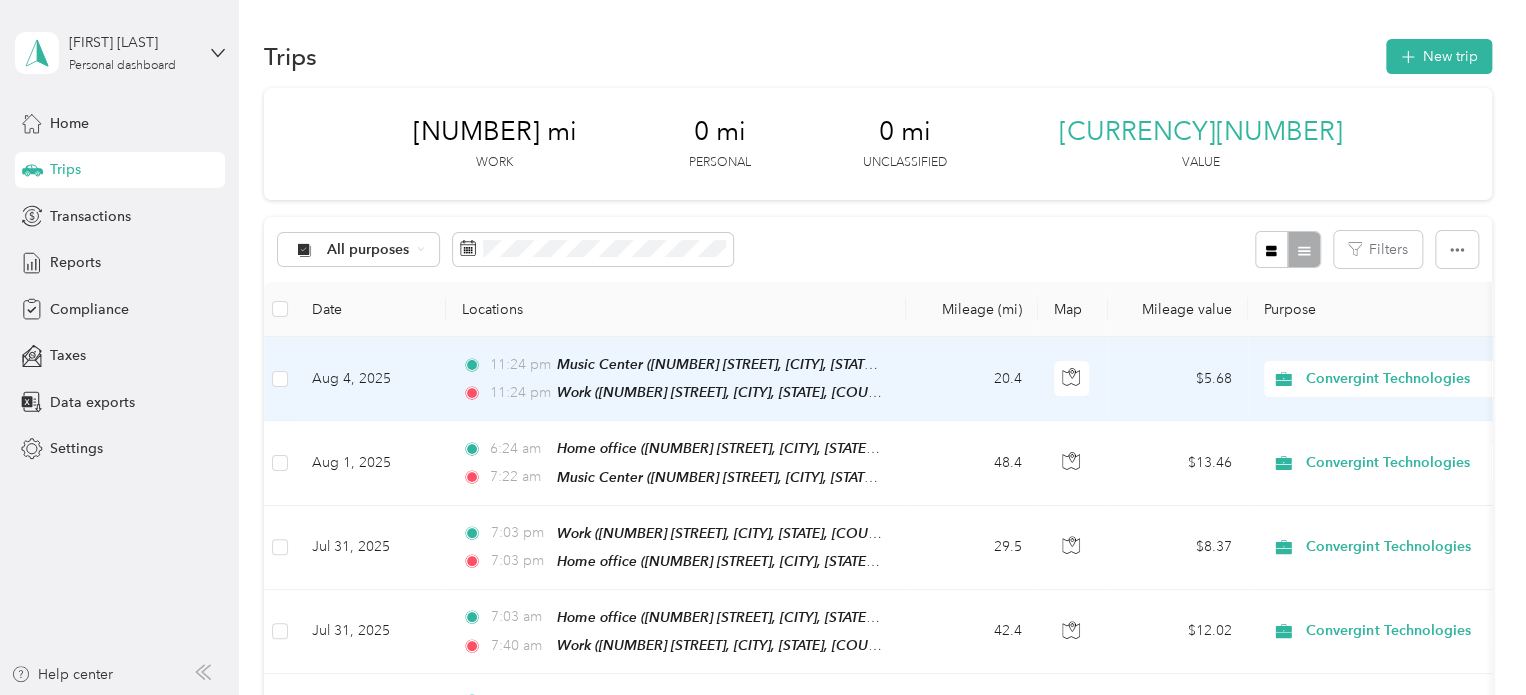click on "Aug 4, 2025" at bounding box center (371, 379) 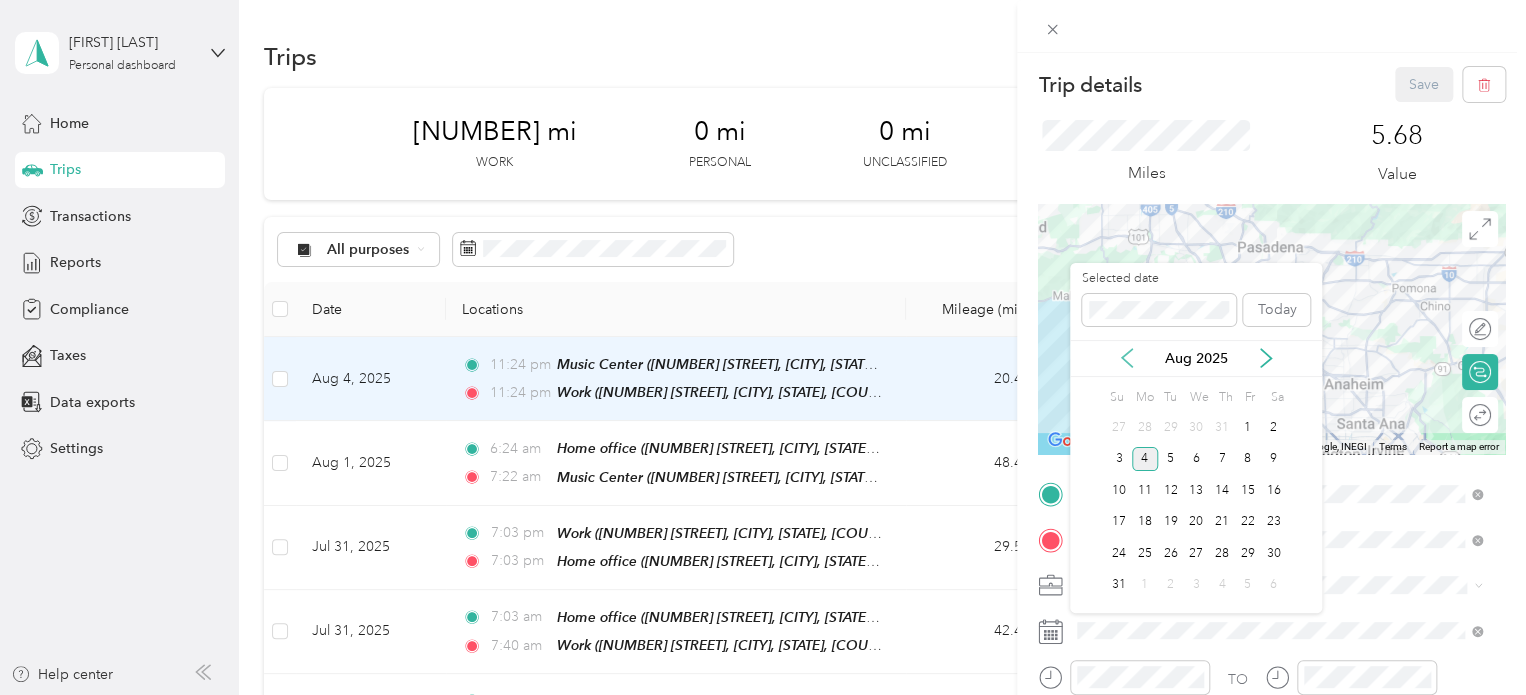 click 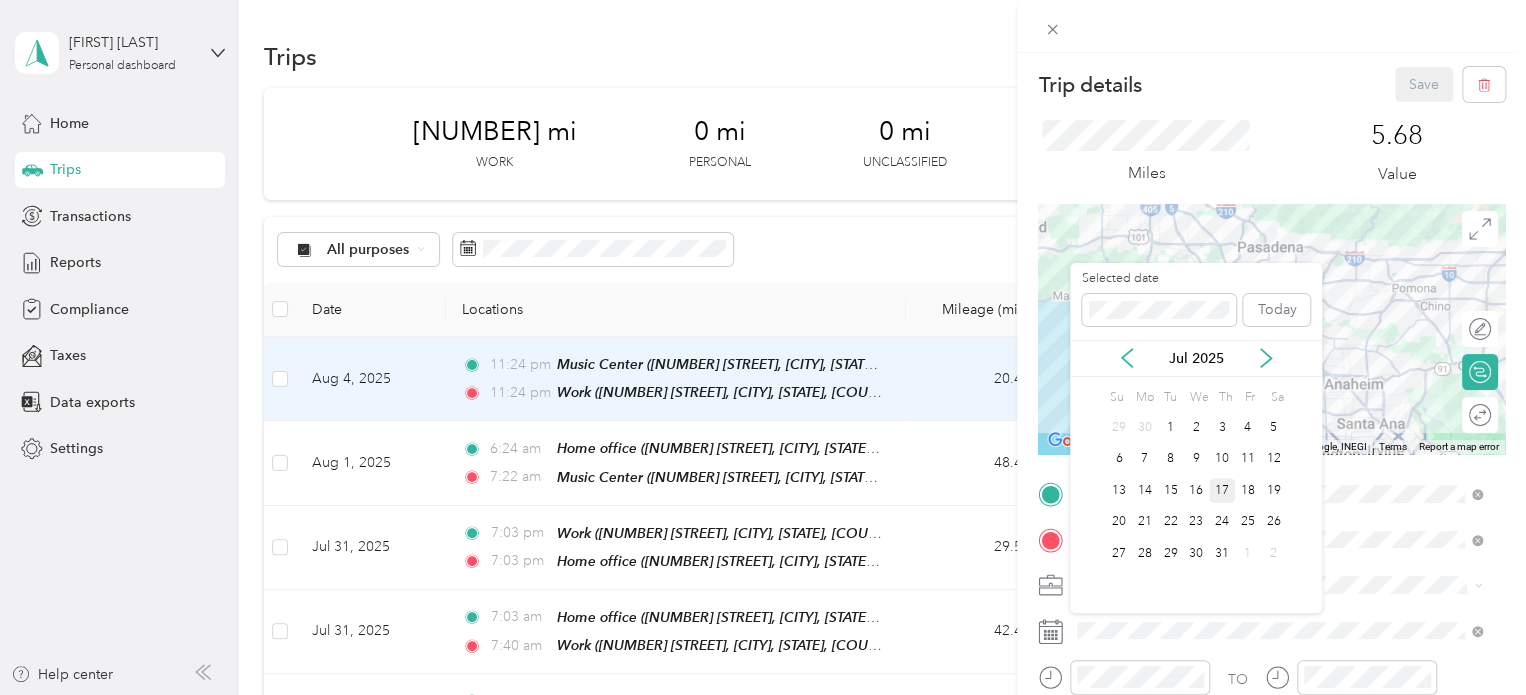 click on "17" at bounding box center [1222, 490] 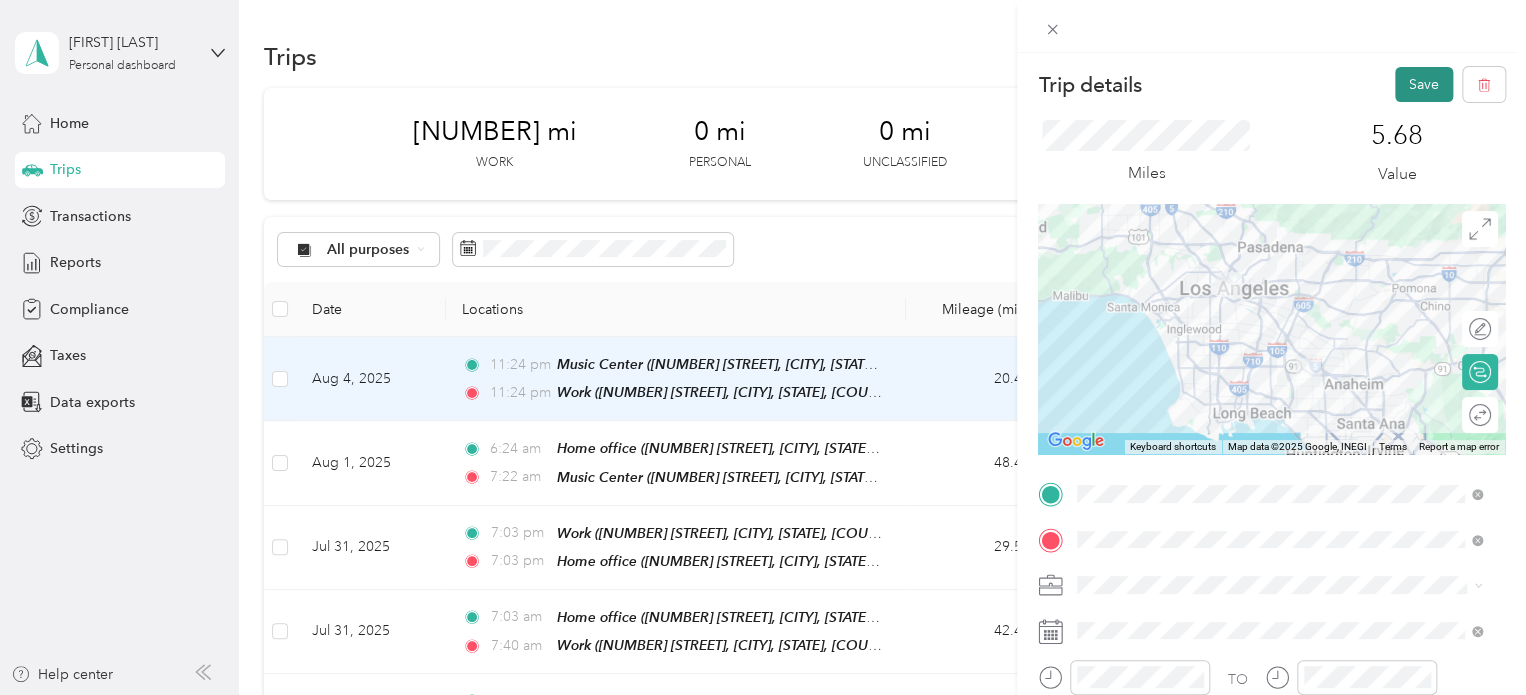 click on "Save" at bounding box center (1424, 84) 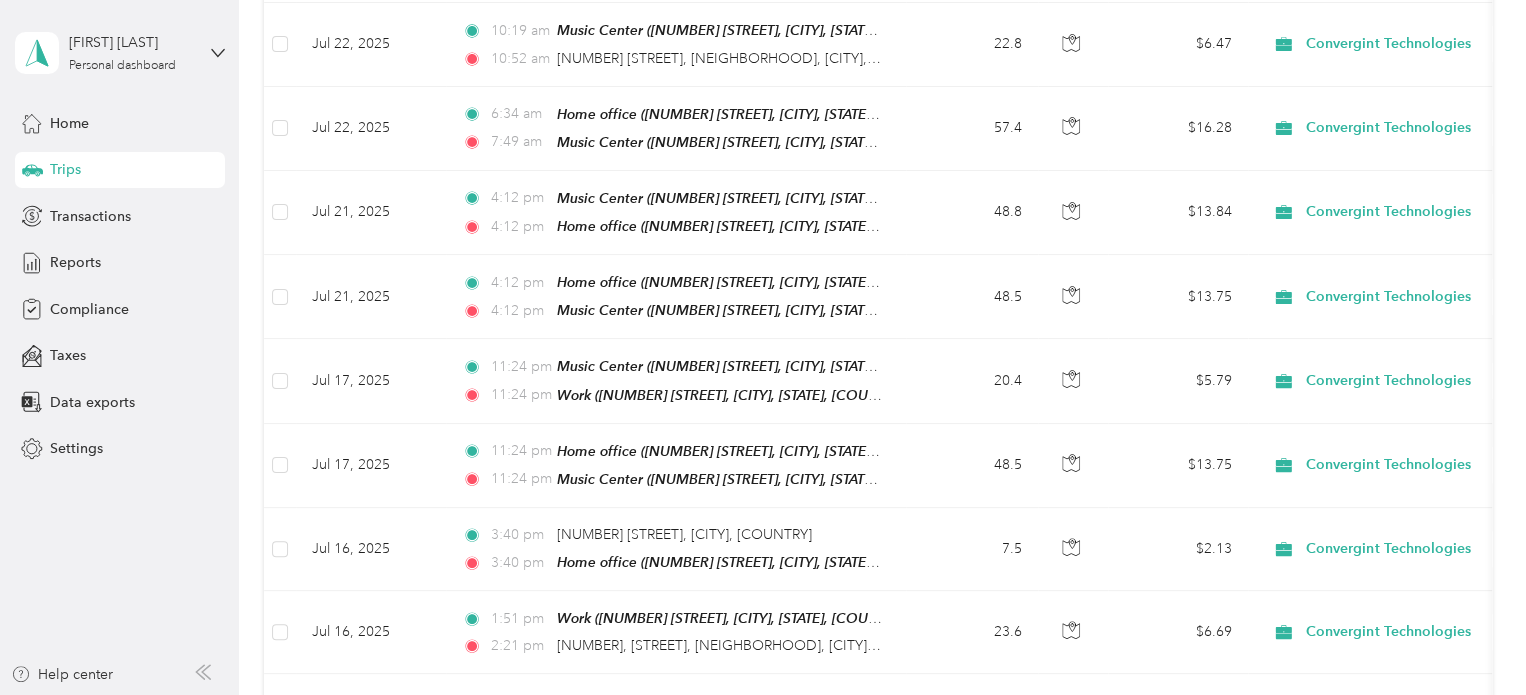 scroll, scrollTop: 1800, scrollLeft: 0, axis: vertical 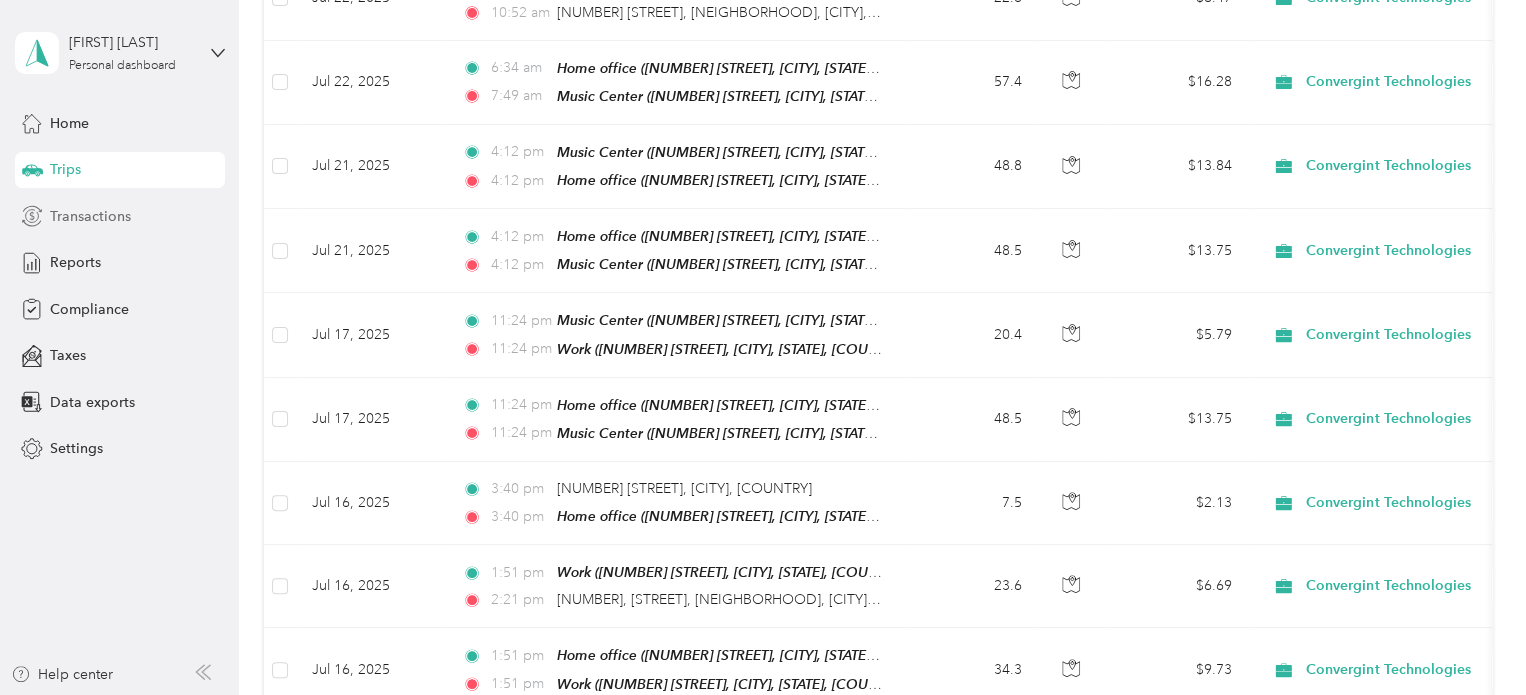 click on "Transactions" at bounding box center [90, 216] 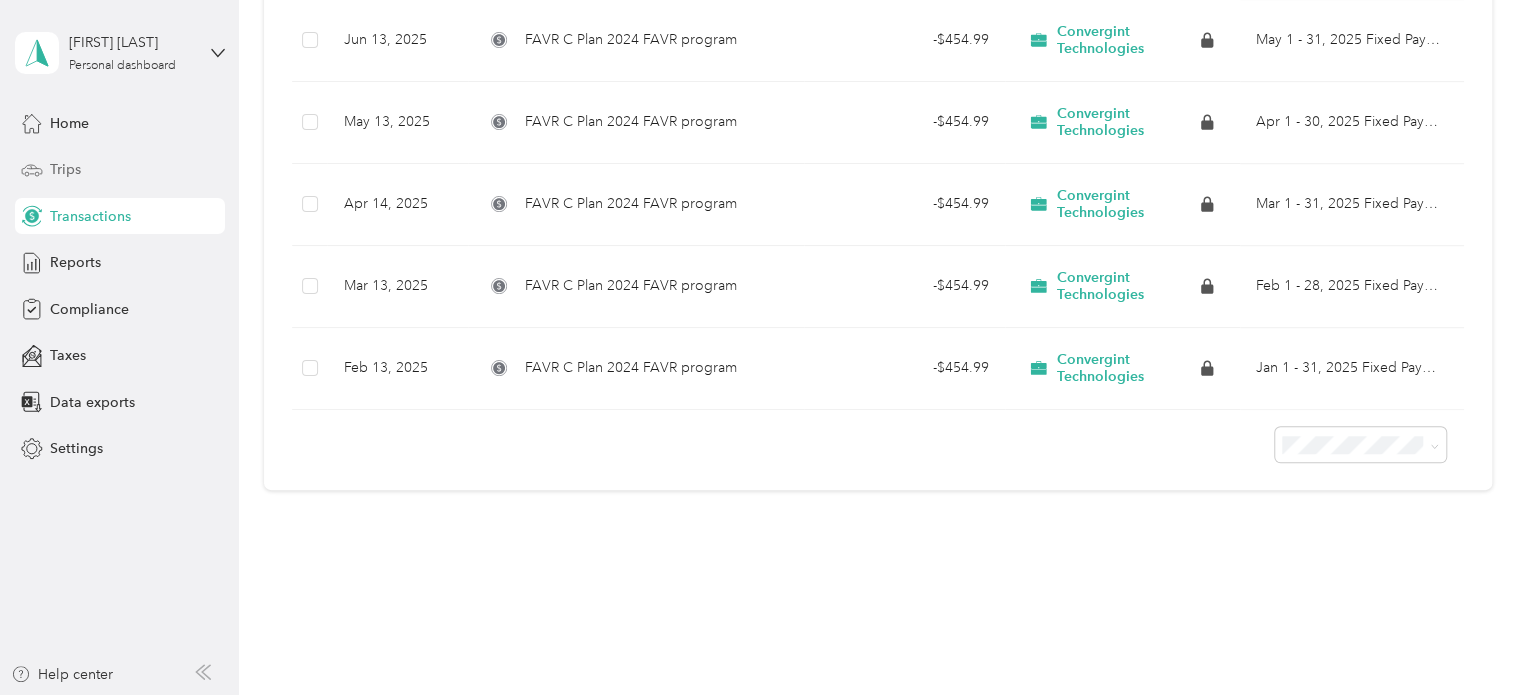 click on "Trips" at bounding box center [120, 170] 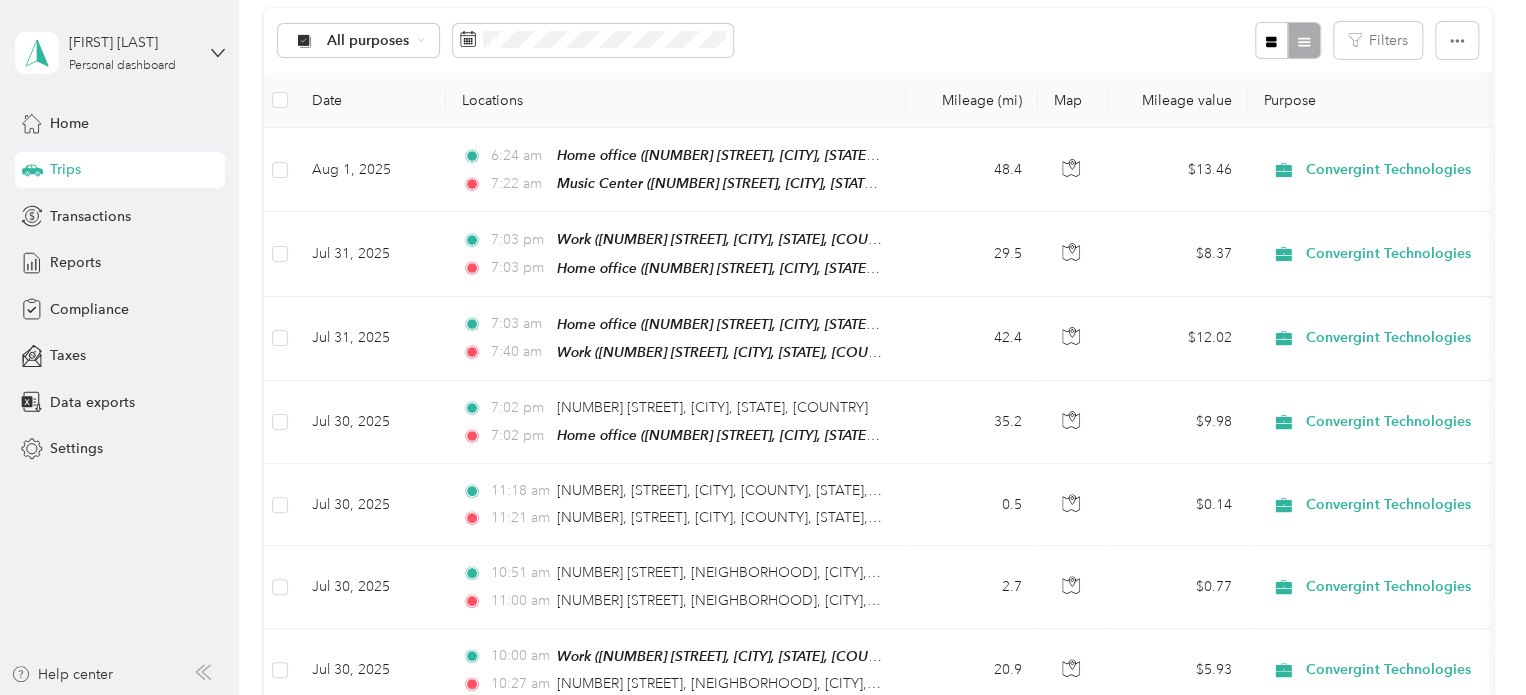 scroll, scrollTop: 200, scrollLeft: 0, axis: vertical 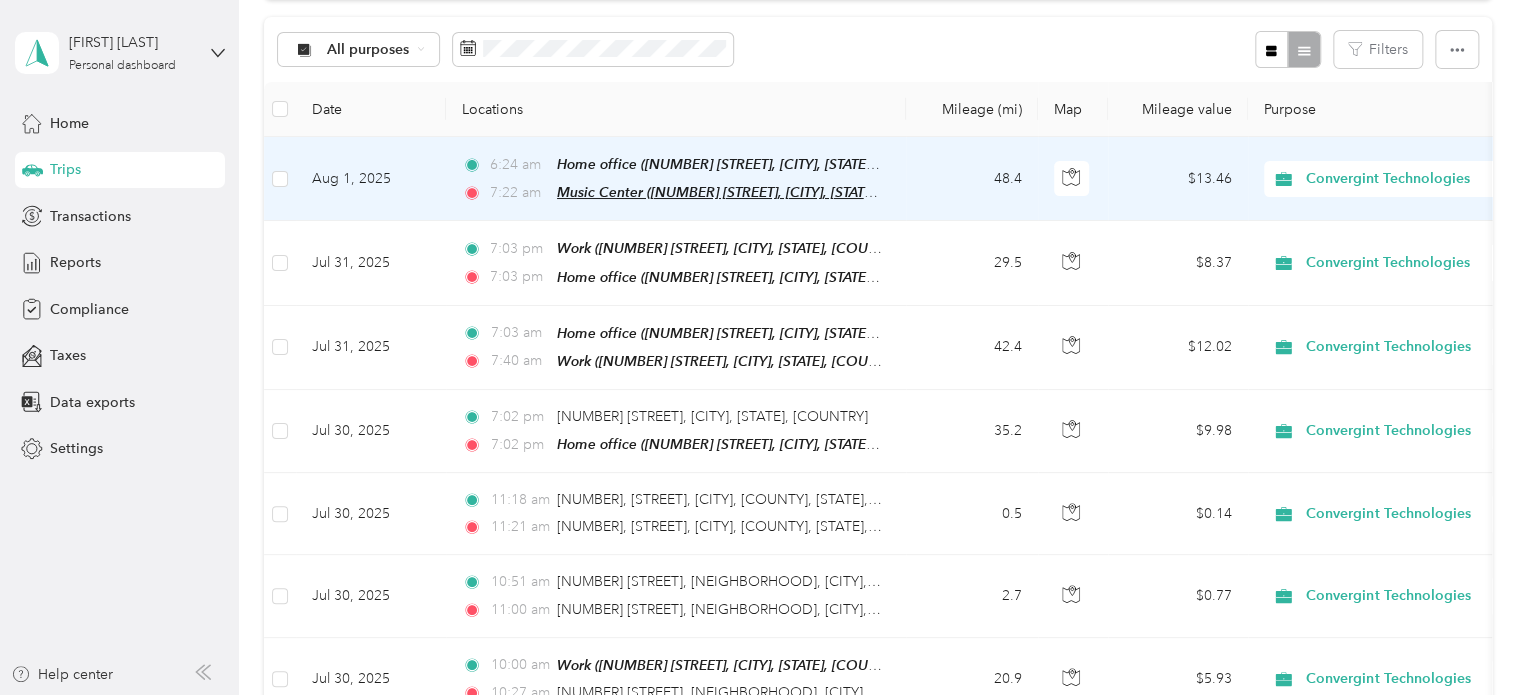 click on "Music Center ([NUMBER] [STREET], [CITY], [STATE], [COUNTRY] , [CITY], [STATE])" at bounding box center [811, 192] 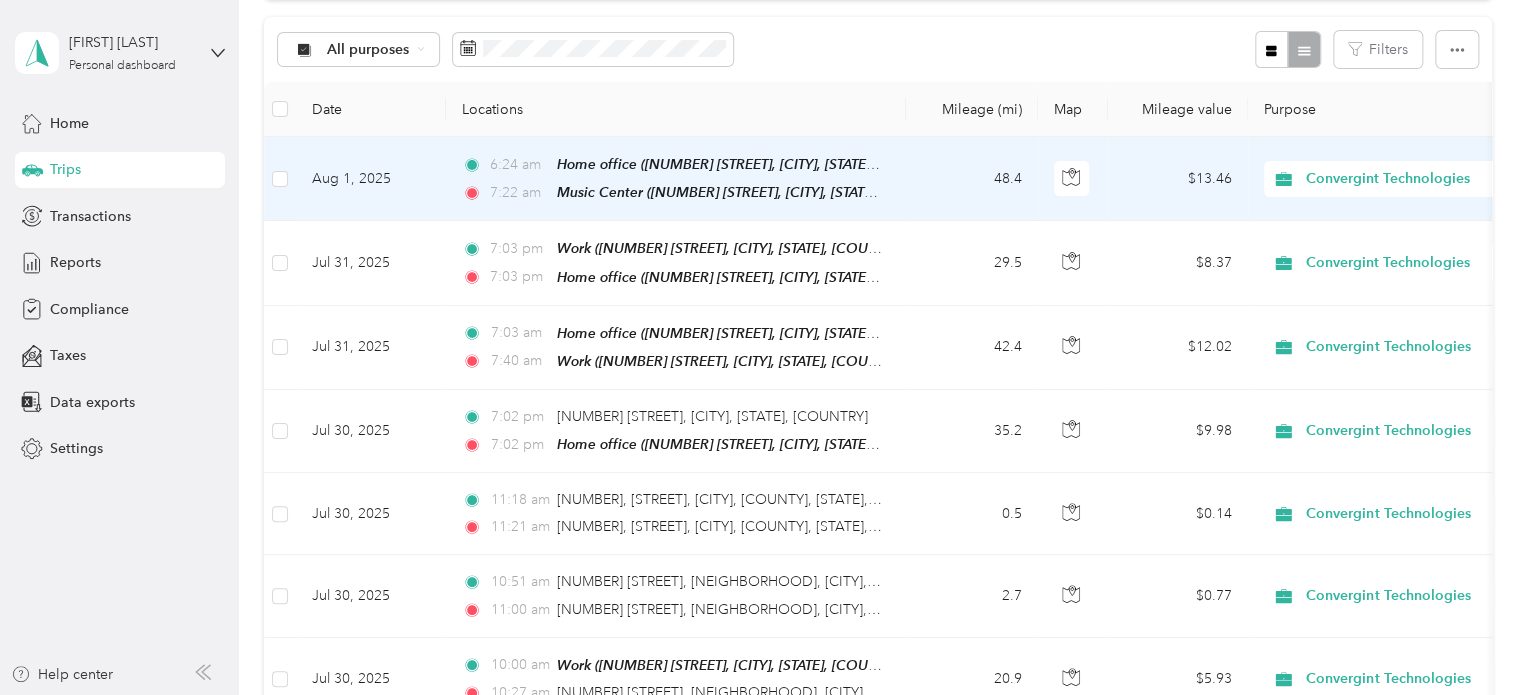 click on "Aug 1, 2025" at bounding box center (371, 179) 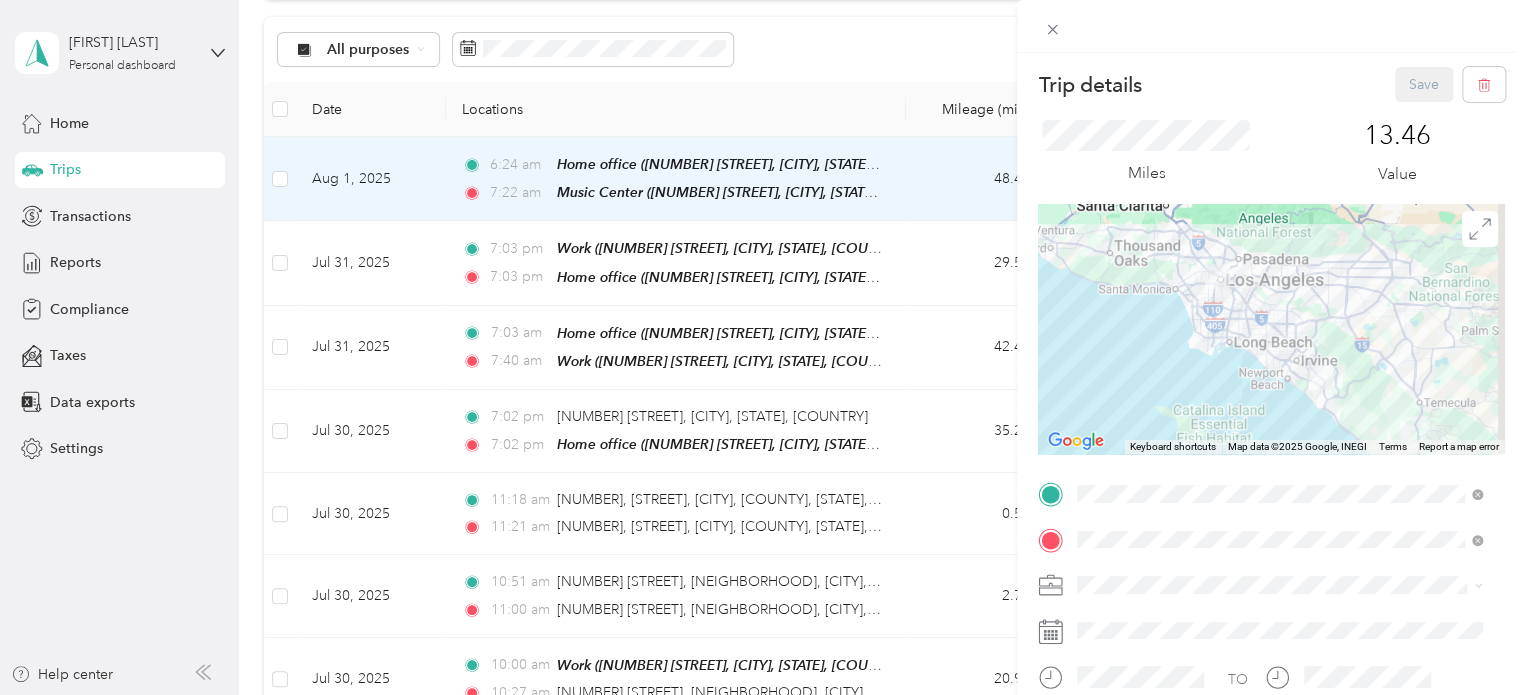 click on "Trip details Save This trip cannot be edited because it is either under review, approved, or paid. Contact your Team Manager to edit it. Miles [NUMBER] Value  ← Move left → Move right ↑ Move up ↓ Move down + Zoom in - Zoom out Home Jump left by 75% End Jump right by 75% Page Up Jump up by 75% Page Down Jump down by 75% Keyboard shortcuts Map Data Map data ©2025 Google, INEGI Map data ©2025 Google, INEGI 20 km  Click to toggle between metric and imperial units Terms Report a map error TO Add photo" at bounding box center (763, 347) 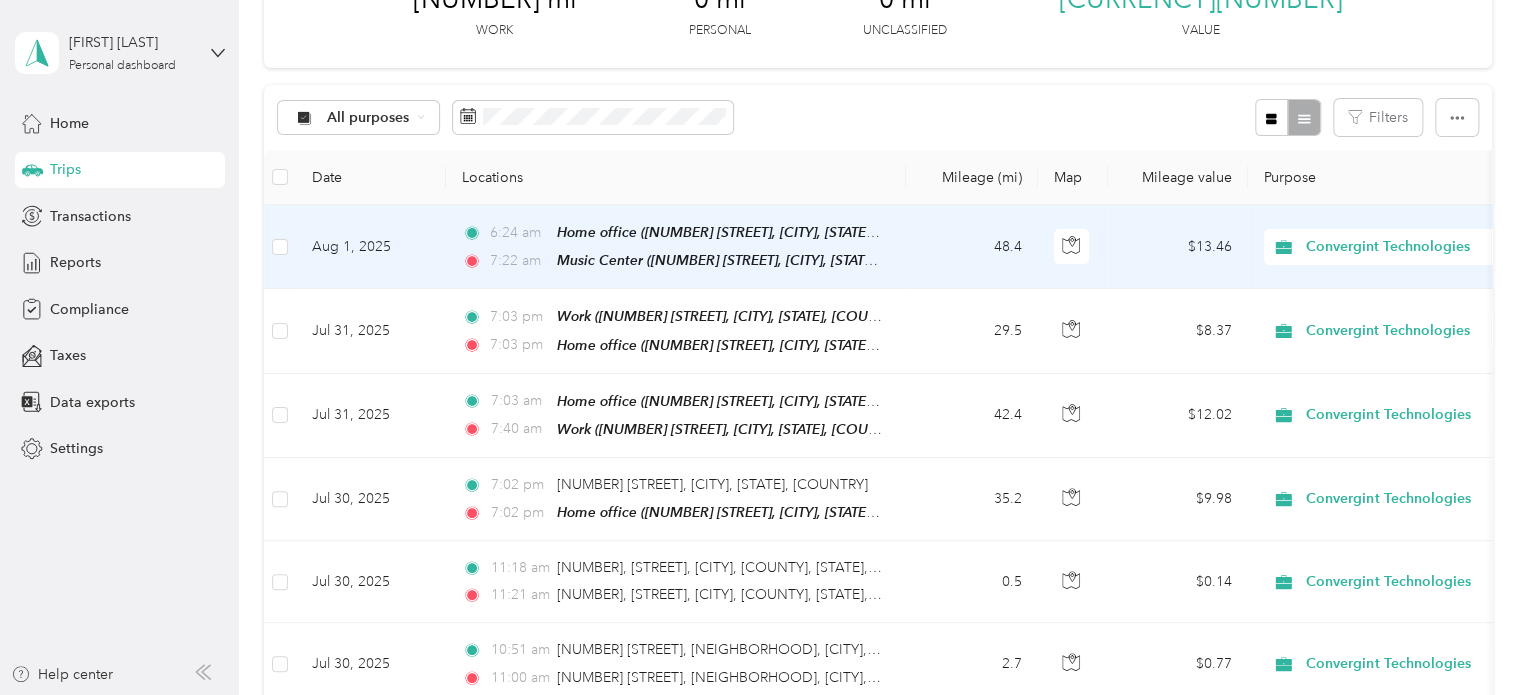 scroll, scrollTop: 0, scrollLeft: 0, axis: both 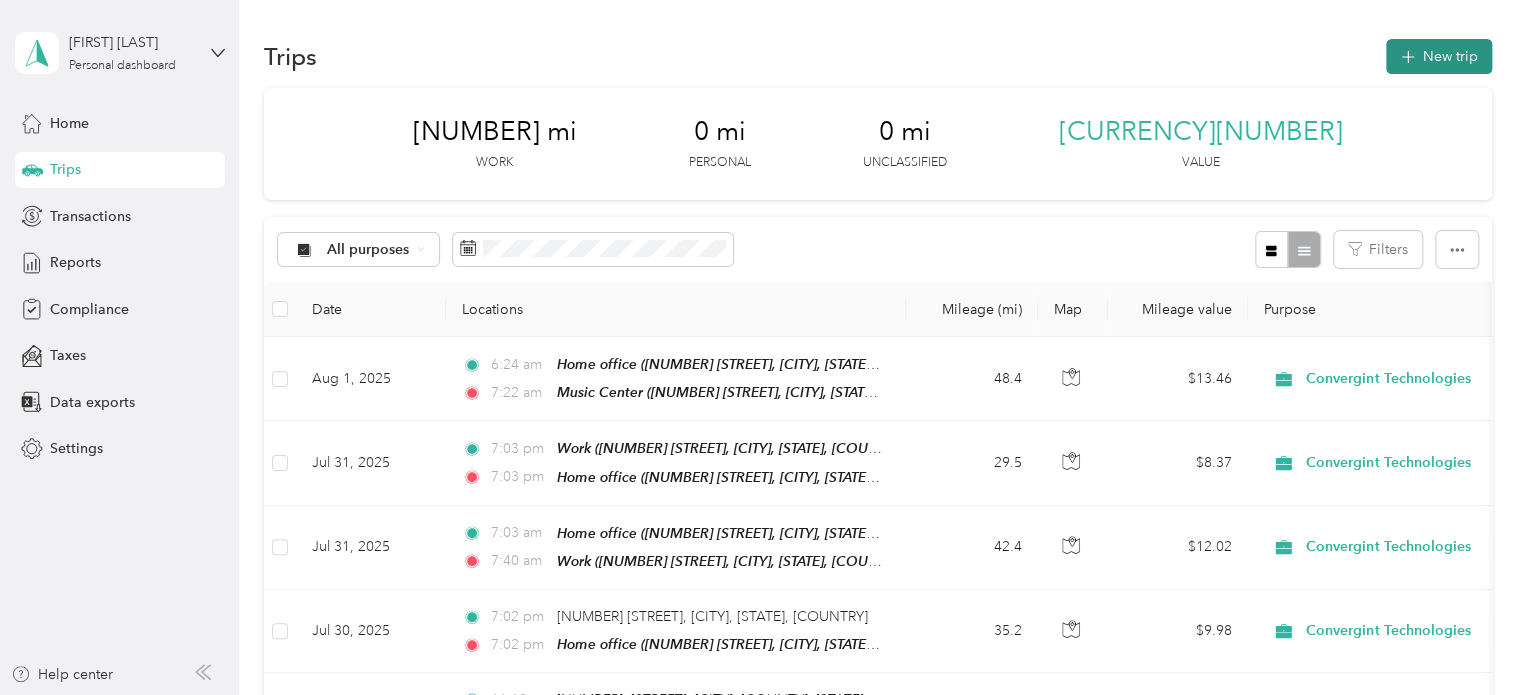click on "New trip" at bounding box center [1439, 56] 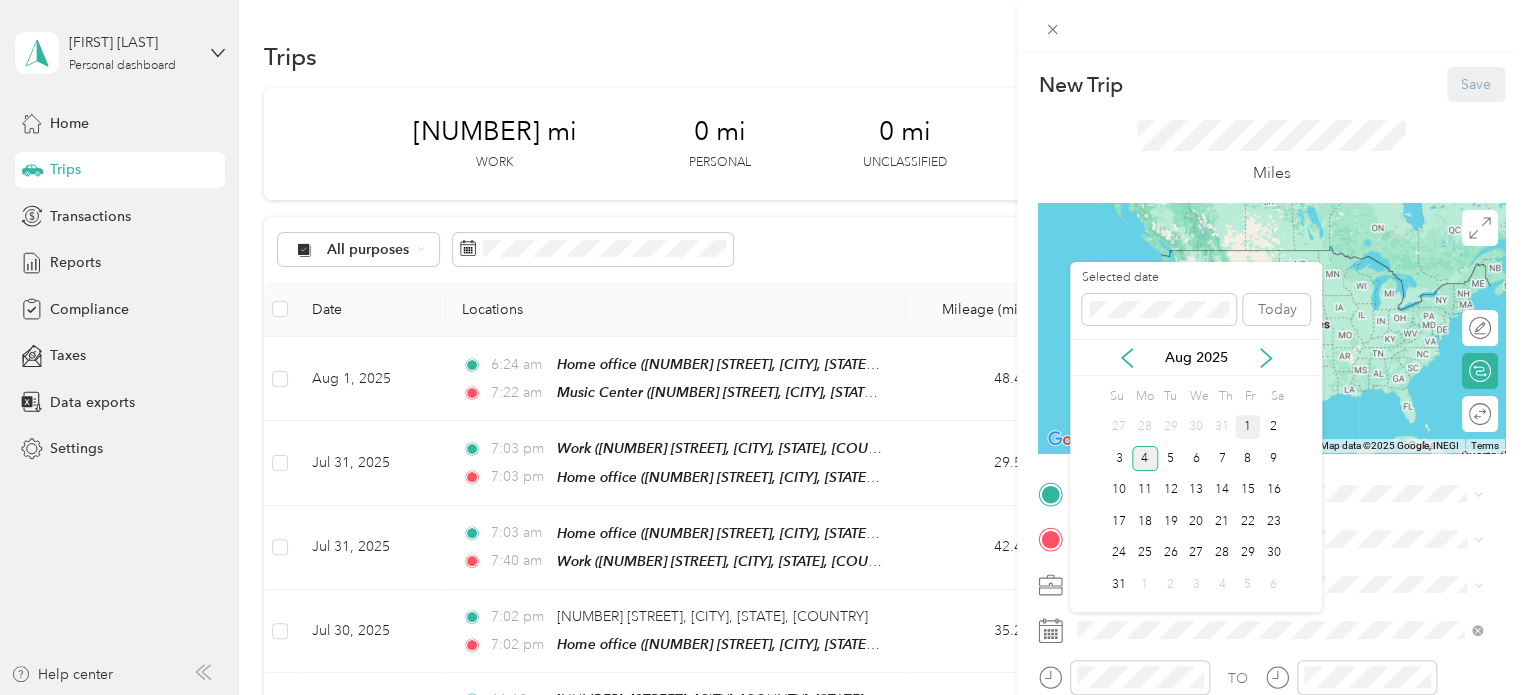 click on "1" at bounding box center (1248, 427) 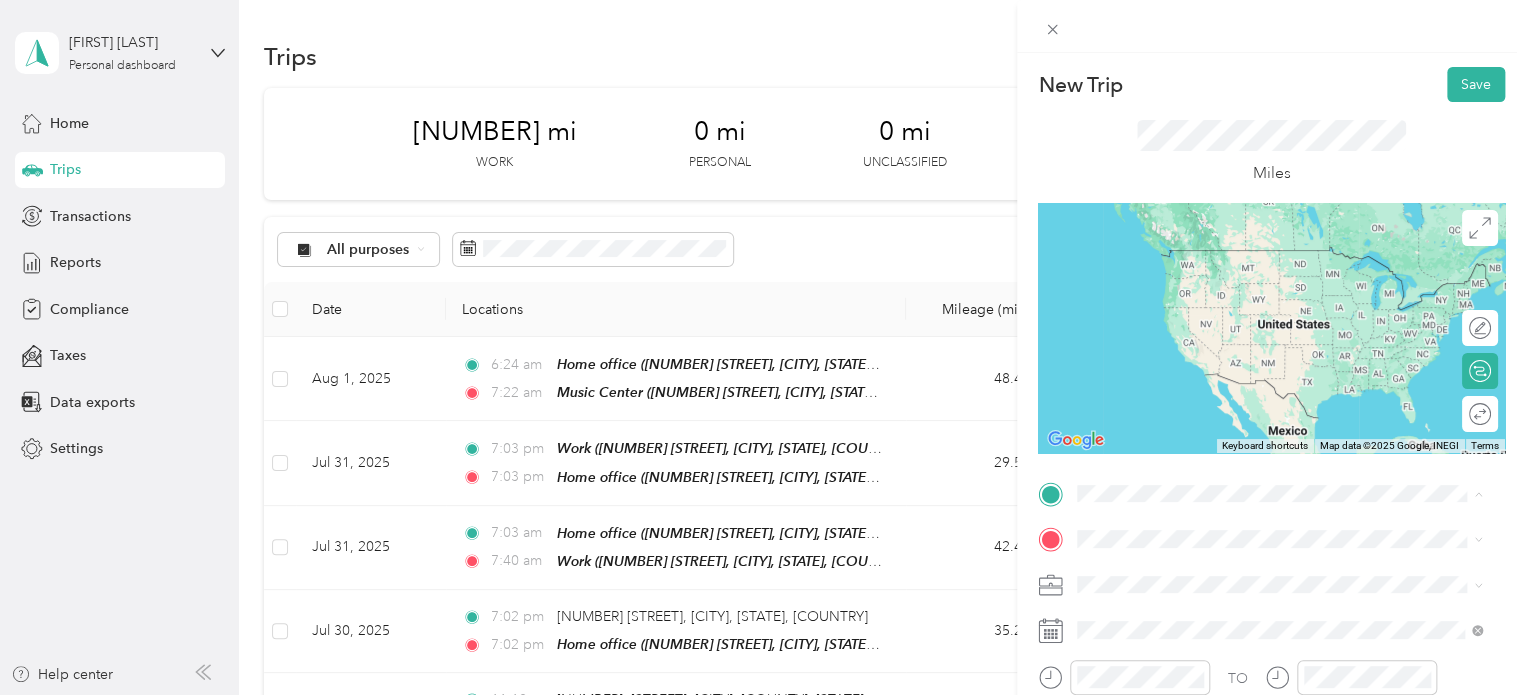 click on "Music Center" at bounding box center (1158, 341) 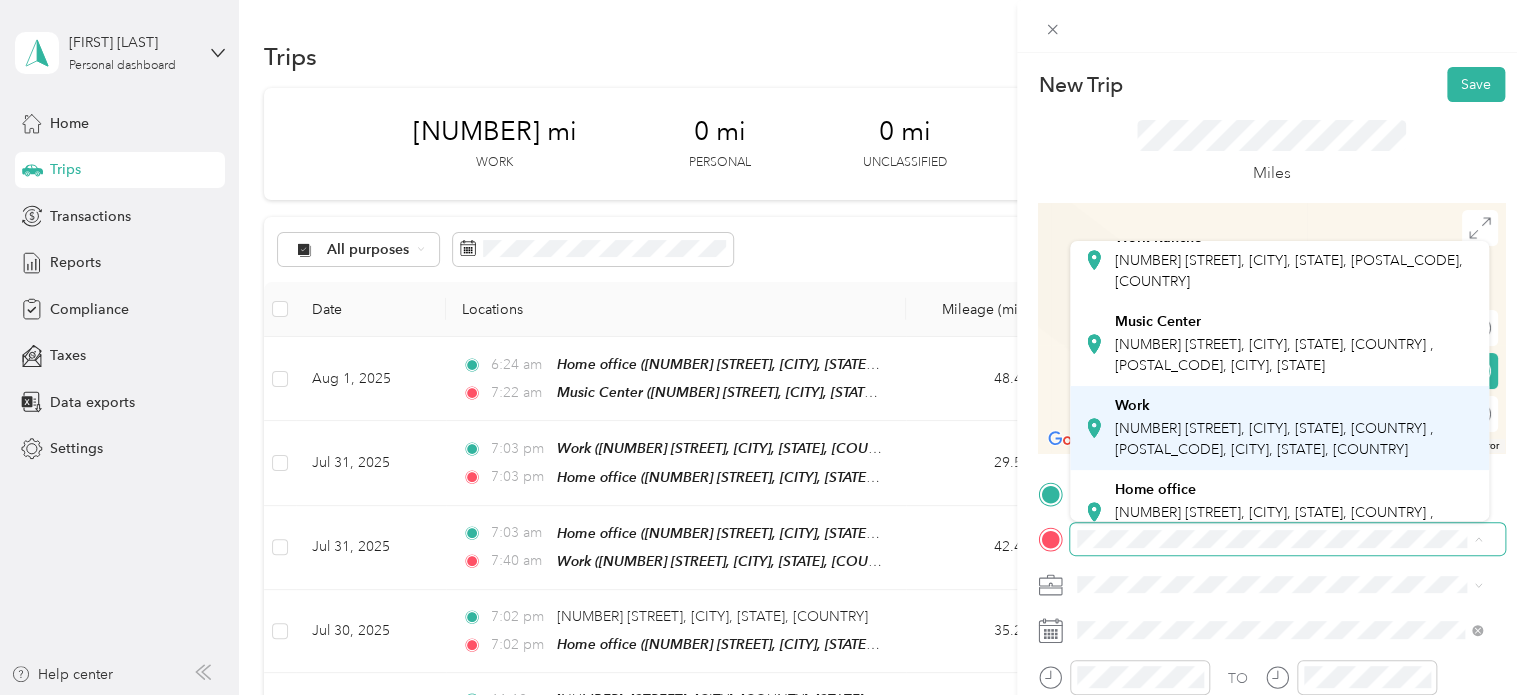 scroll, scrollTop: 100, scrollLeft: 0, axis: vertical 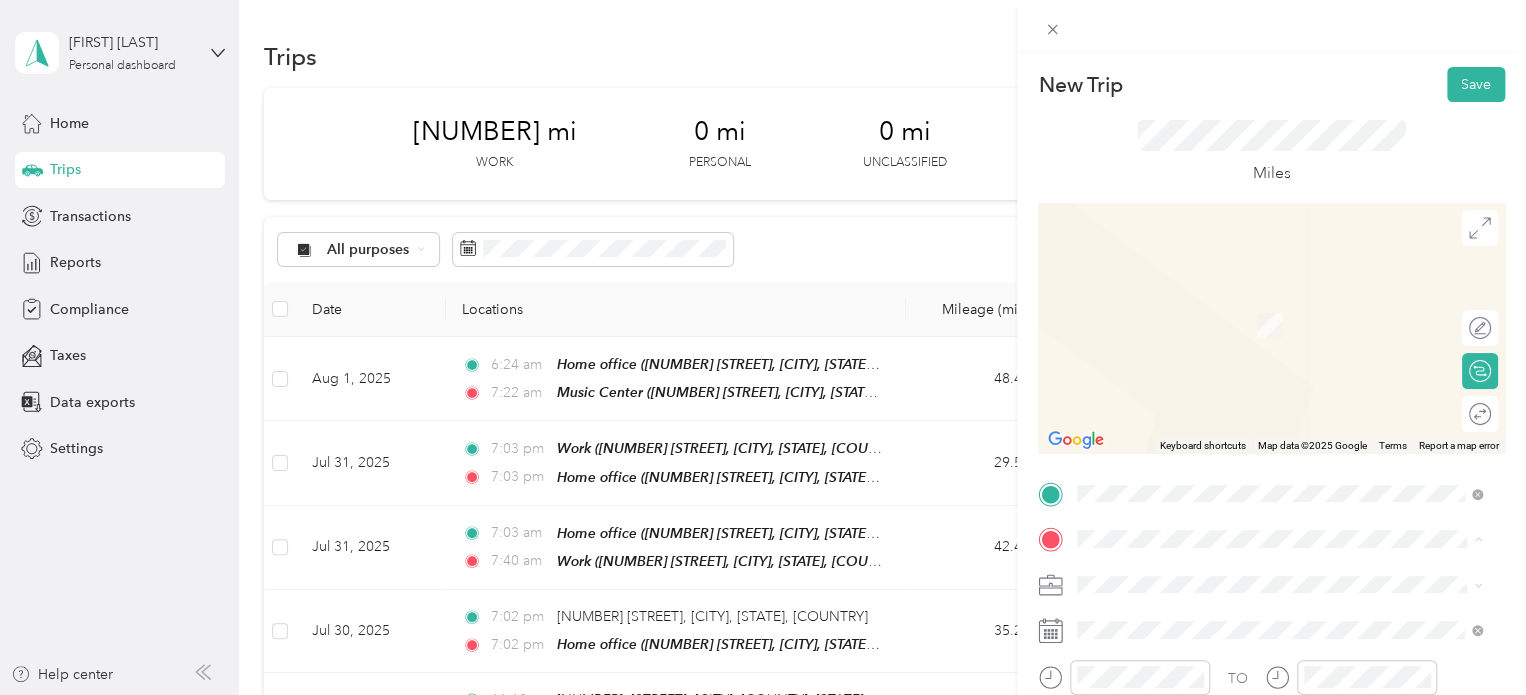 click on "[NUMBER] [STREET], [CITY], [STATE], [COUNTRY] , [POSTAL_CODE], [CITY], [STATE], [COUNTRY]" at bounding box center [1274, 488] 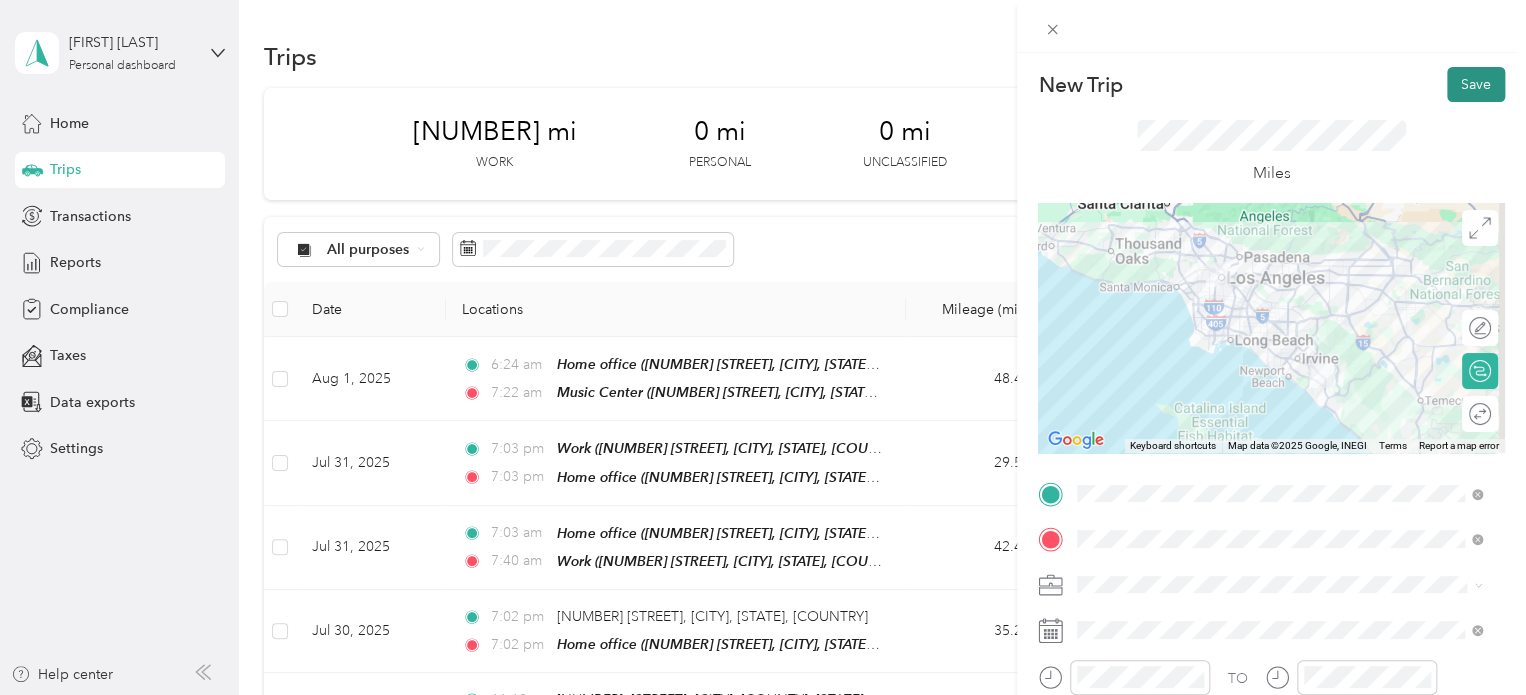click on "Save" at bounding box center [1476, 84] 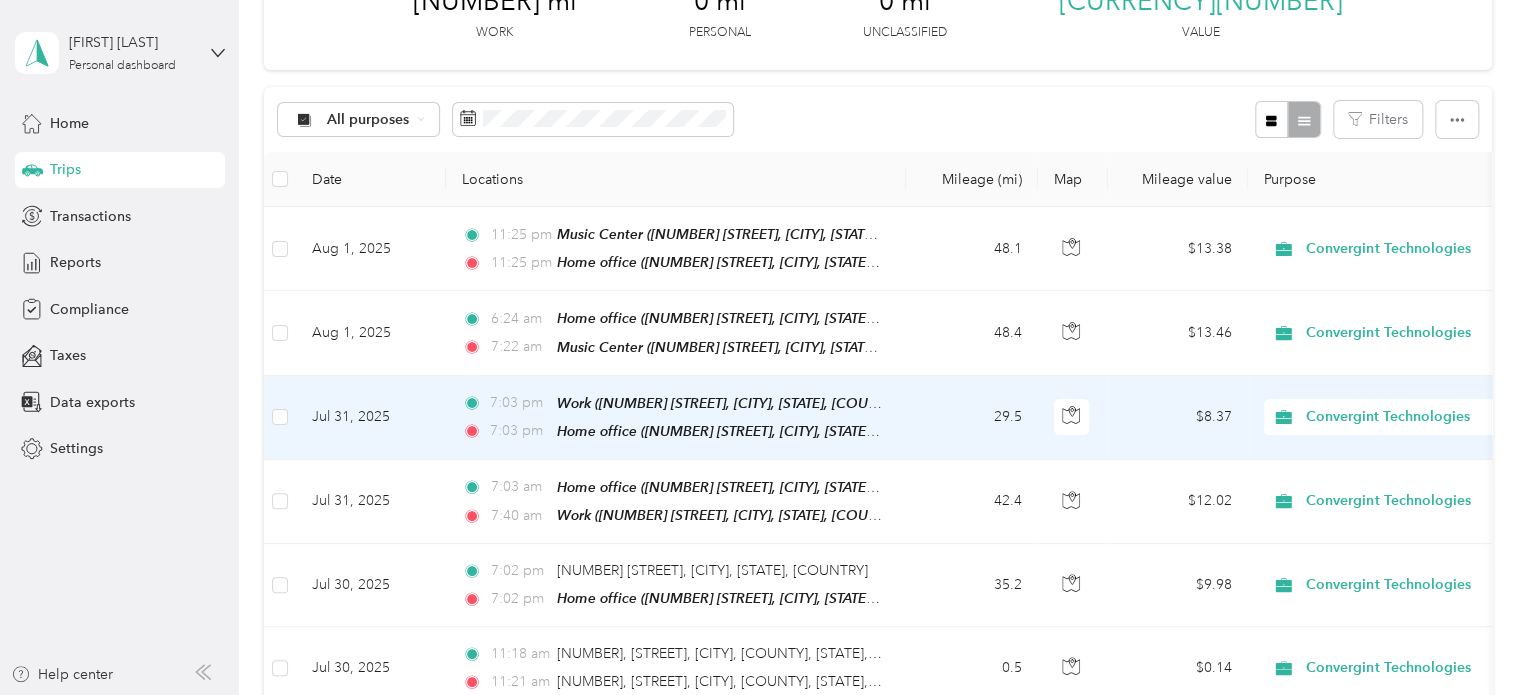 scroll, scrollTop: 0, scrollLeft: 0, axis: both 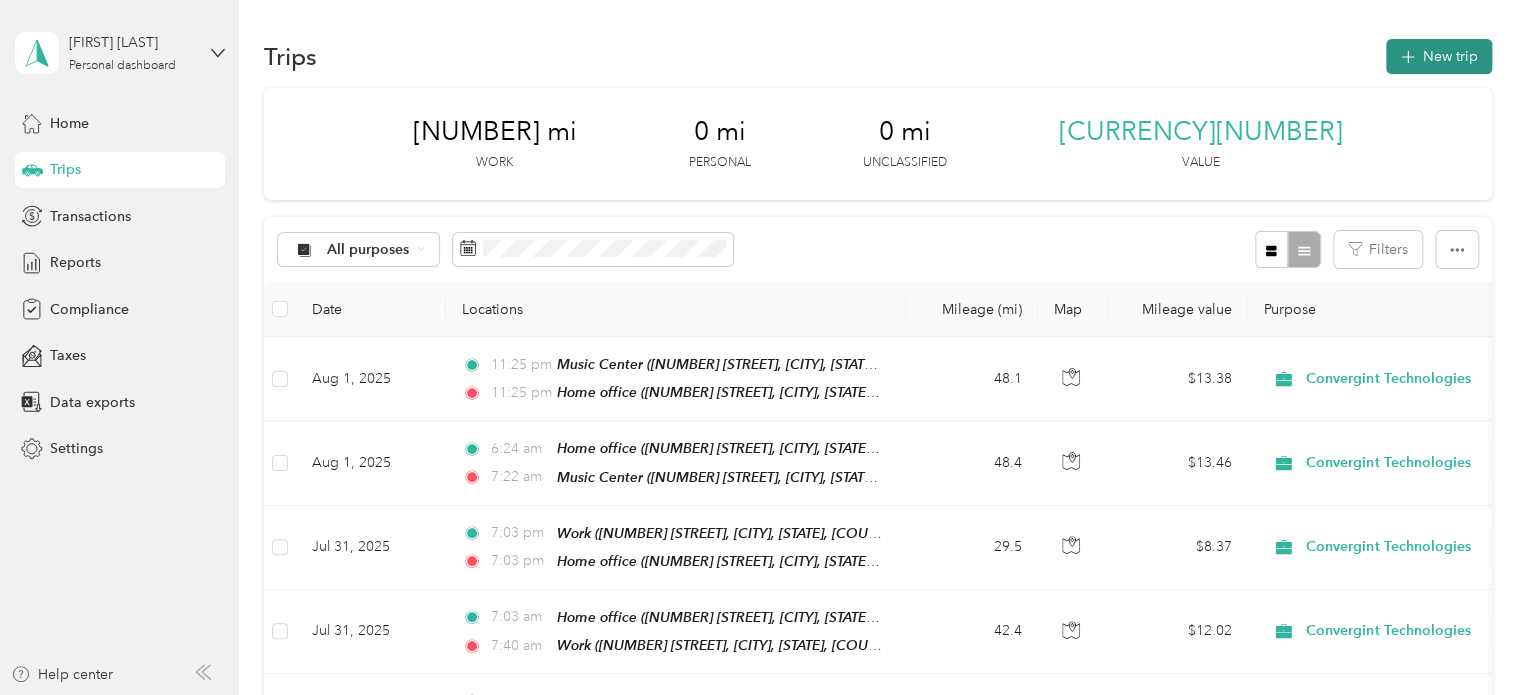 click on "New trip" at bounding box center (1439, 56) 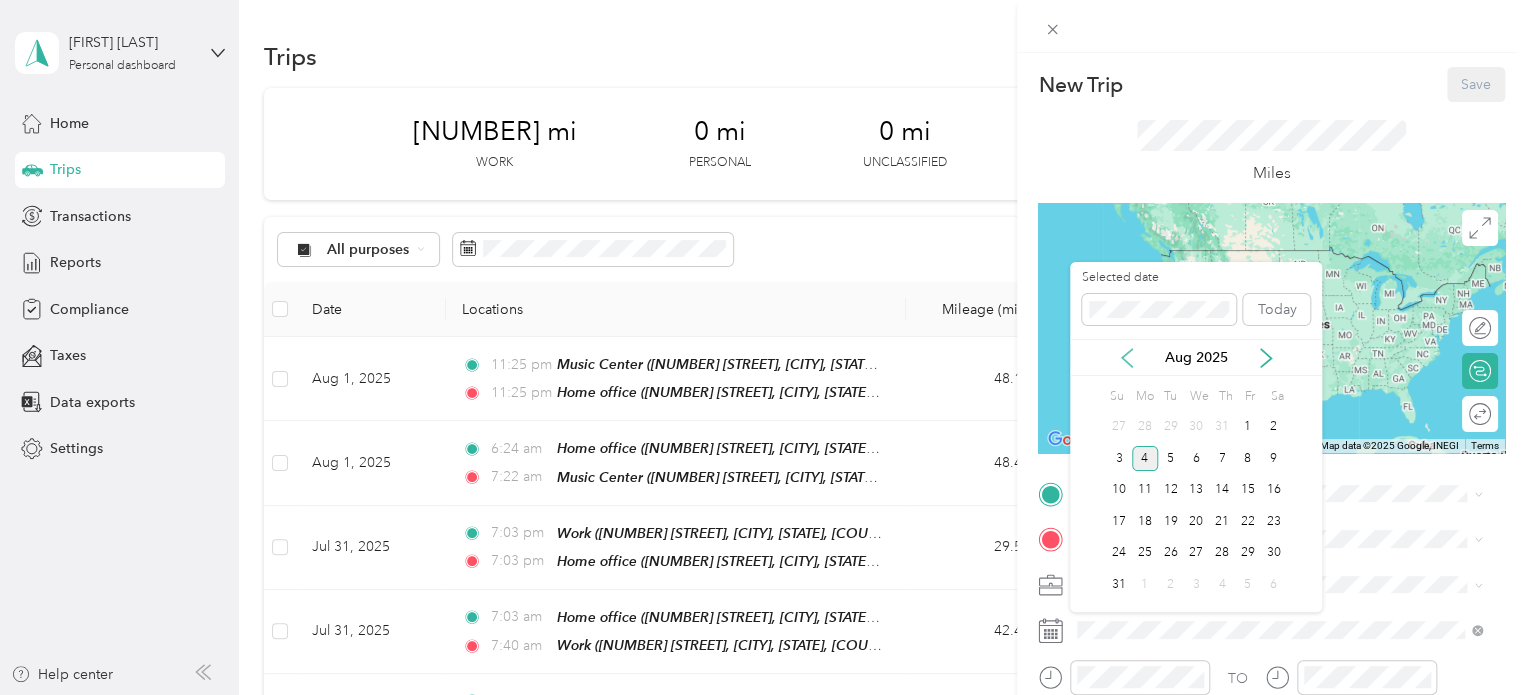 click 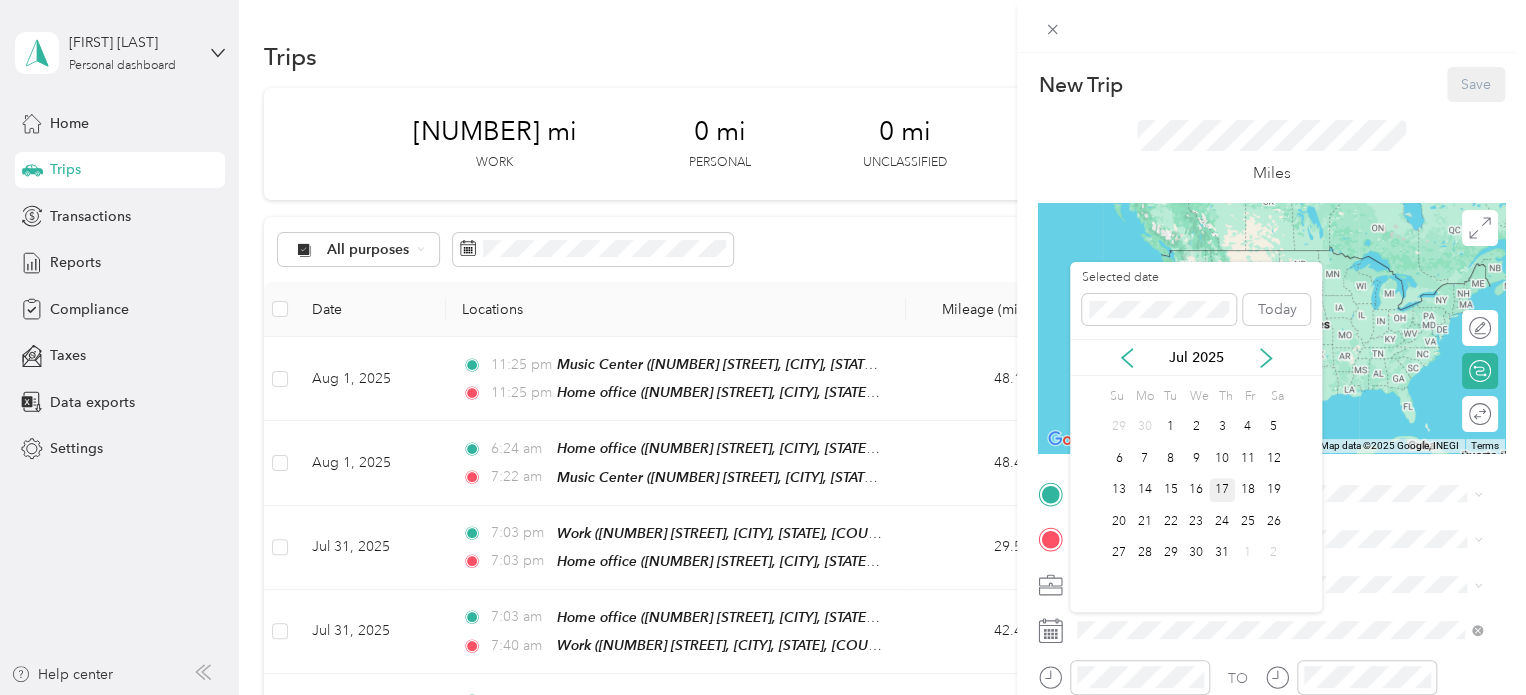 click on "17" at bounding box center (1222, 490) 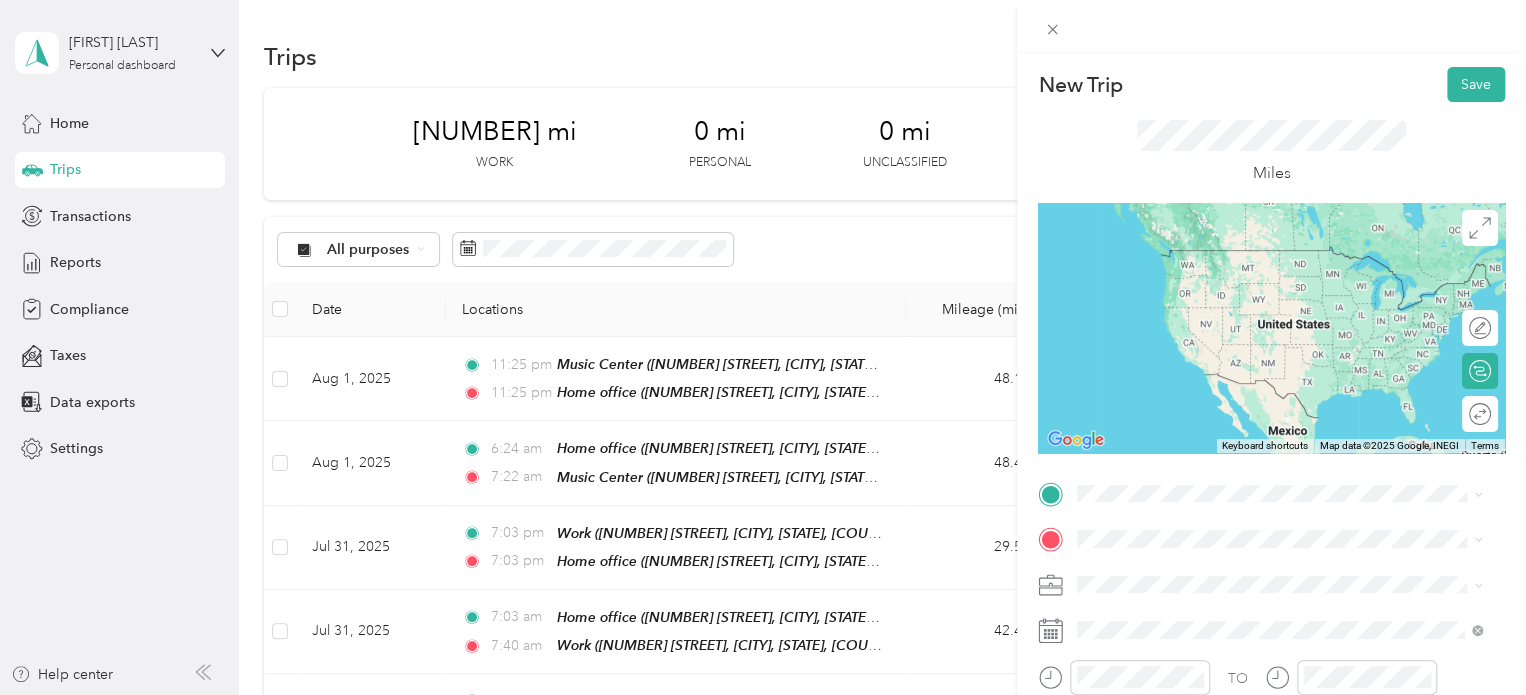 click on "[NUMBER] [STREET], [CITY], [STATE], [COUNTRY] , [POSTAL_CODE], [CITY], [STATE], [COUNTRY]" at bounding box center (1274, 458) 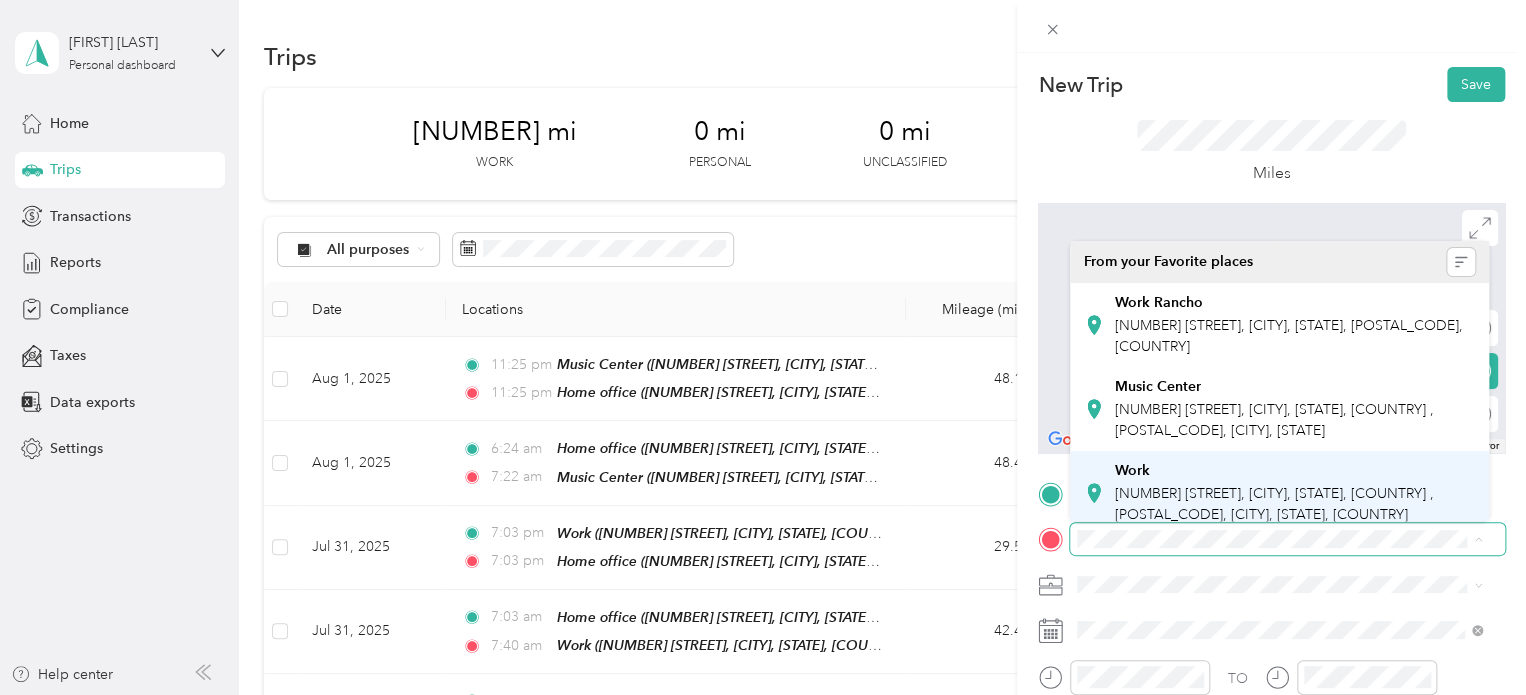 scroll, scrollTop: 100, scrollLeft: 0, axis: vertical 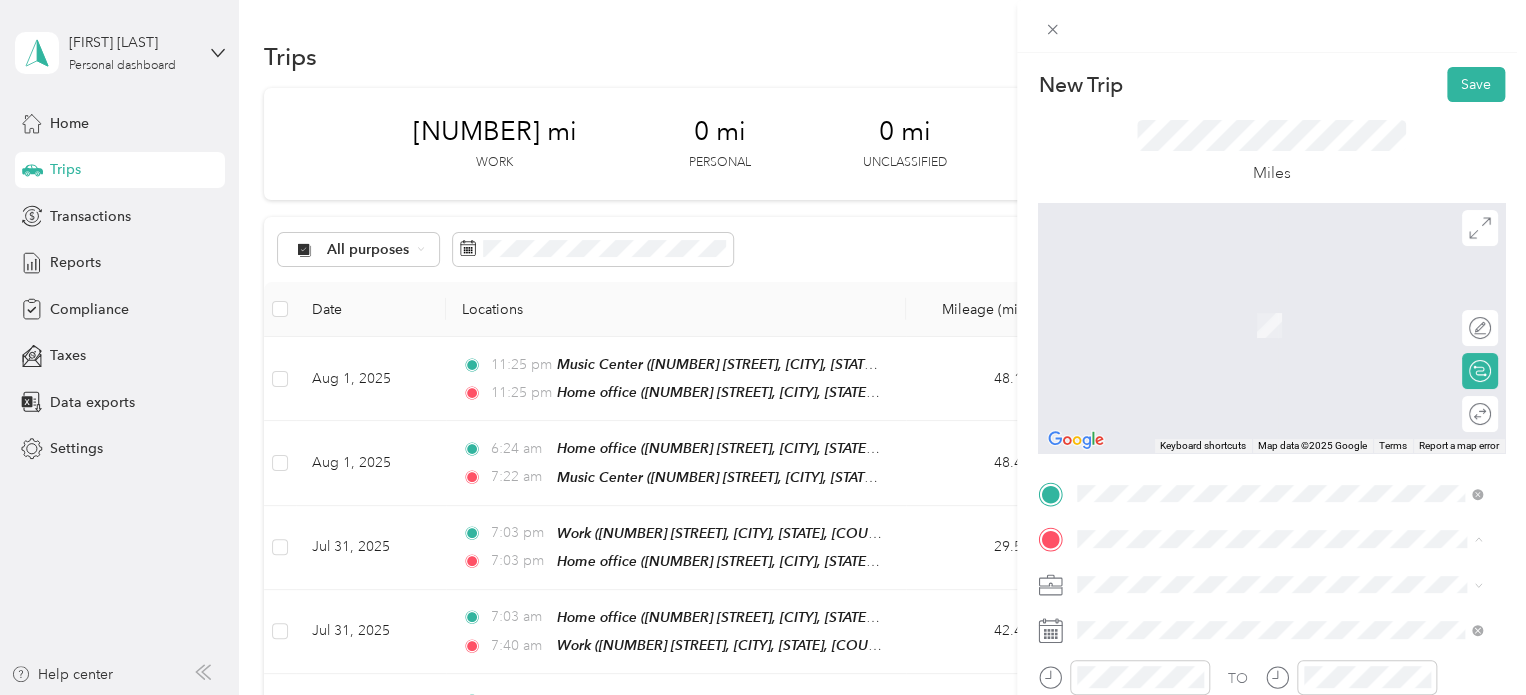 click on "Home office" at bounding box center [1155, 455] 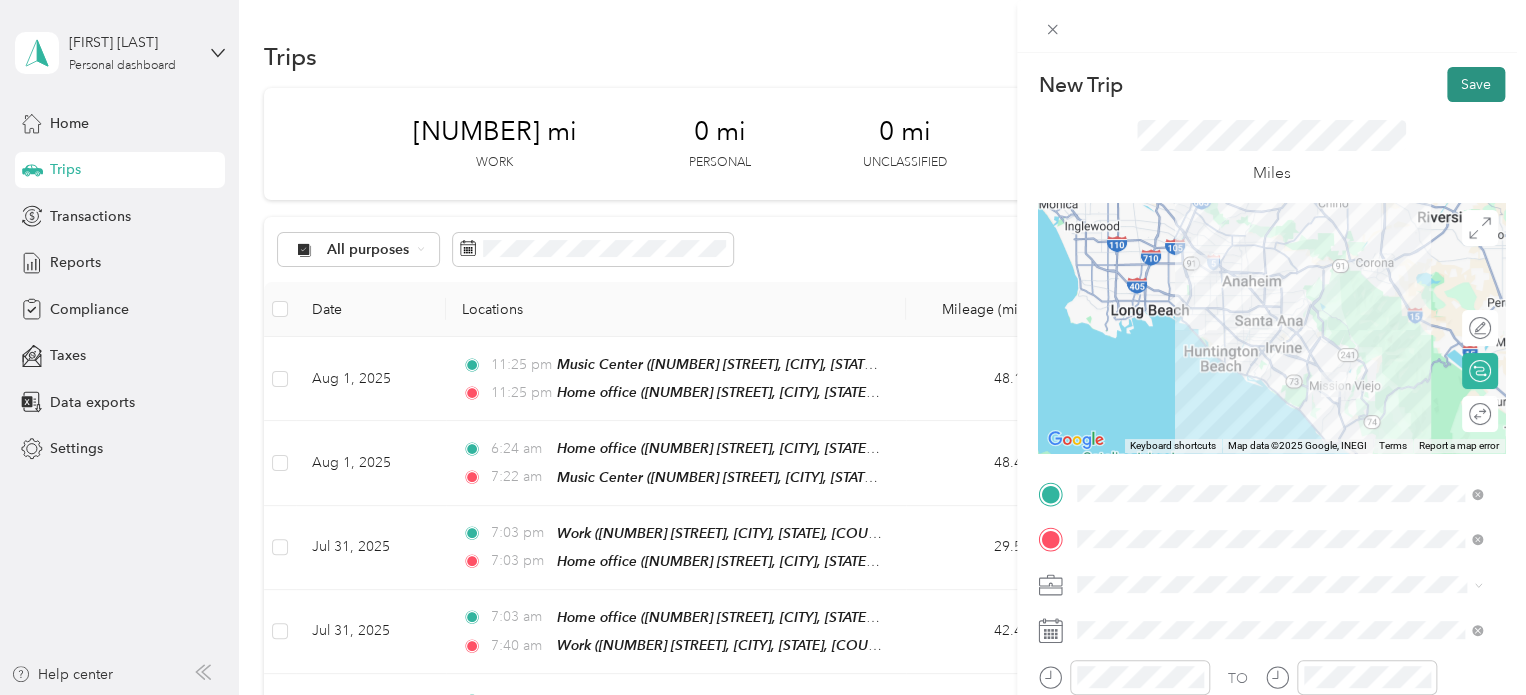 click on "Save" at bounding box center [1476, 84] 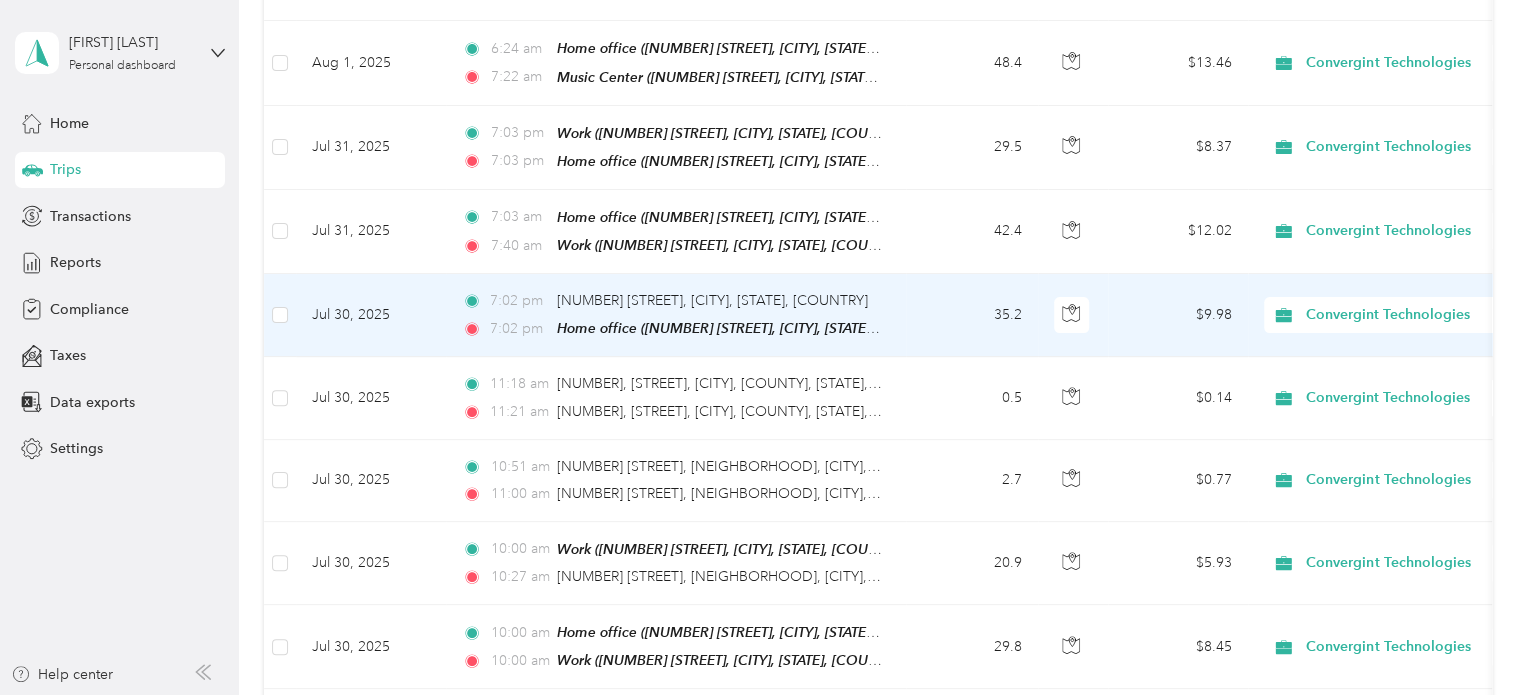 scroll, scrollTop: 0, scrollLeft: 0, axis: both 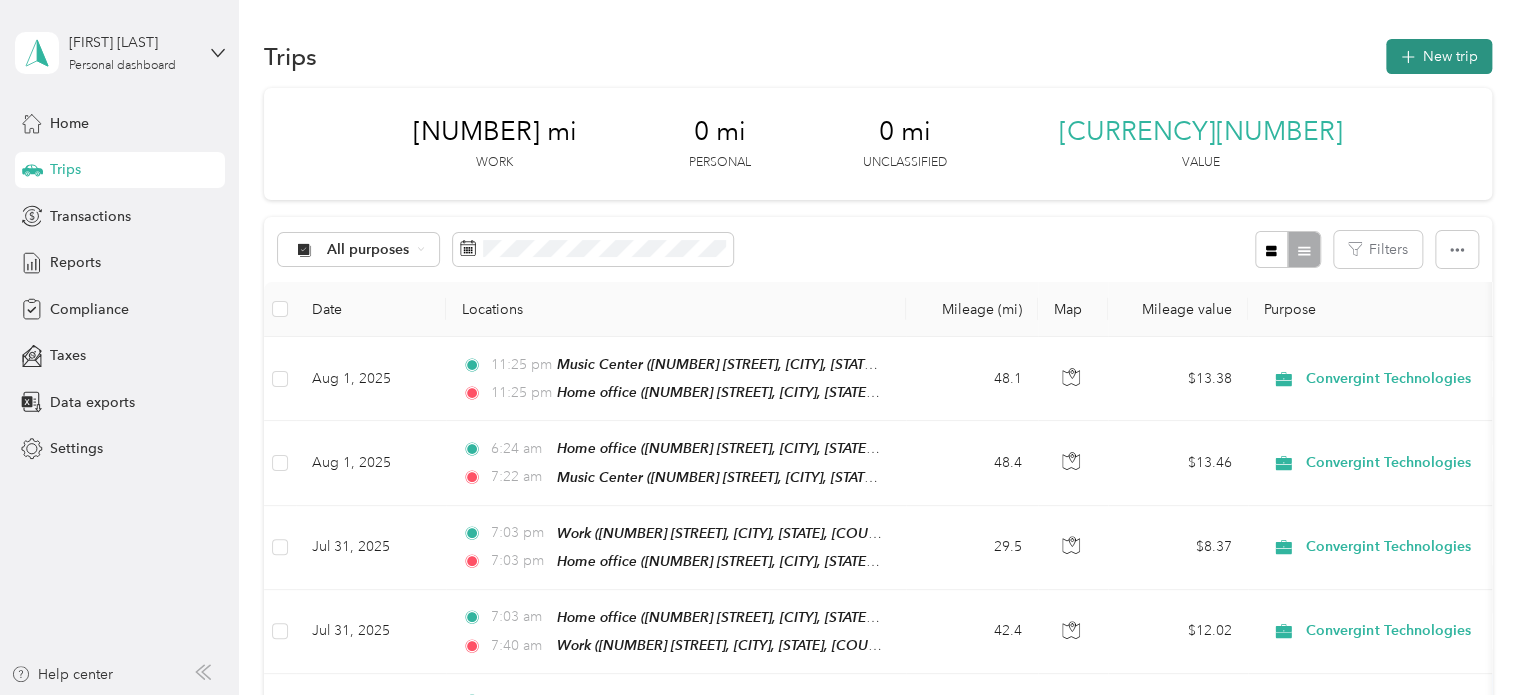 click on "New trip" at bounding box center [1439, 56] 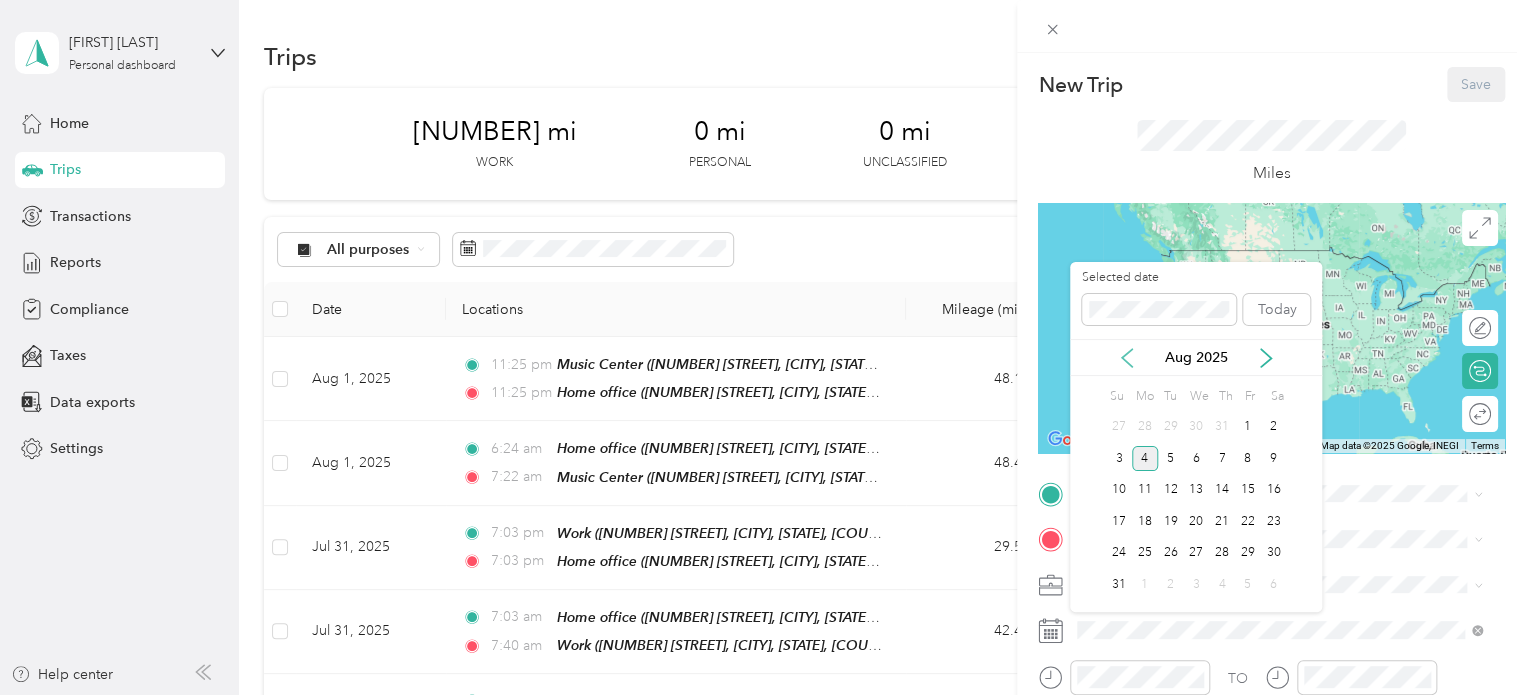click 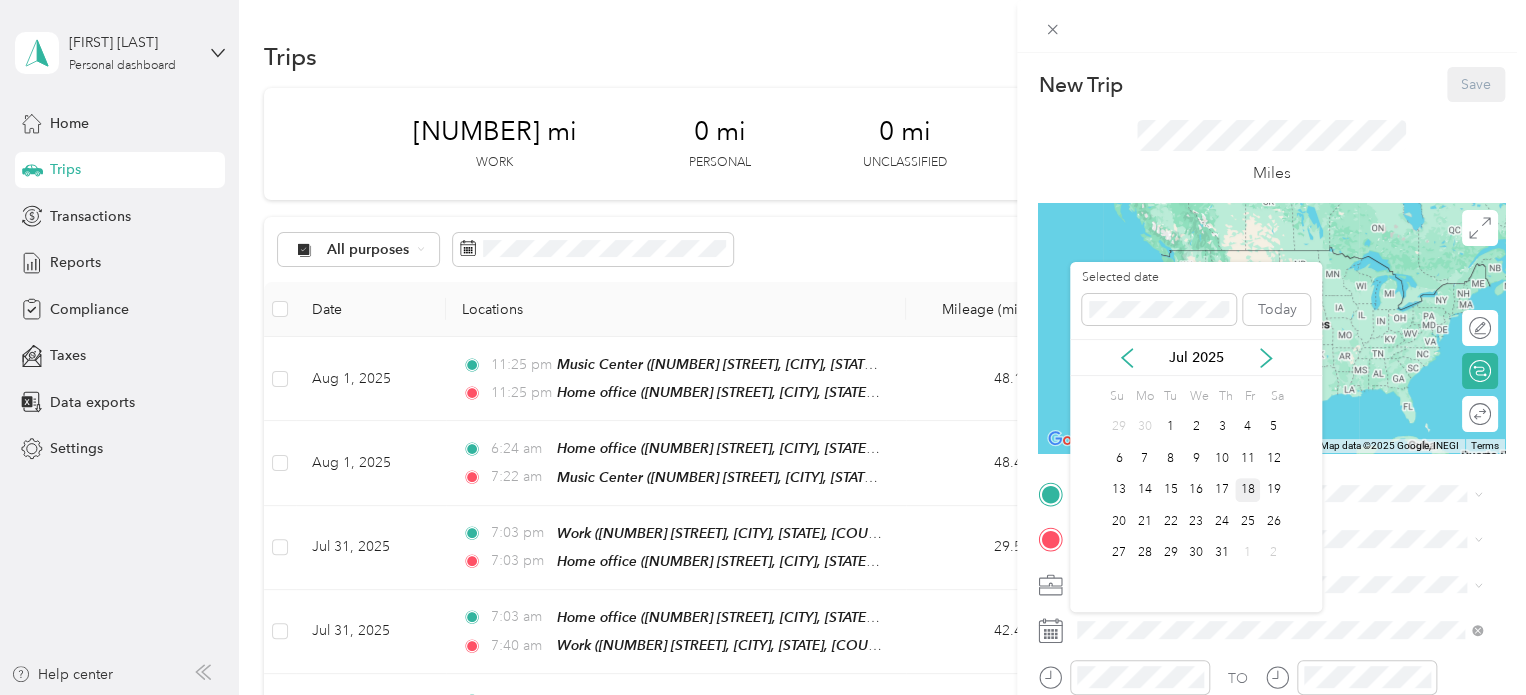 click on "18" at bounding box center [1248, 490] 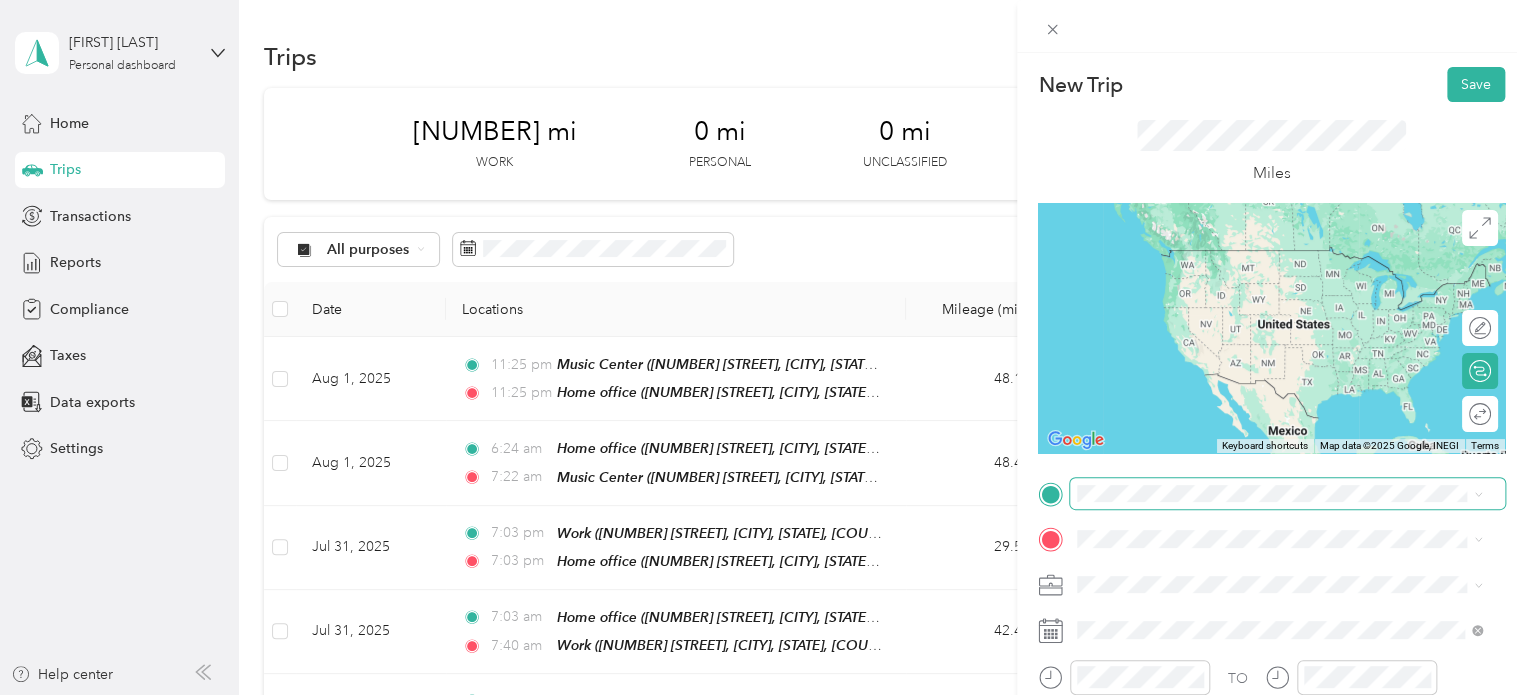 click at bounding box center (1287, 494) 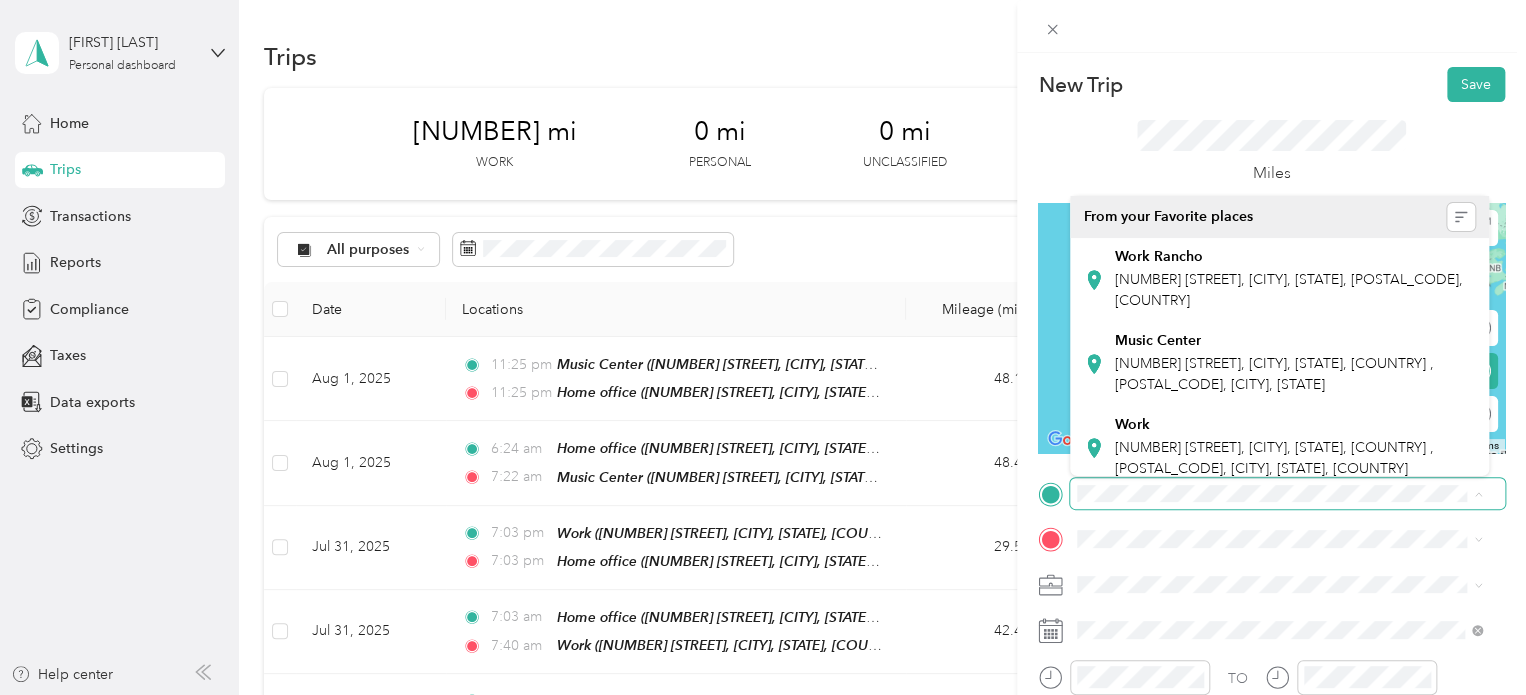 scroll, scrollTop: 100, scrollLeft: 0, axis: vertical 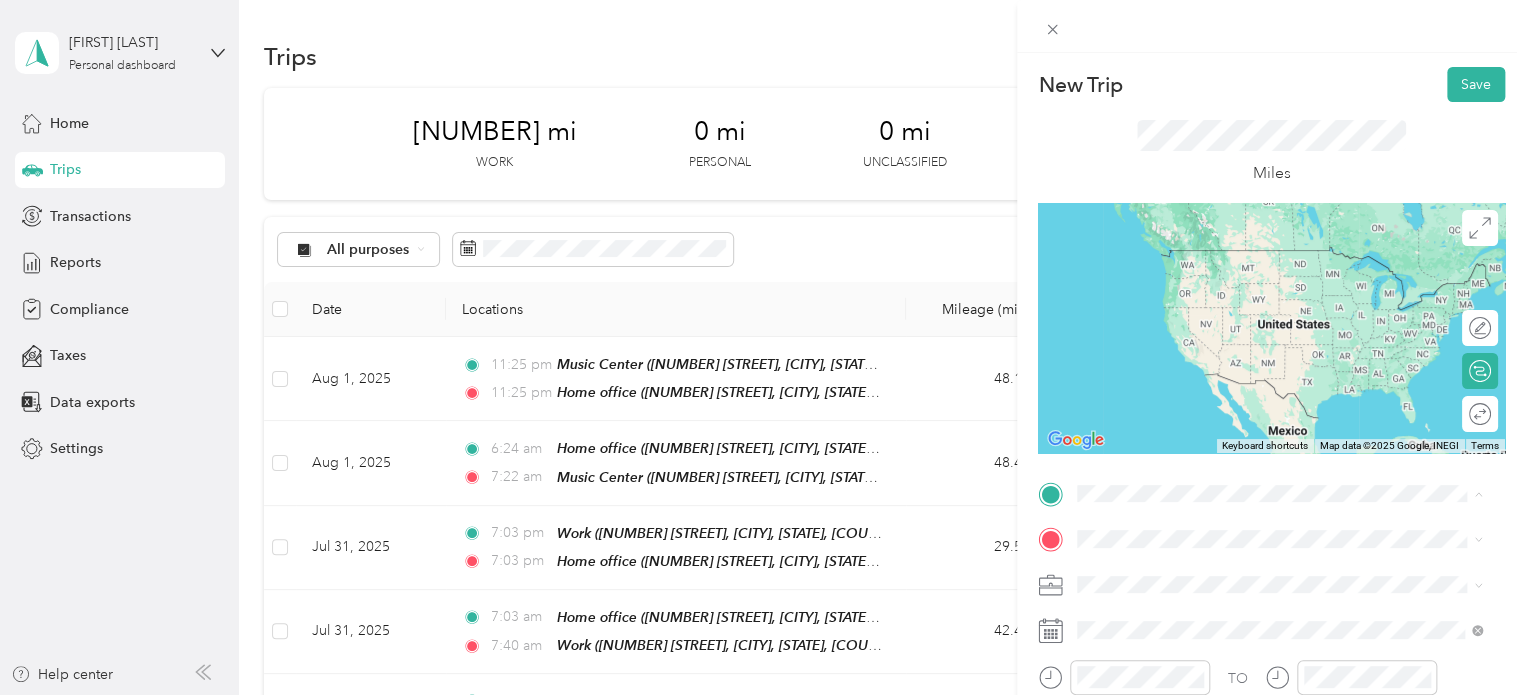 click on "[NUMBER] [STREET], [CITY], [STATE], [COUNTRY] , [POSTAL_CODE], [CITY], [STATE], [COUNTRY]" at bounding box center (1274, 442) 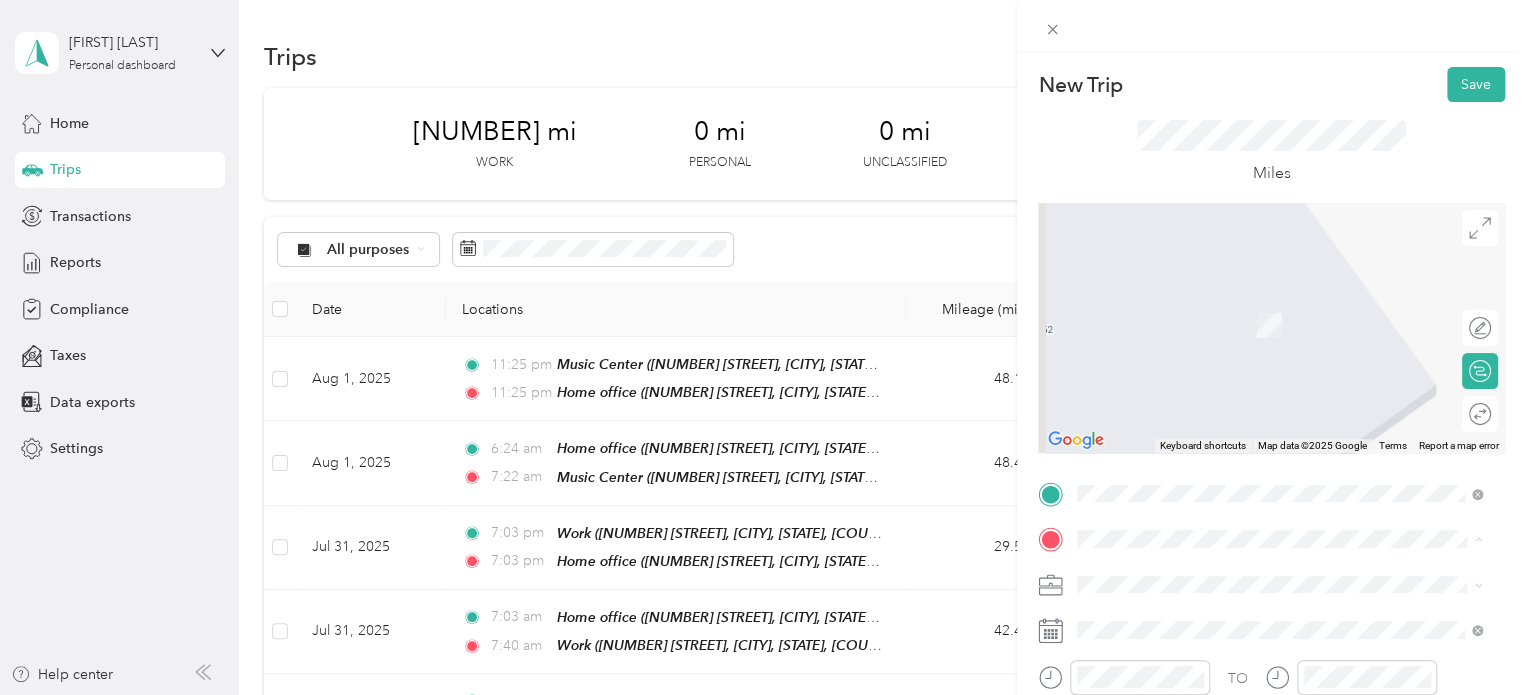 click on "[NUMBER] [STREET], [CITY], [STATE], [COUNTRY] , [POSTAL_CODE], [CITY], [STATE], [COUNTRY]" at bounding box center [1274, 504] 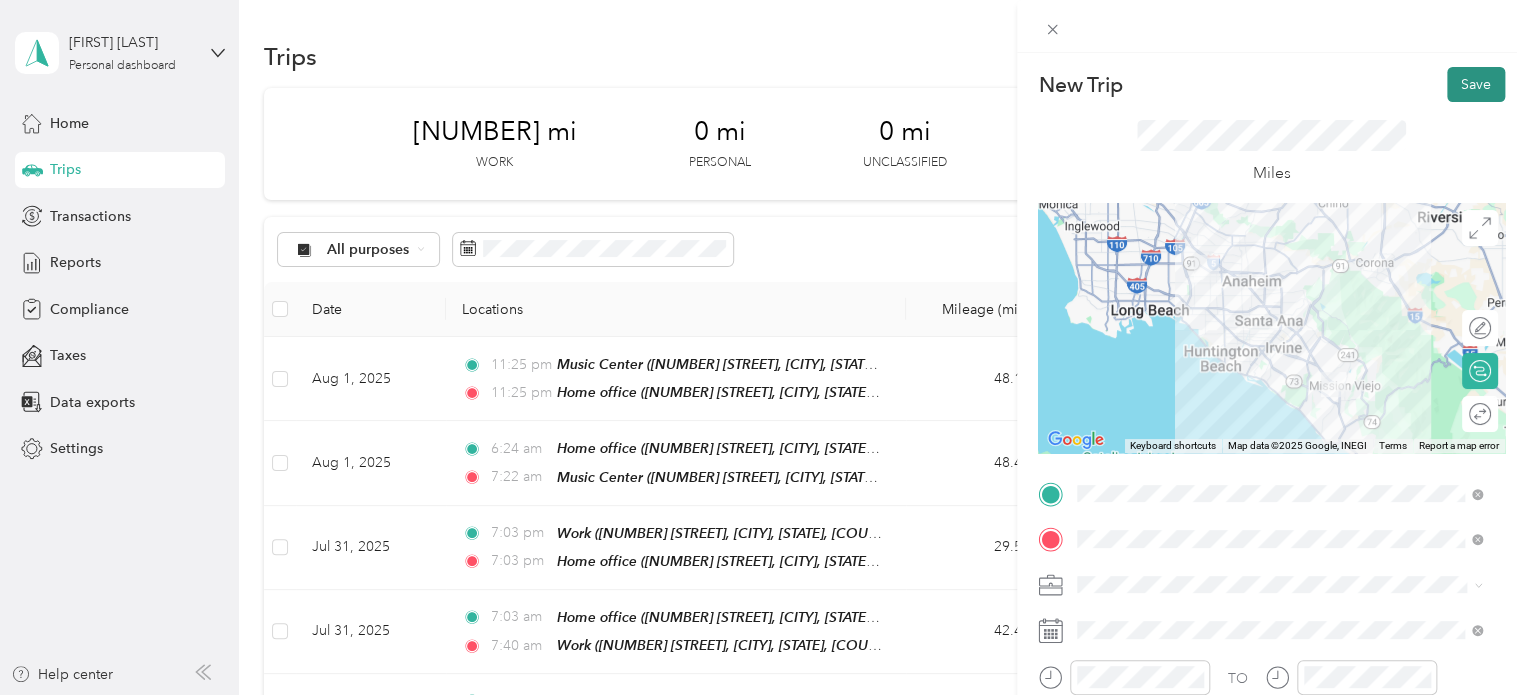 click on "Save" at bounding box center [1476, 84] 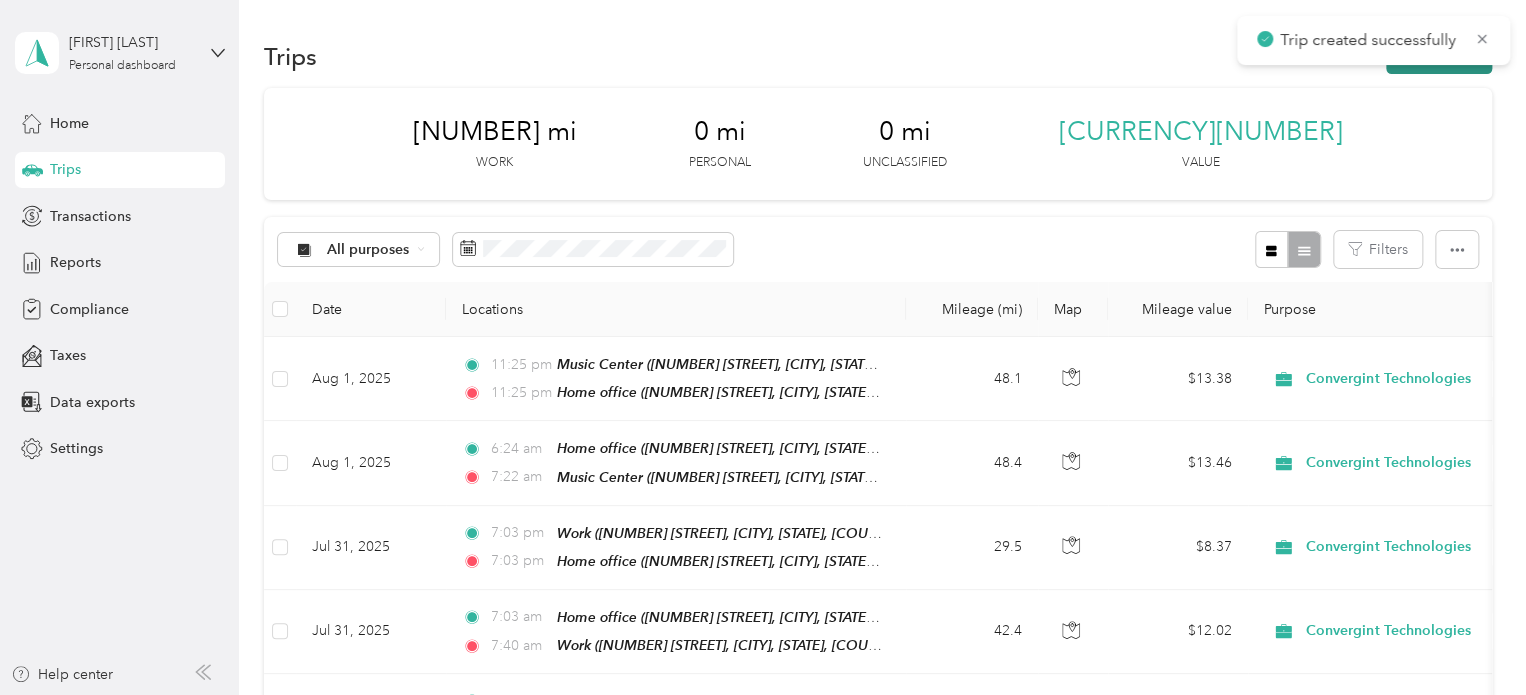 click on "New trip" at bounding box center [1439, 56] 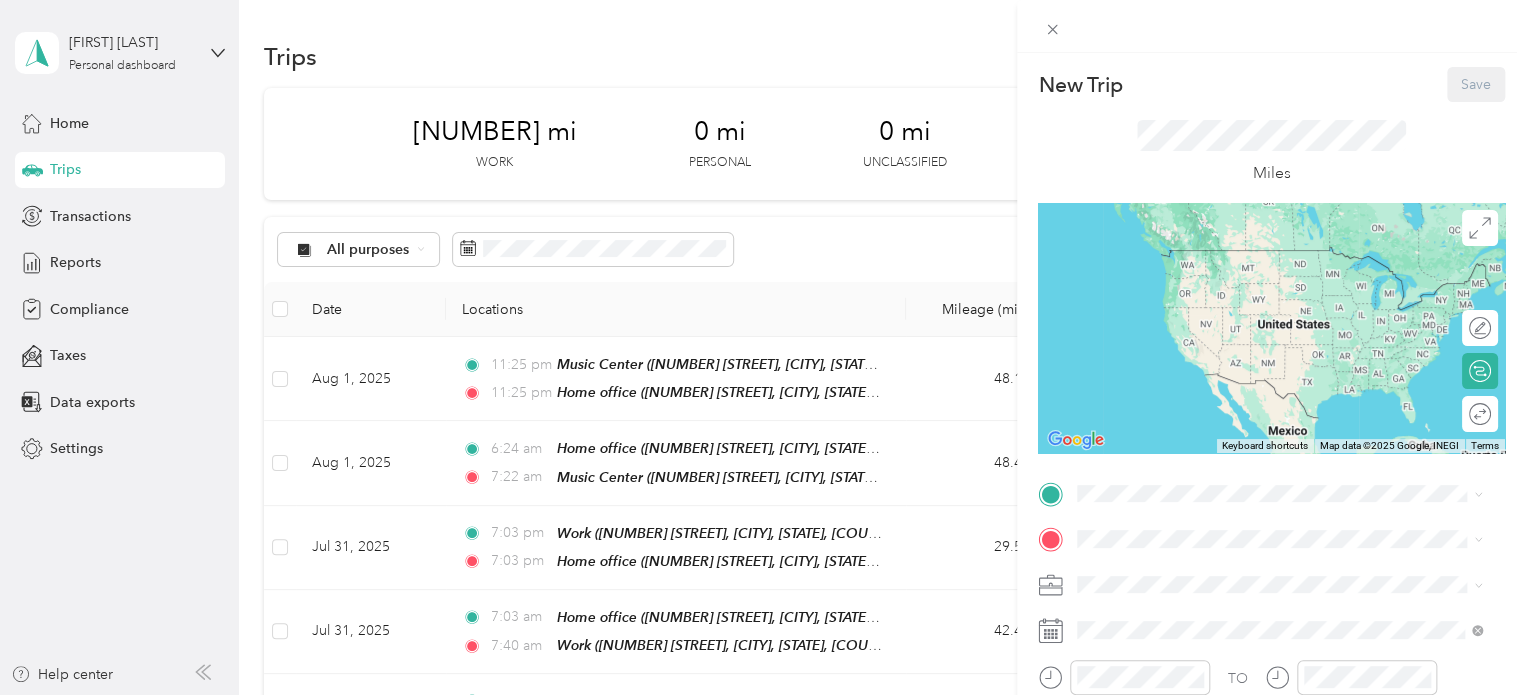 click on "[NUMBER] [STREET], [CITY], [STATE], [COUNTRY] , [POSTAL_CODE], [CITY], [STATE], [COUNTRY]" at bounding box center (1274, 458) 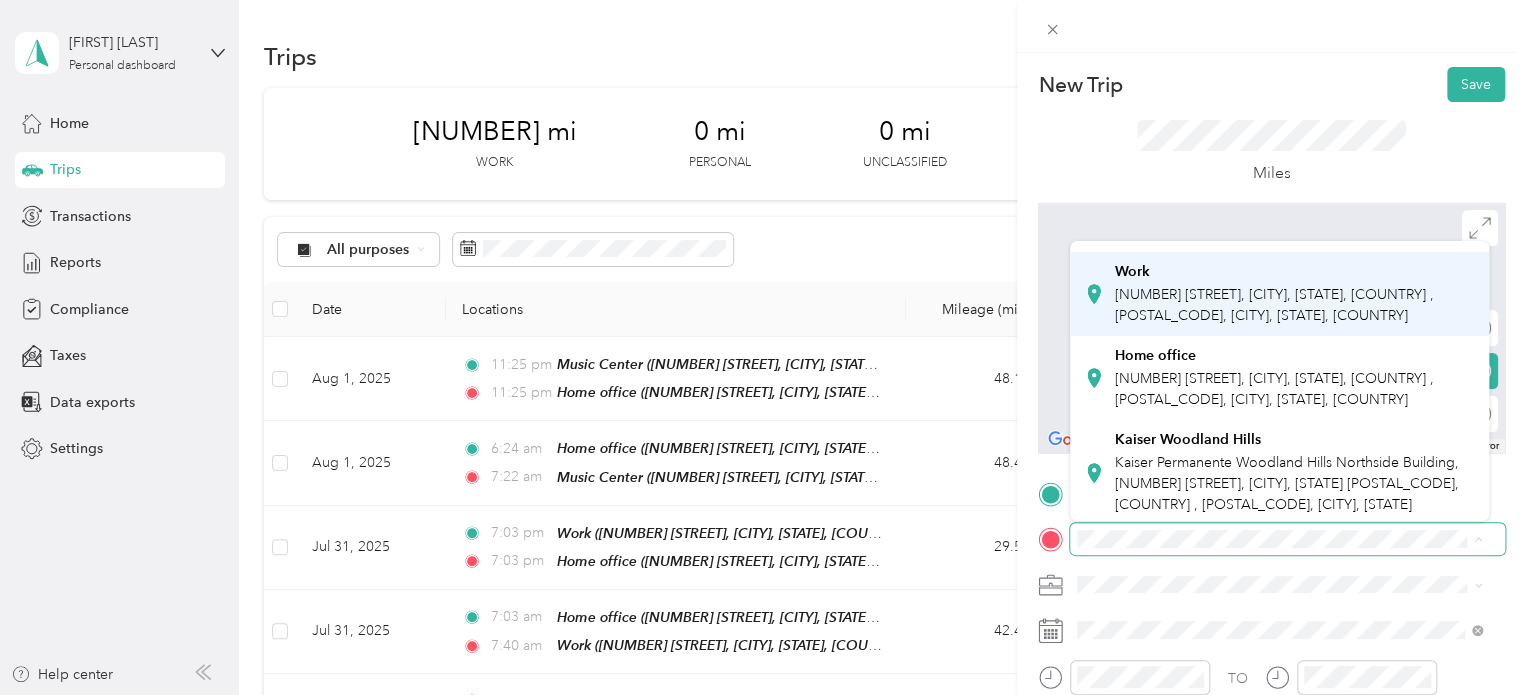 scroll, scrollTop: 202, scrollLeft: 0, axis: vertical 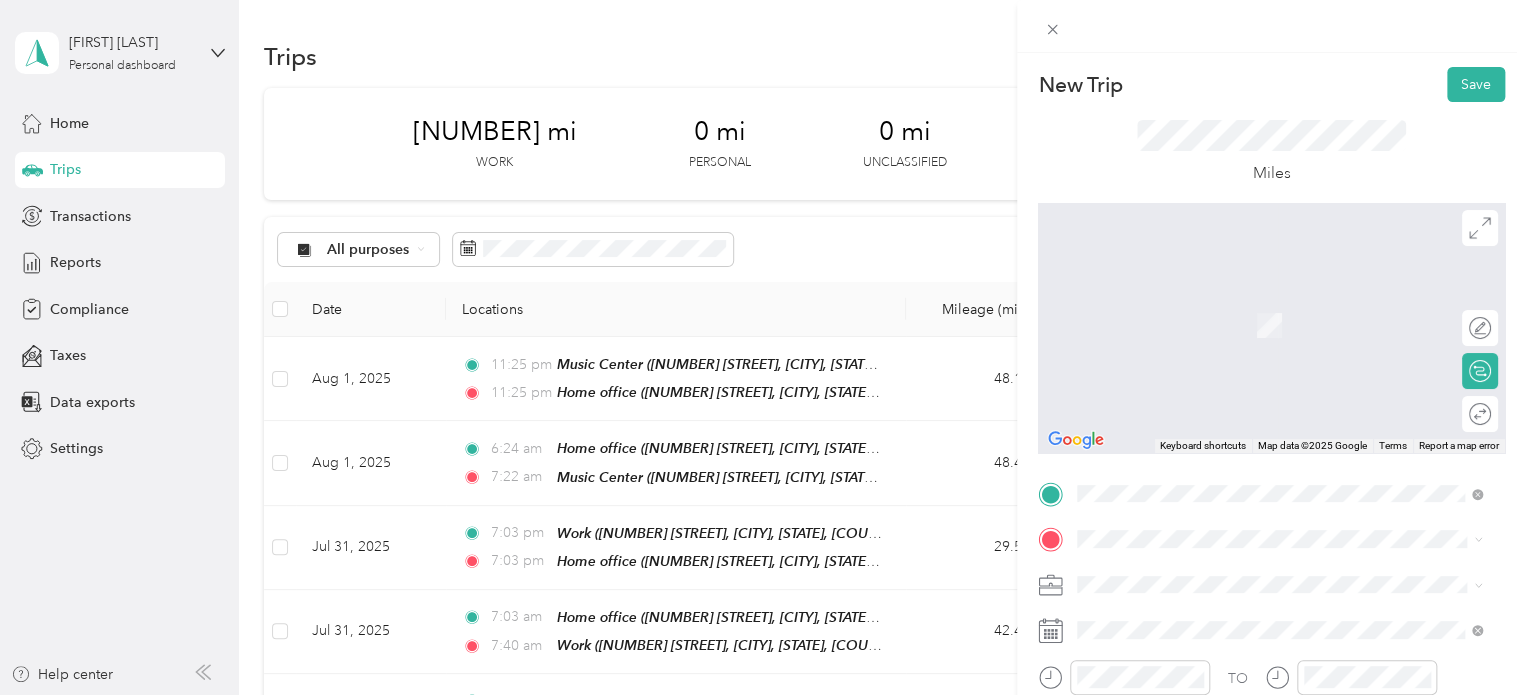 click on "[NUMBER] [STREET], [CITY], [STATE], [COUNTRY] , [POSTAL_CODE], [CITY], [STATE], [COUNTRY]" at bounding box center (1274, 384) 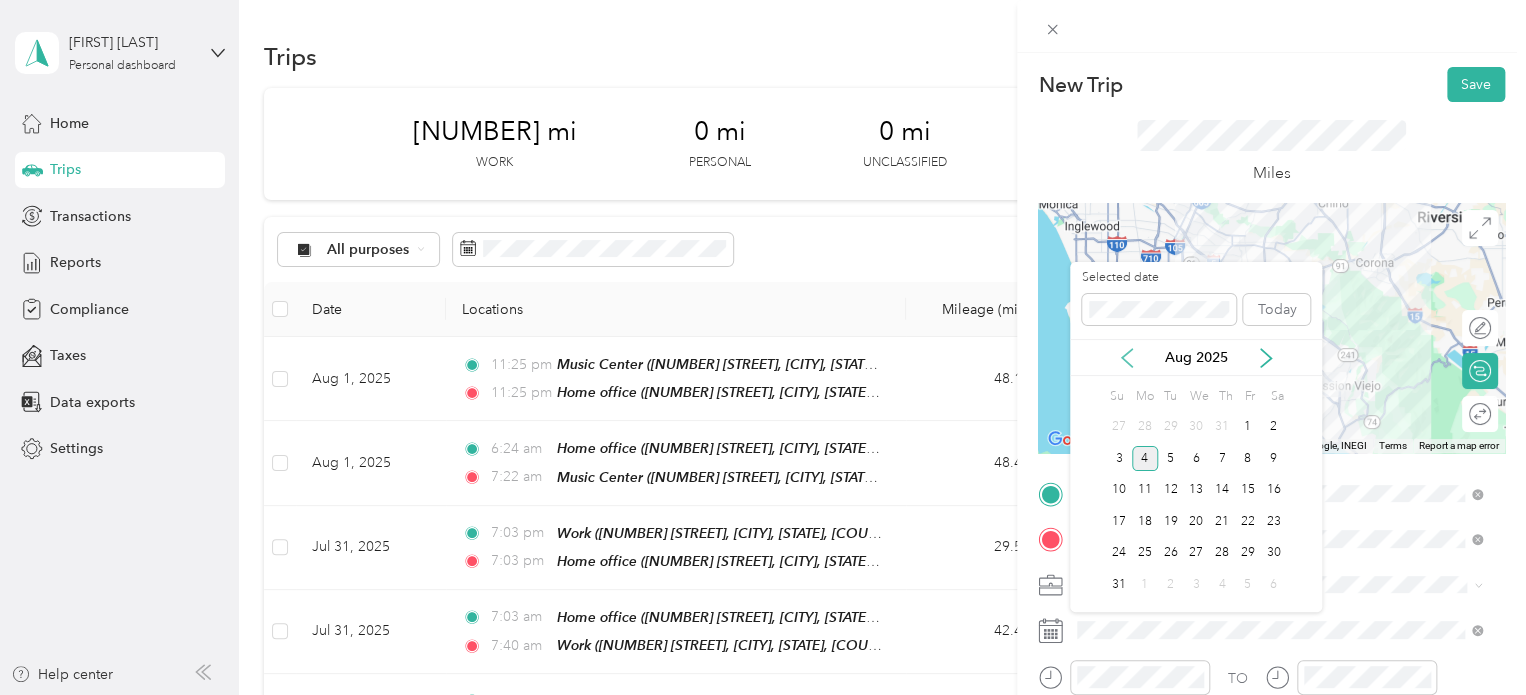 click 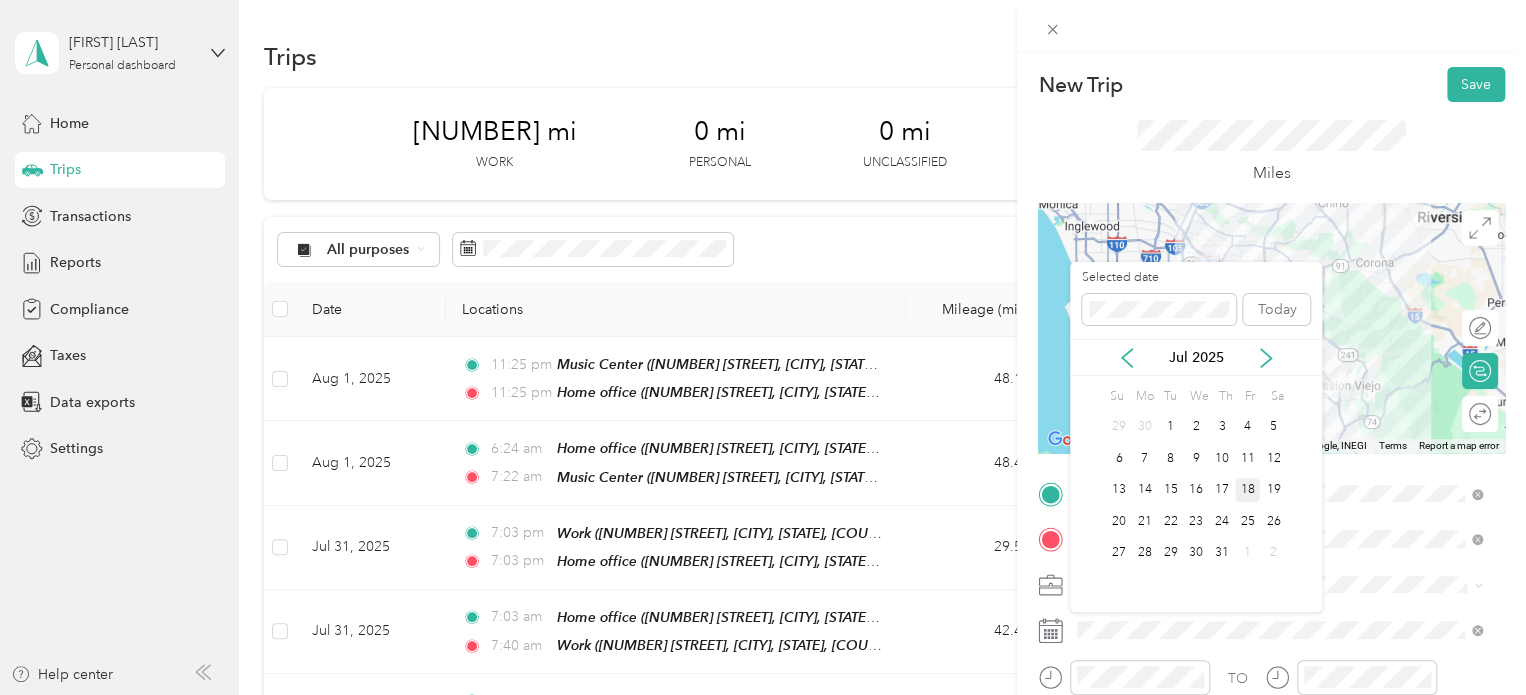 click on "18" at bounding box center (1248, 490) 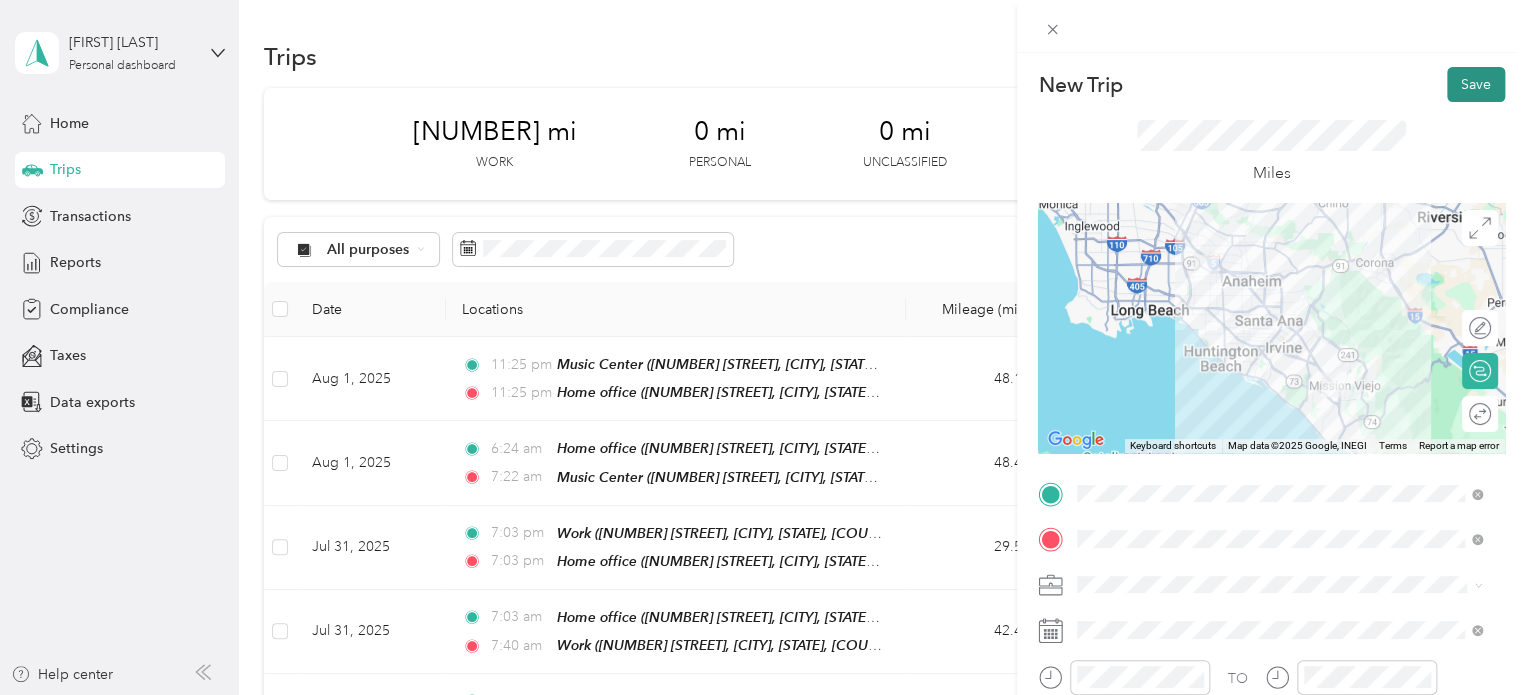 click on "Save" at bounding box center (1476, 84) 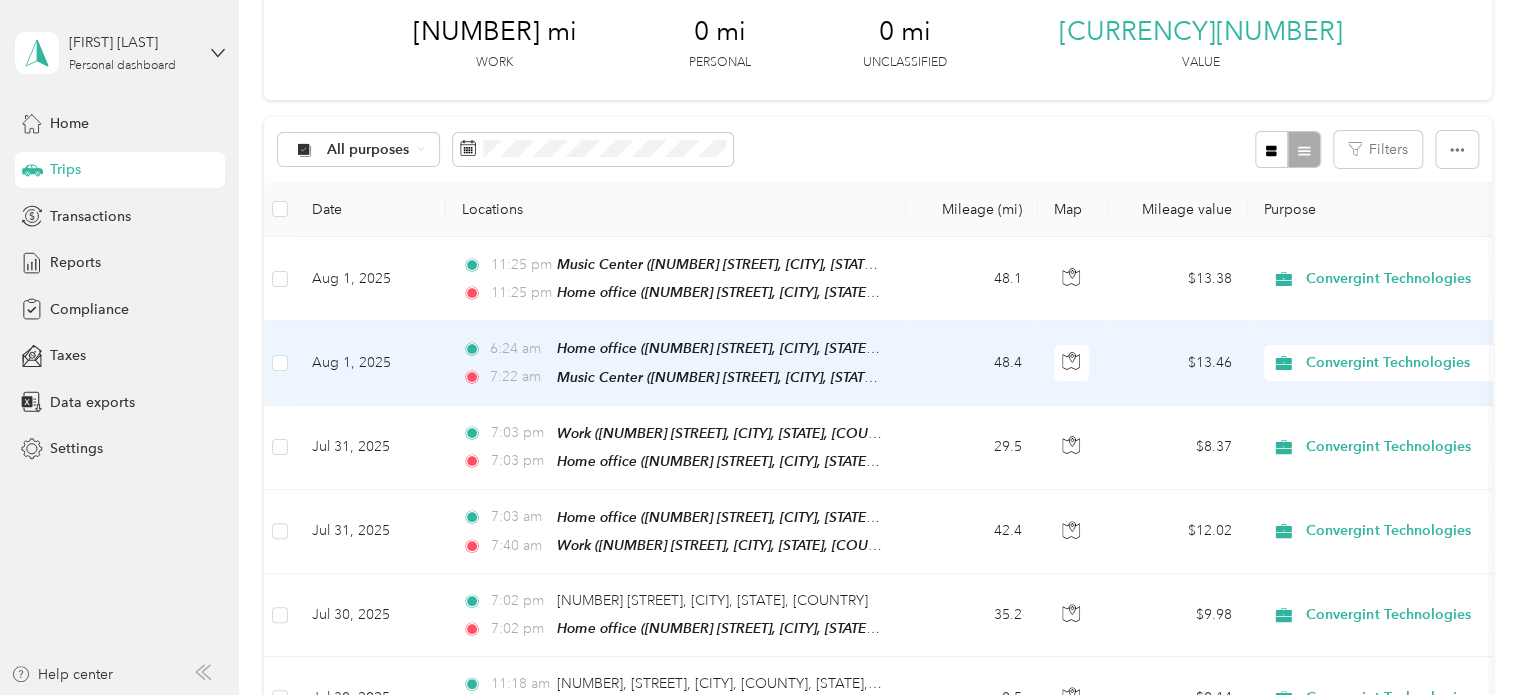 scroll, scrollTop: 0, scrollLeft: 0, axis: both 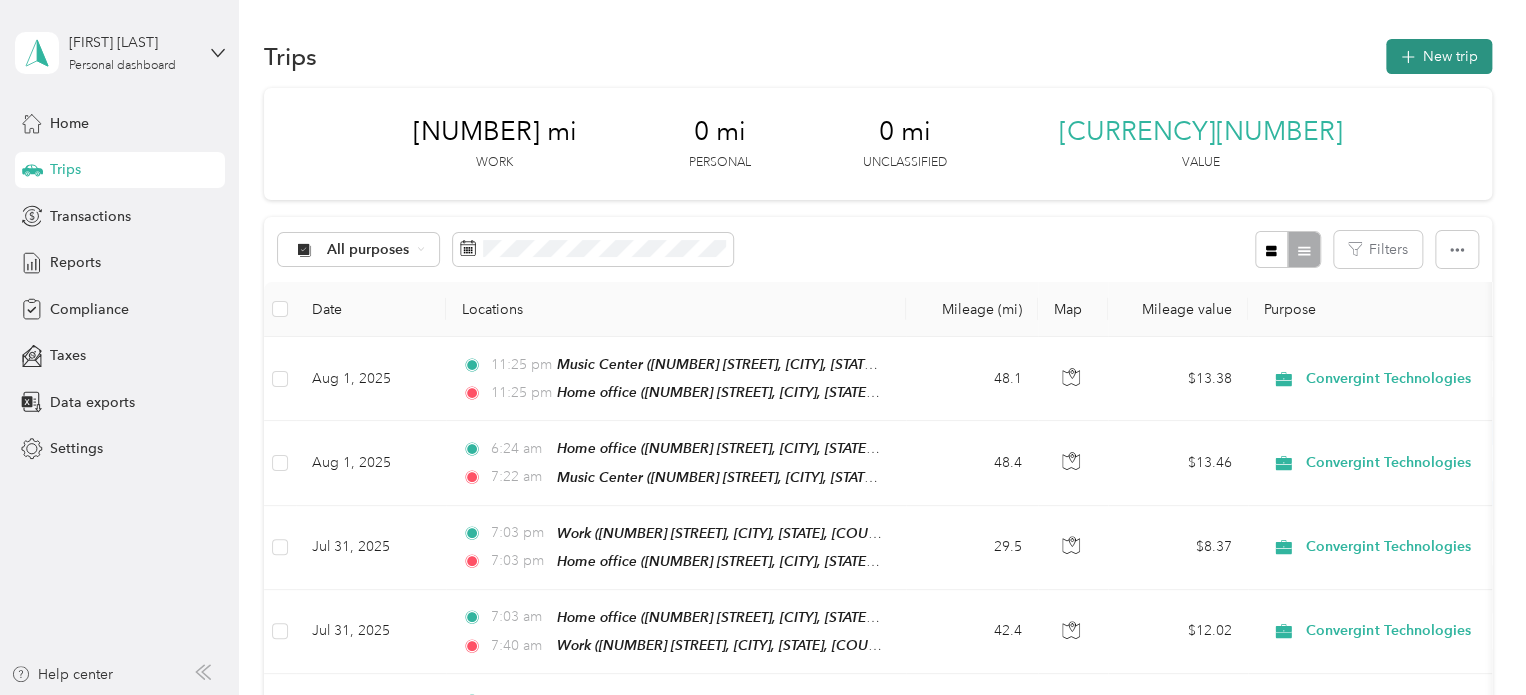 click on "New trip" at bounding box center [1439, 56] 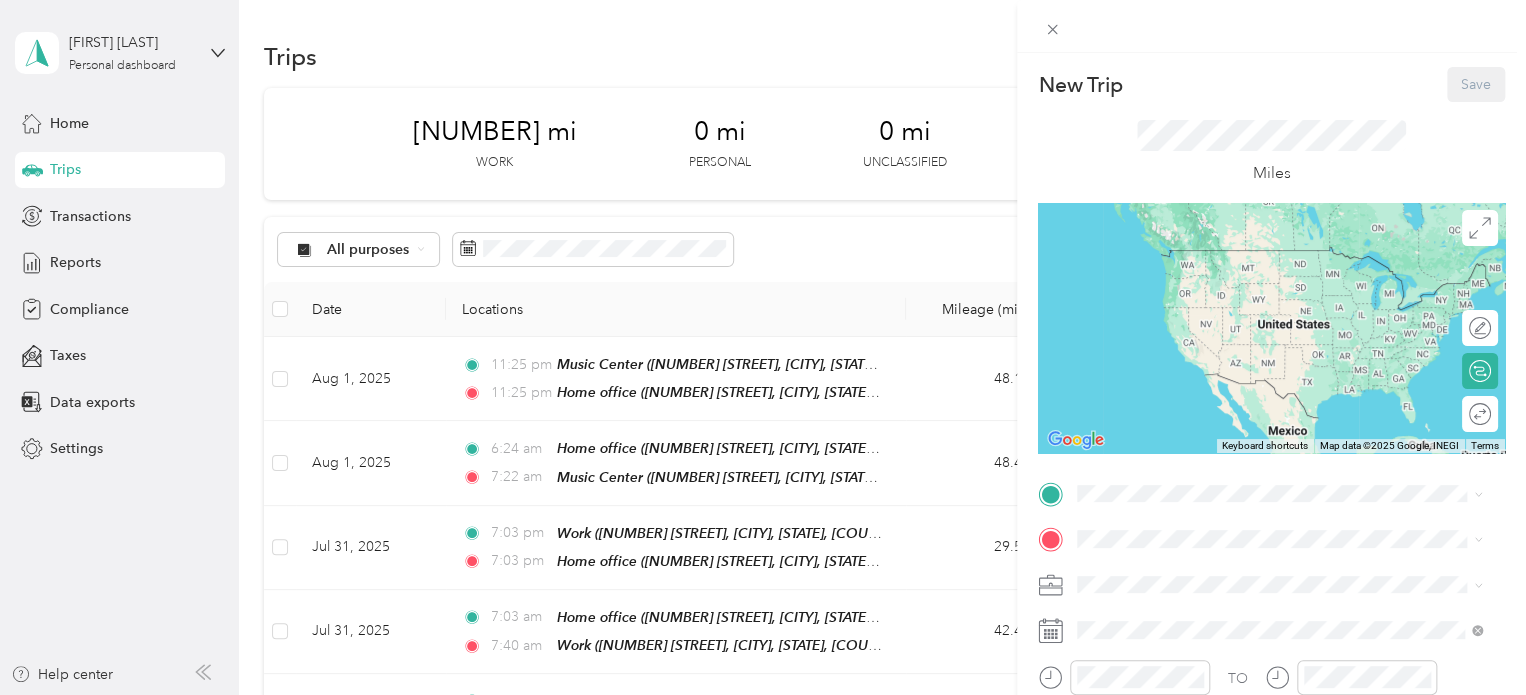 click at bounding box center (1271, 630) 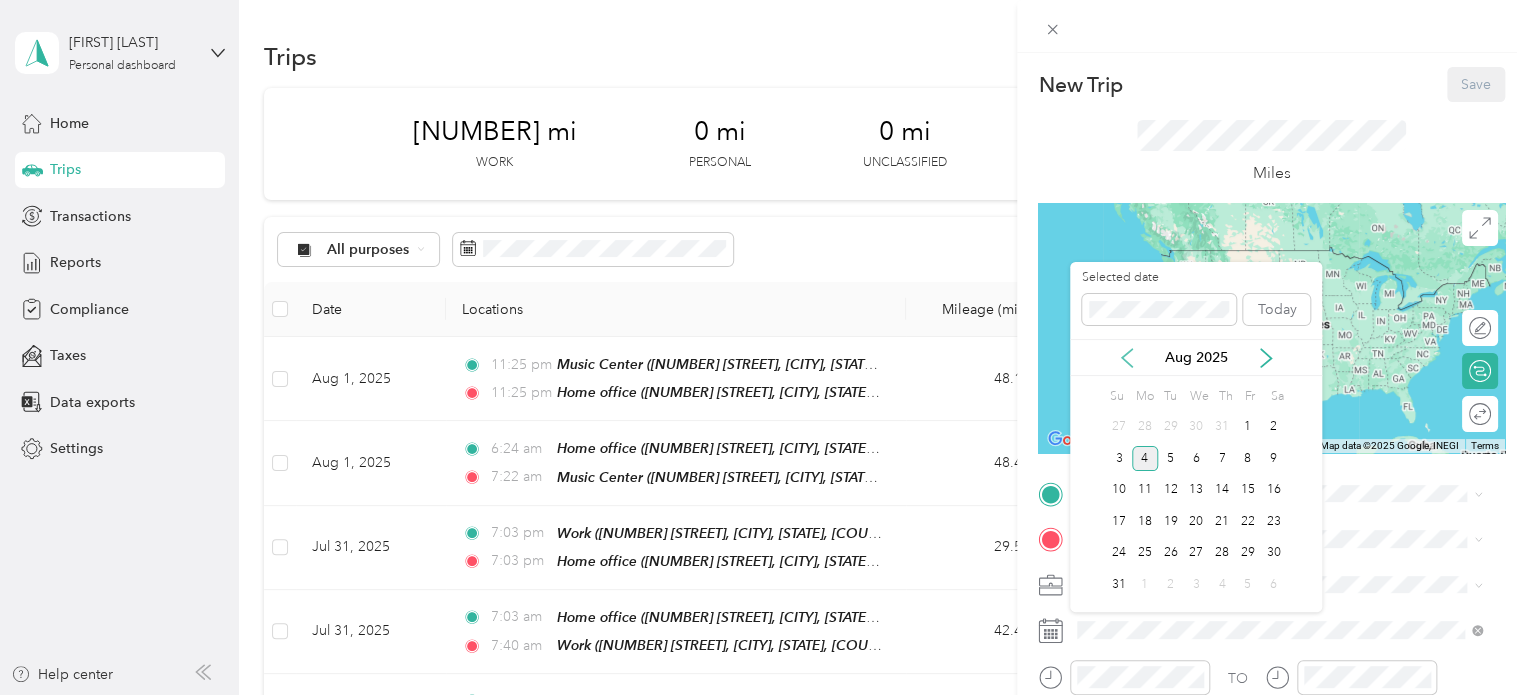 click 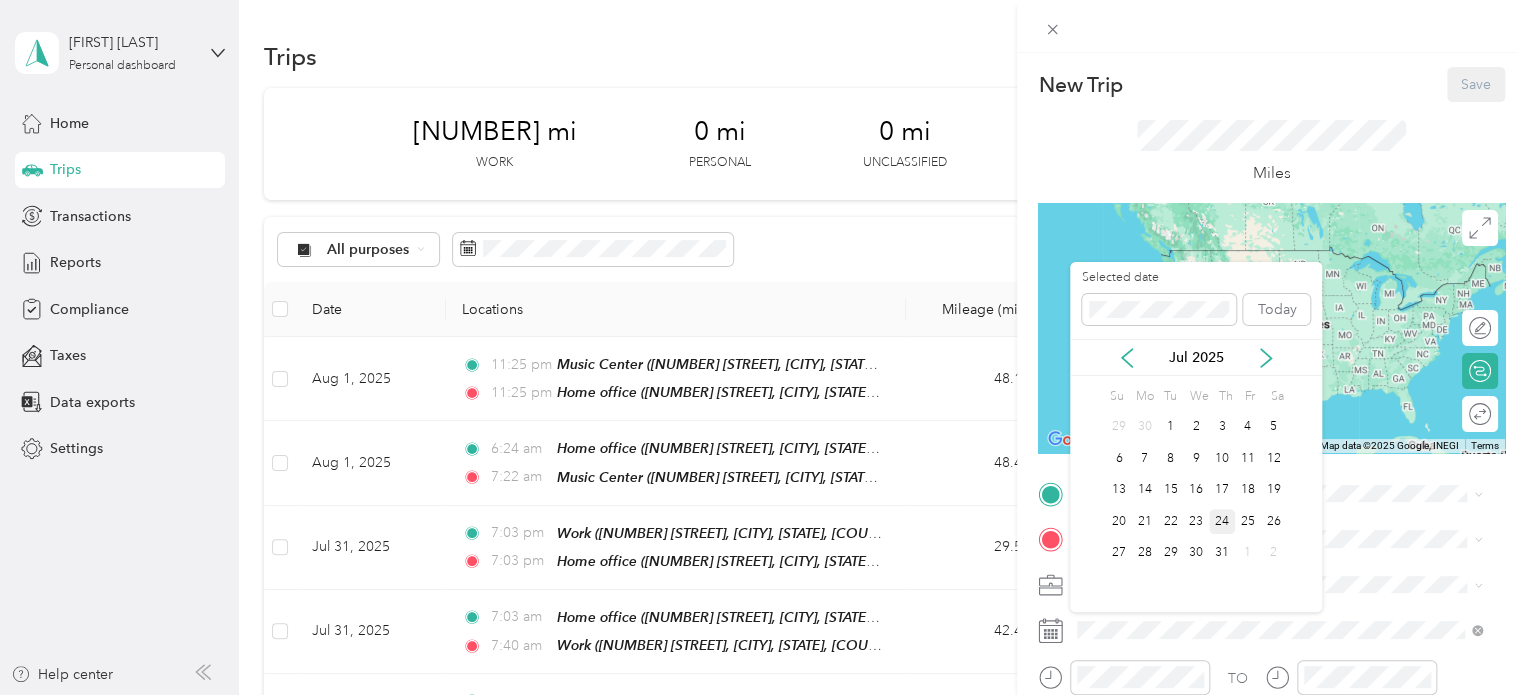 click on "24" at bounding box center (1222, 521) 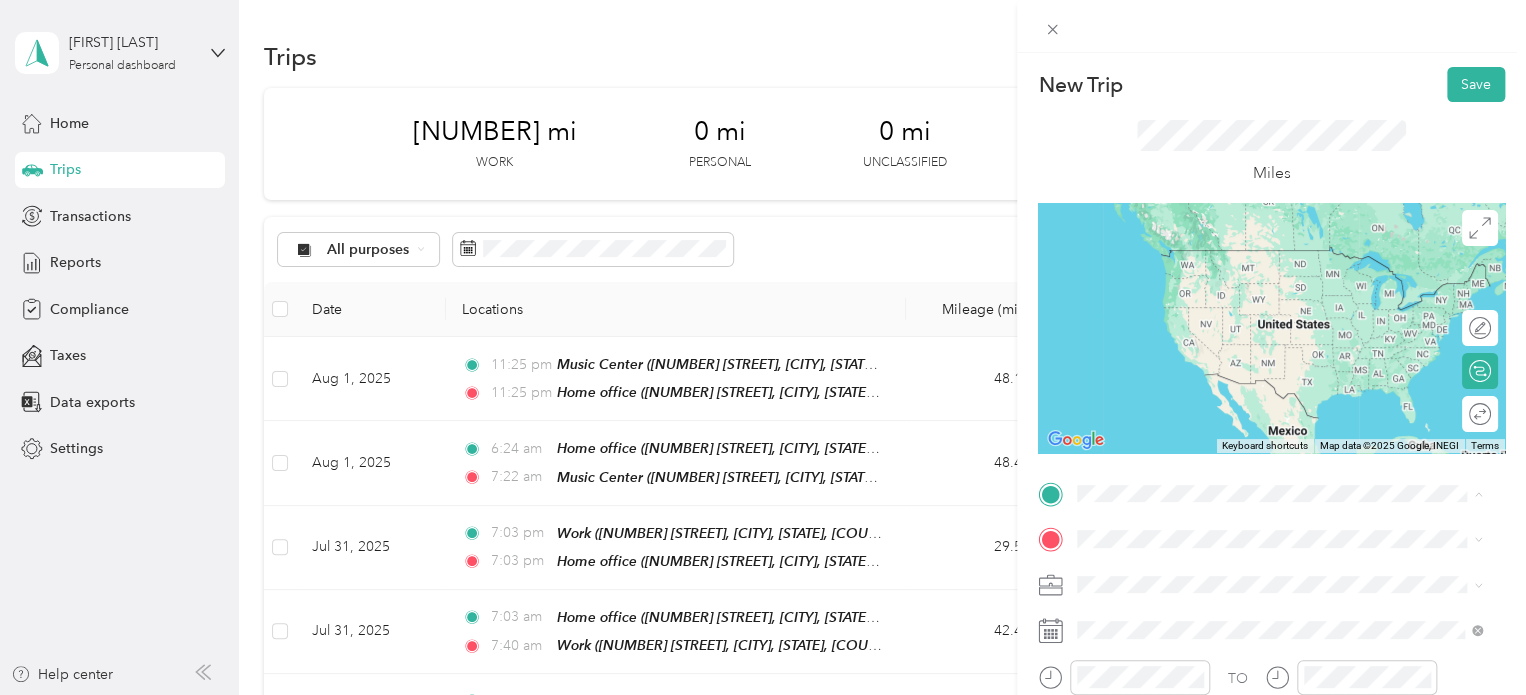 click on "Work [NUMBER] [STREET], [CITY], [STATE], [COUNTRY] , [POSTAL_CODE], [CITY], [STATE], [COUNTRY]" at bounding box center [1295, 447] 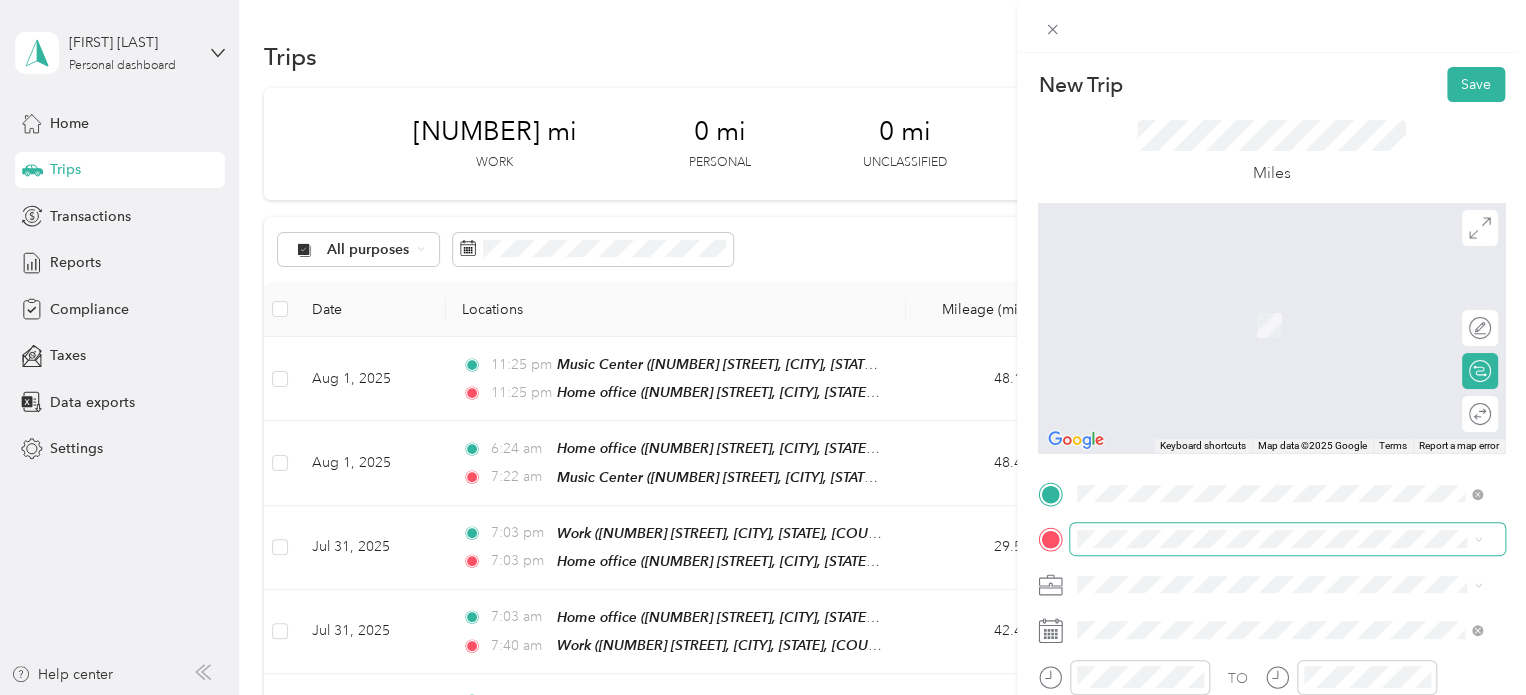 click at bounding box center [1287, 539] 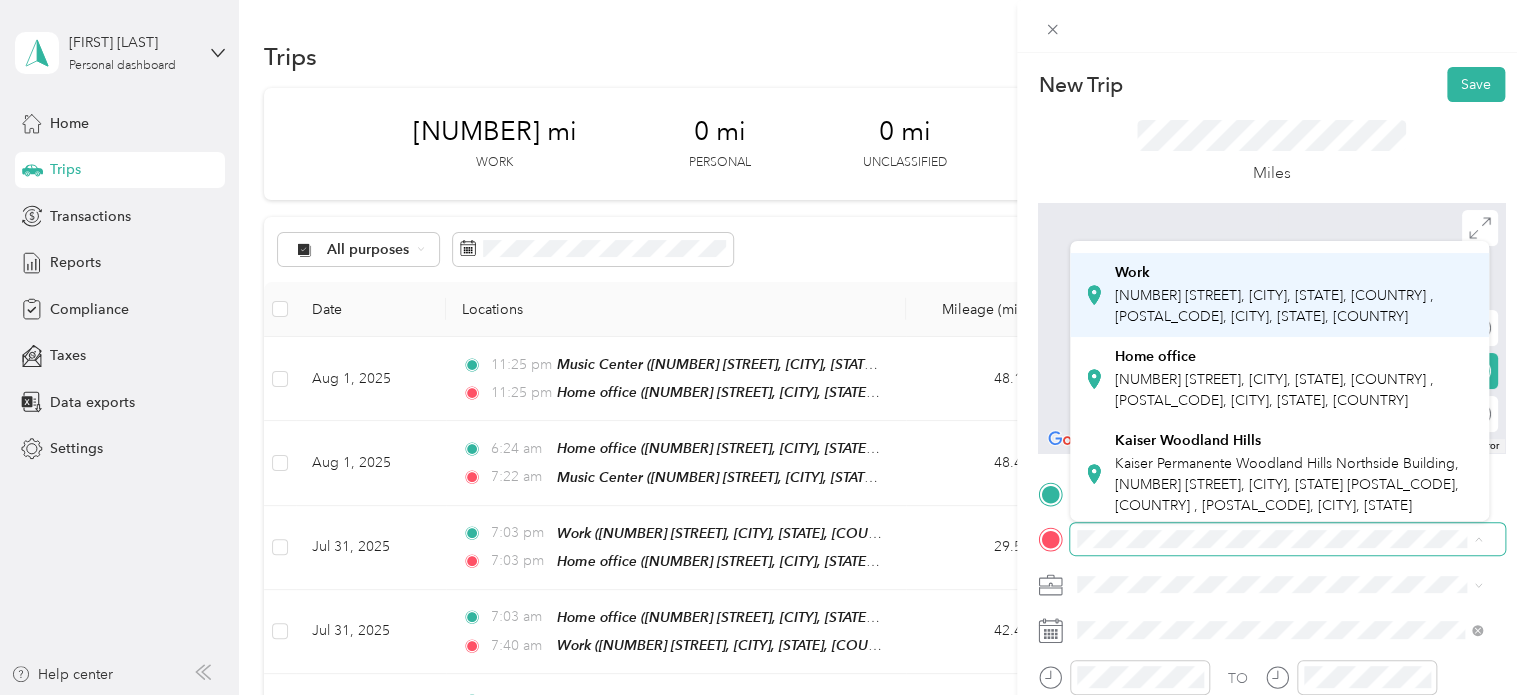scroll, scrollTop: 200, scrollLeft: 0, axis: vertical 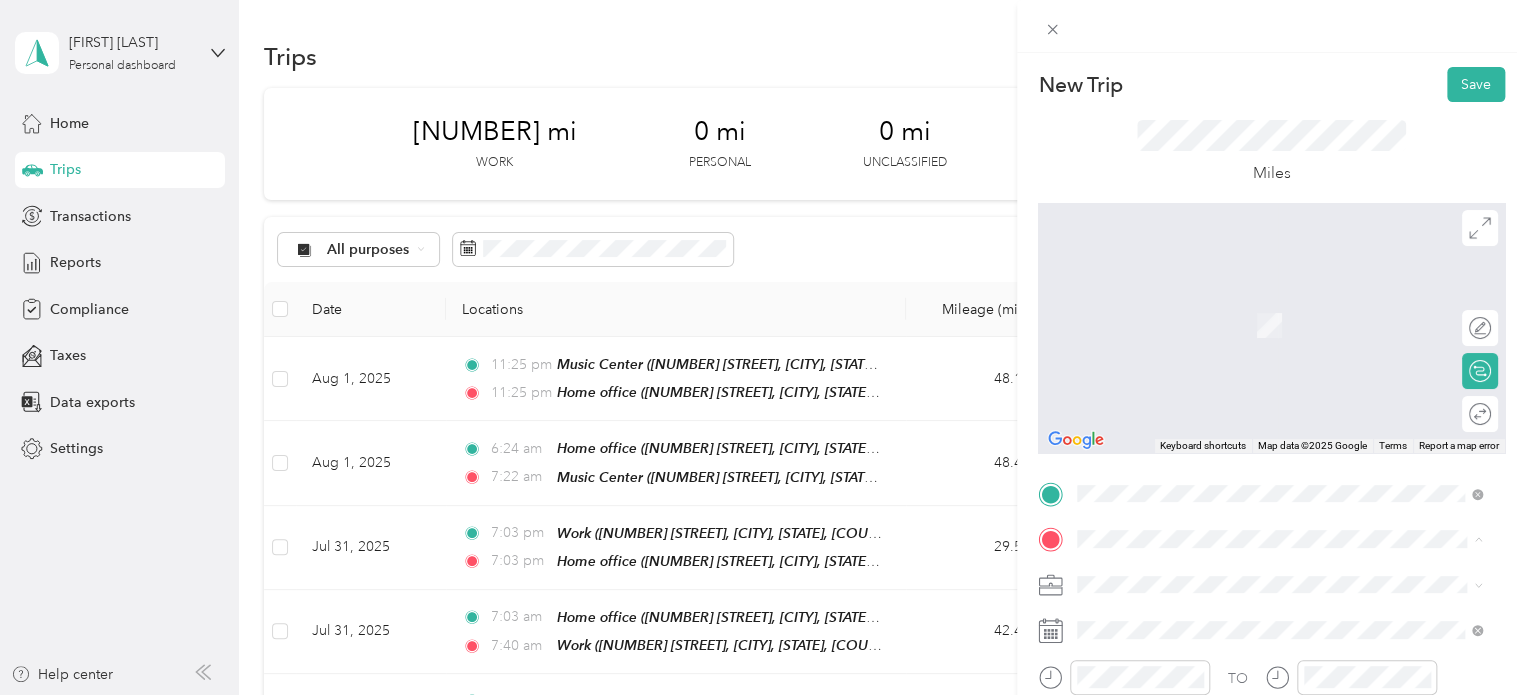 click on "[NUMBER] [STREET], [CITY], [STATE], [COUNTRY] , [POSTAL_CODE], [CITY], [STATE], [COUNTRY]" at bounding box center [1274, 388] 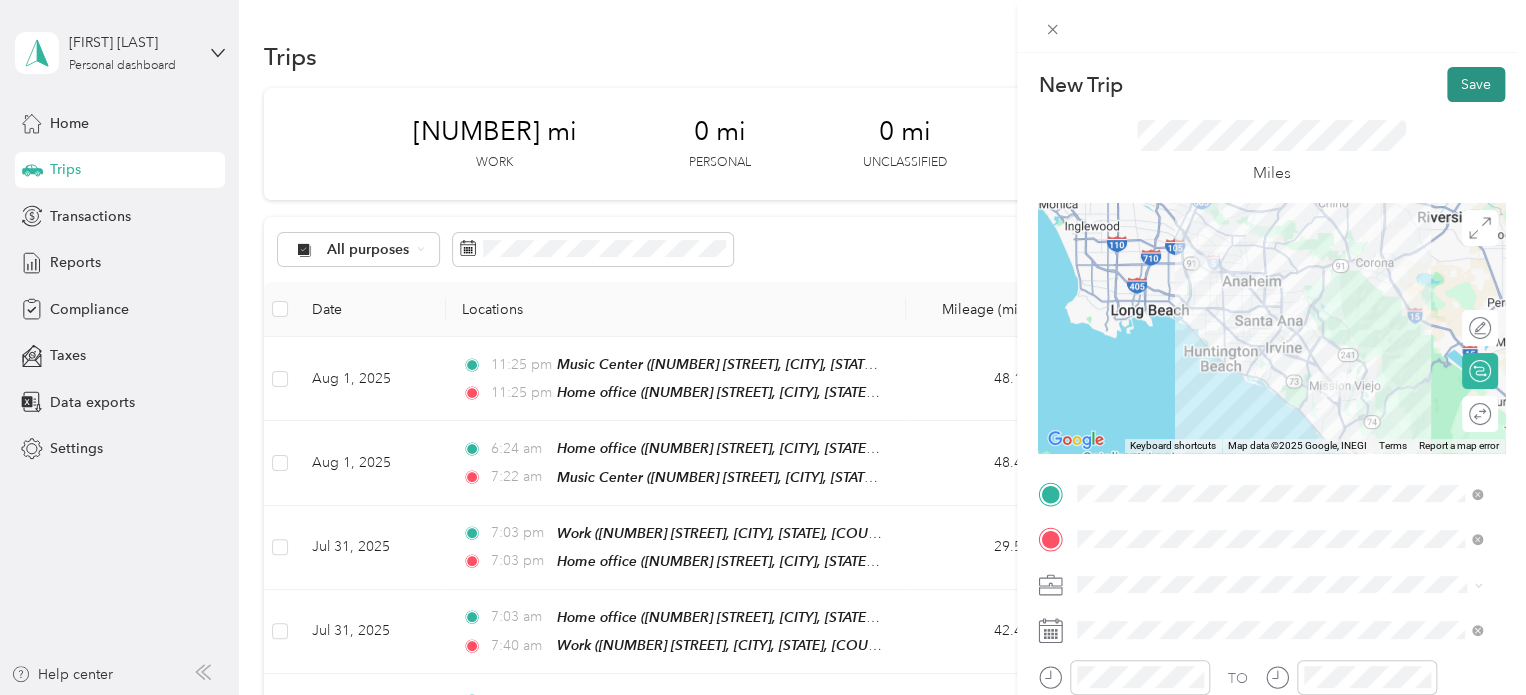 click on "Save" at bounding box center (1476, 84) 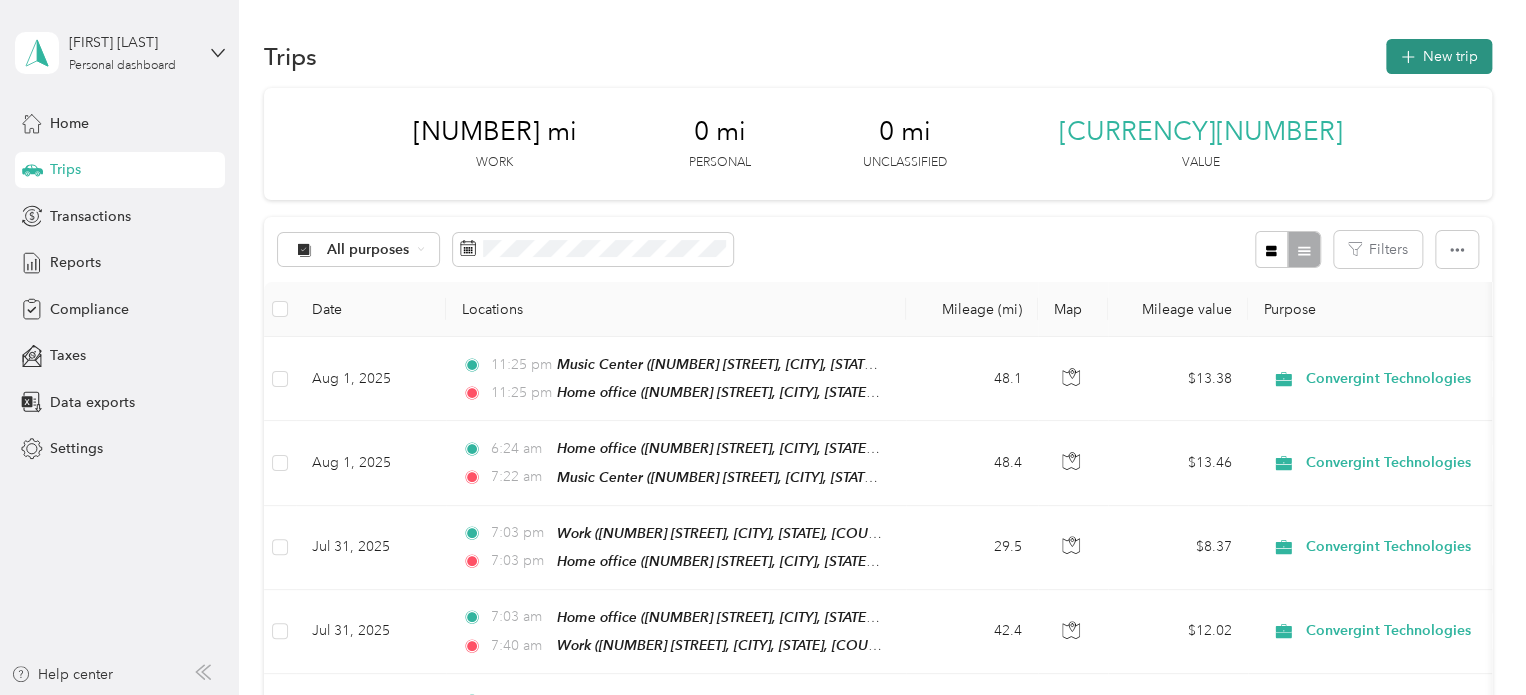 click 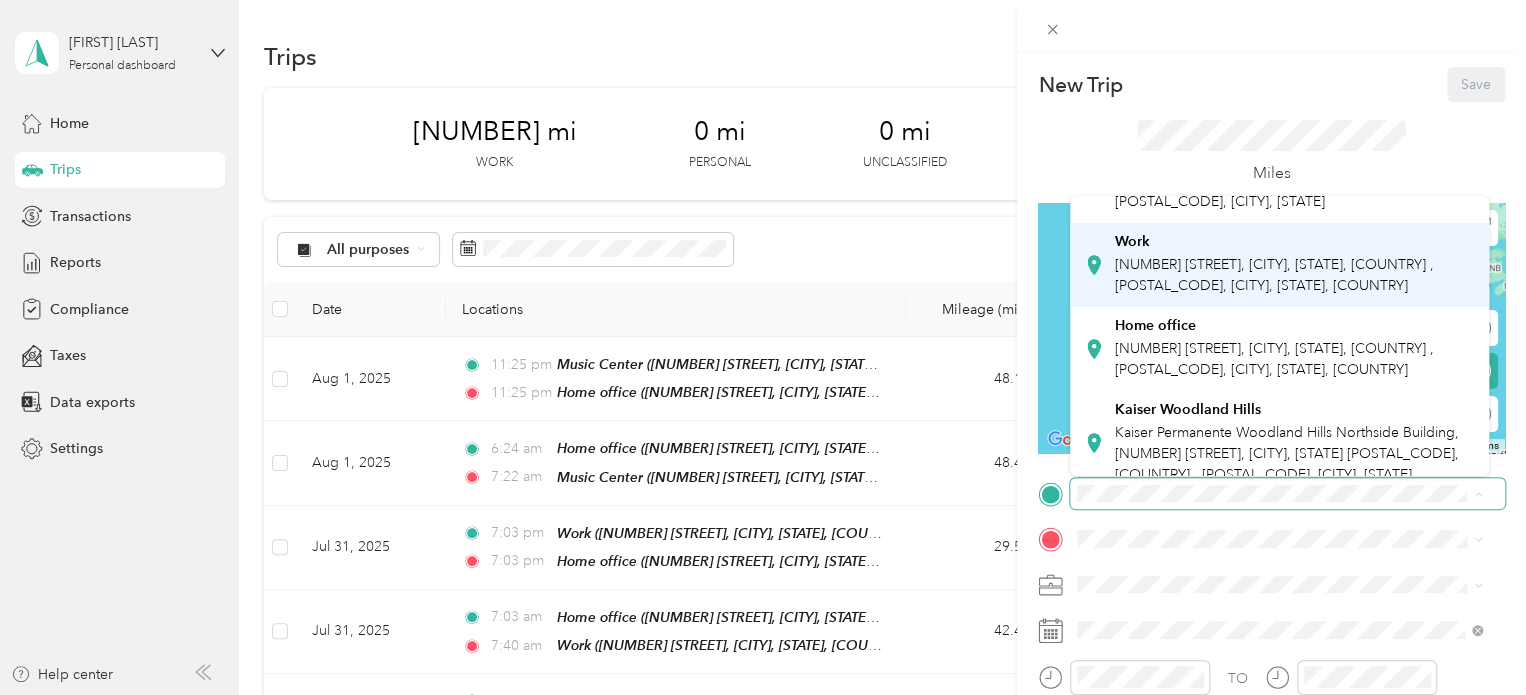scroll, scrollTop: 200, scrollLeft: 0, axis: vertical 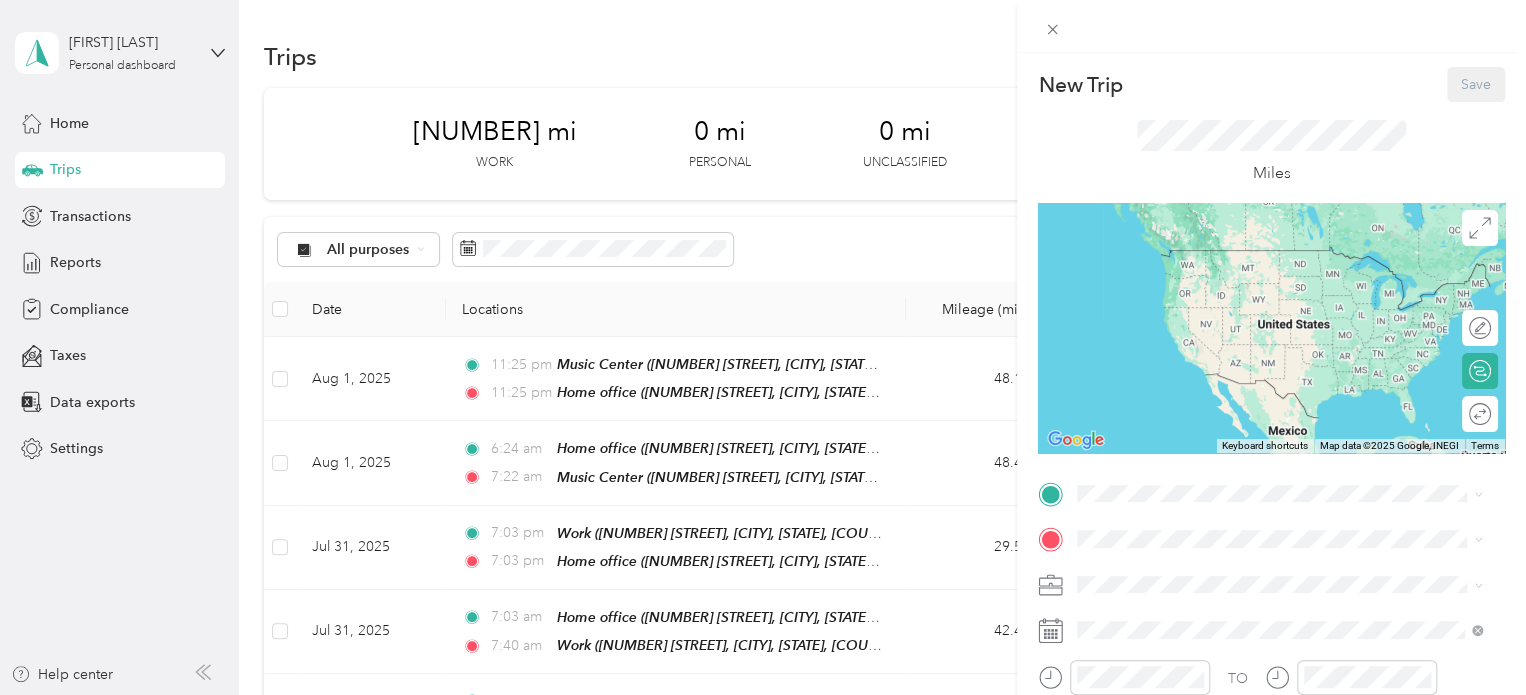 click on "[NUMBER] [STREET], [CITY], [STATE], [COUNTRY] , [POSTAL_CODE], [CITY], [STATE], [COUNTRY]" at bounding box center (1274, 340) 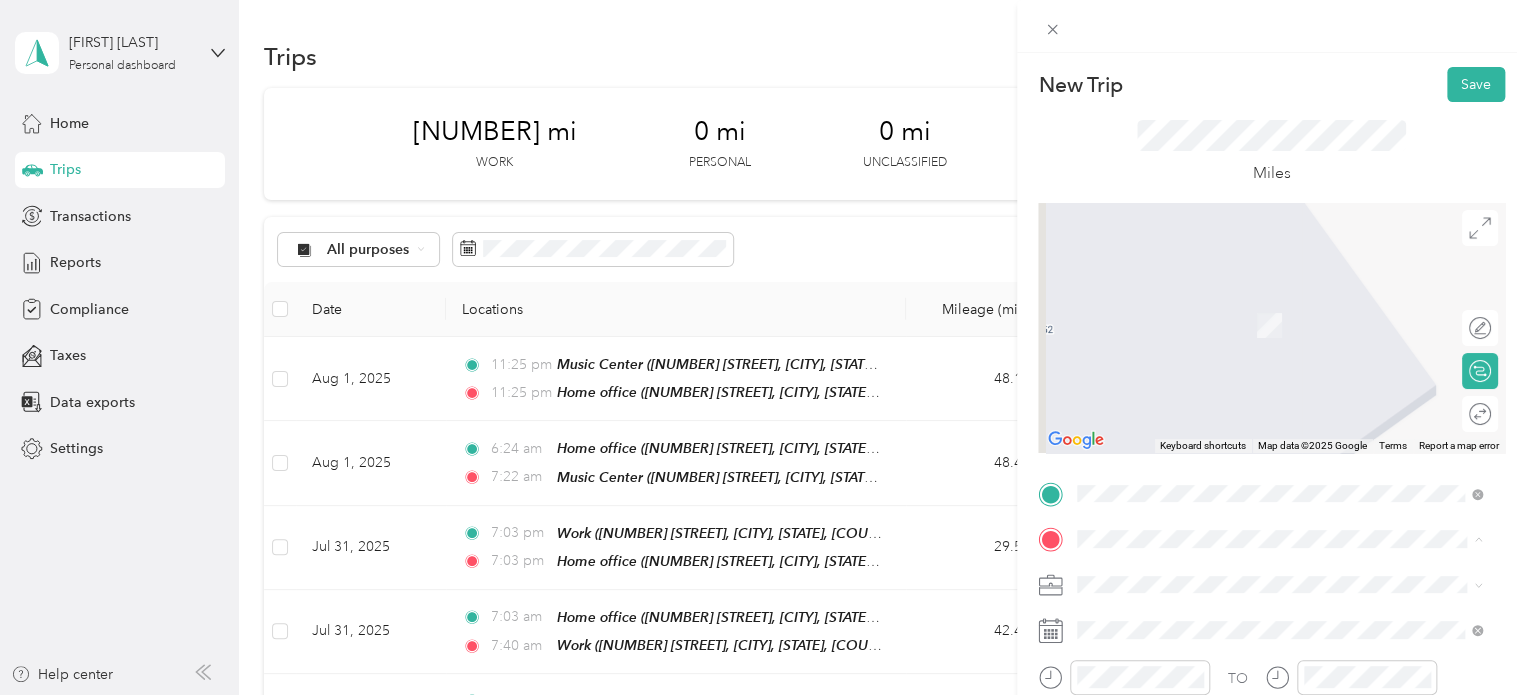 click on "[NUMBER] [STREET], [CITY], [STATE], [COUNTRY] , [POSTAL_CODE], [CITY], [STATE], [COUNTRY]" at bounding box center (1274, 504) 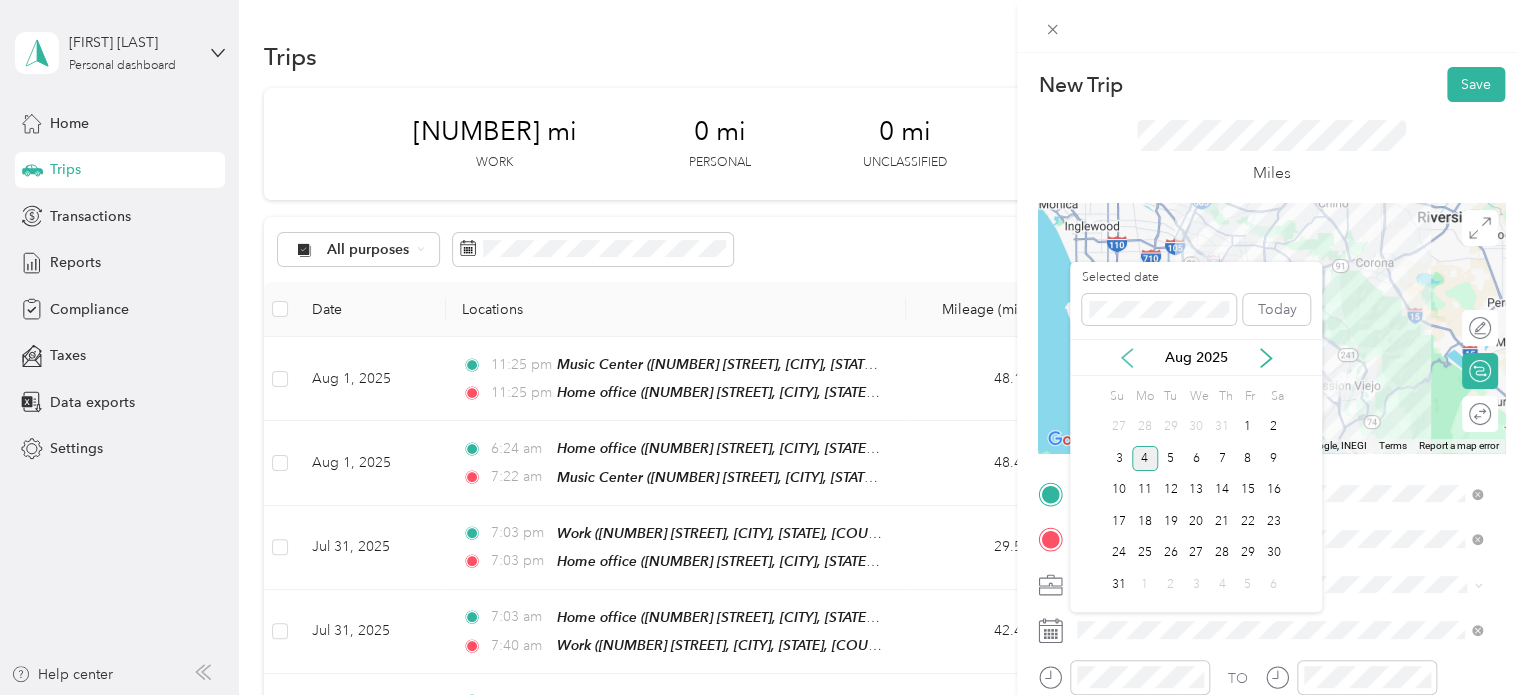 click 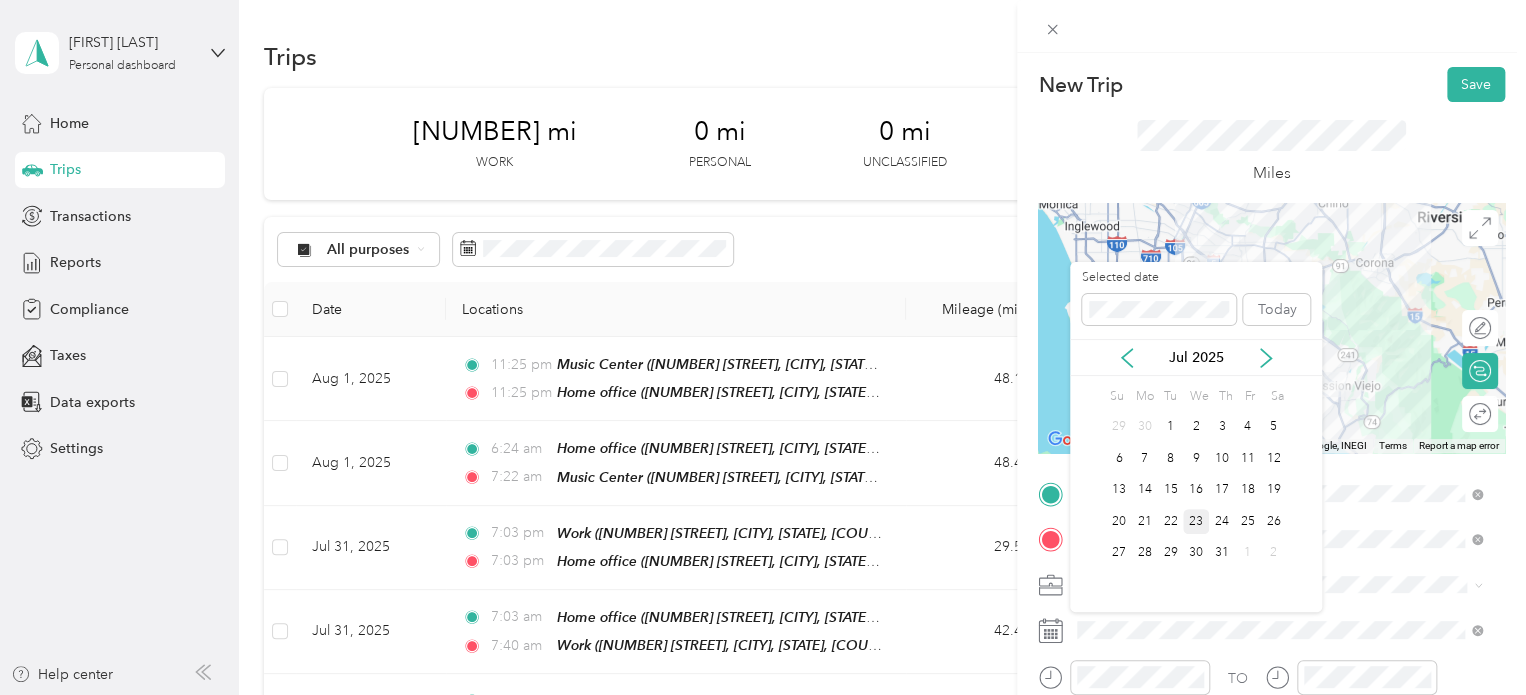 click on "23" at bounding box center [1196, 521] 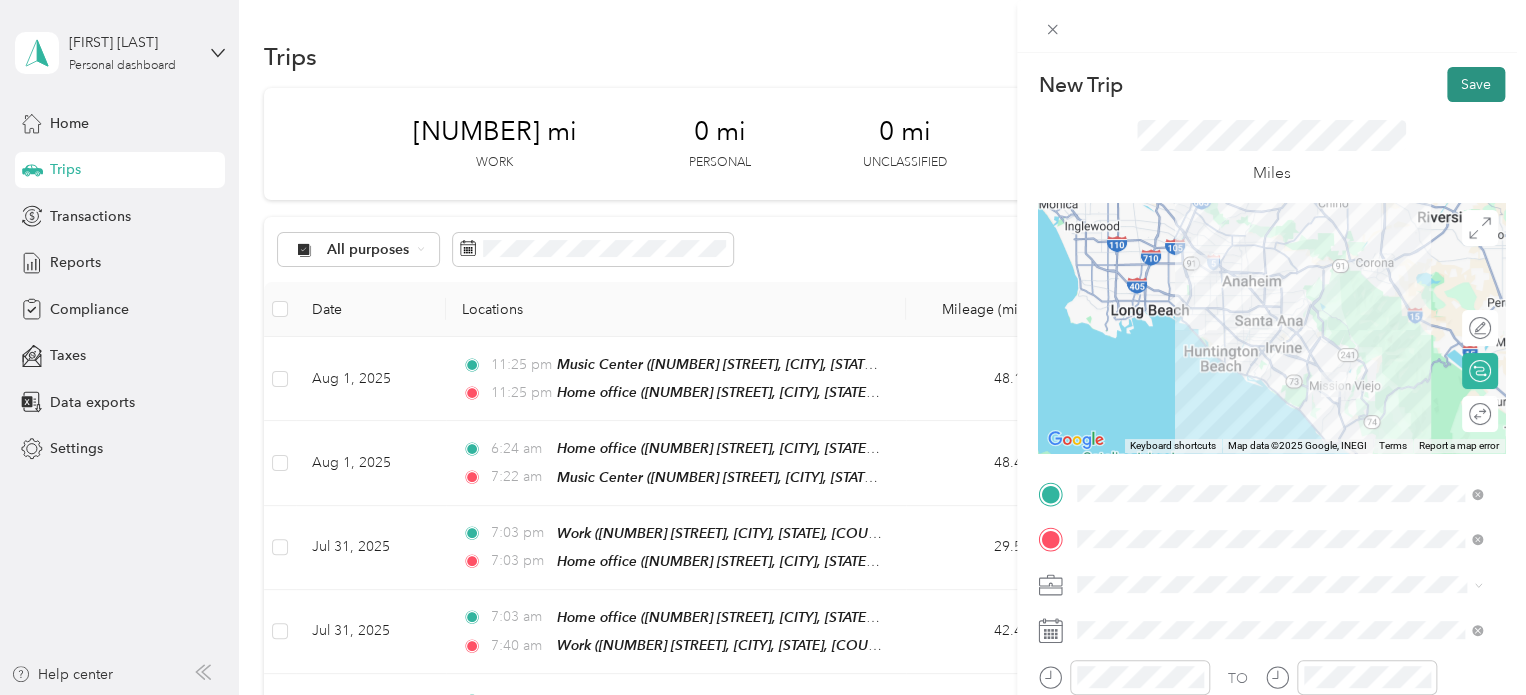 click on "Save" at bounding box center [1476, 84] 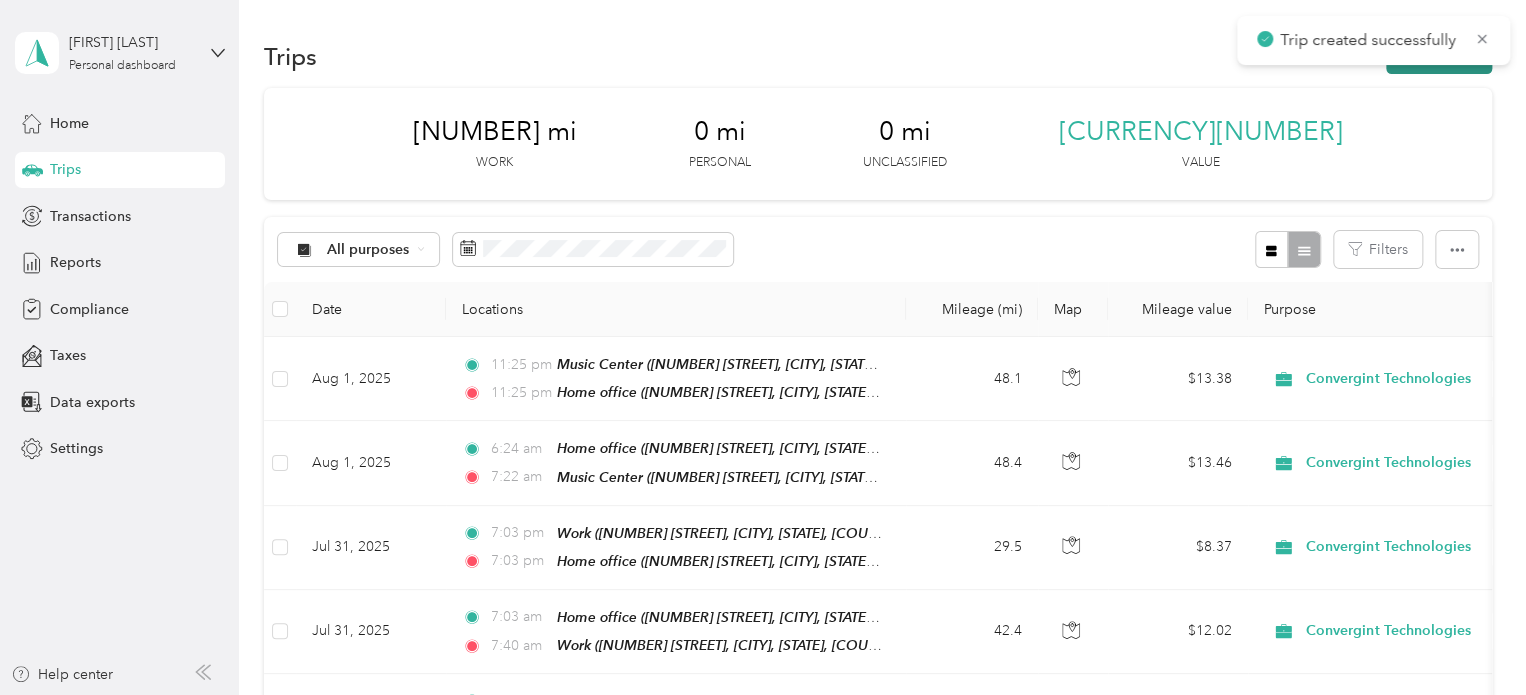 click on "New trip" at bounding box center (1439, 56) 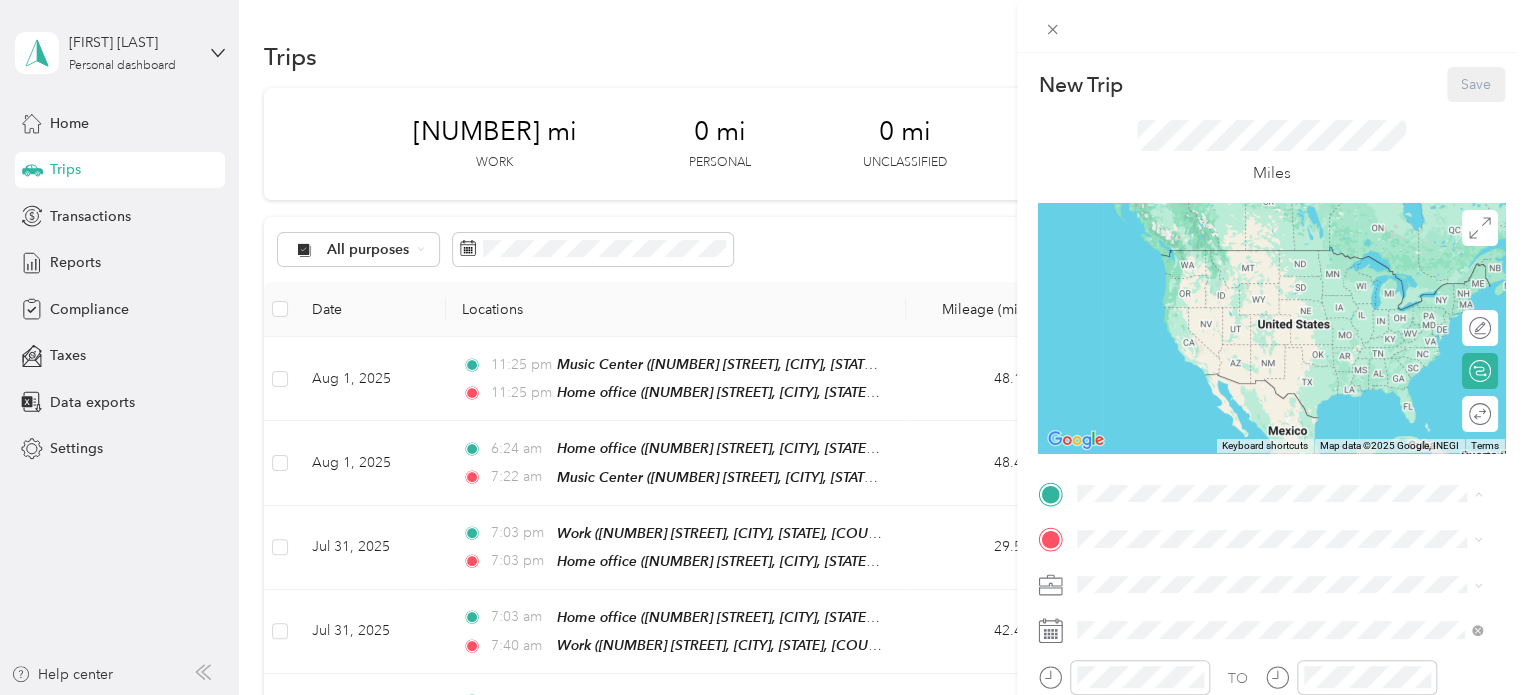 click on "[NUMBER] [STREET], [CITY], [STATE], [COUNTRY] , [POSTAL_CODE], [CITY], [STATE], [COUNTRY]" at bounding box center (1274, 458) 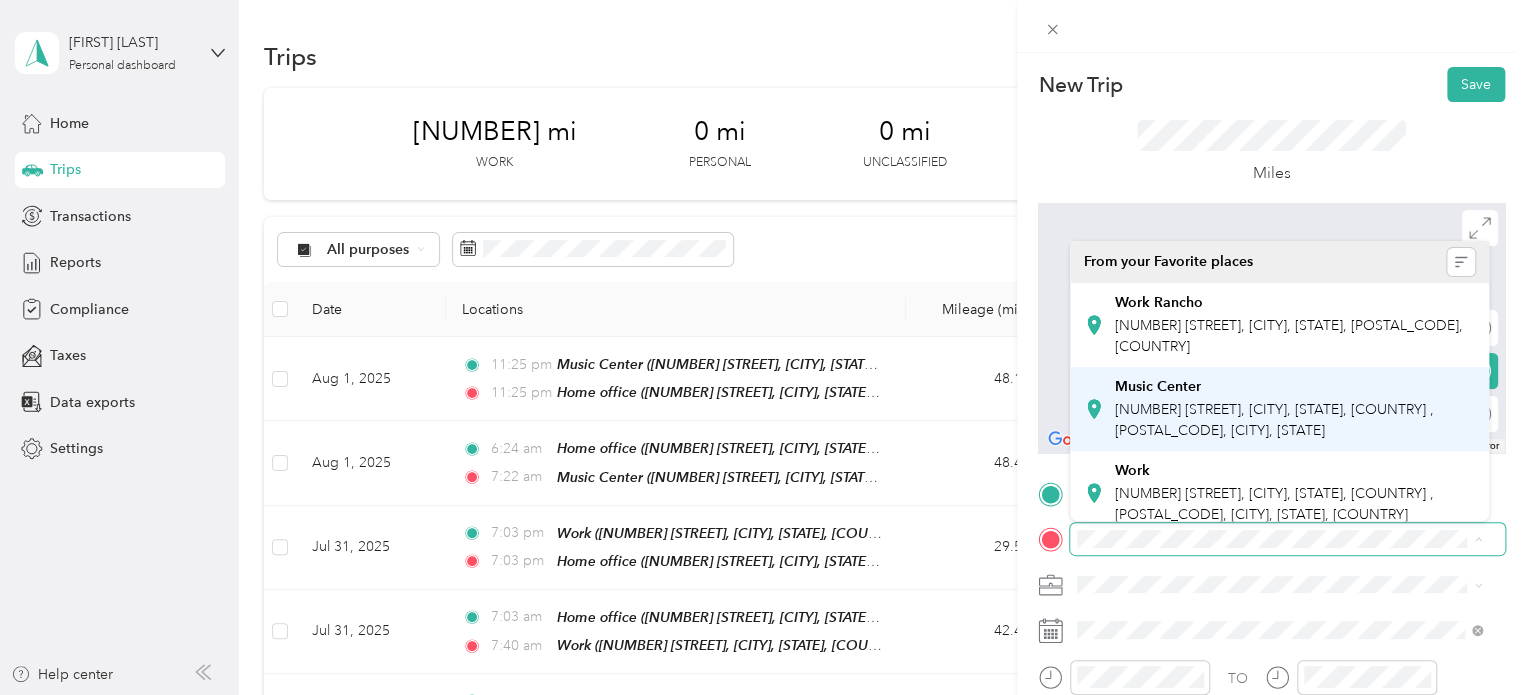 scroll, scrollTop: 100, scrollLeft: 0, axis: vertical 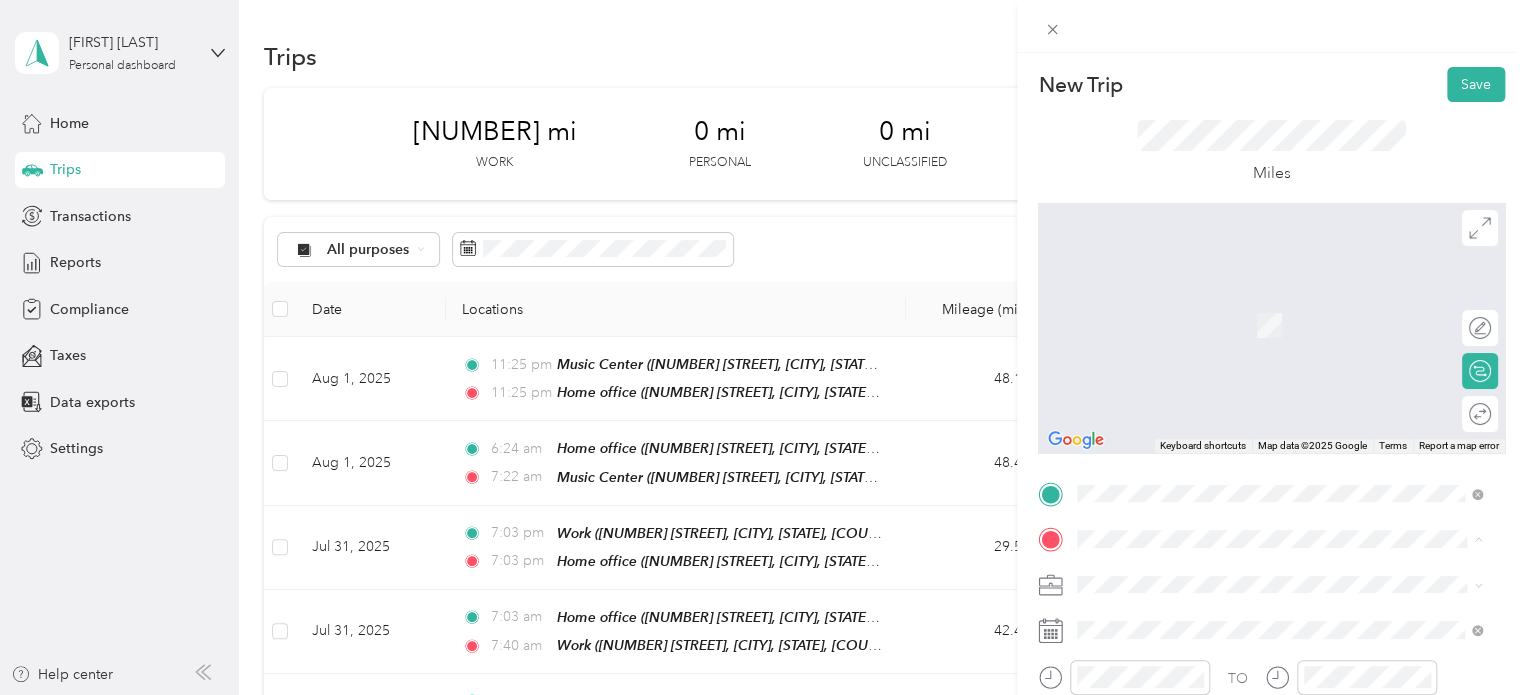 click on "Home office [NUMBER] [STREET], [CITY], [STATE], [COUNTRY] , [POSTAL_CODE], [CITY], [STATE]" at bounding box center [1295, 477] 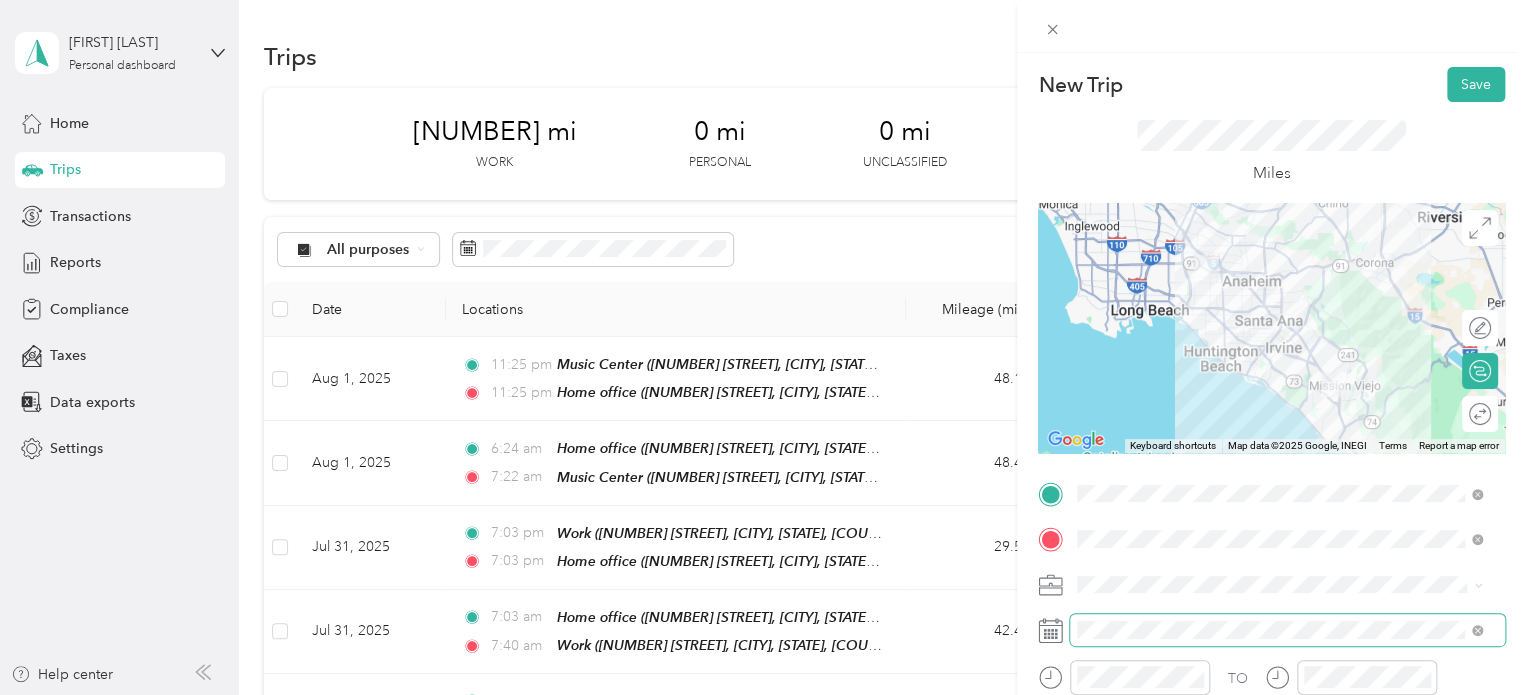 click at bounding box center [1287, 630] 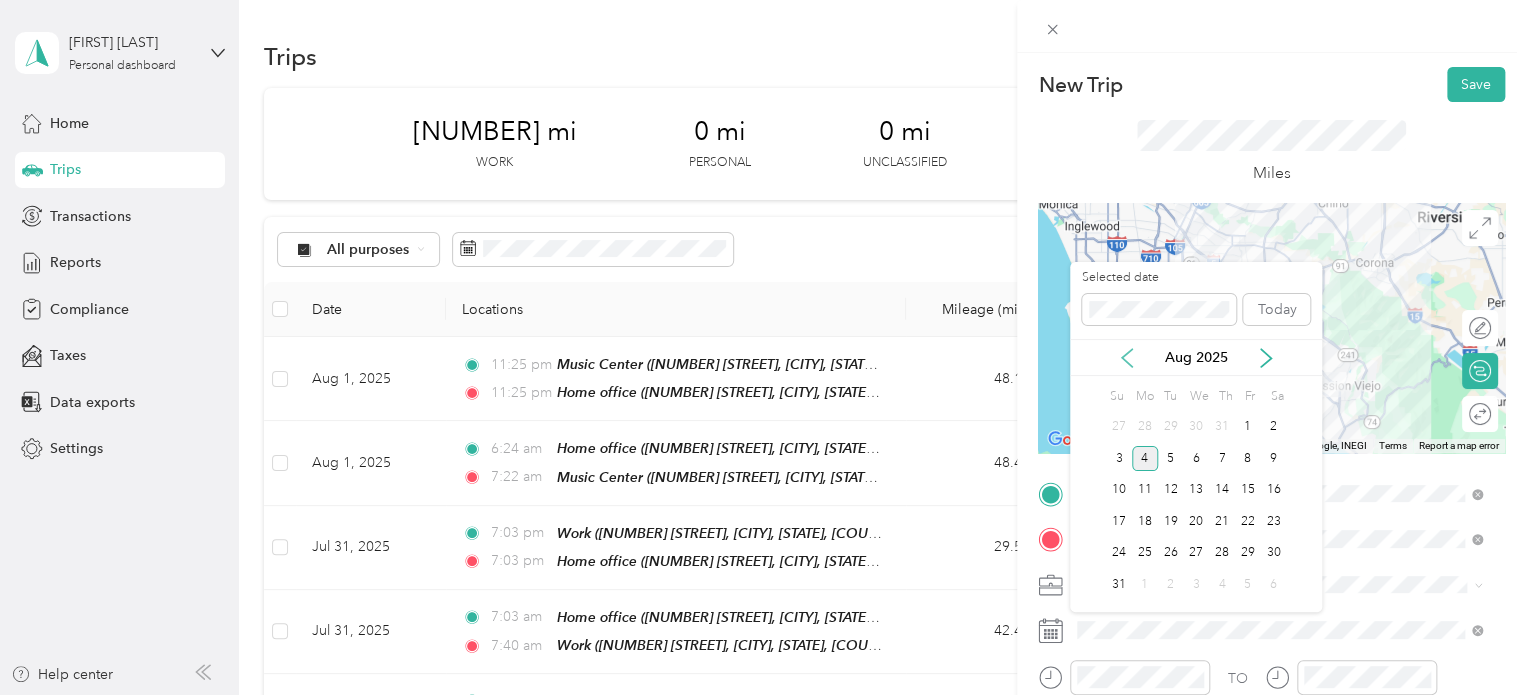 click 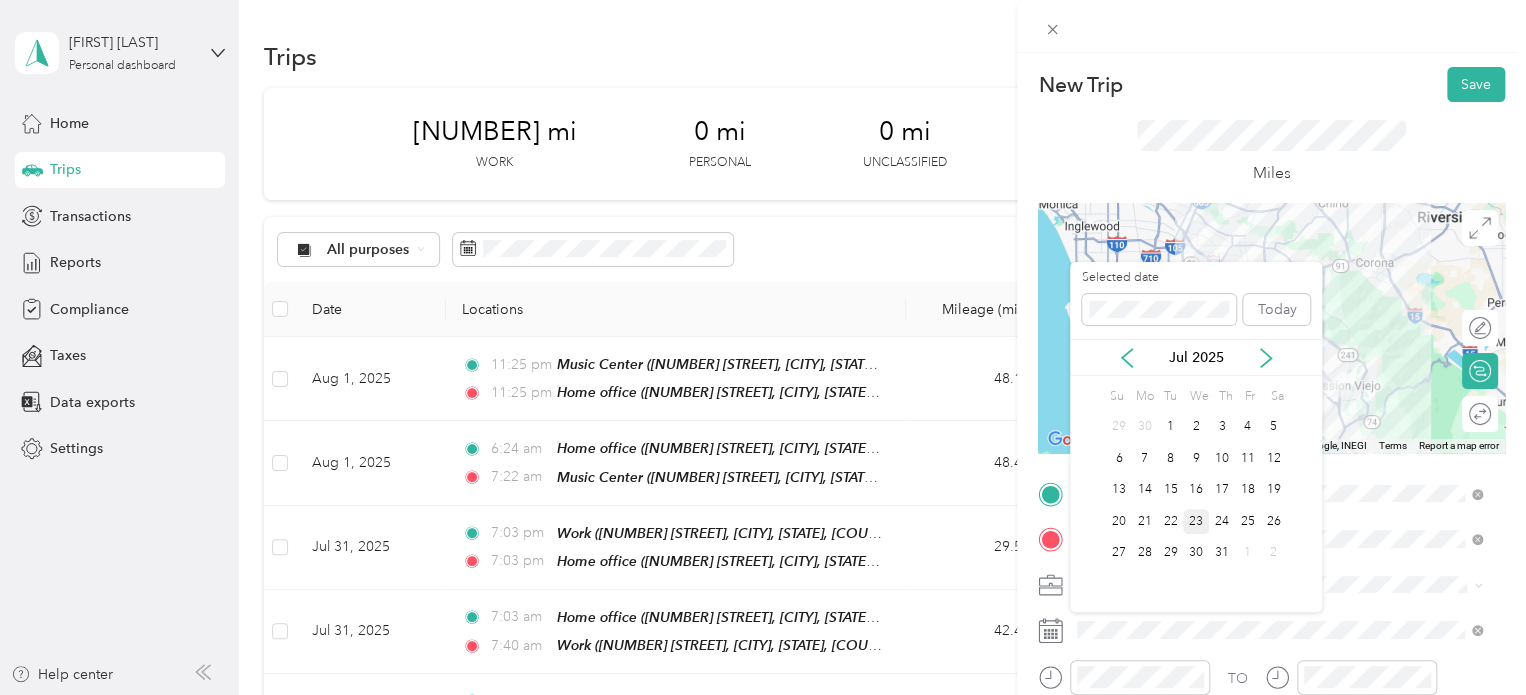 click on "23" at bounding box center [1196, 521] 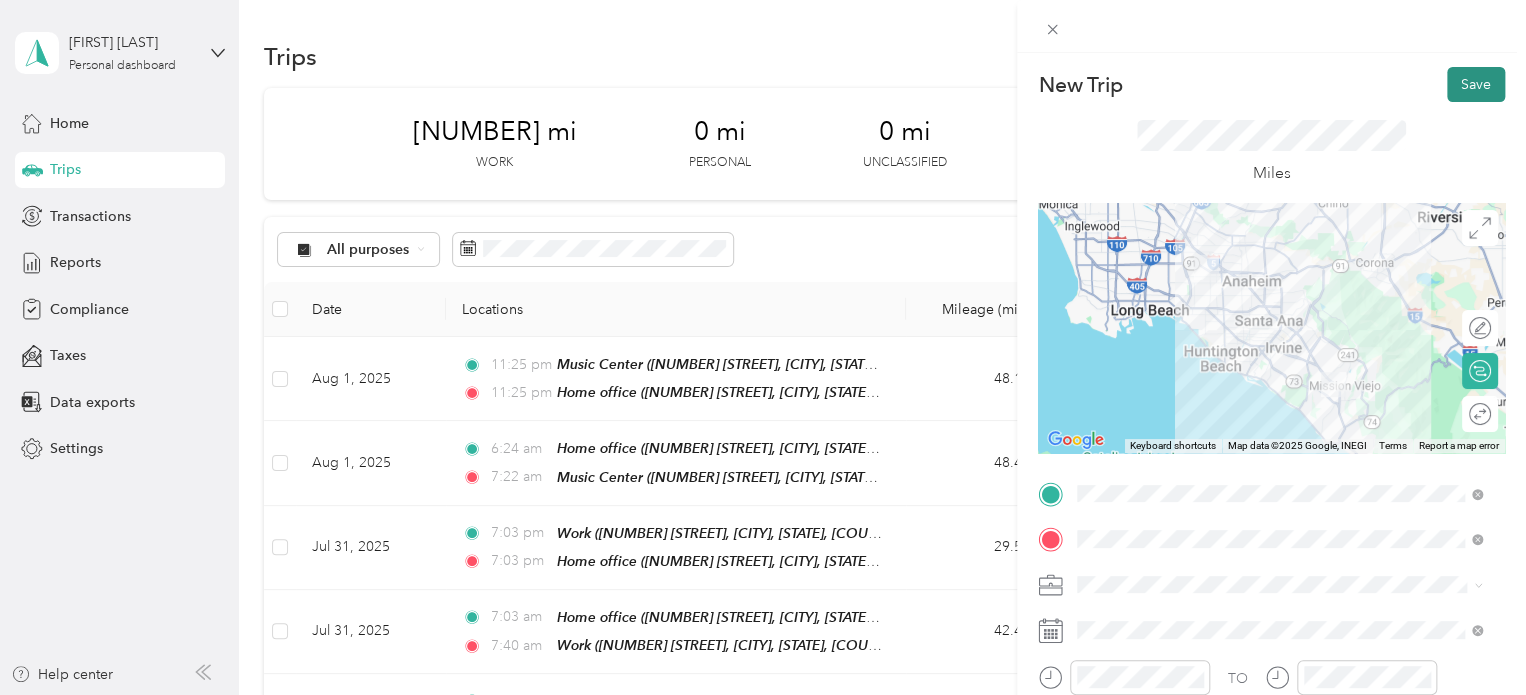 click on "Save" at bounding box center (1476, 84) 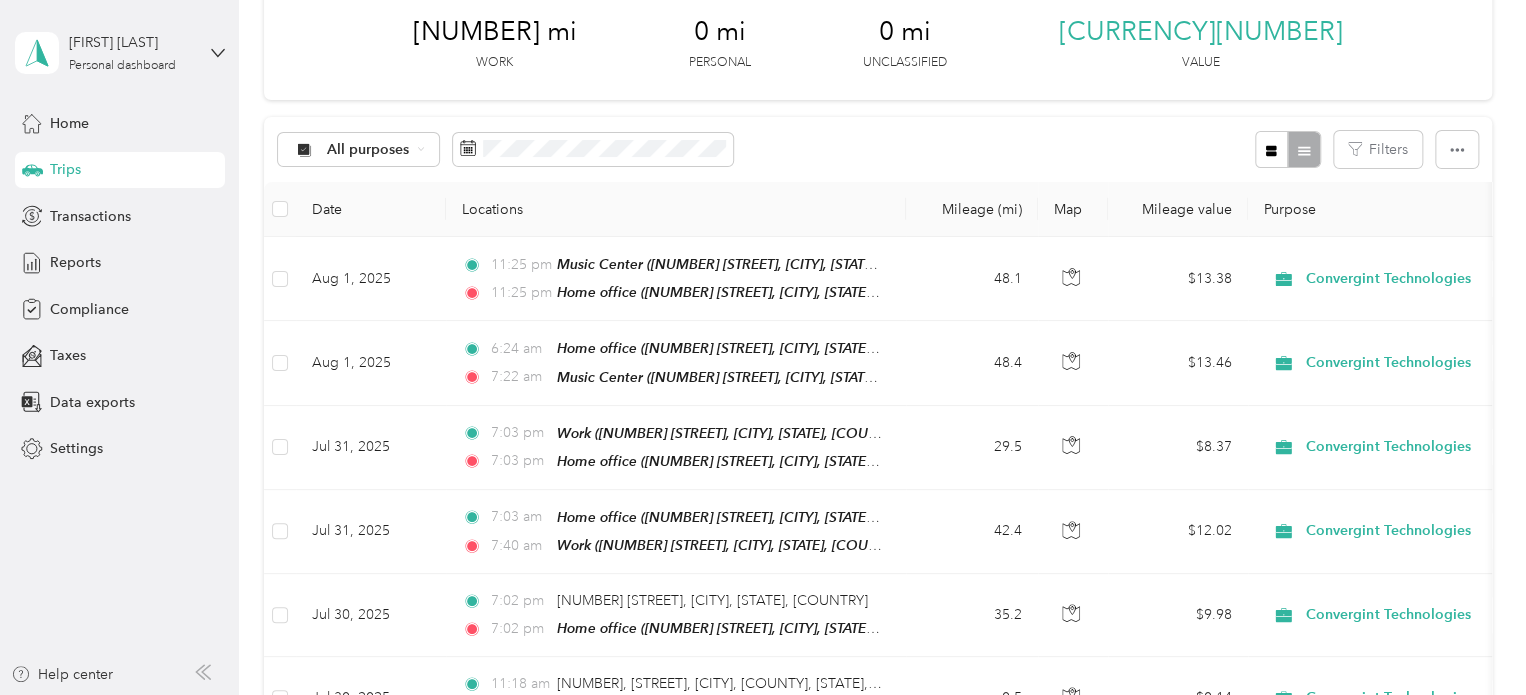 scroll, scrollTop: 0, scrollLeft: 0, axis: both 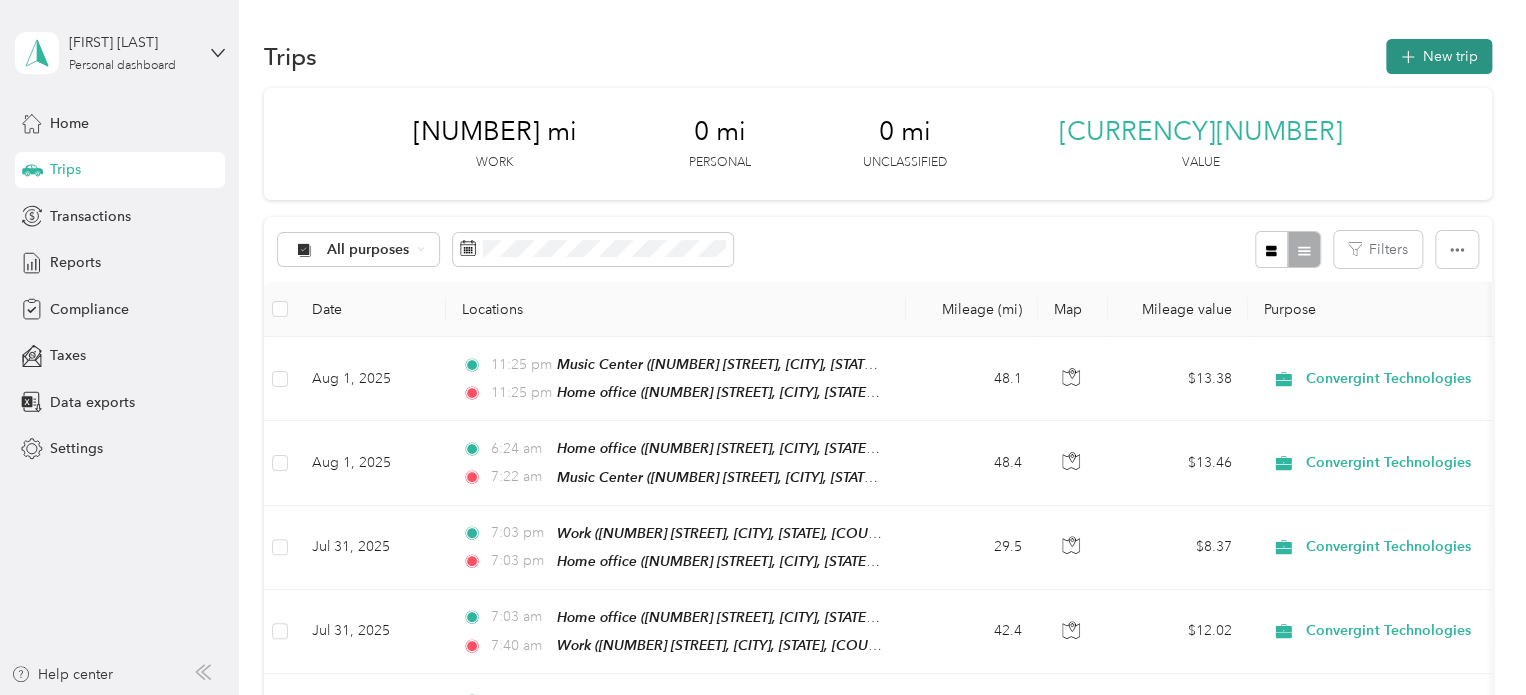 click on "New trip" at bounding box center (1439, 56) 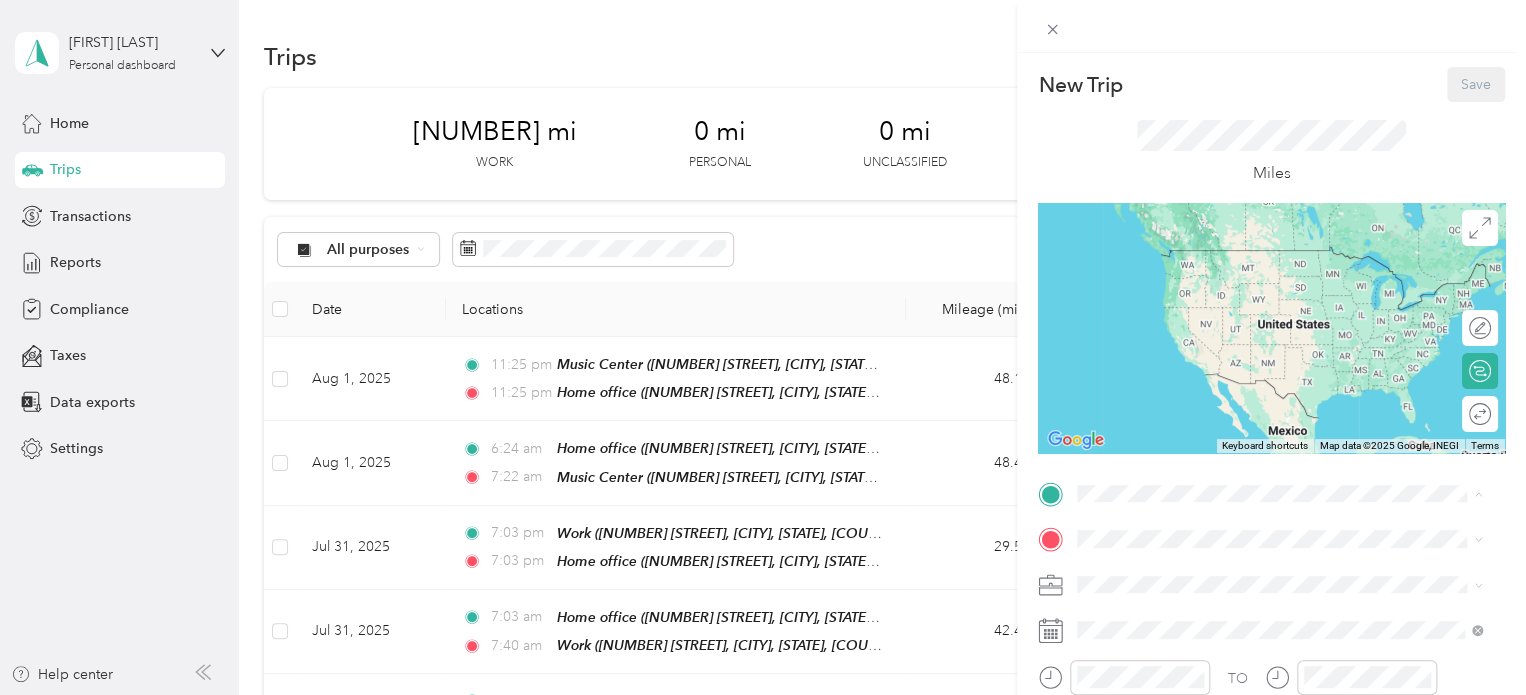 click on "[NUMBER] [STREET], [CITY], [STATE], [COUNTRY] , [POSTAL_CODE], [CITY], [STATE], [COUNTRY]" at bounding box center [1274, 458] 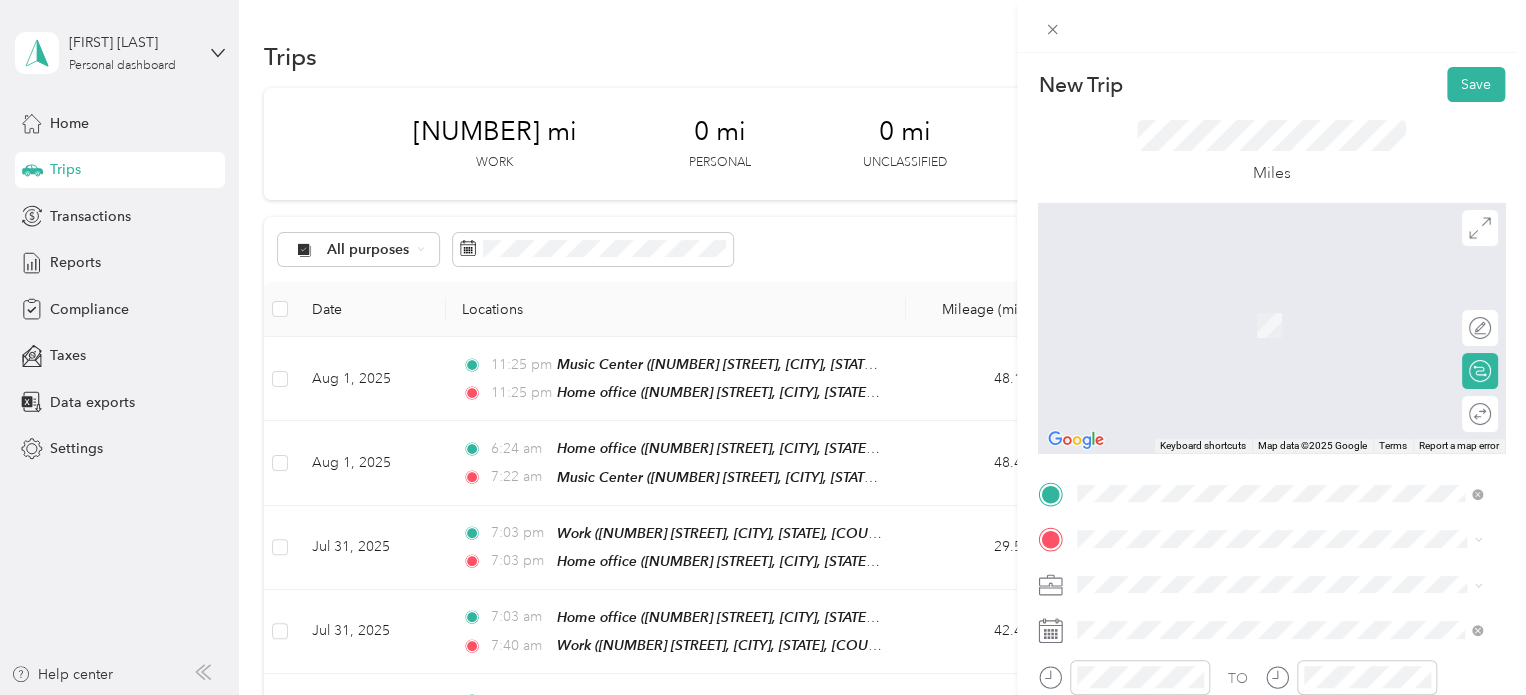 scroll, scrollTop: 200, scrollLeft: 0, axis: vertical 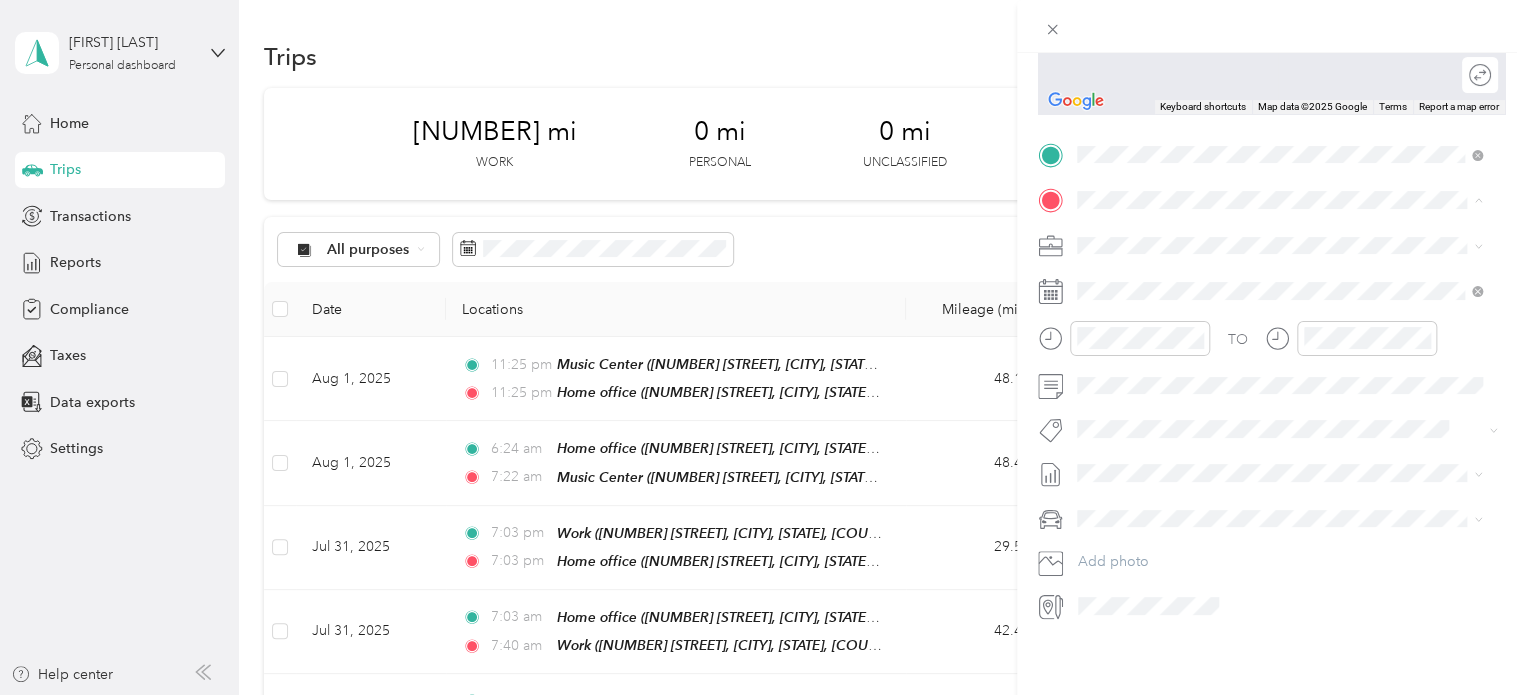 click on "[NUMBER] [STREET], [CITY], [STATE], [COUNTRY] , [POSTAL_CODE], [CITY], [STATE], [COUNTRY]" at bounding box center [1274, 350] 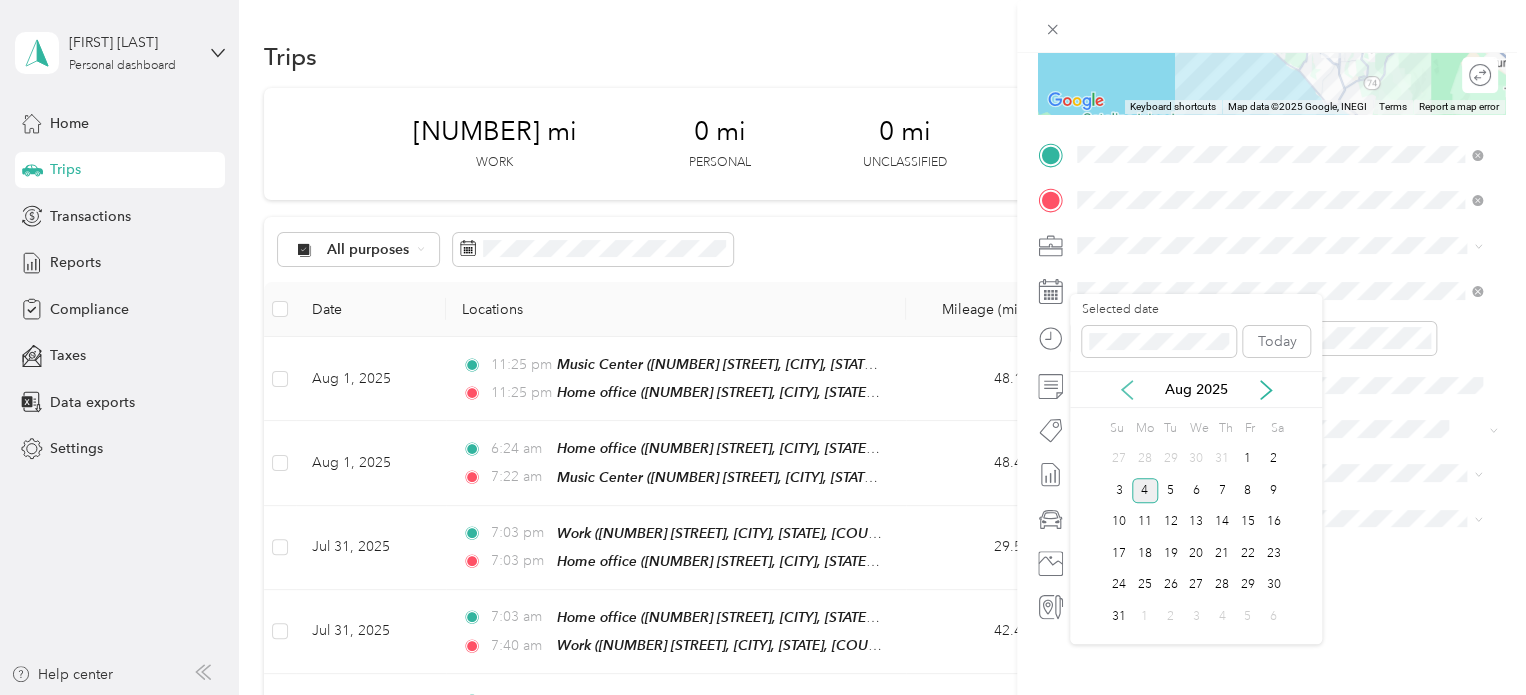 click 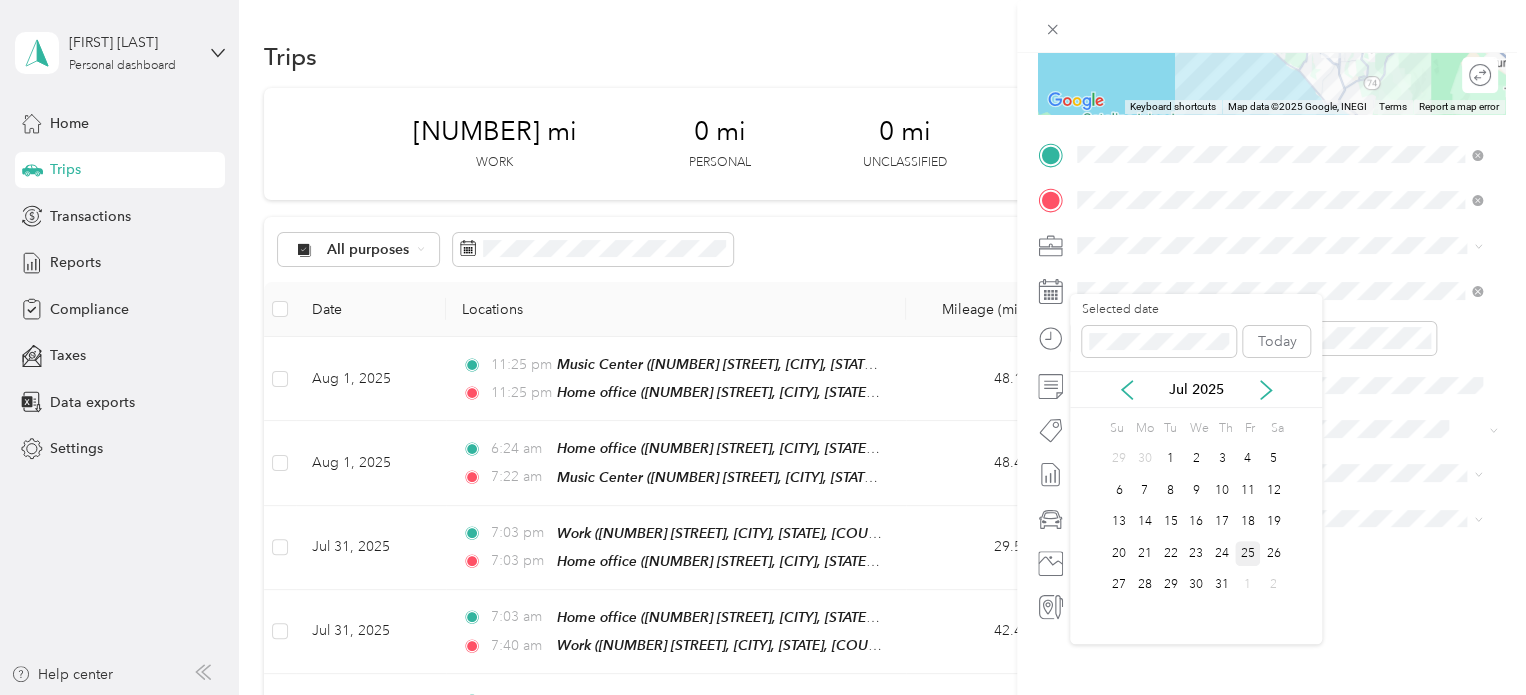click on "25" at bounding box center (1248, 553) 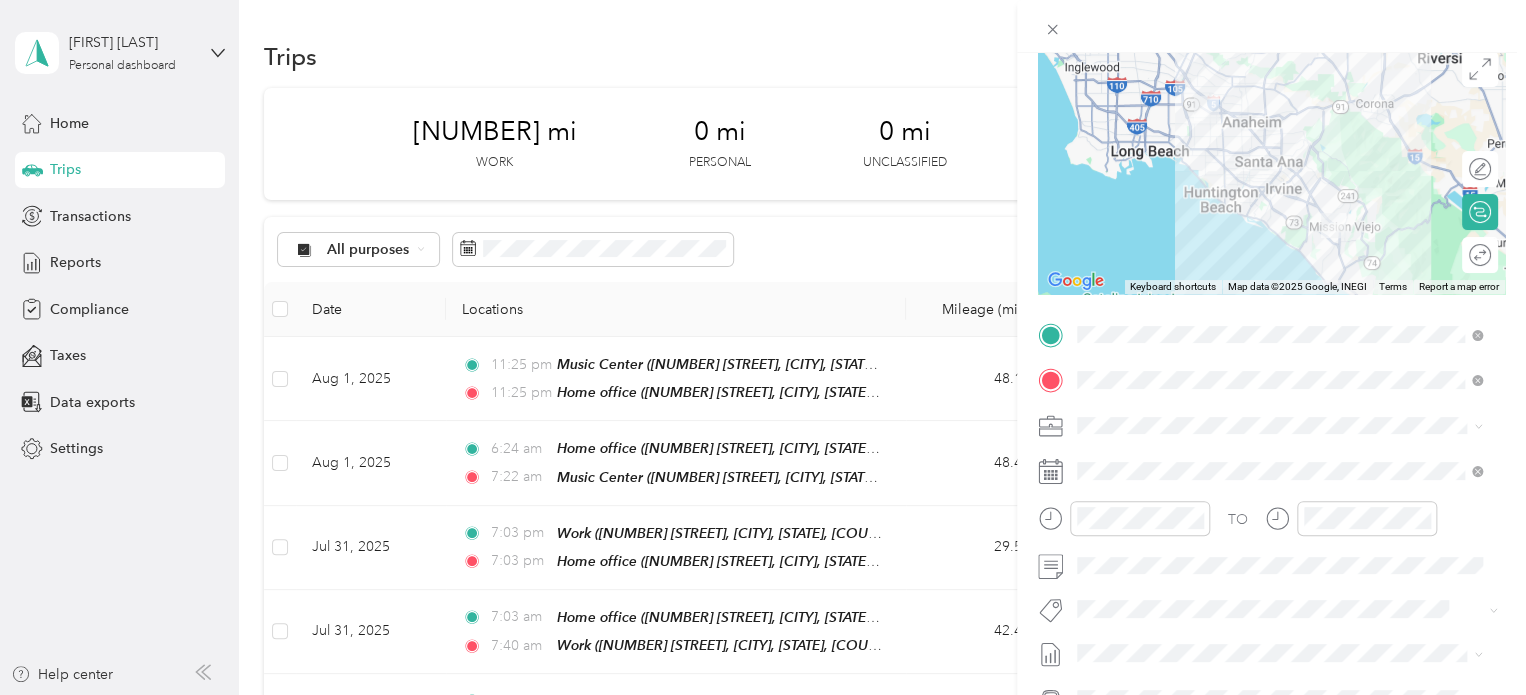 scroll, scrollTop: 0, scrollLeft: 0, axis: both 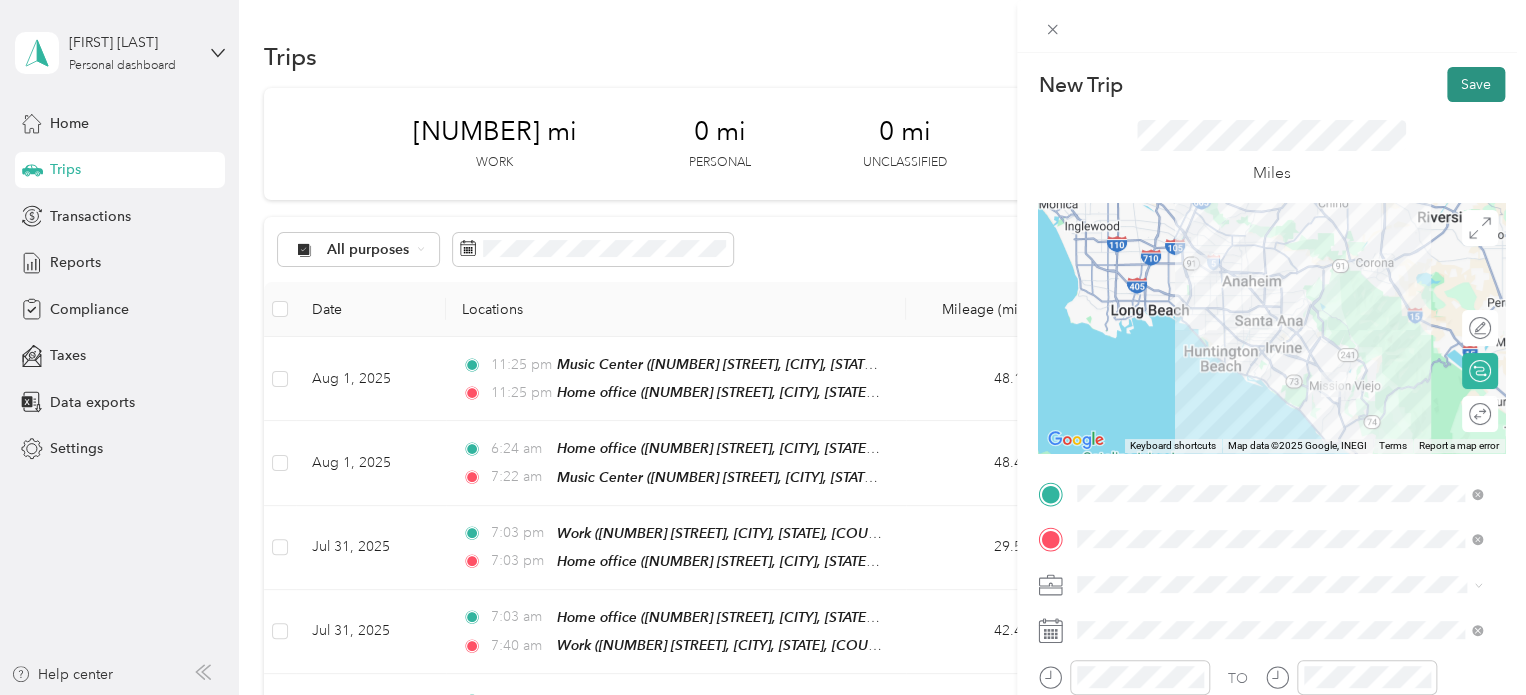 click on "Save" at bounding box center [1476, 84] 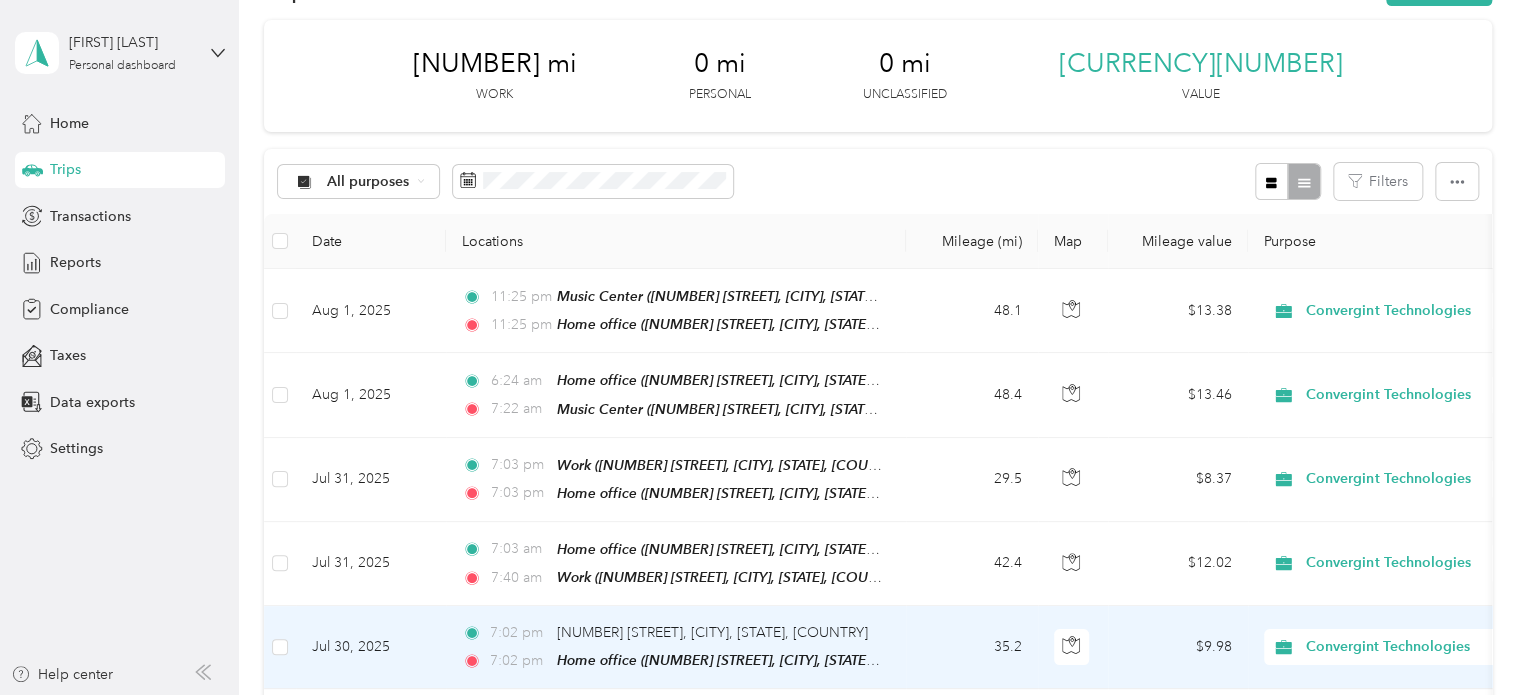 scroll, scrollTop: 0, scrollLeft: 0, axis: both 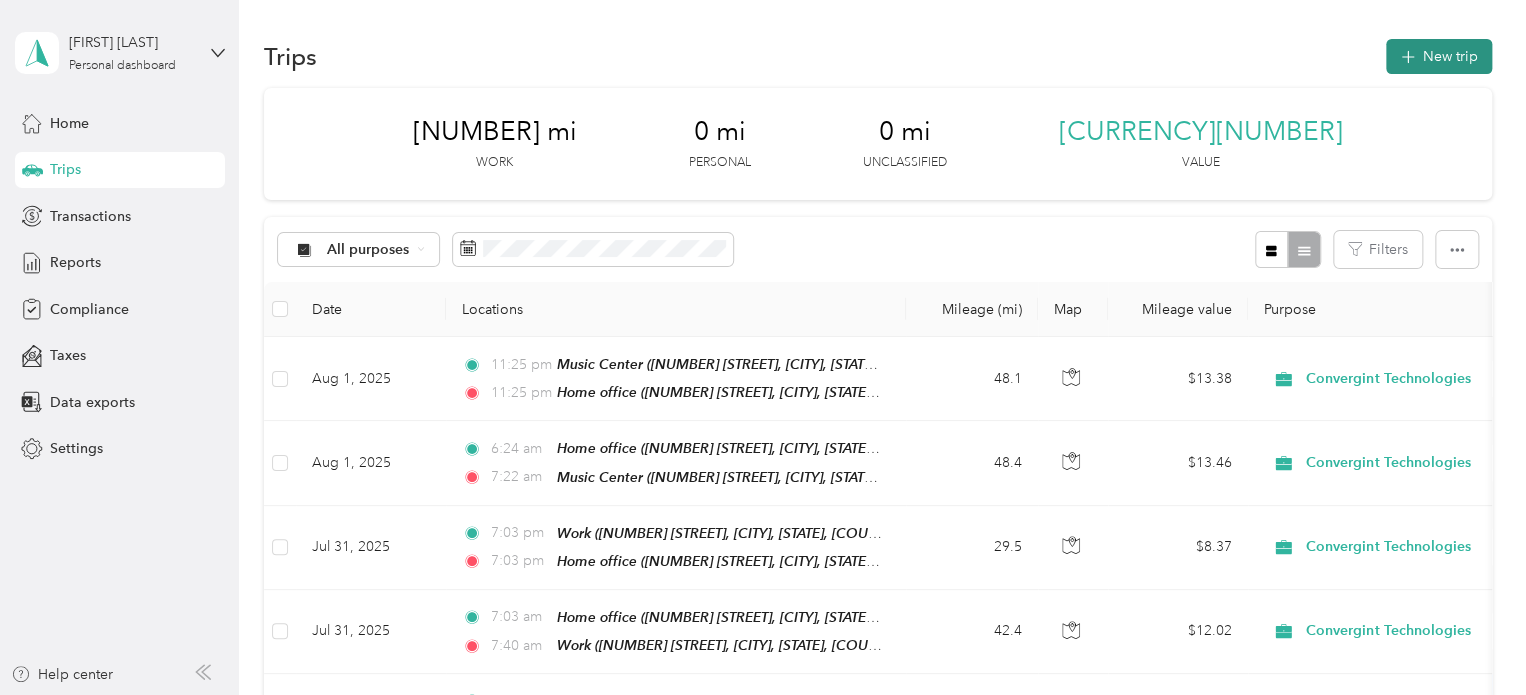 click on "New trip" at bounding box center [1439, 56] 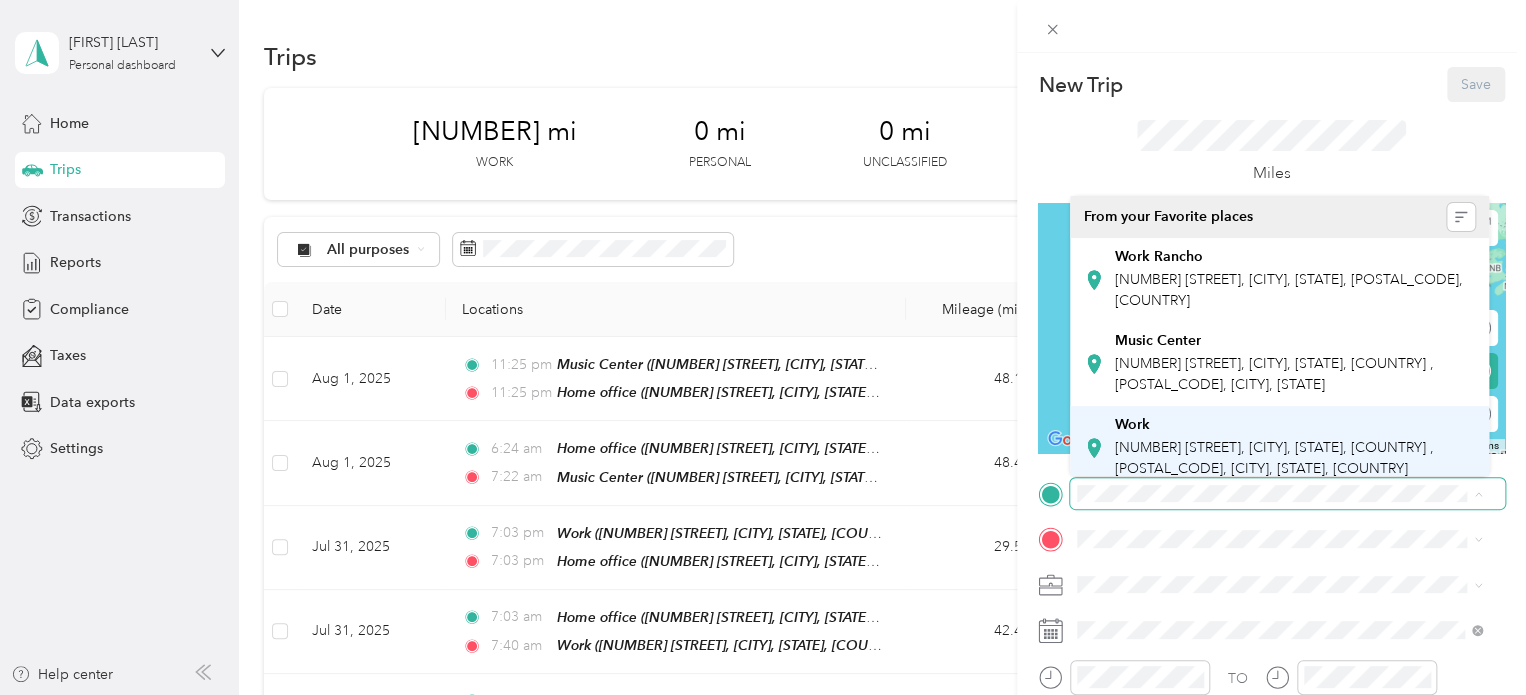 scroll, scrollTop: 200, scrollLeft: 0, axis: vertical 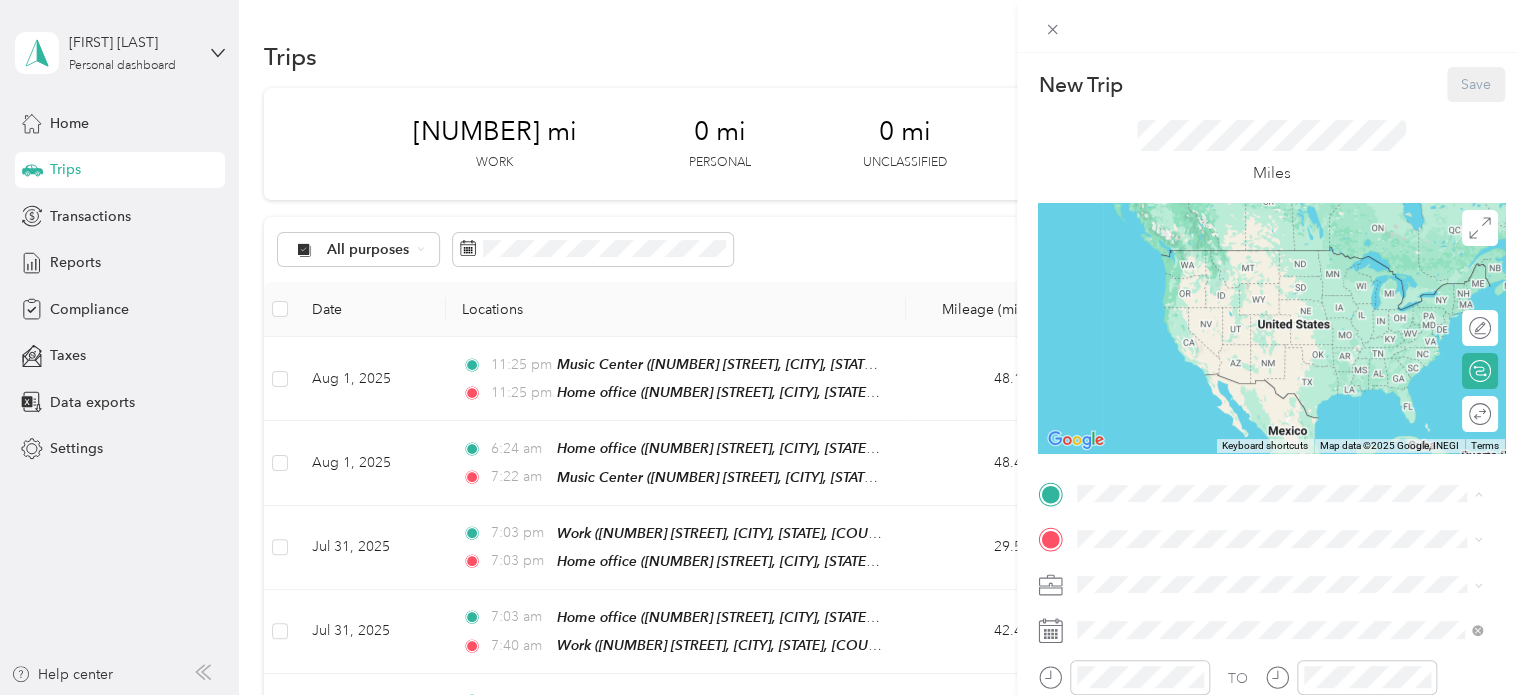 click on "Home office [NUMBER] [STREET], [CITY], [STATE], [COUNTRY] , [POSTAL_CODE], [CITY], [STATE]" at bounding box center (1295, 331) 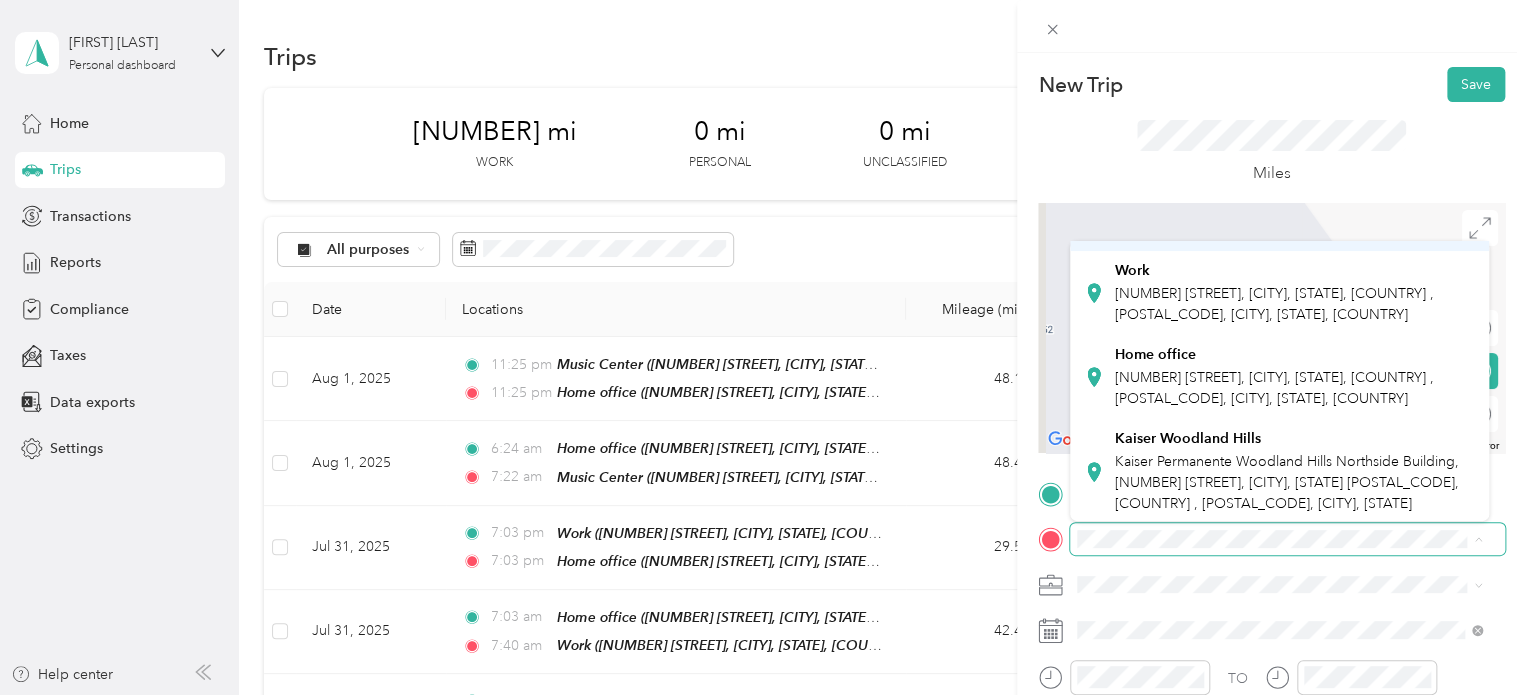 scroll, scrollTop: 202, scrollLeft: 0, axis: vertical 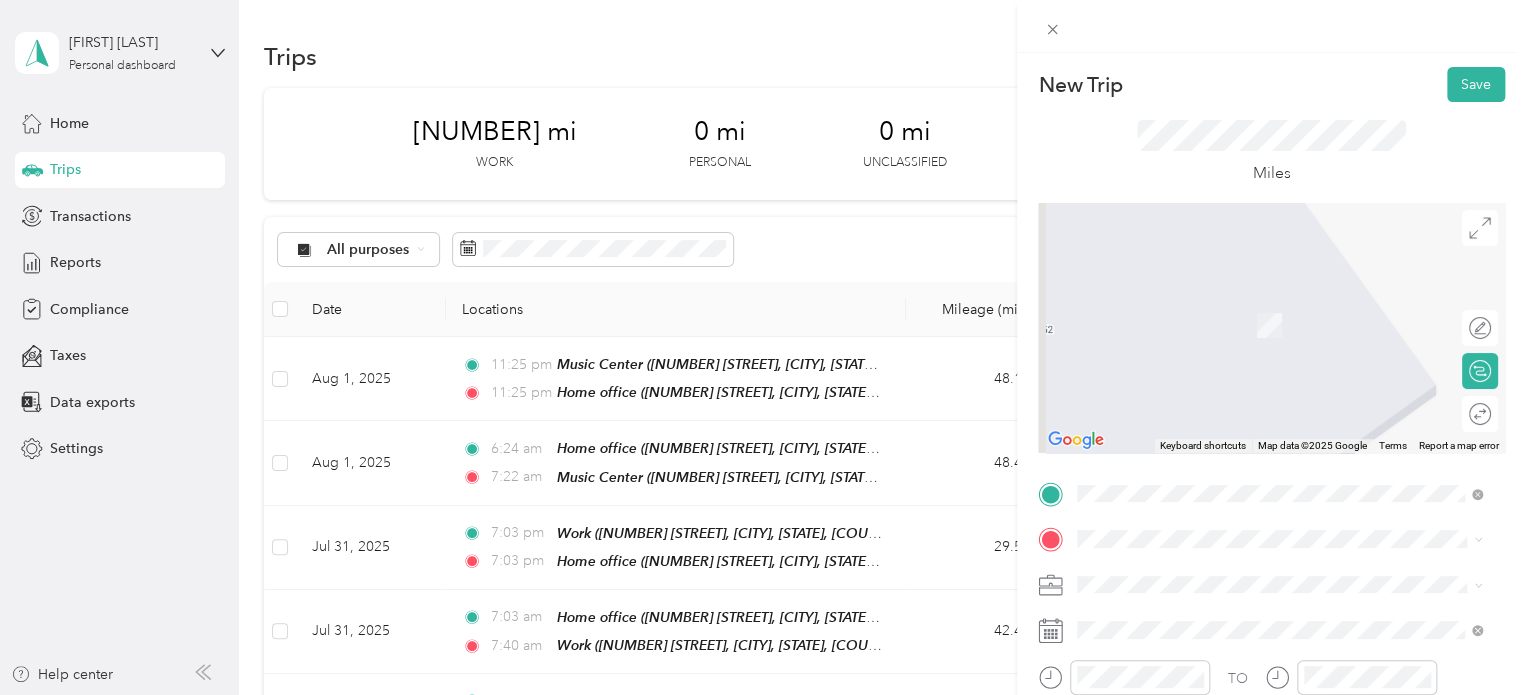 click on "[NUMBER] [STREET], [CITY], [STATE], [COUNTRY] , [POSTAL_CODE], [CITY], [STATE], [COUNTRY]" at bounding box center (1274, 302) 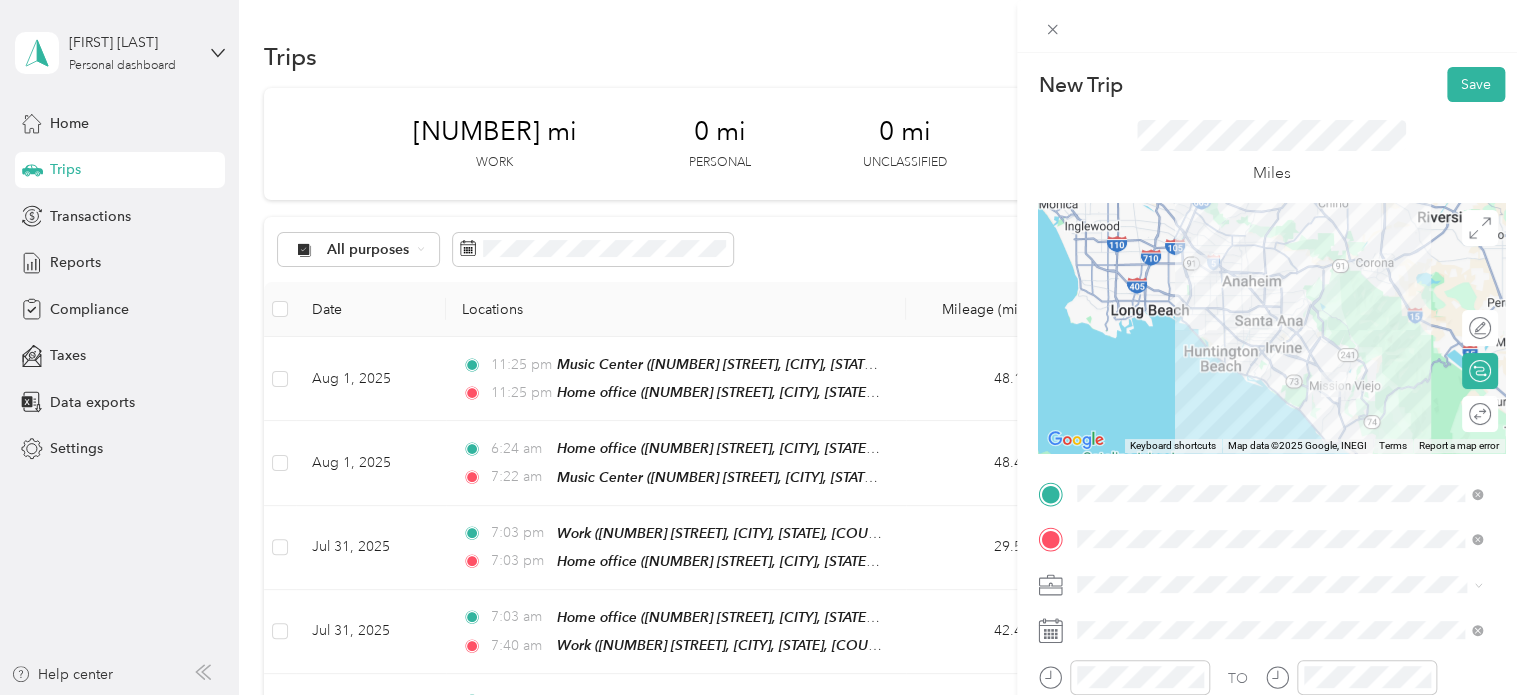 click 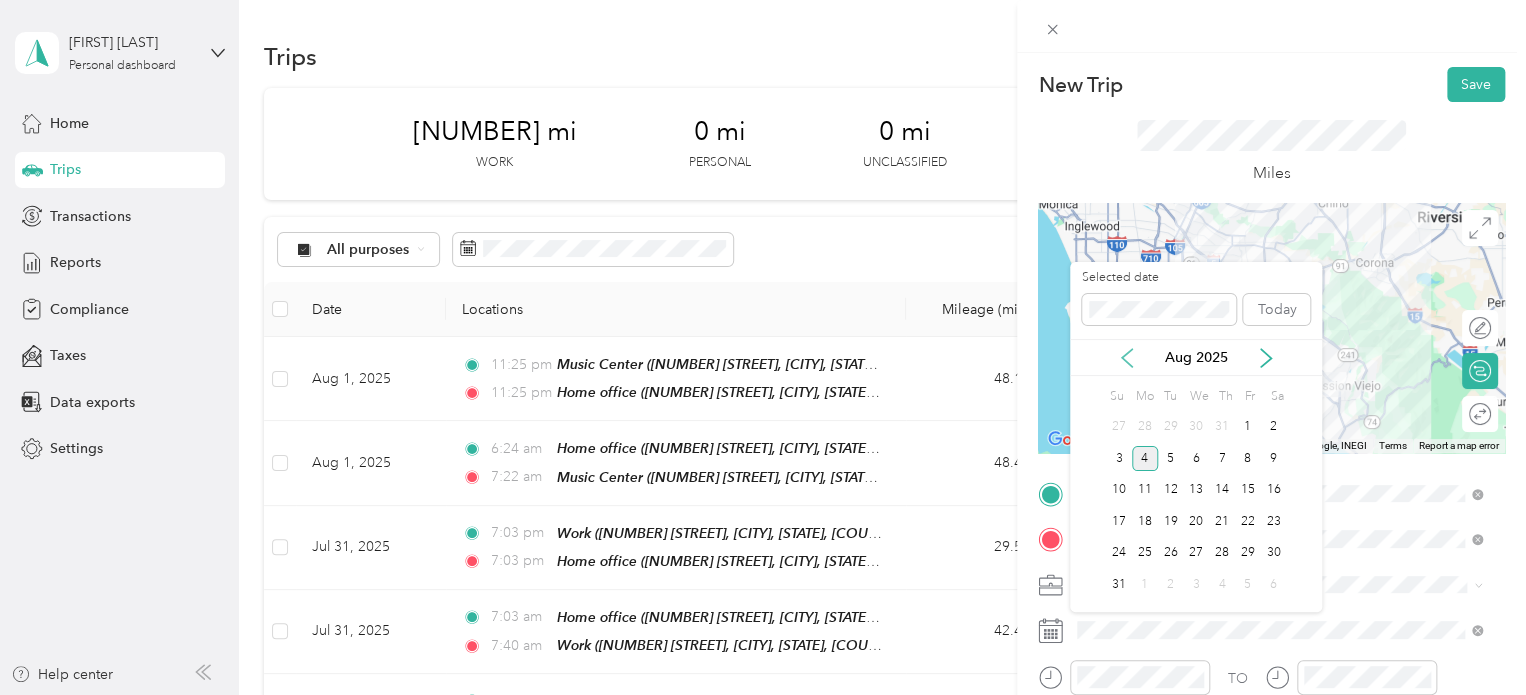 click 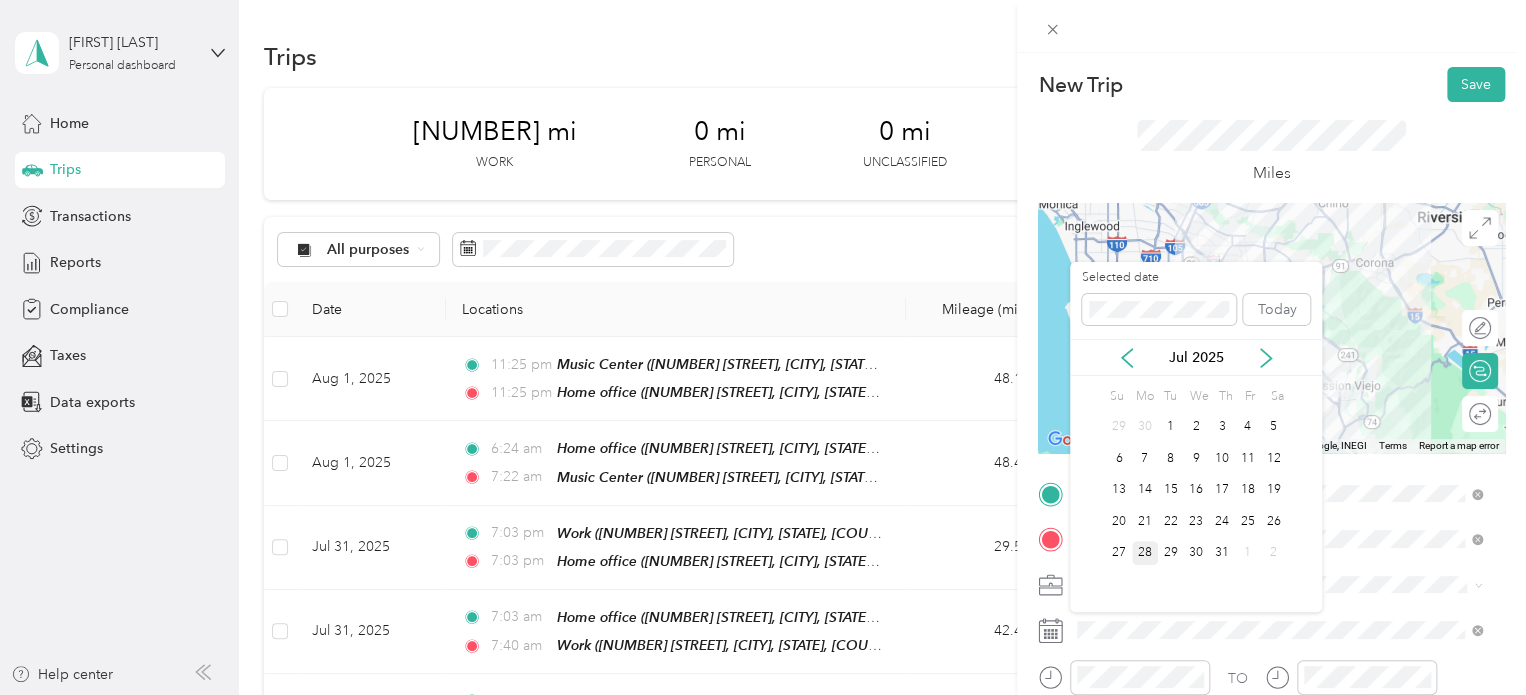 click on "28" at bounding box center [1145, 553] 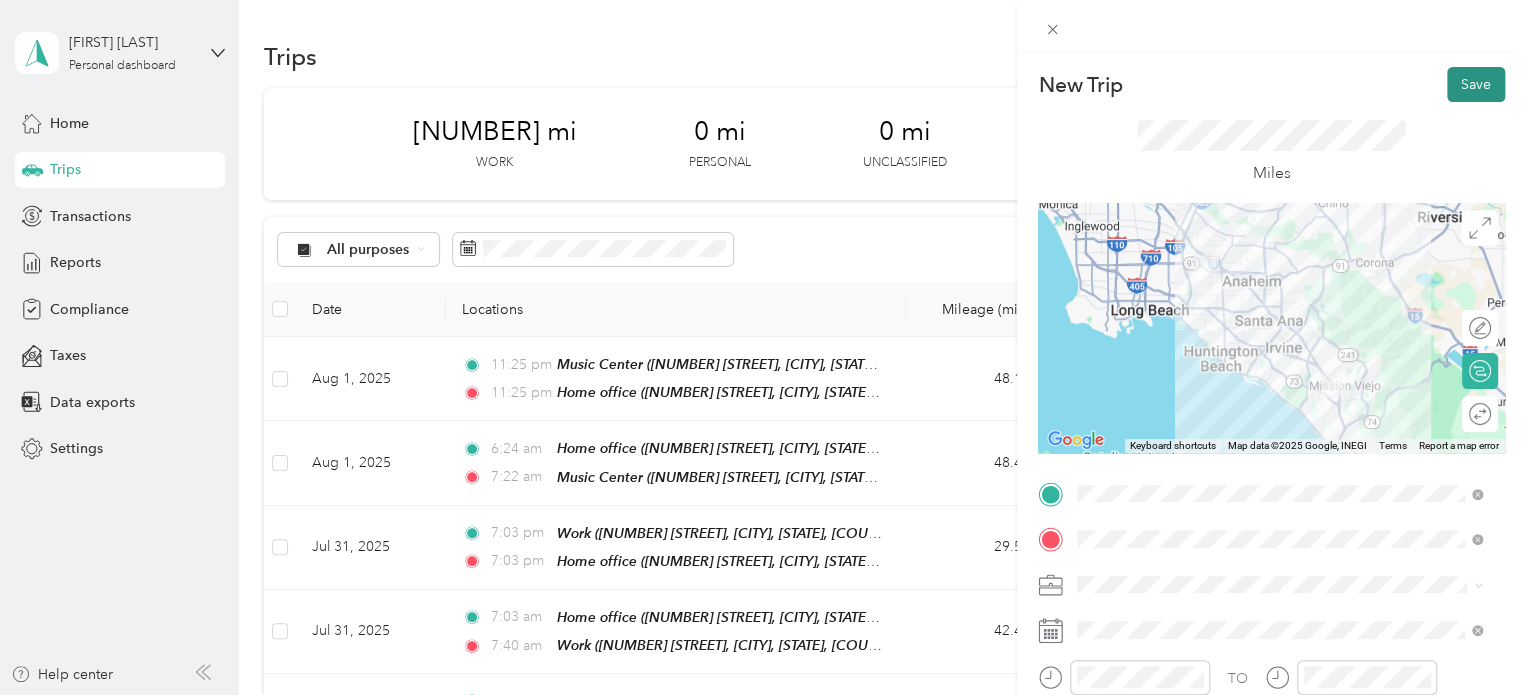 click on "Save" at bounding box center (1476, 84) 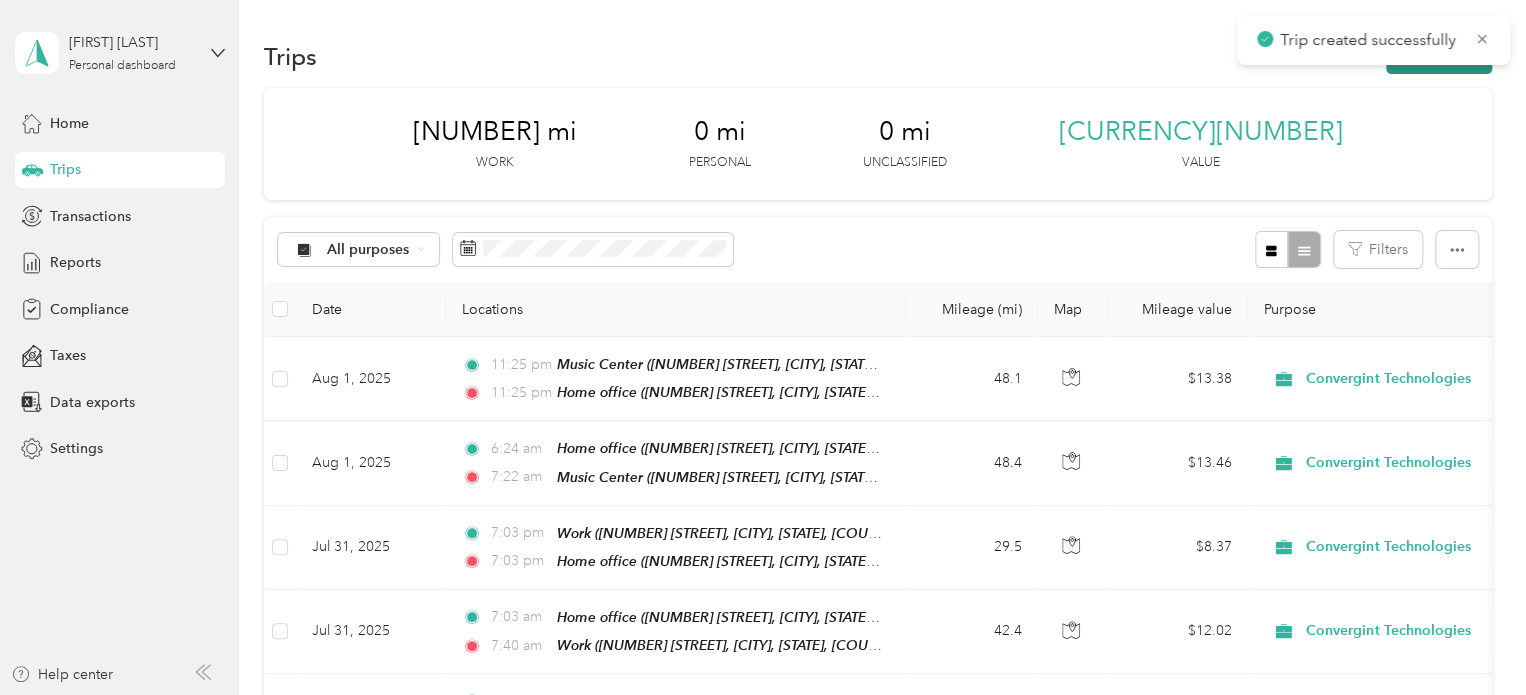 click on "New trip" at bounding box center [1439, 56] 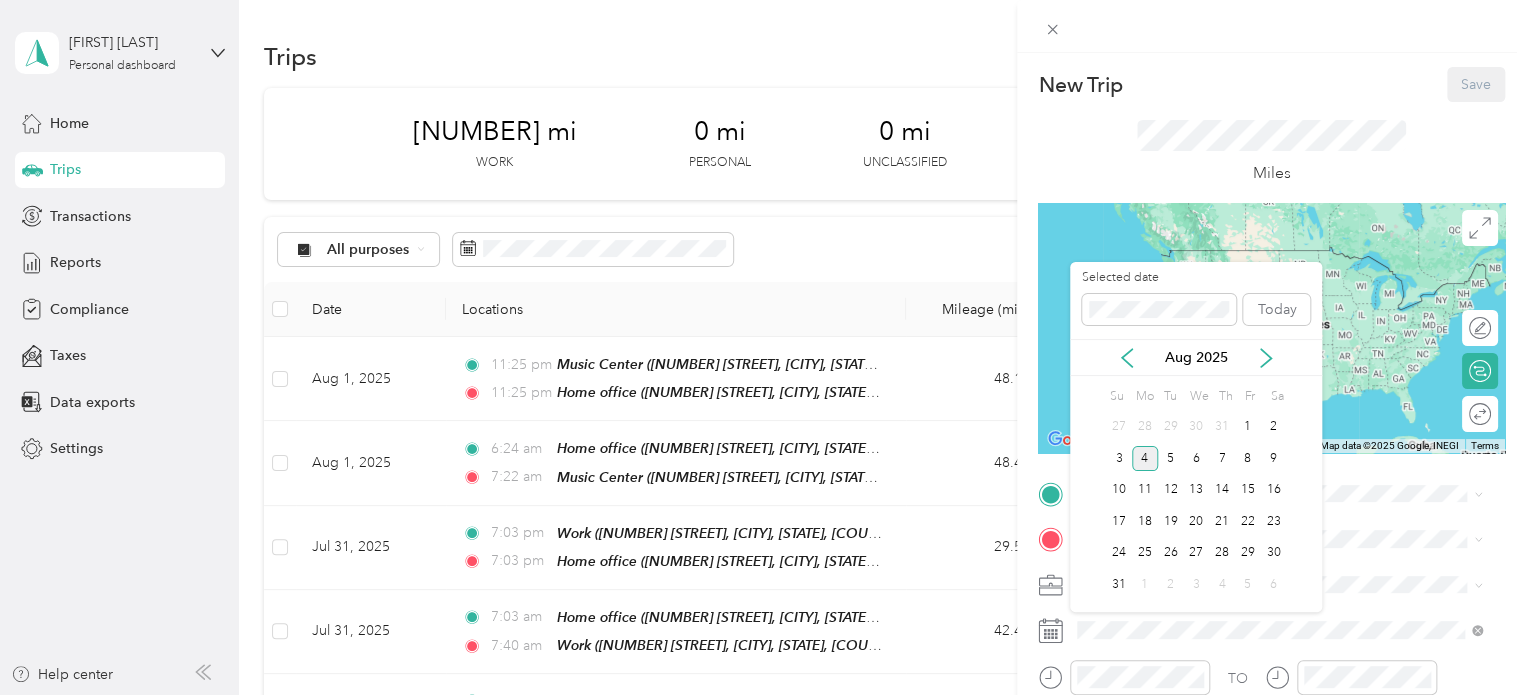 click on "Aug 2025" at bounding box center (1196, 357) 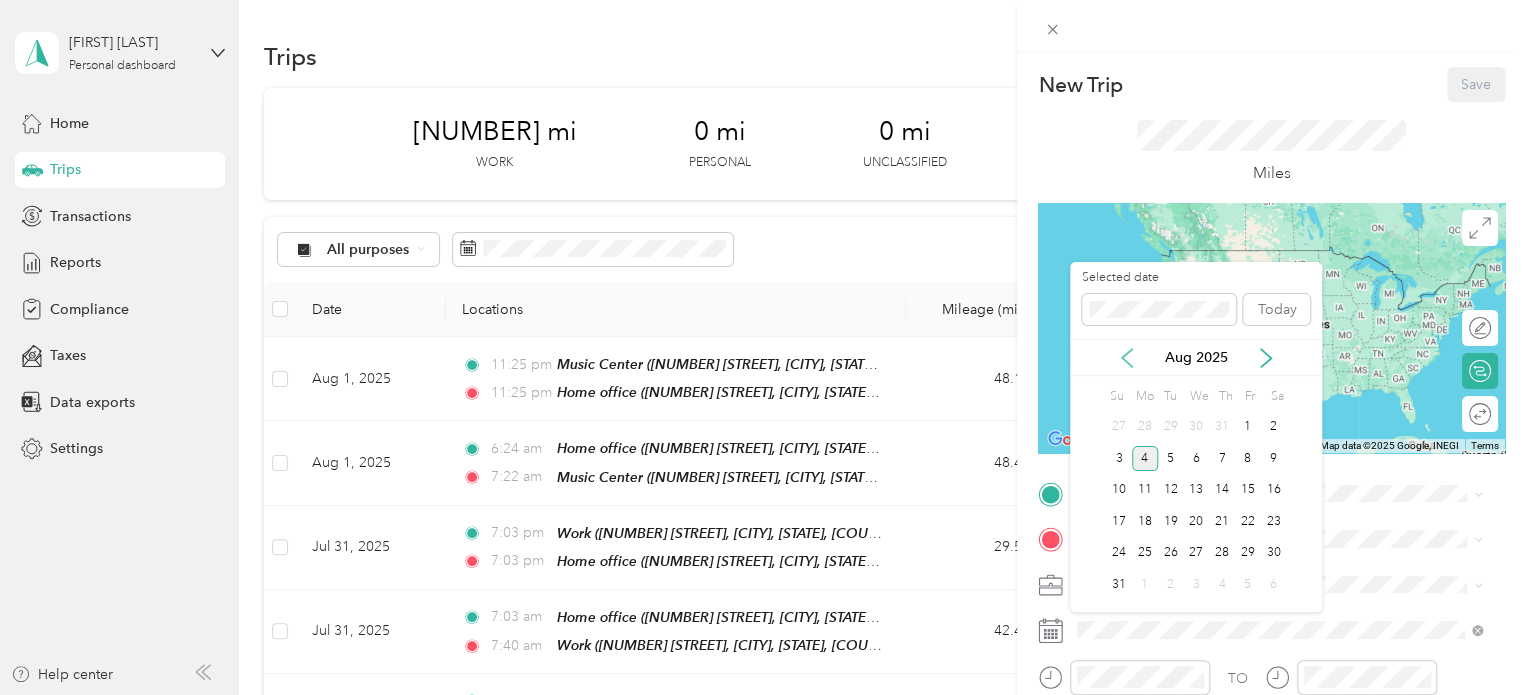 click 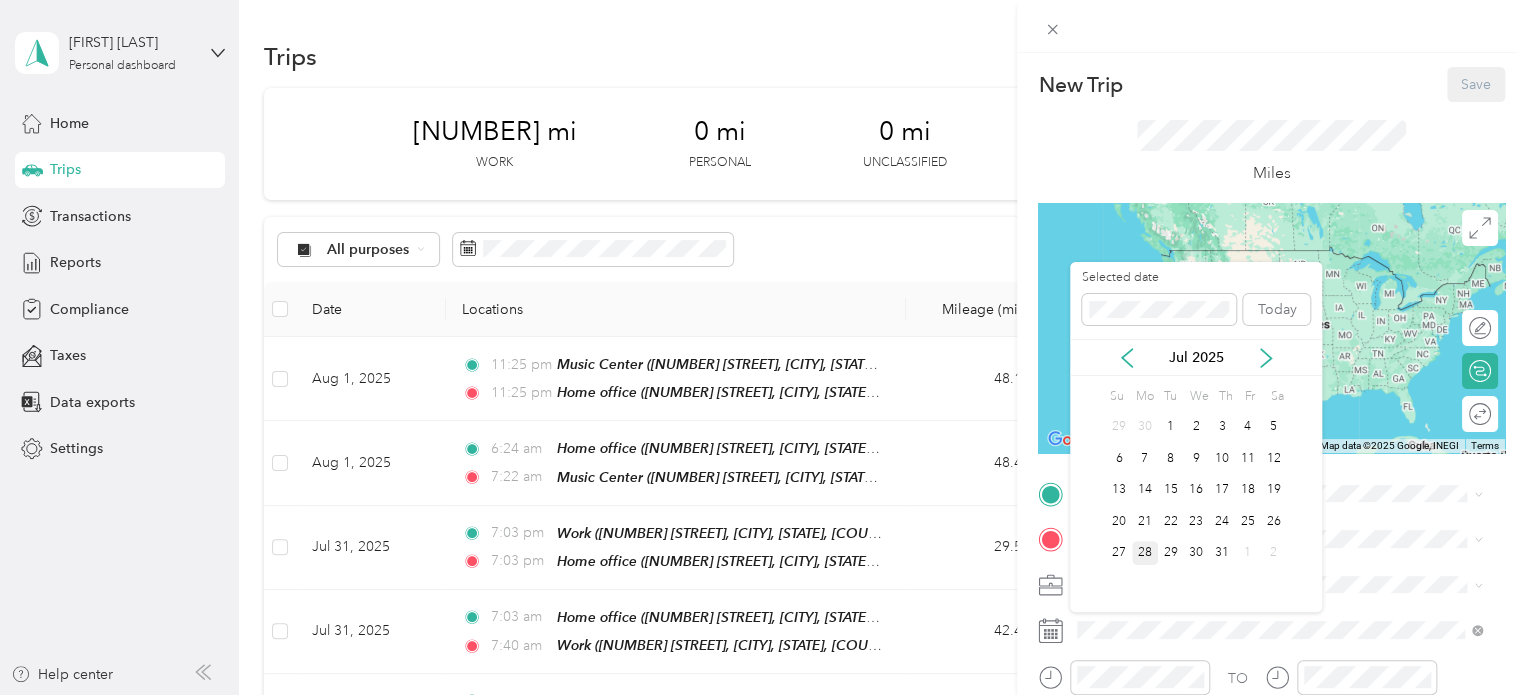 click on "28" at bounding box center [1145, 553] 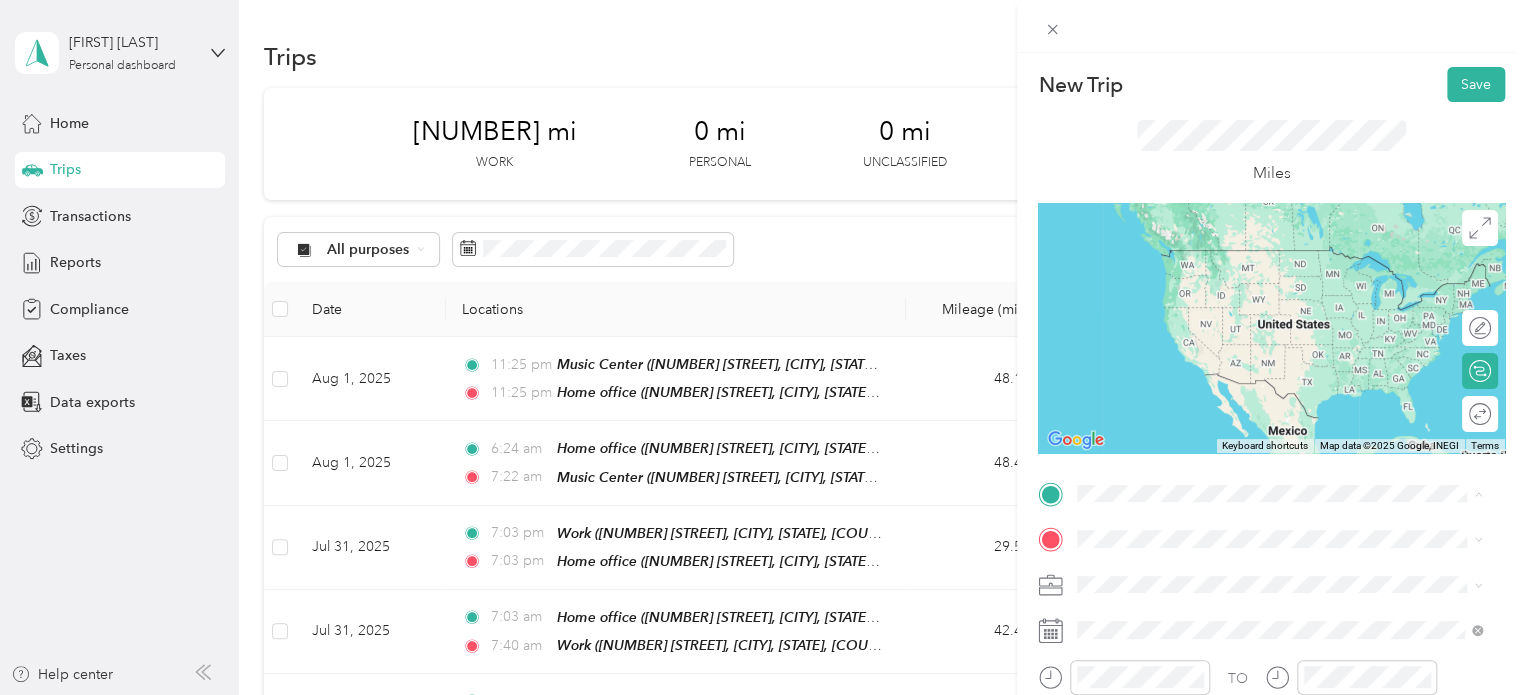 click on "[NUMBER] [STREET], [CITY], [STATE], [COUNTRY] , [POSTAL_CODE], [CITY], [STATE], [COUNTRY]" at bounding box center [1274, 458] 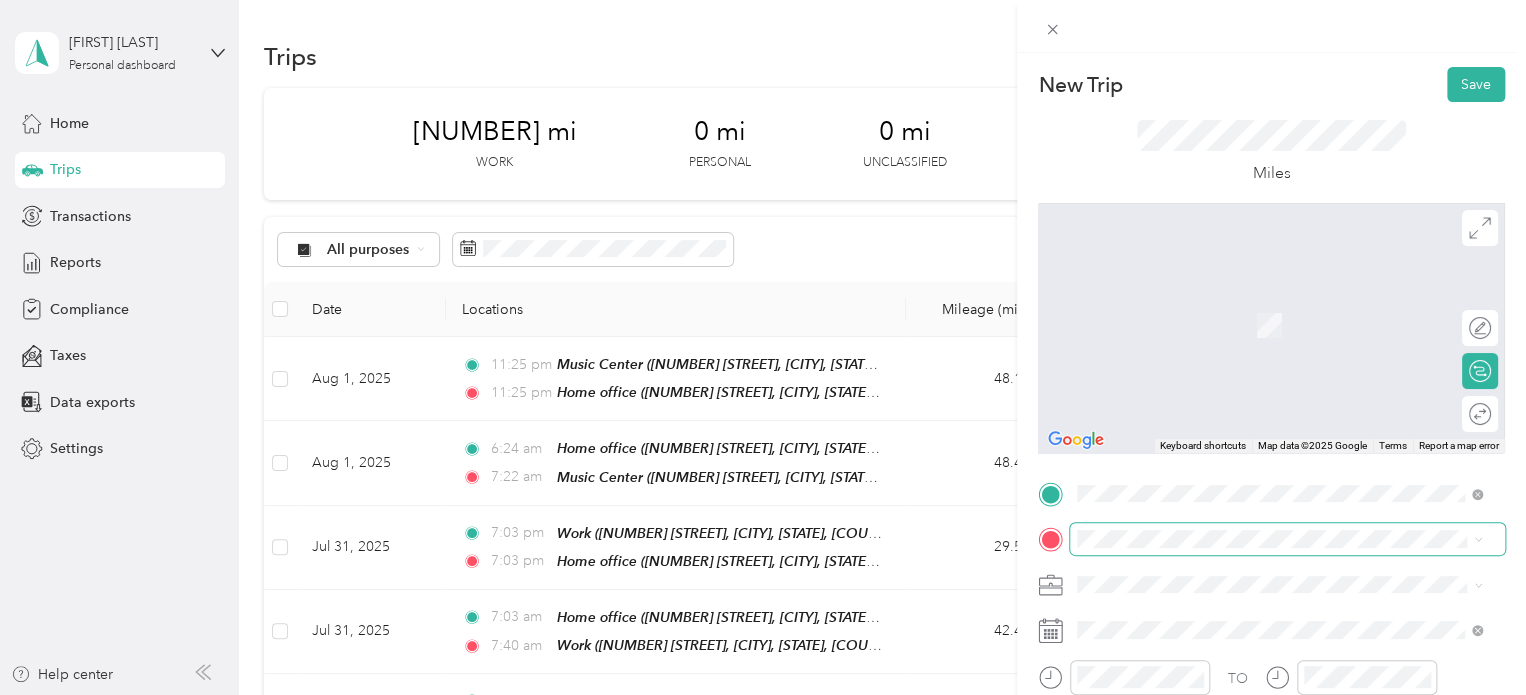 click at bounding box center [1287, 539] 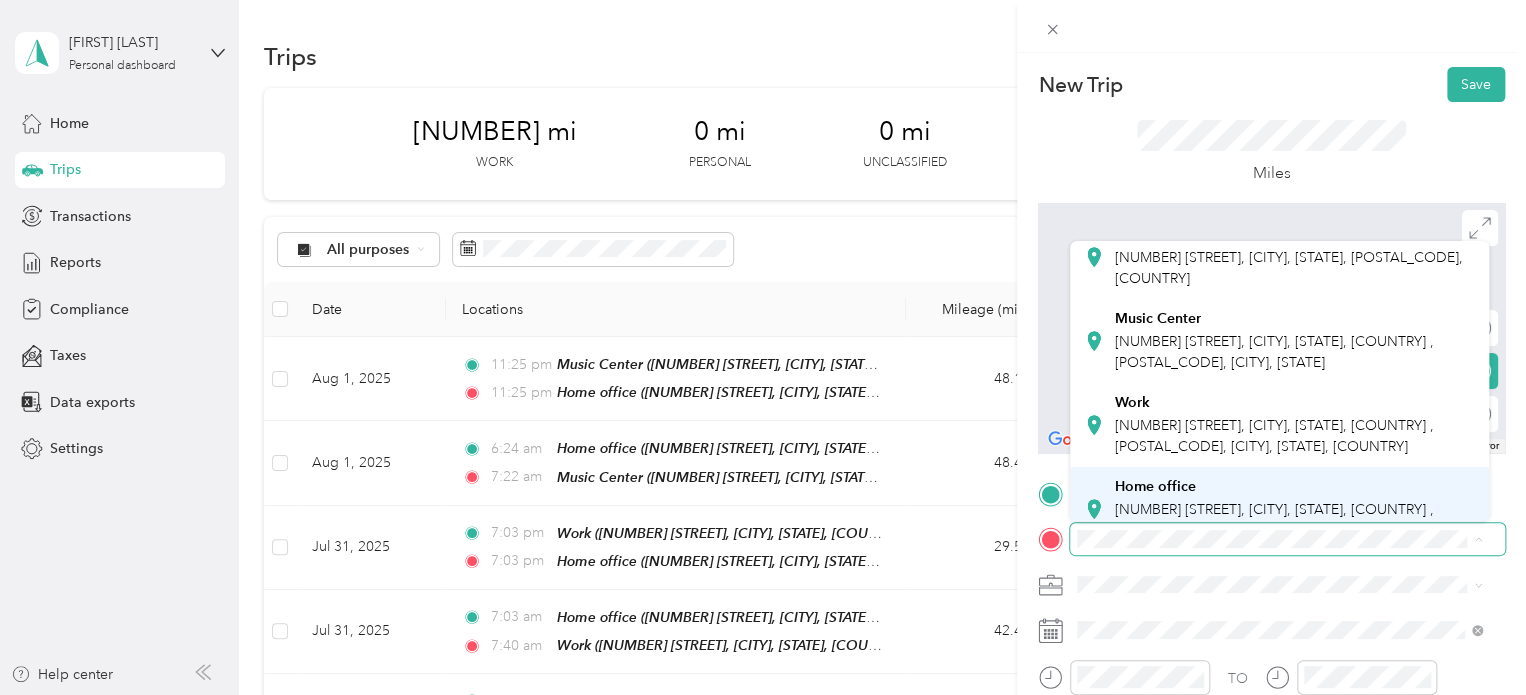 scroll, scrollTop: 200, scrollLeft: 0, axis: vertical 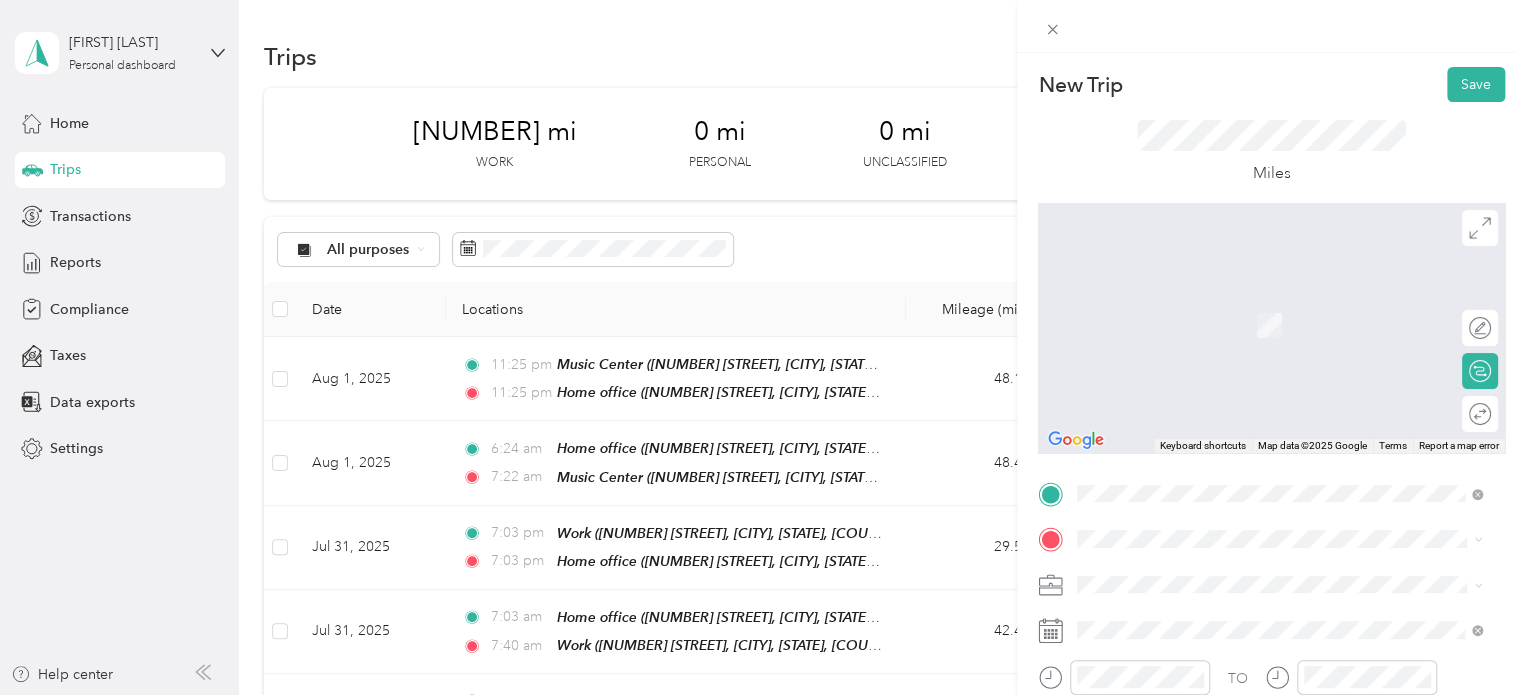 click on "Home office [NUMBER] [STREET], [CITY], [STATE], [COUNTRY] , [POSTAL_CODE], [CITY], [STATE]" at bounding box center (1295, 375) 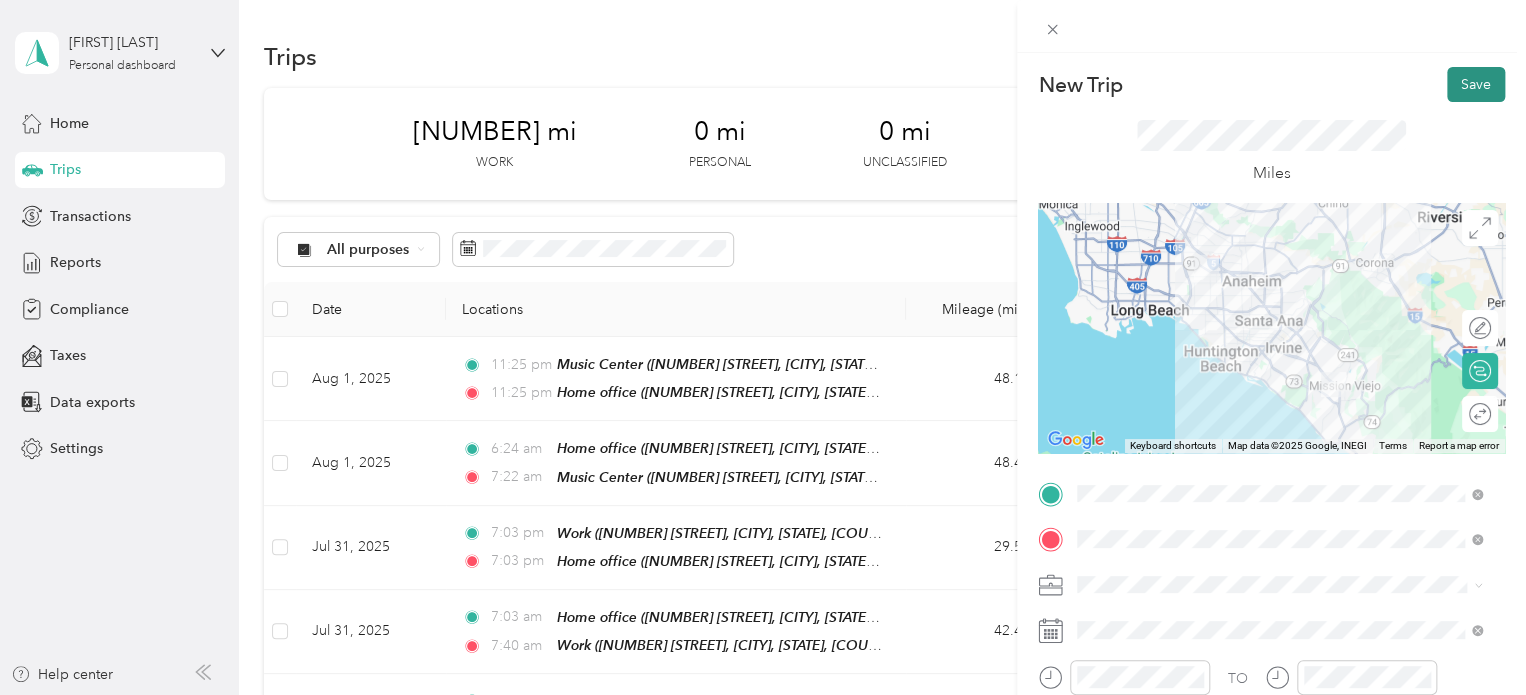 click on "Save" at bounding box center (1476, 84) 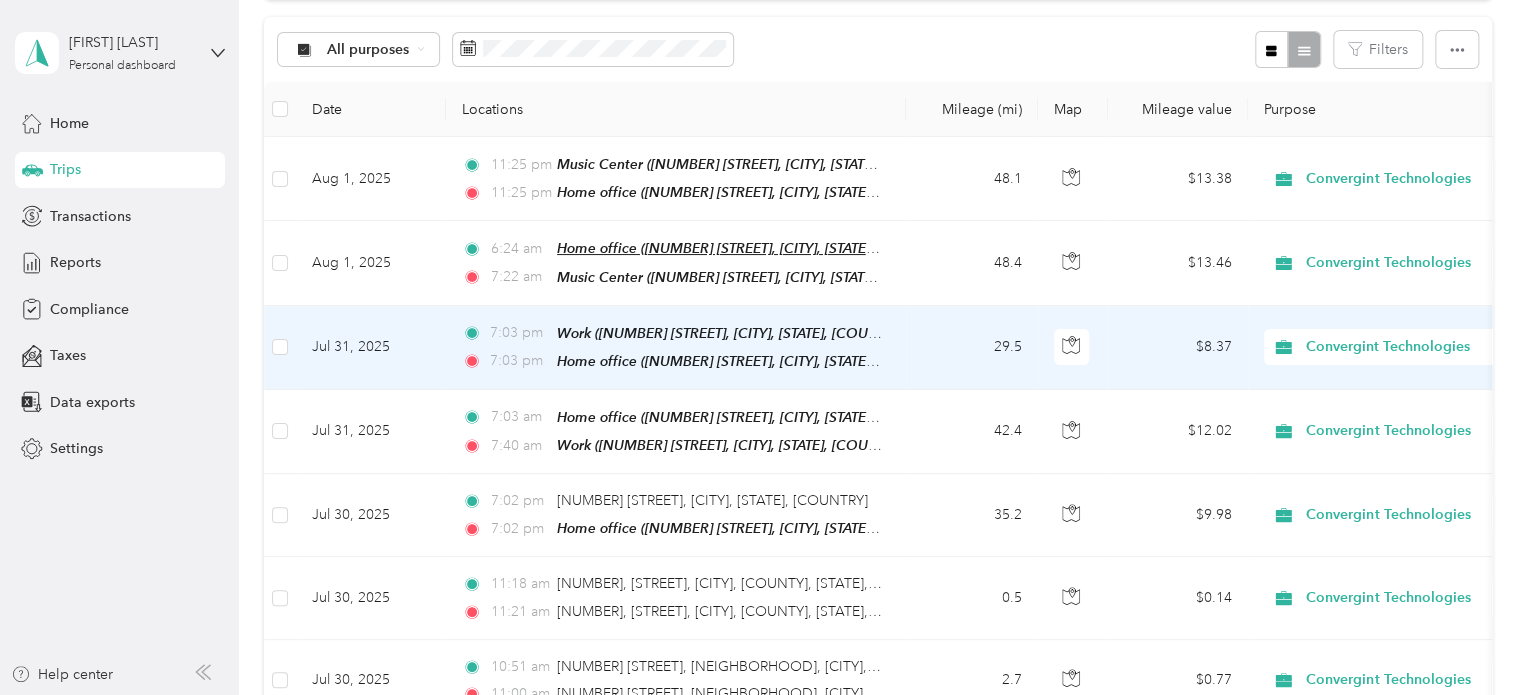 scroll, scrollTop: 0, scrollLeft: 0, axis: both 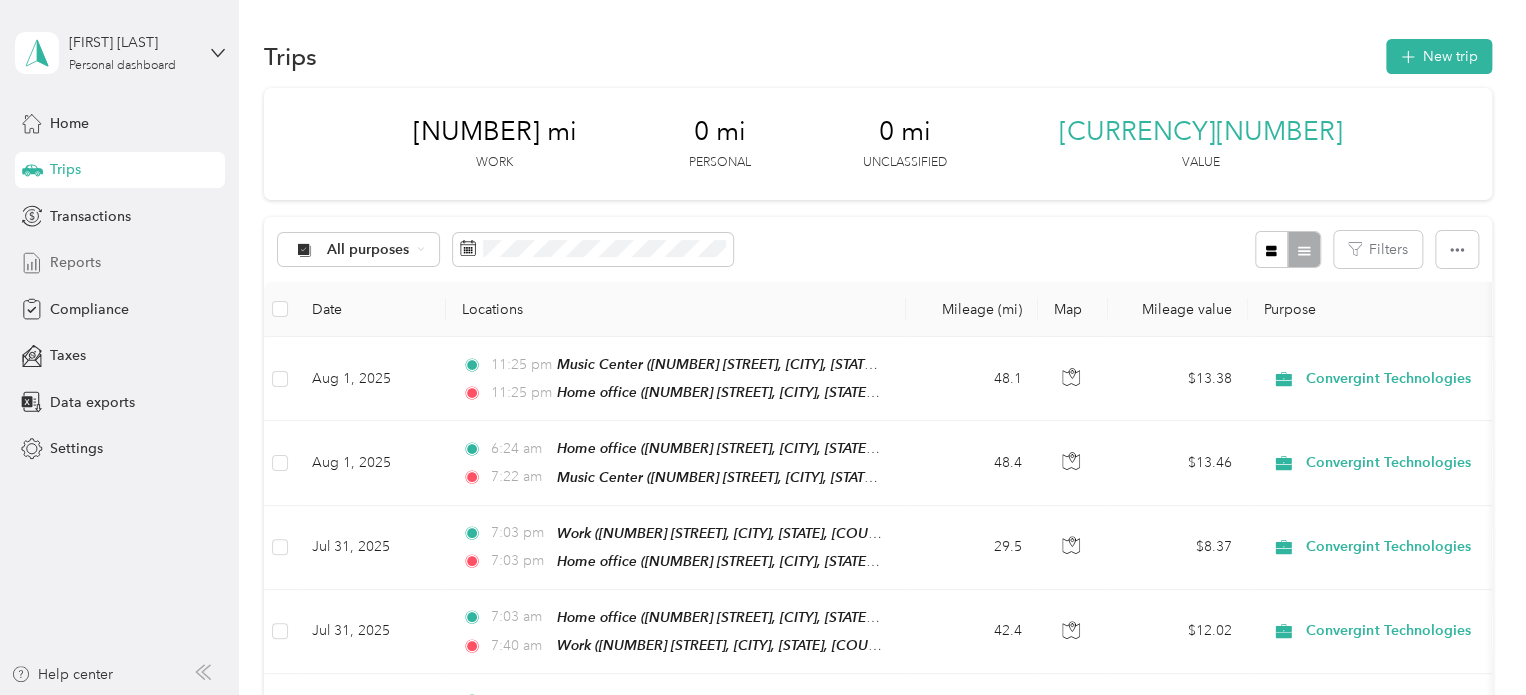 click on "Reports" at bounding box center (75, 262) 